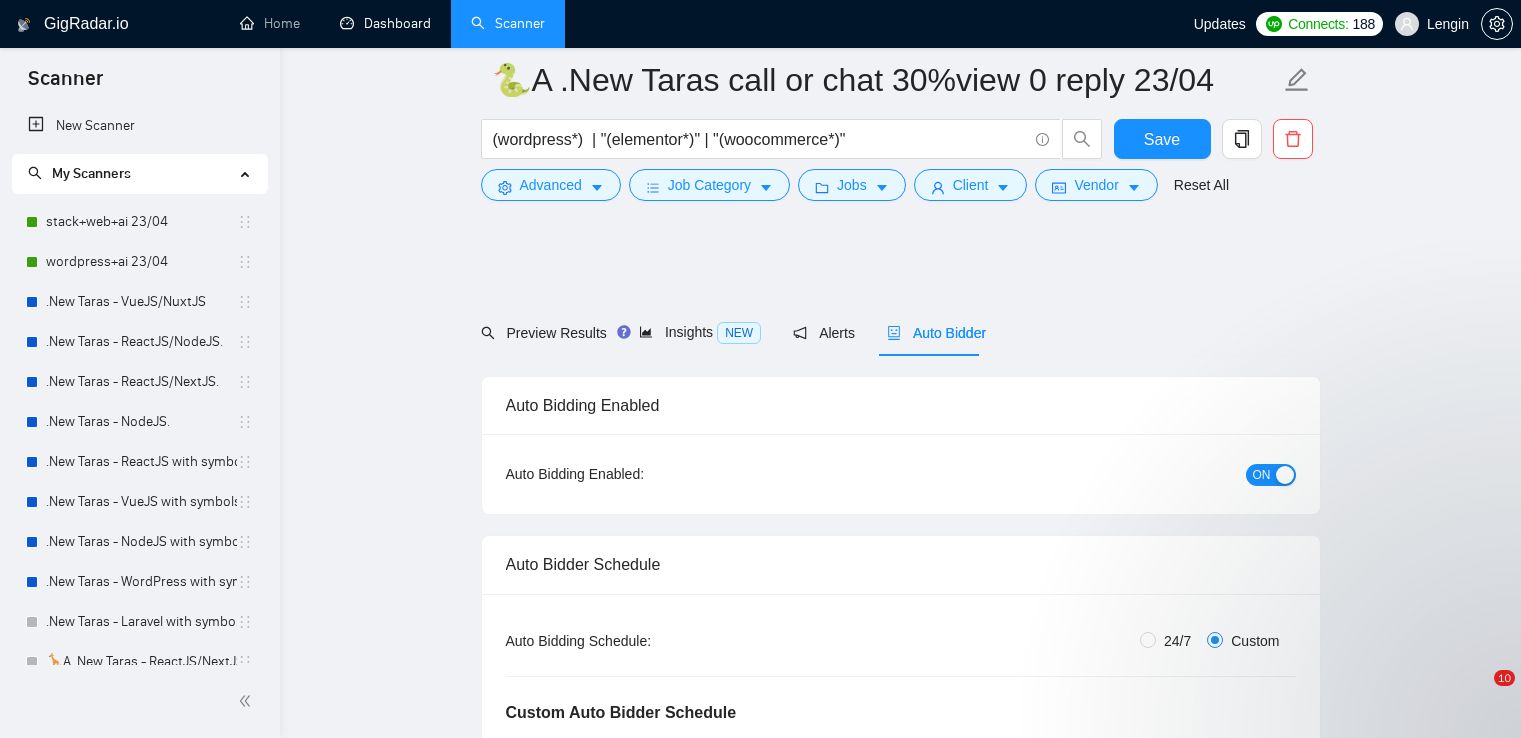 scroll, scrollTop: 384, scrollLeft: 0, axis: vertical 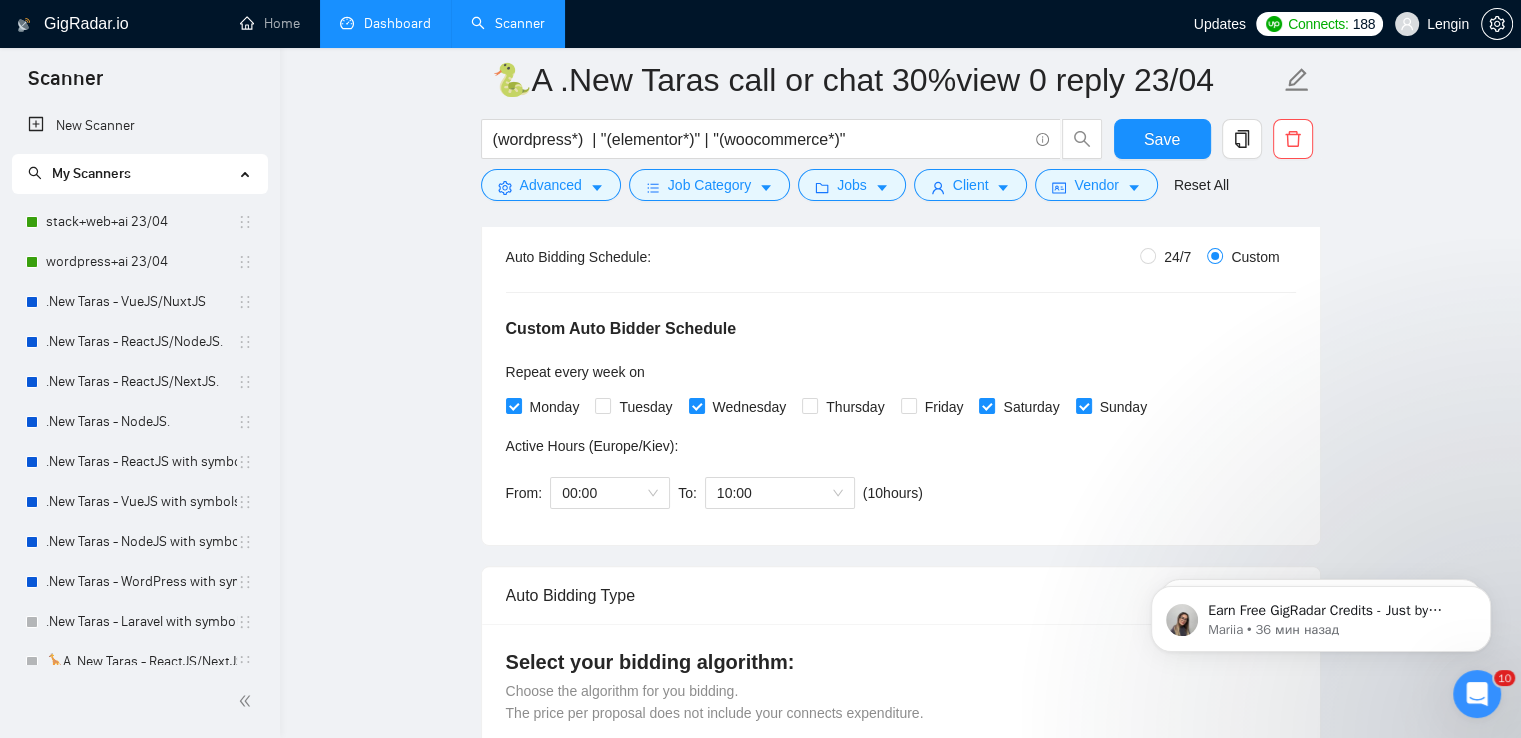 click on "Dashboard" at bounding box center (385, 23) 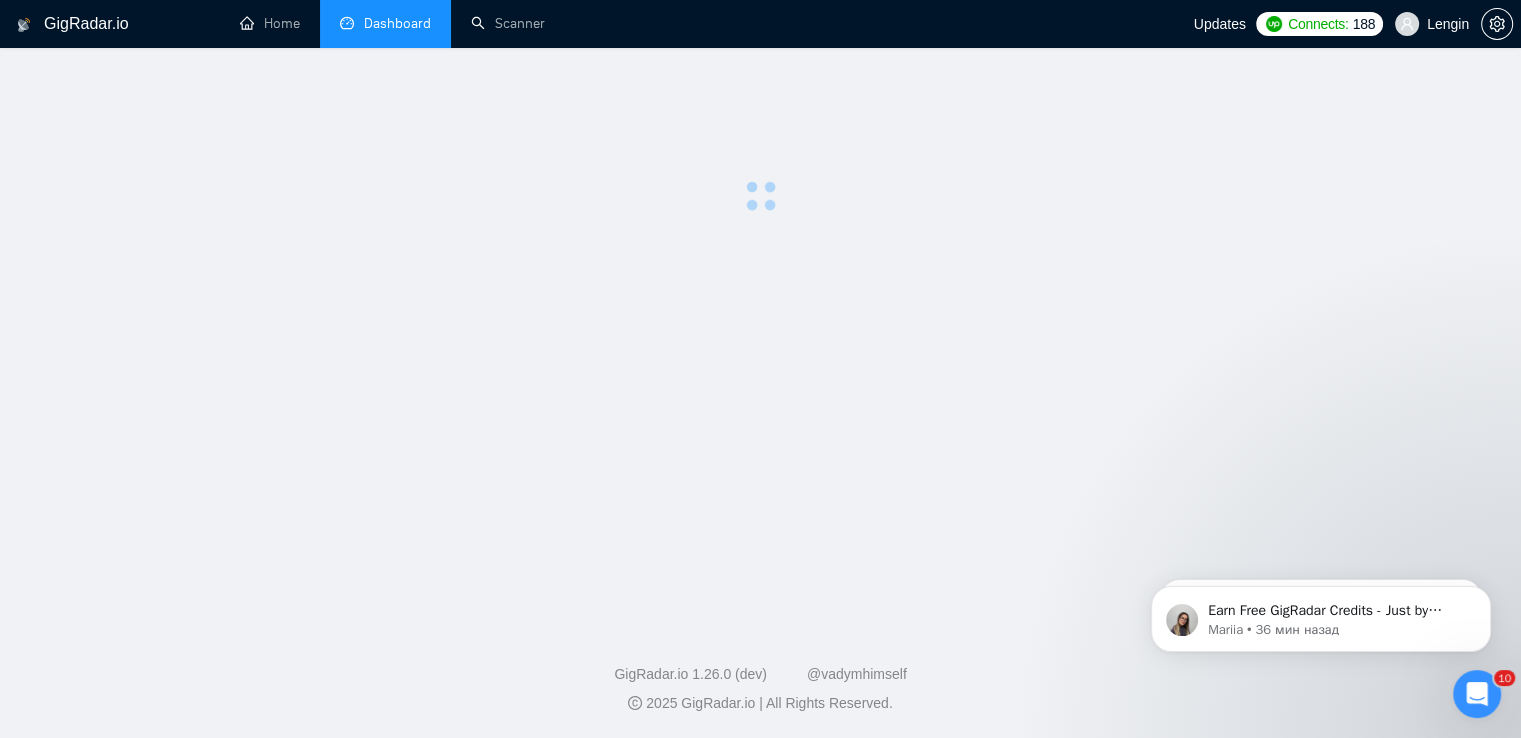 scroll, scrollTop: 0, scrollLeft: 0, axis: both 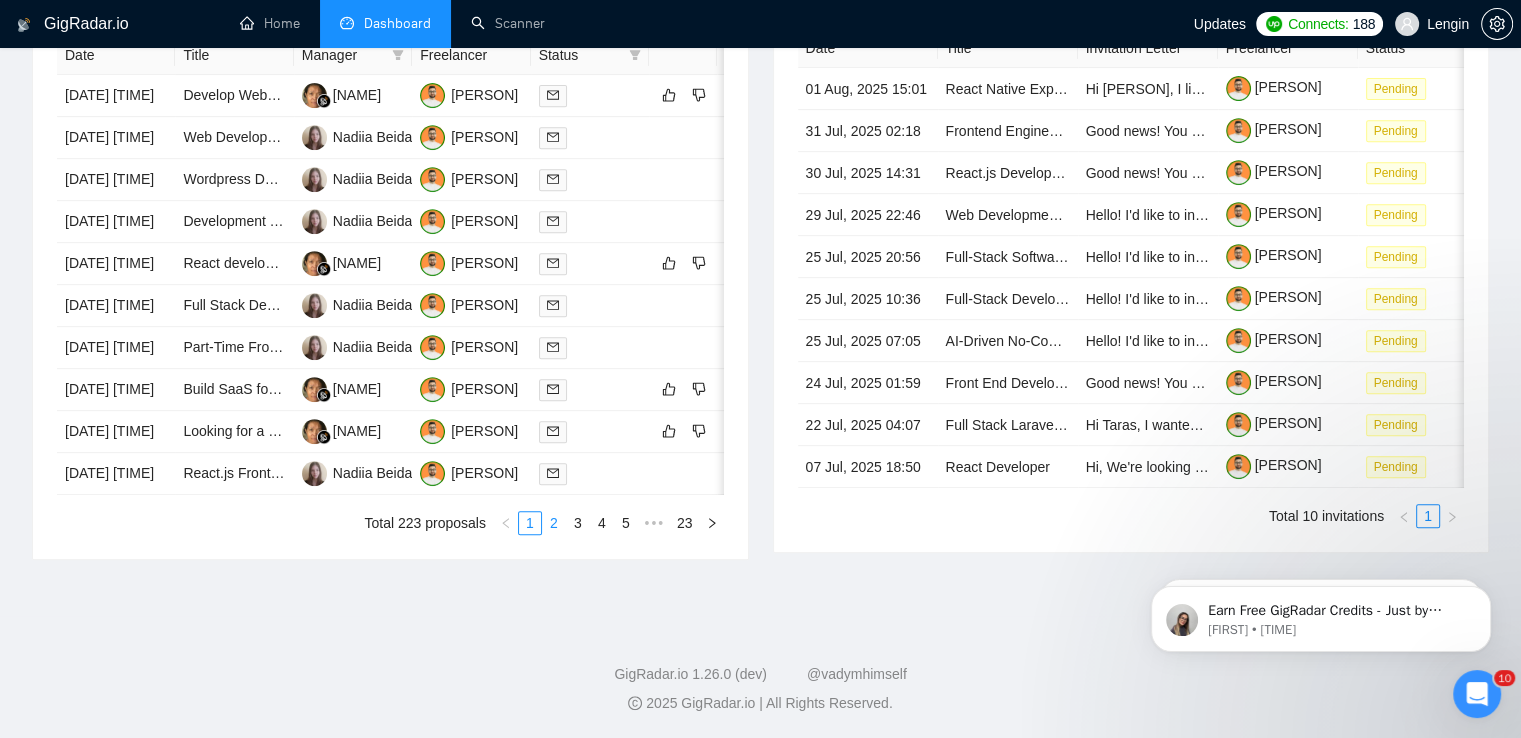 click on "2" at bounding box center [554, 523] 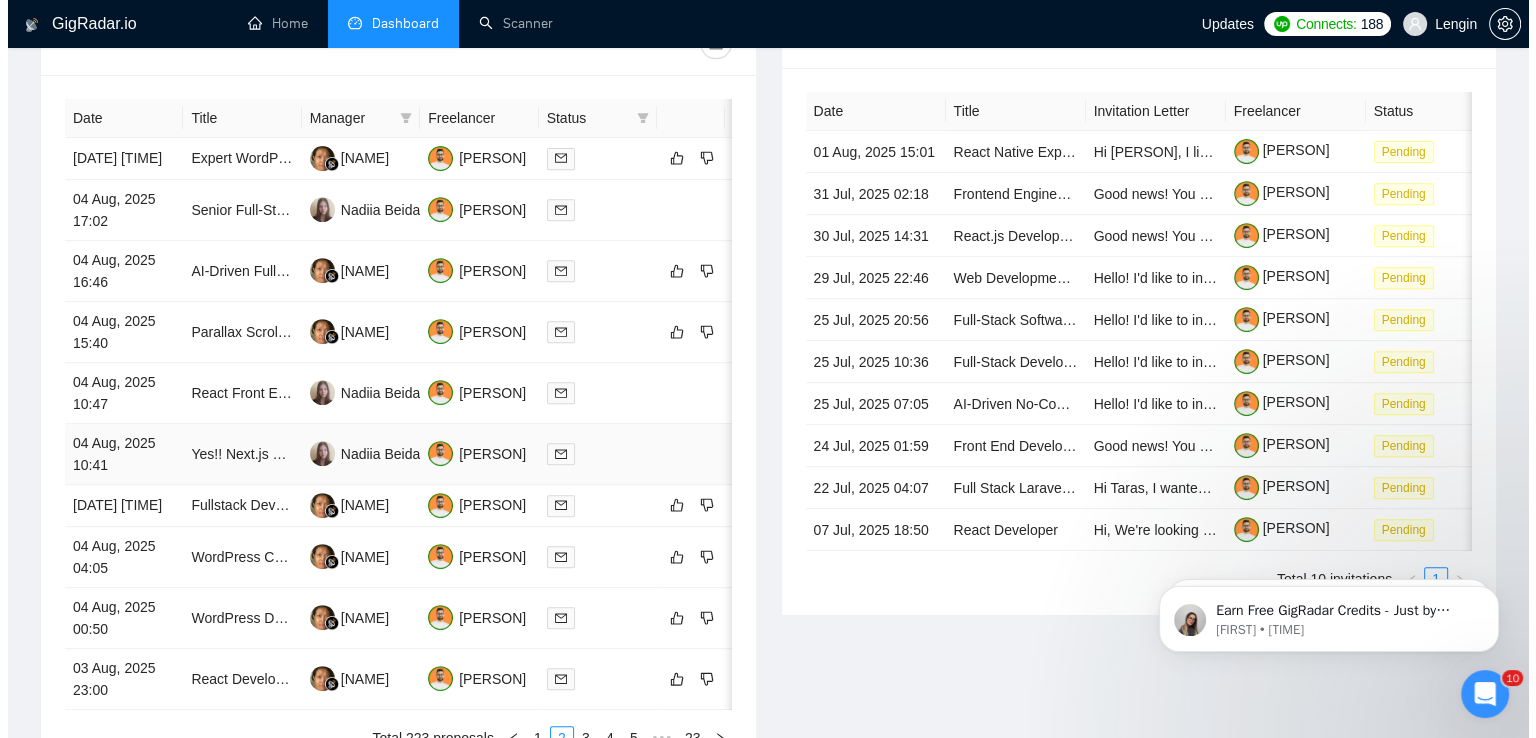 scroll, scrollTop: 764, scrollLeft: 0, axis: vertical 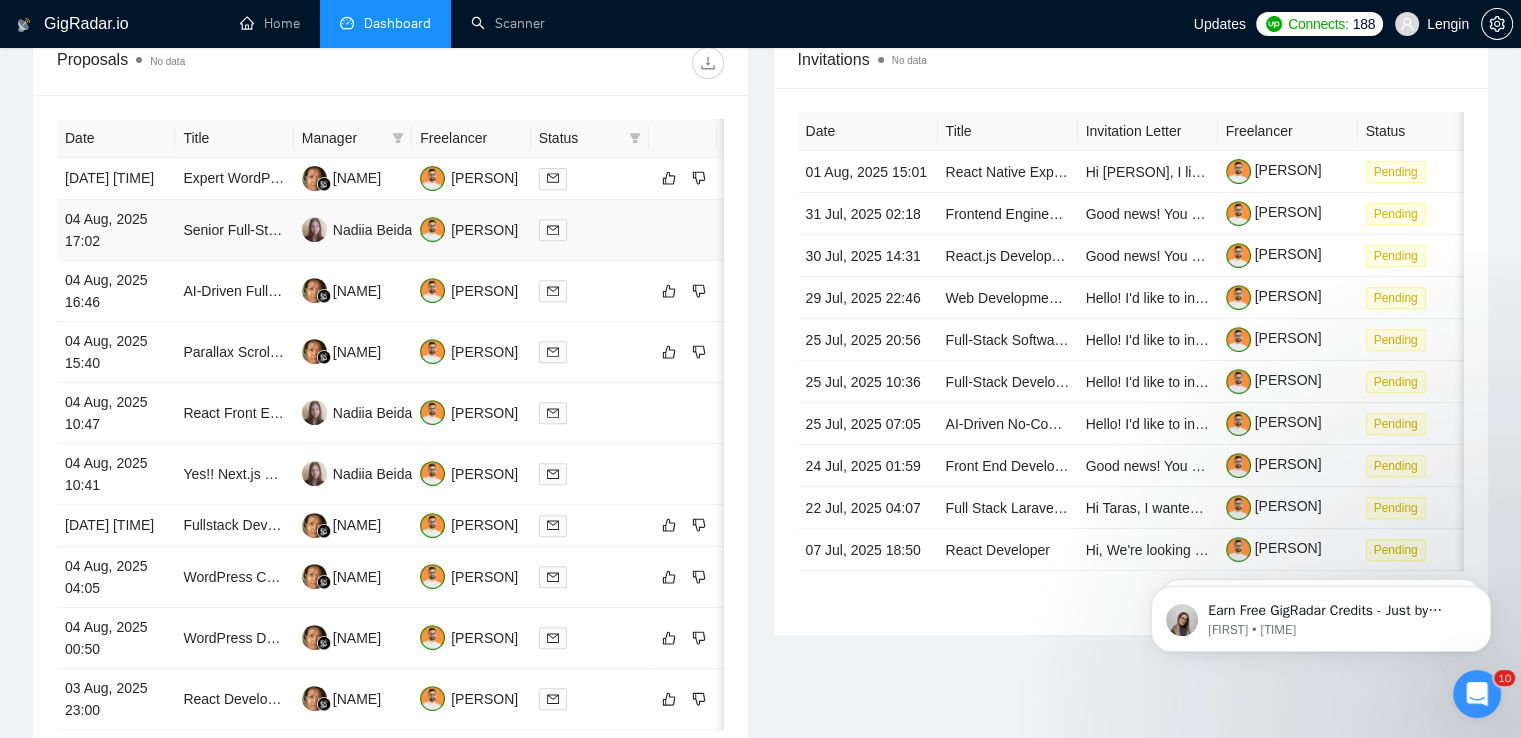 click on "Senior Full-Stack Software Developer (Next.js, React, Prisma, PostgreSQL)" at bounding box center (234, 230) 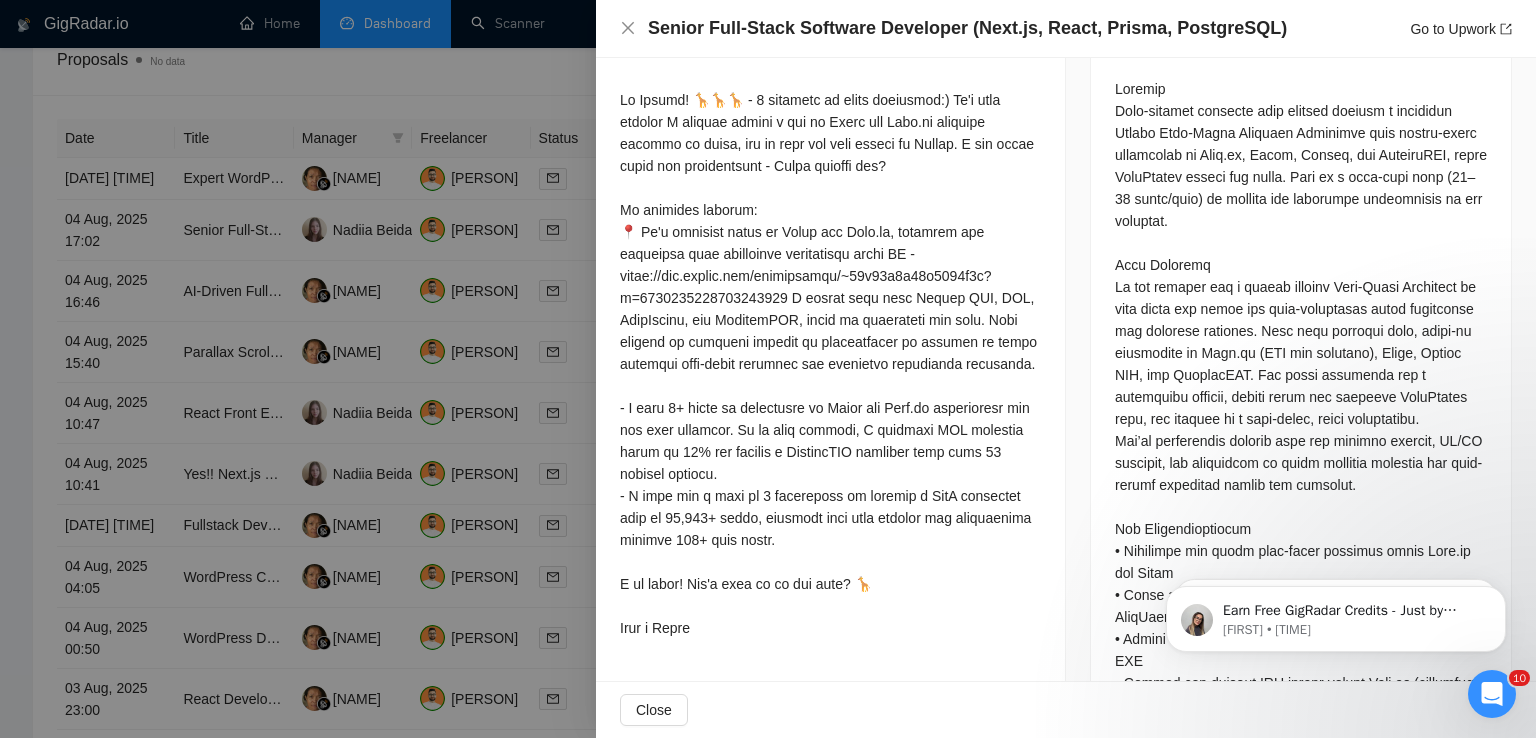 scroll, scrollTop: 874, scrollLeft: 0, axis: vertical 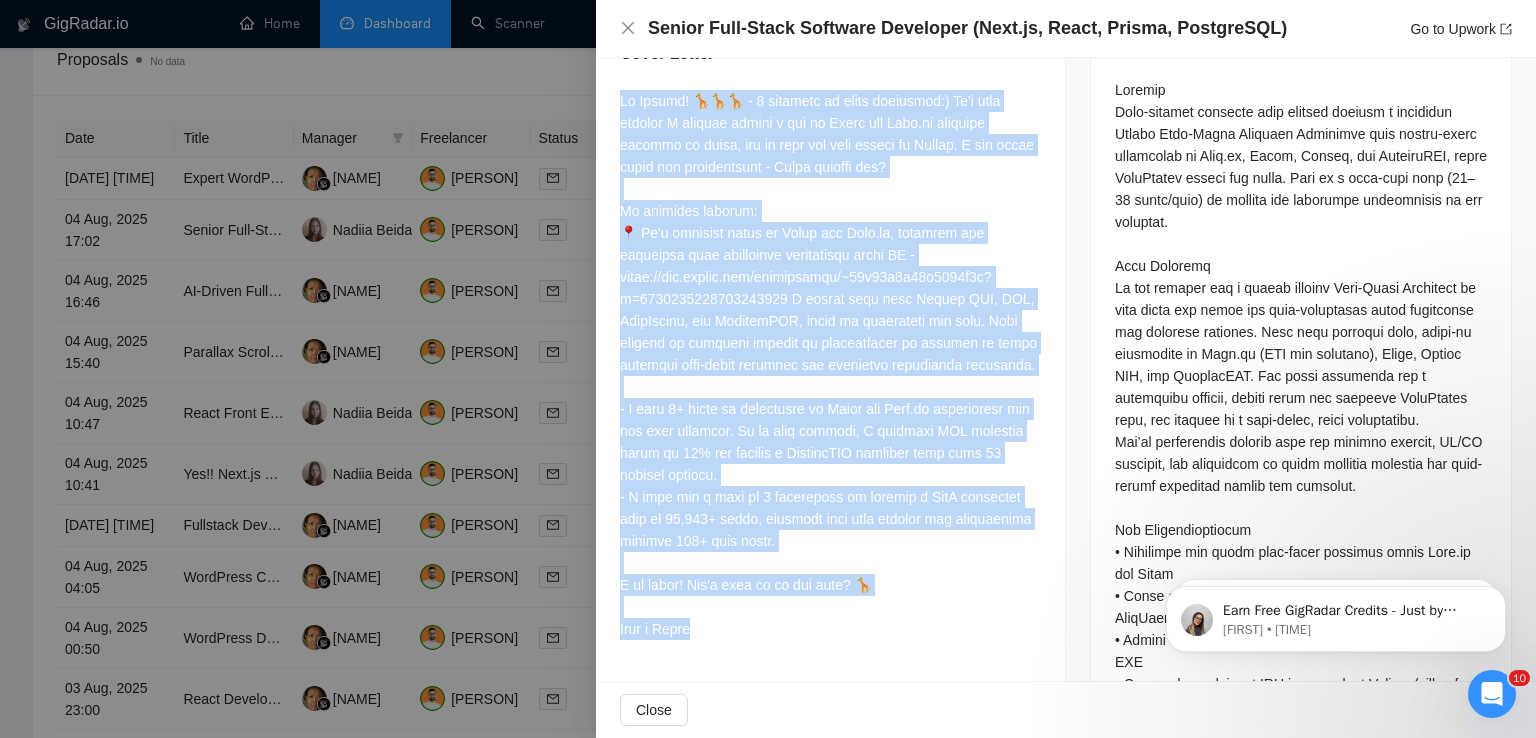 drag, startPoint x: 619, startPoint y: 101, endPoint x: 726, endPoint y: 635, distance: 544.61456 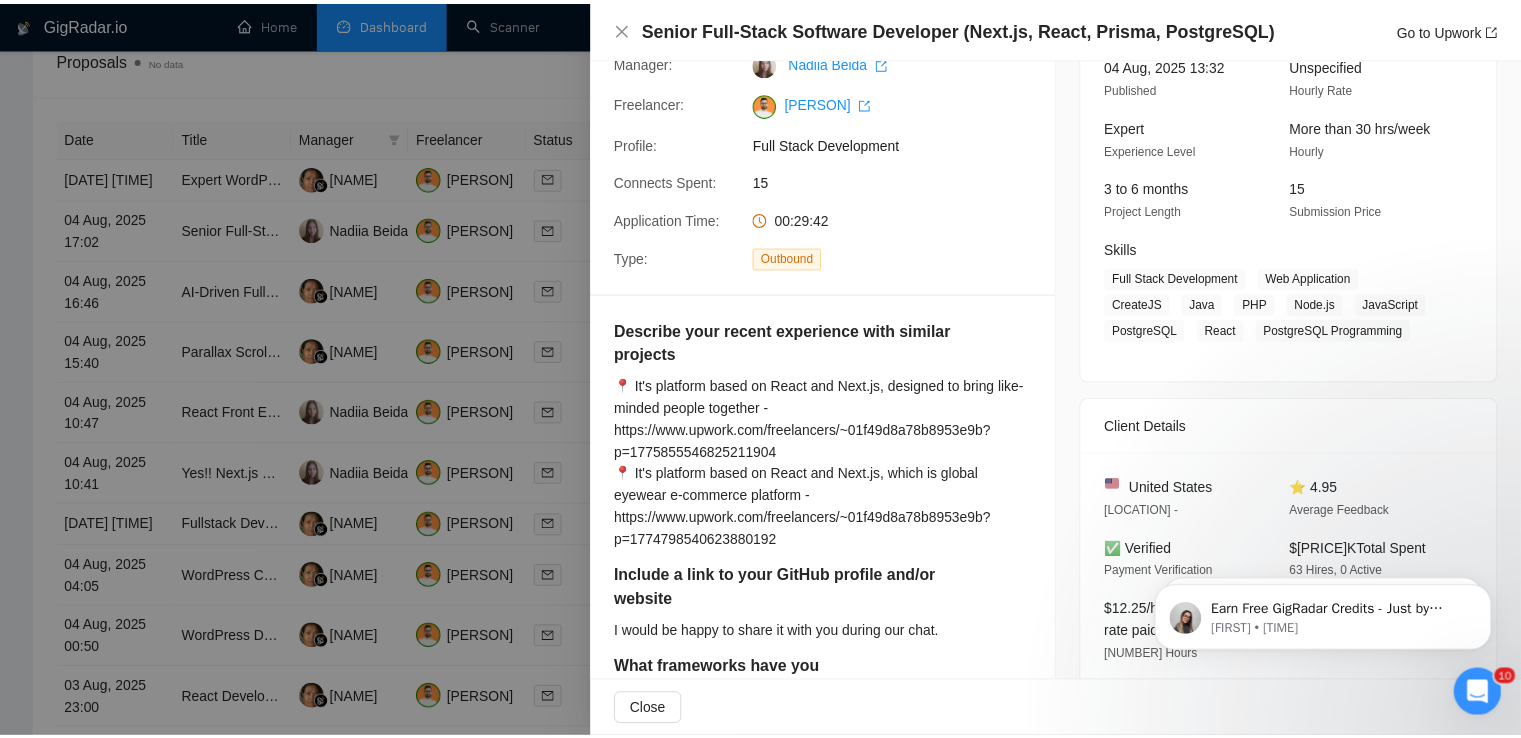 scroll, scrollTop: 0, scrollLeft: 0, axis: both 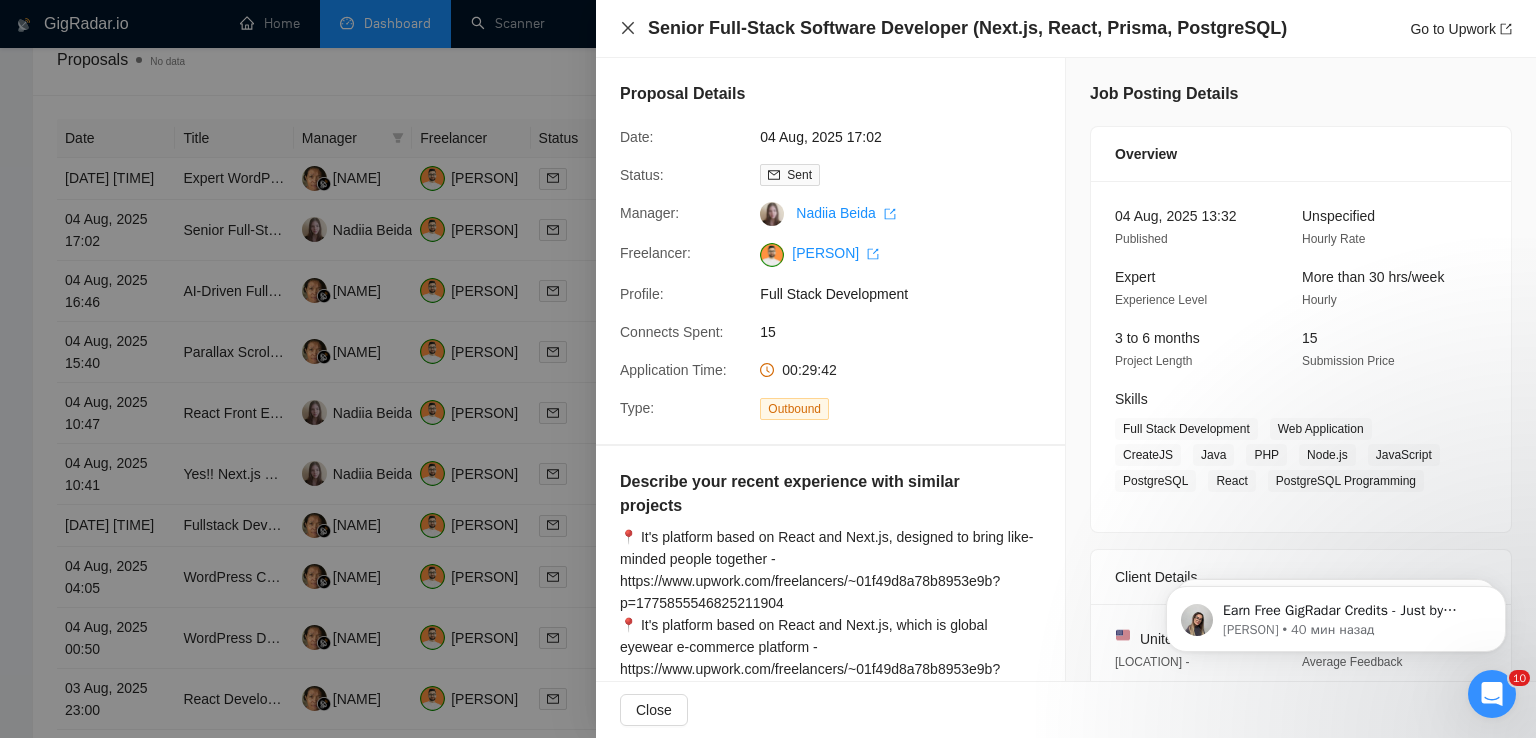 click 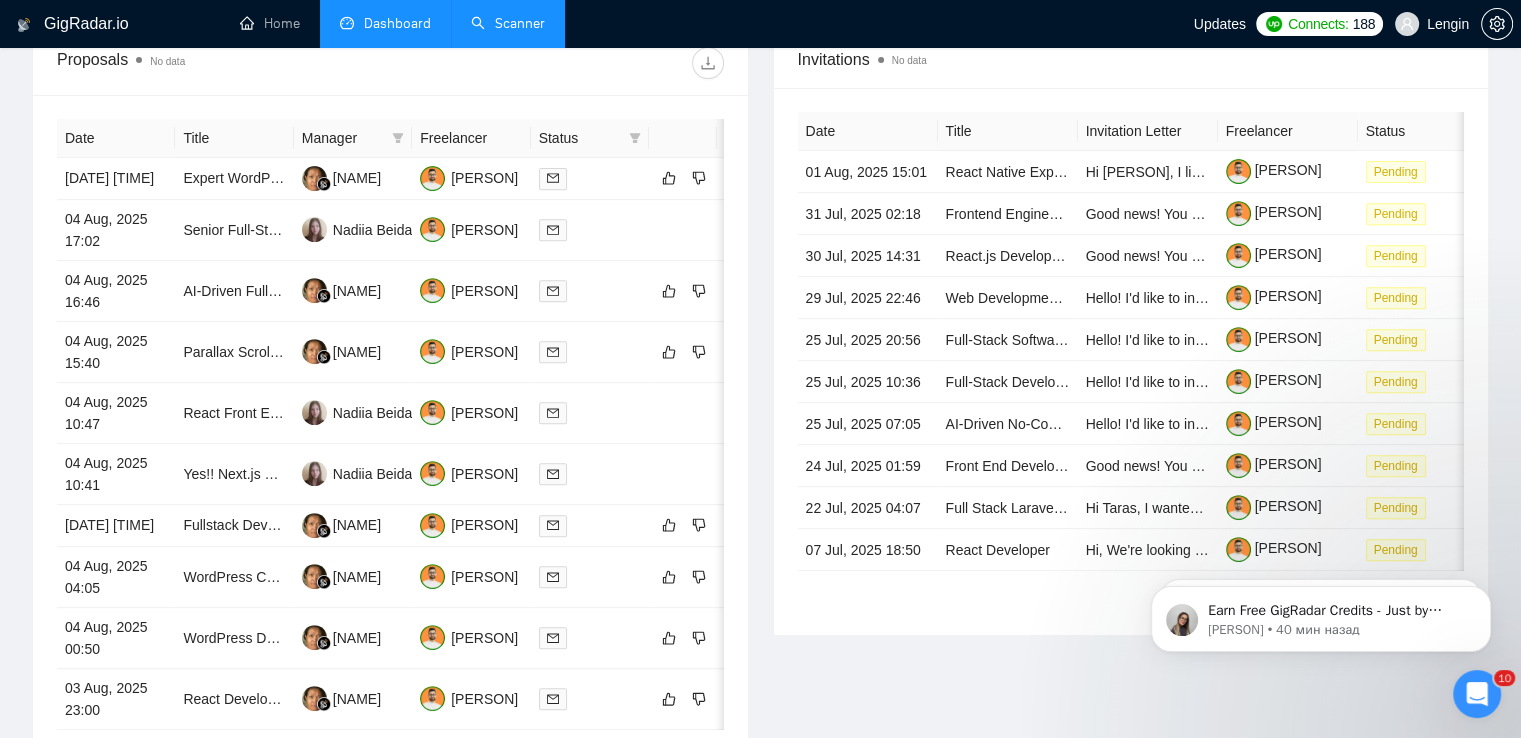 click on "Scanner" at bounding box center [508, 23] 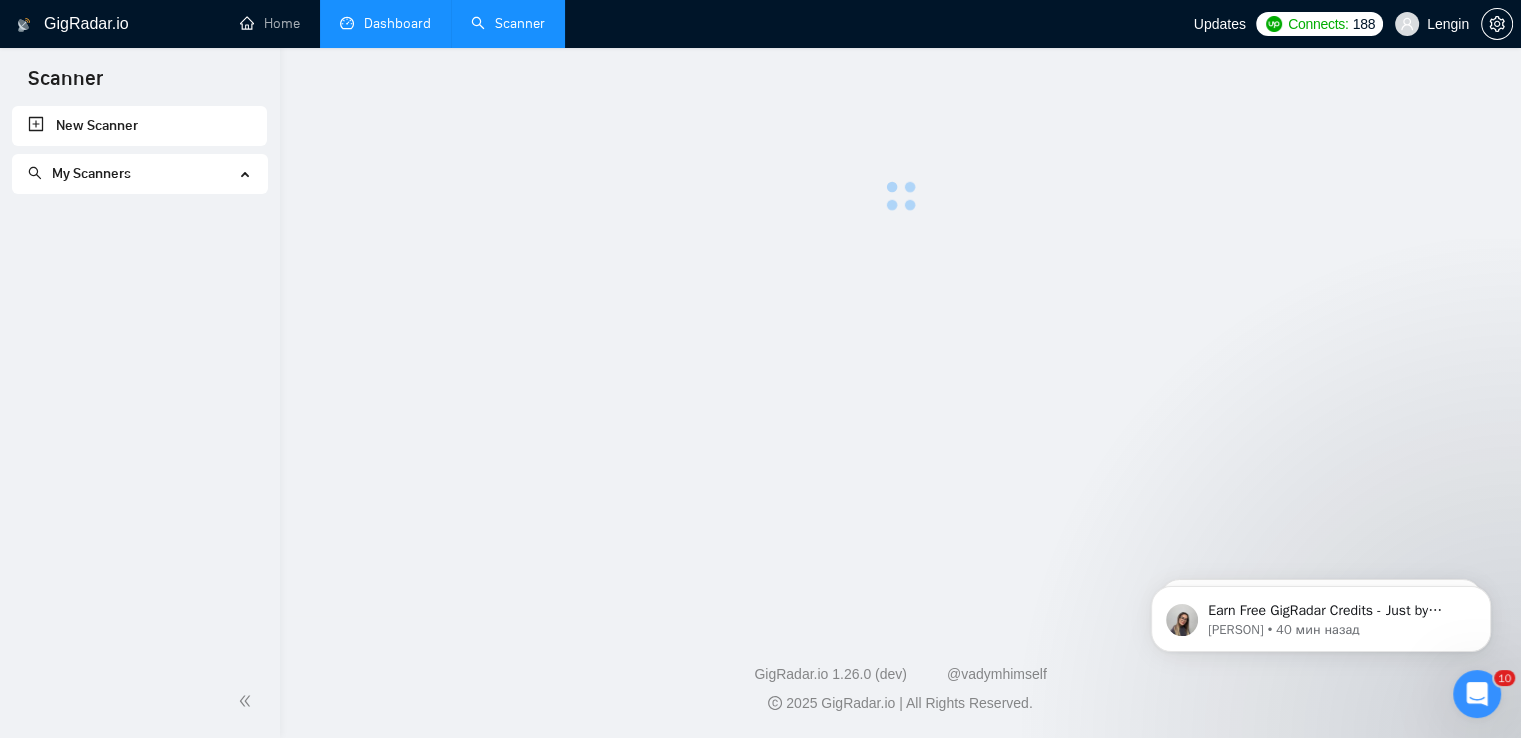 scroll, scrollTop: 0, scrollLeft: 0, axis: both 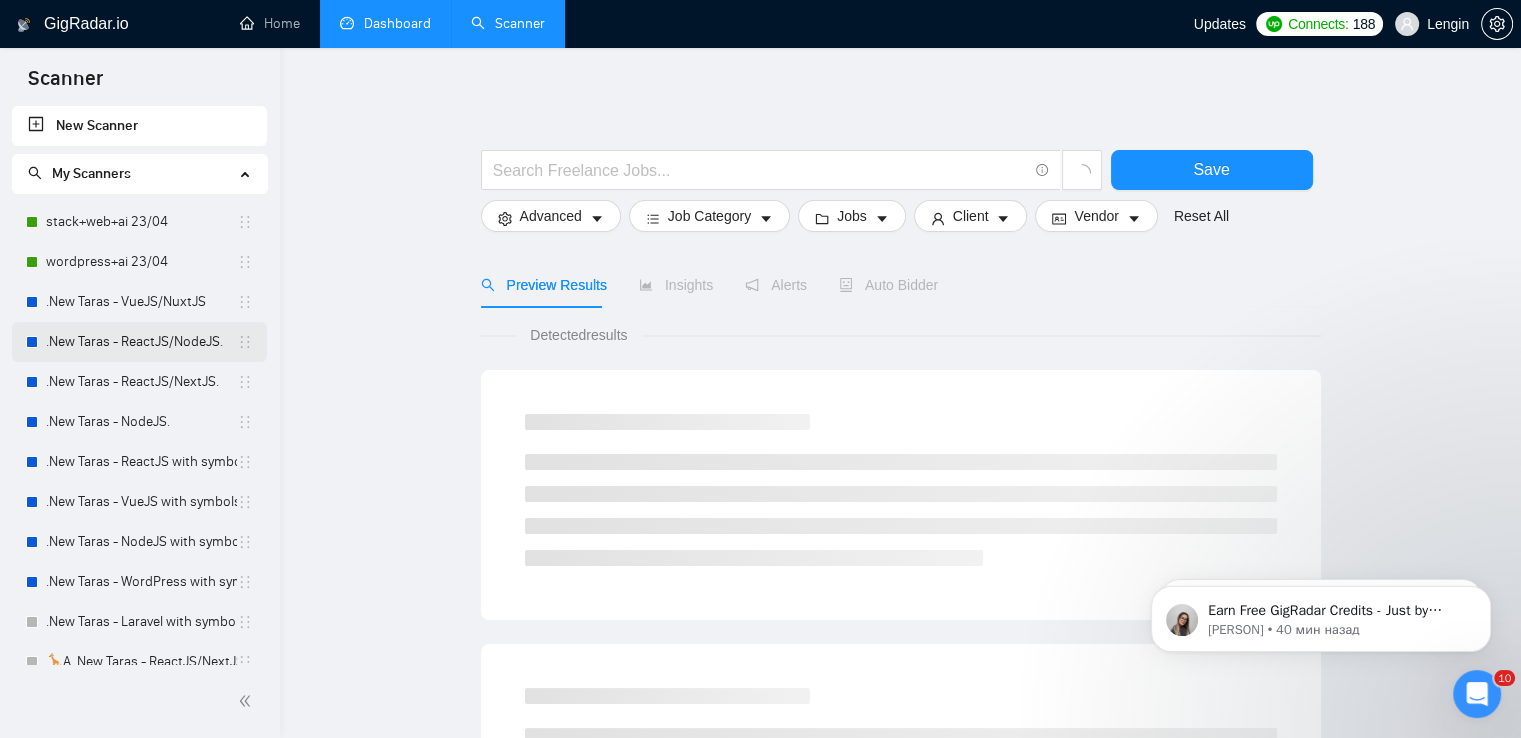 click on ".New Taras - ReactJS/NodeJS." at bounding box center [141, 342] 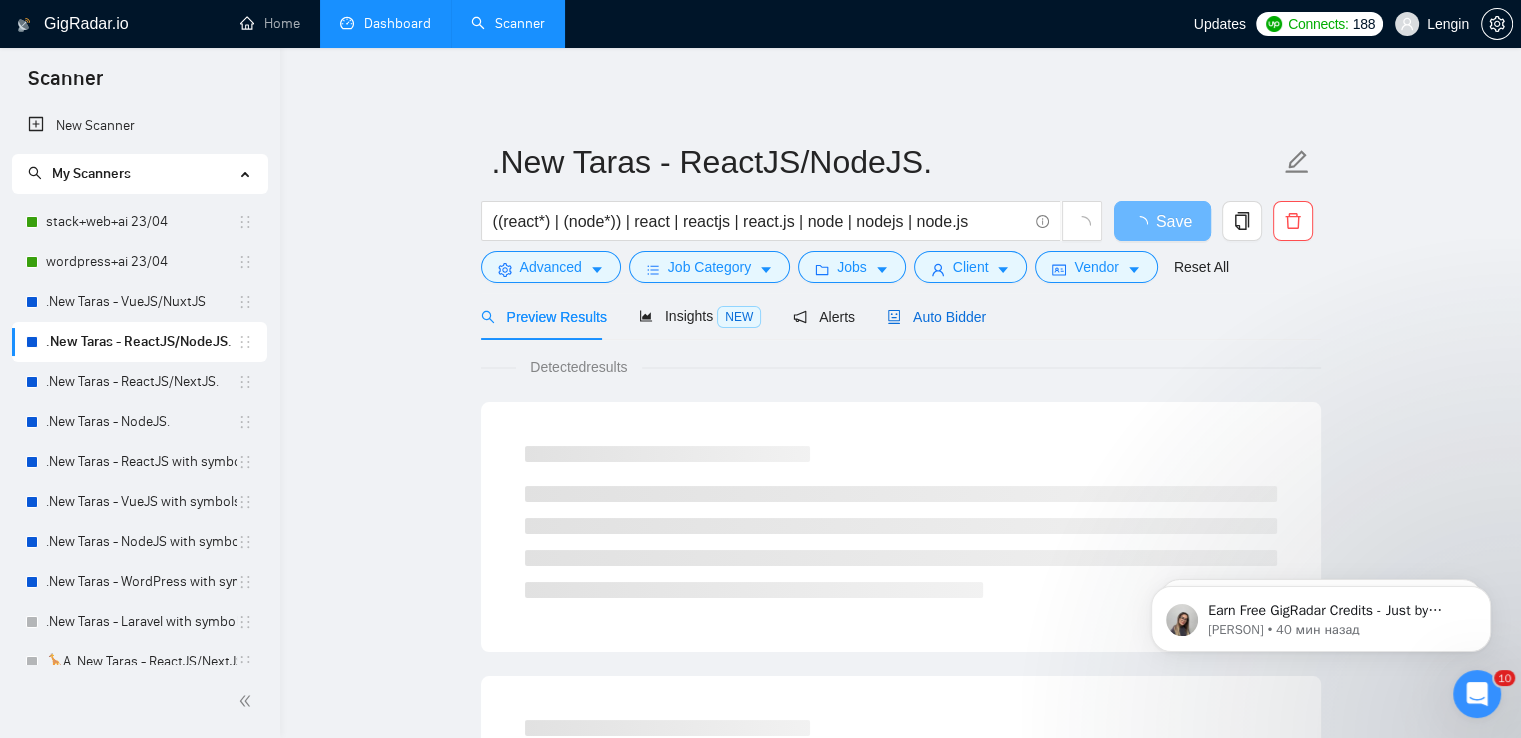 click on "Auto Bidder" at bounding box center (936, 317) 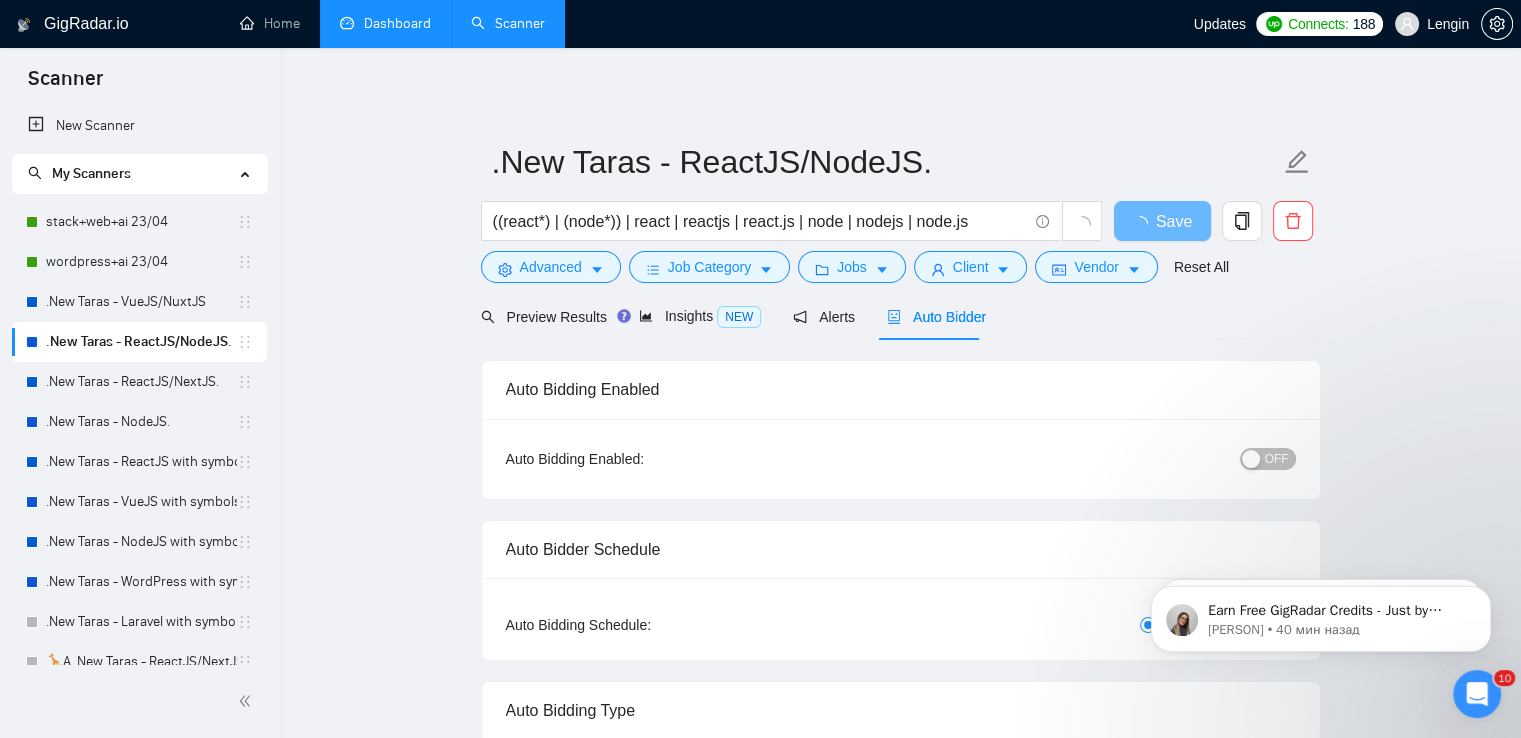 type 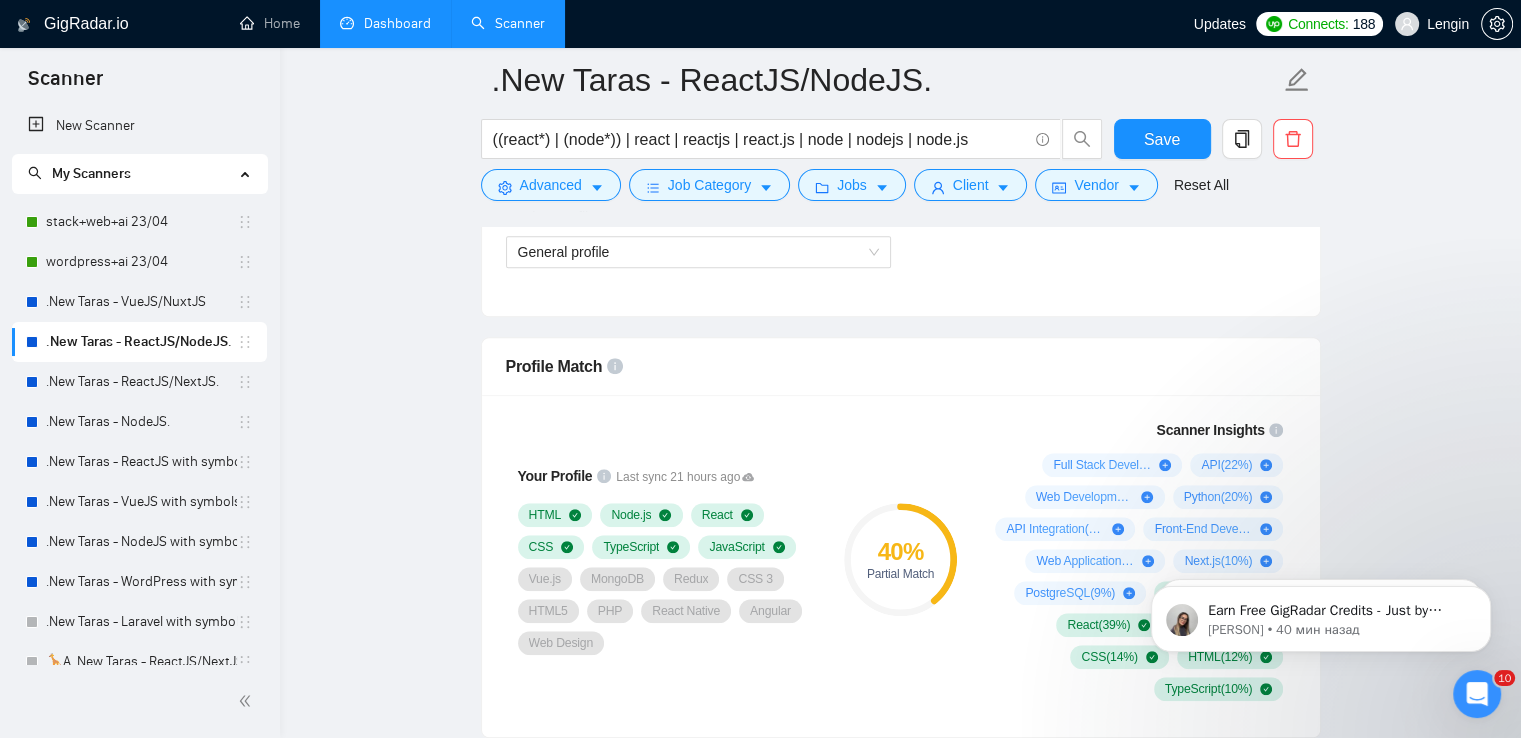 type 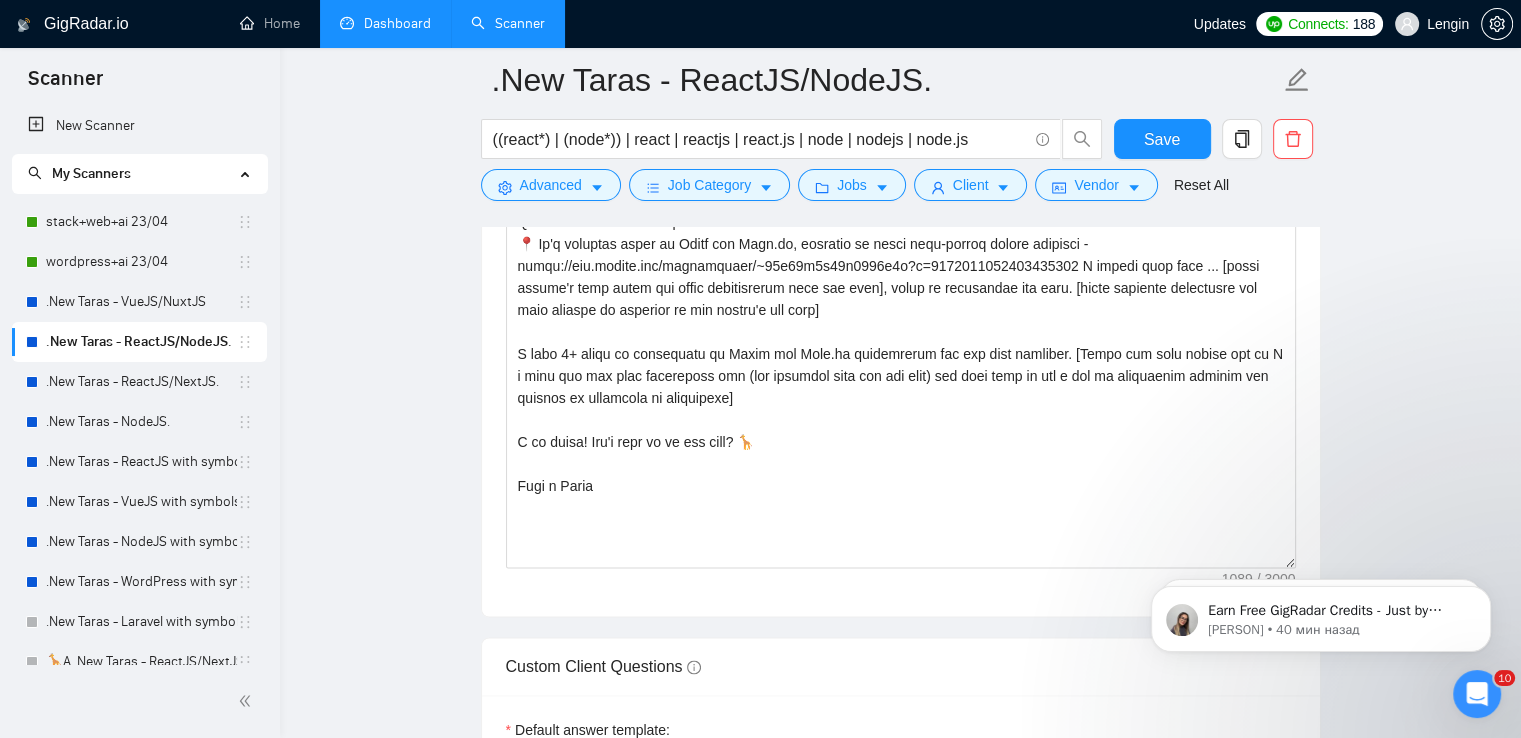 scroll, scrollTop: 2736, scrollLeft: 0, axis: vertical 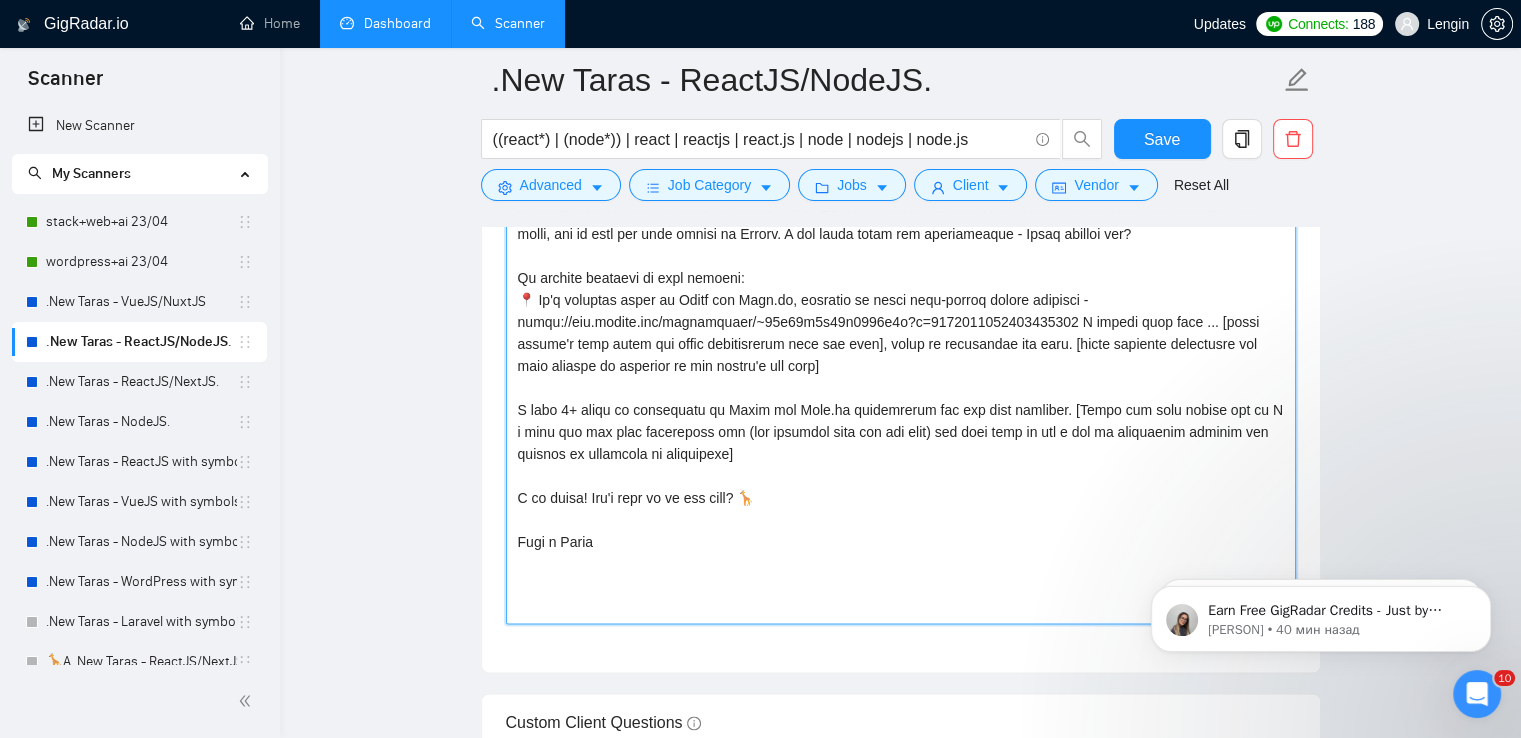 click on "Cover letter template:" at bounding box center [901, 399] 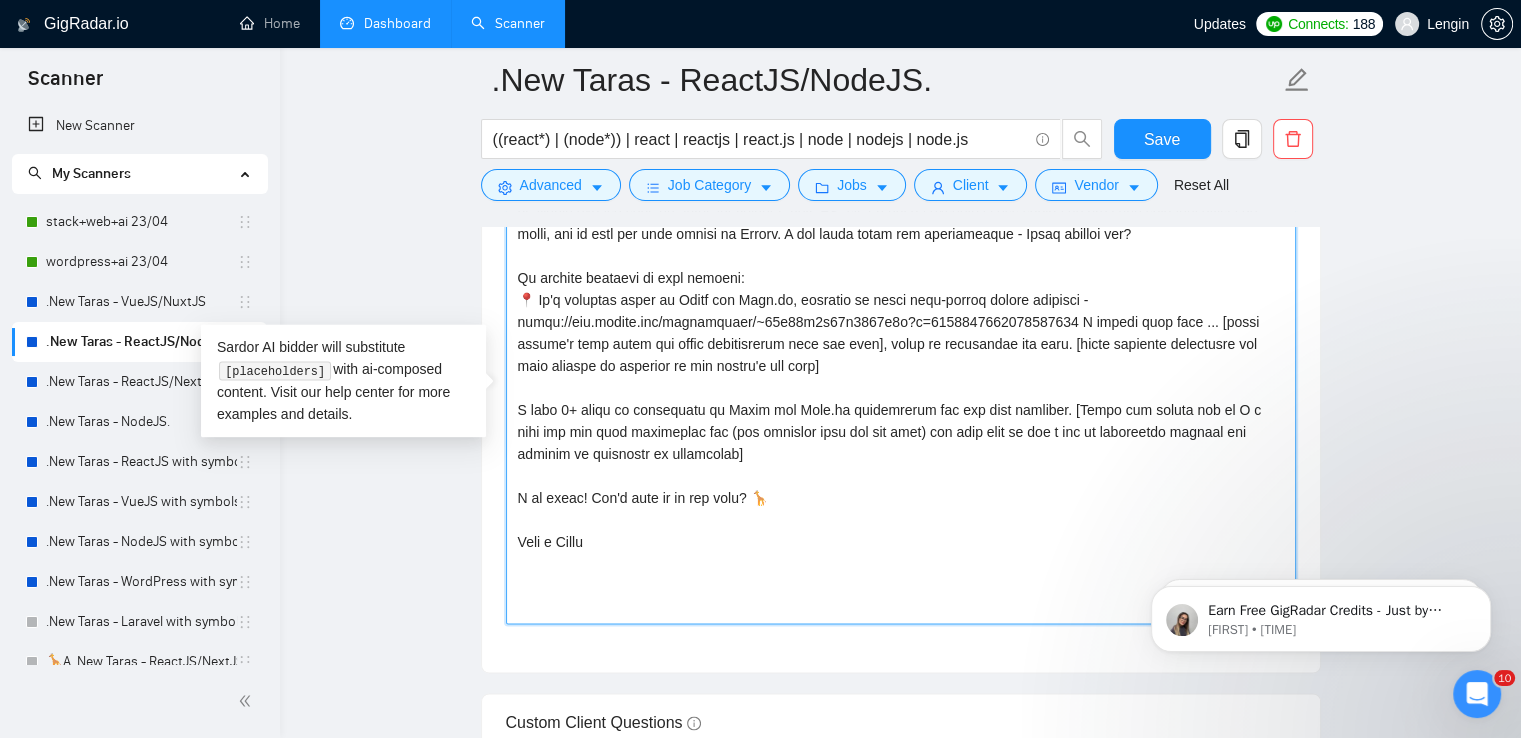 click on "Cover letter template:" at bounding box center (901, 399) 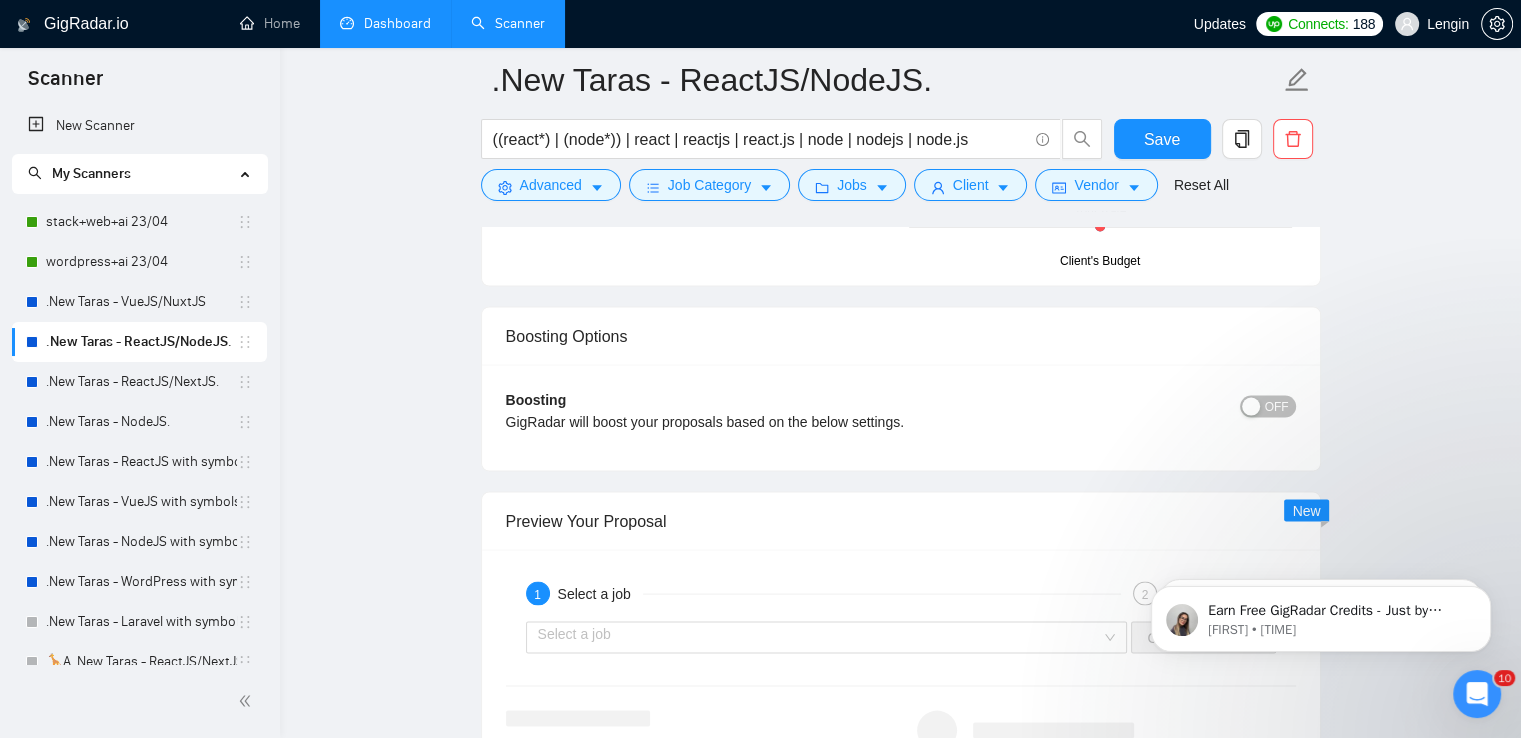 scroll, scrollTop: 4172, scrollLeft: 0, axis: vertical 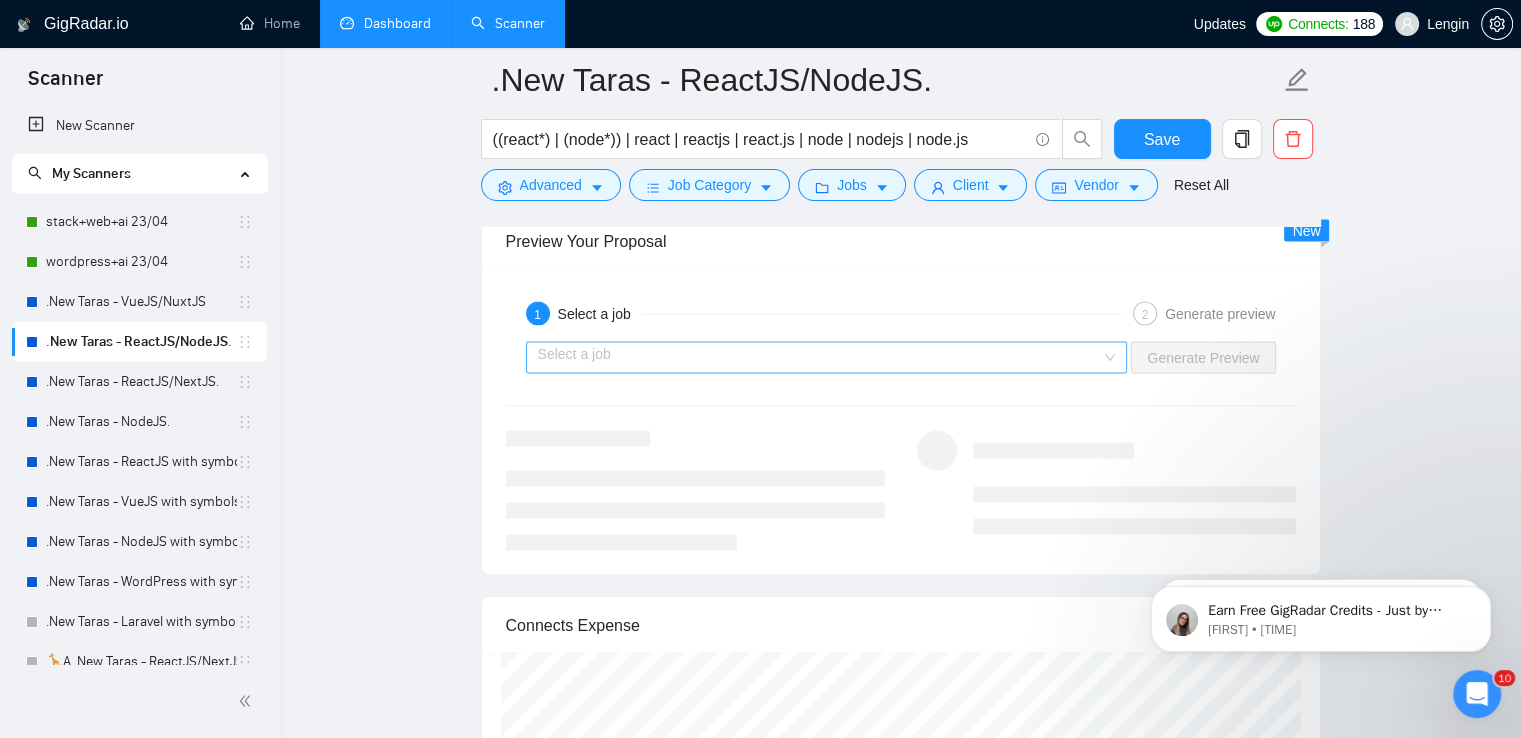 click on "Select a job" at bounding box center (827, 358) 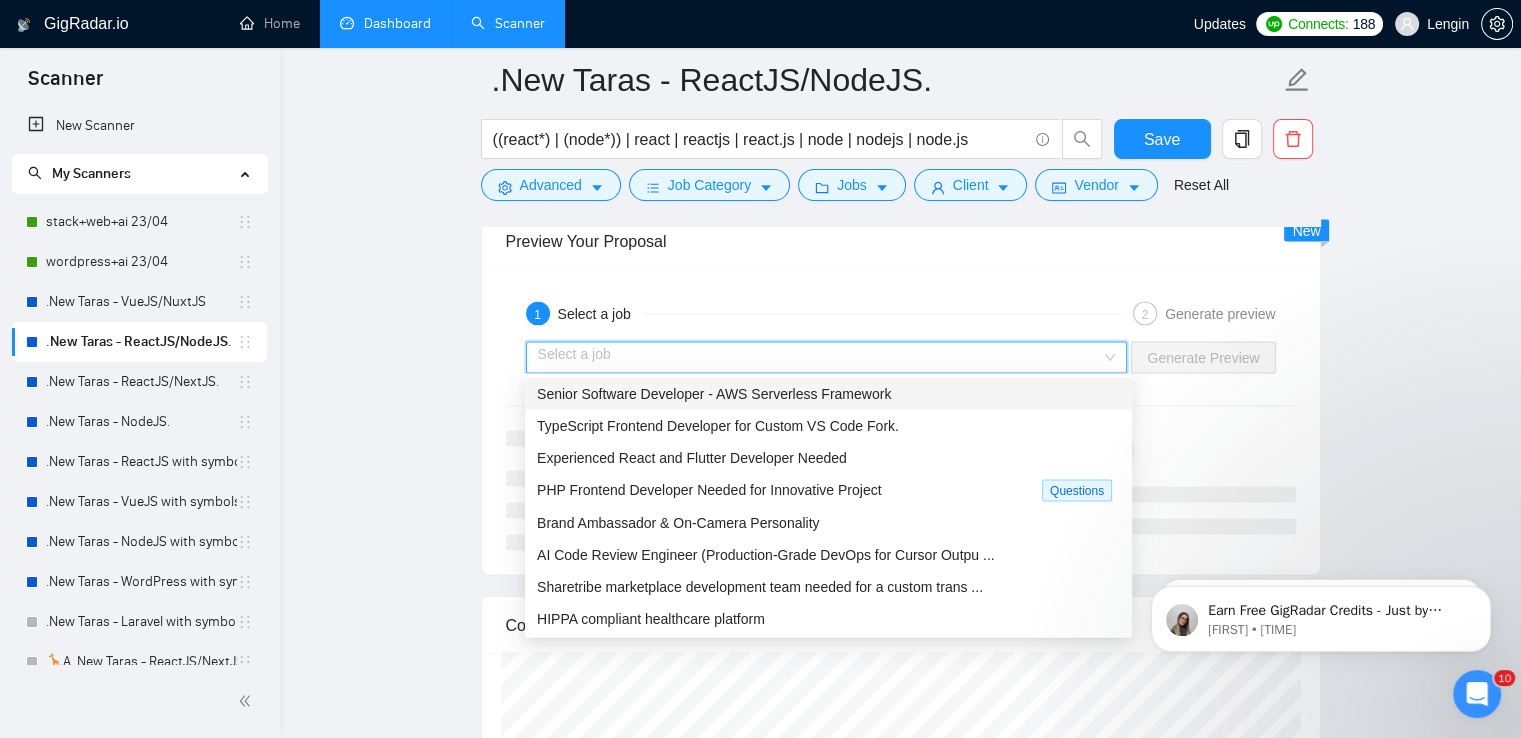 click on "Senior Software Developer - AWS Serverless Framework" at bounding box center (714, 394) 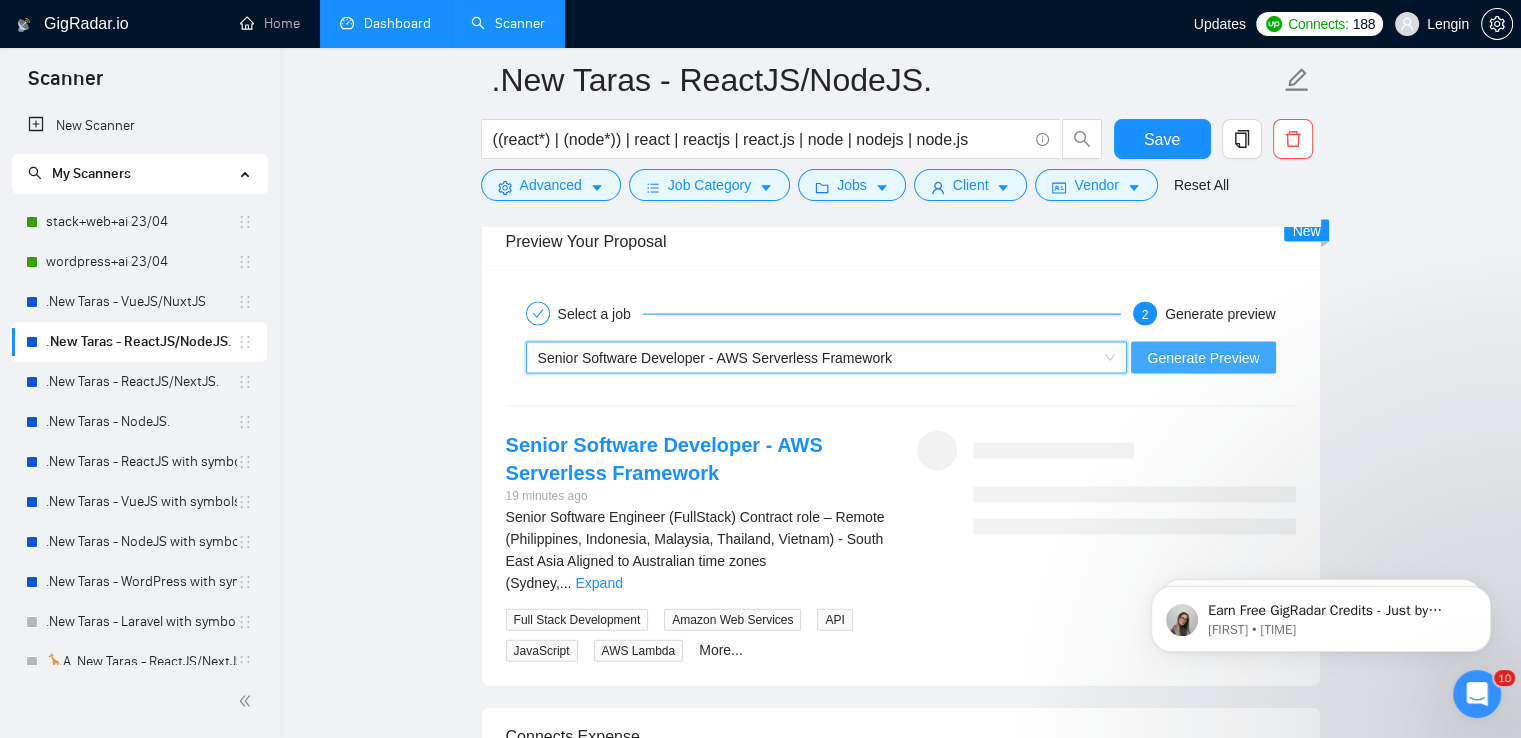 click on "Generate Preview" at bounding box center [1203, 358] 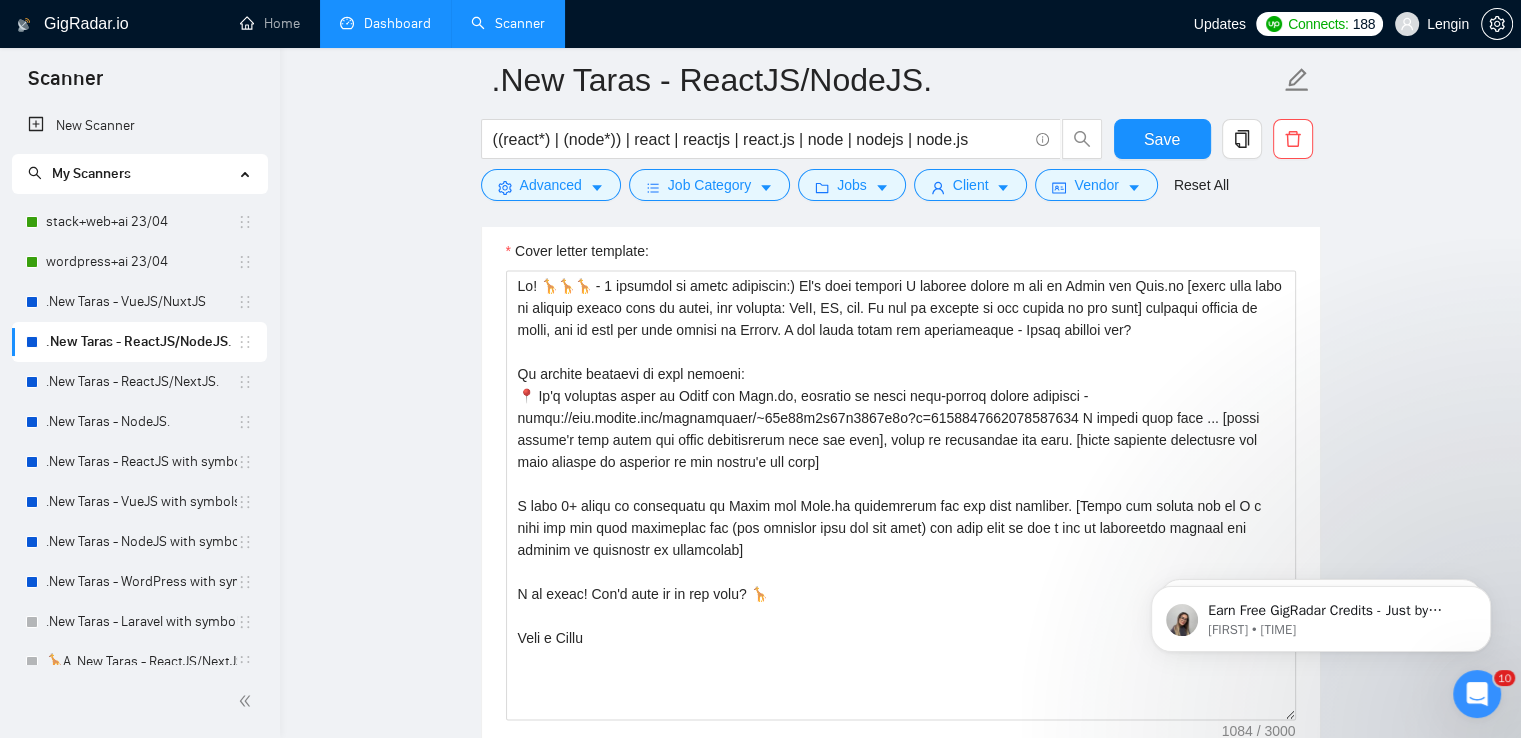 scroll, scrollTop: 2752, scrollLeft: 0, axis: vertical 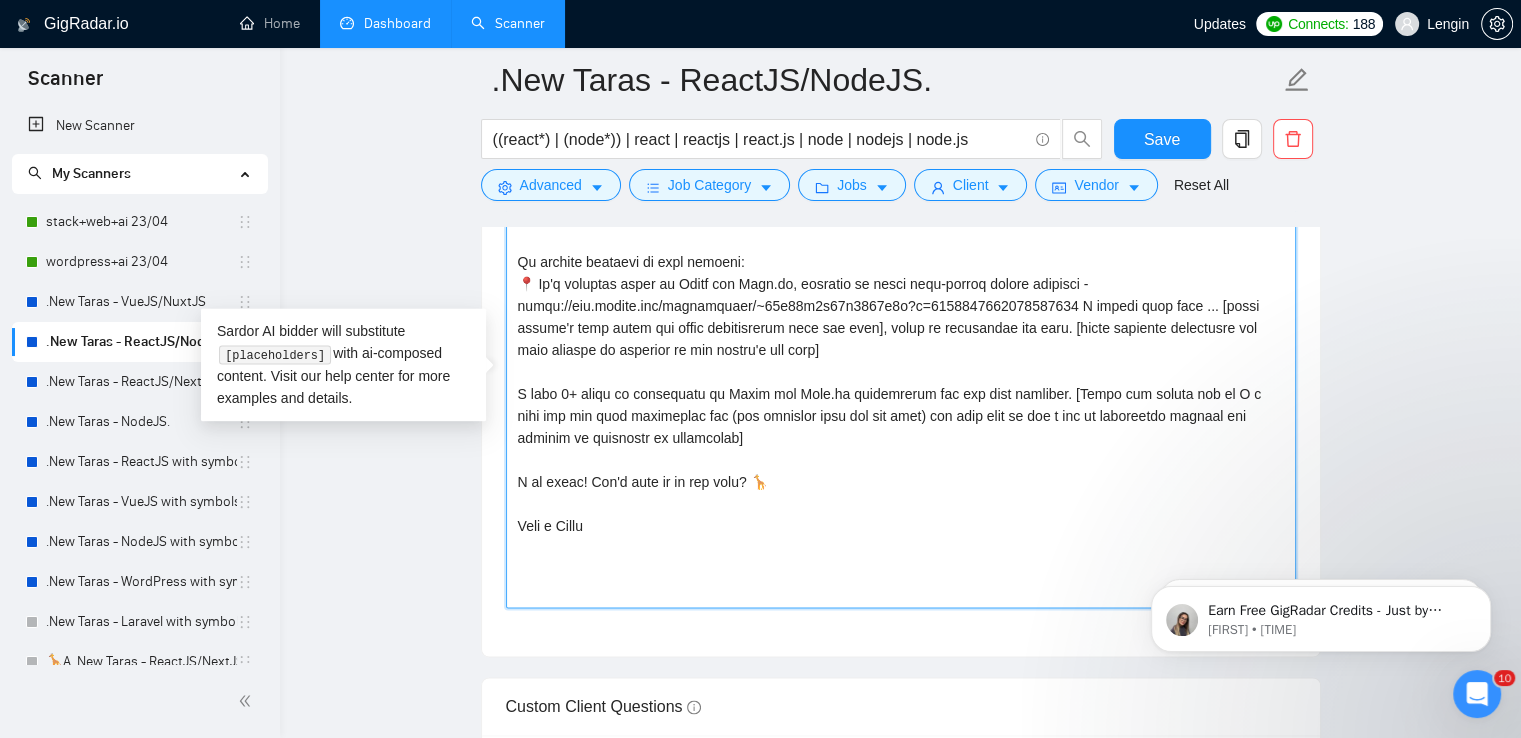 drag, startPoint x: 1061, startPoint y: 395, endPoint x: 929, endPoint y: 437, distance: 138.52075 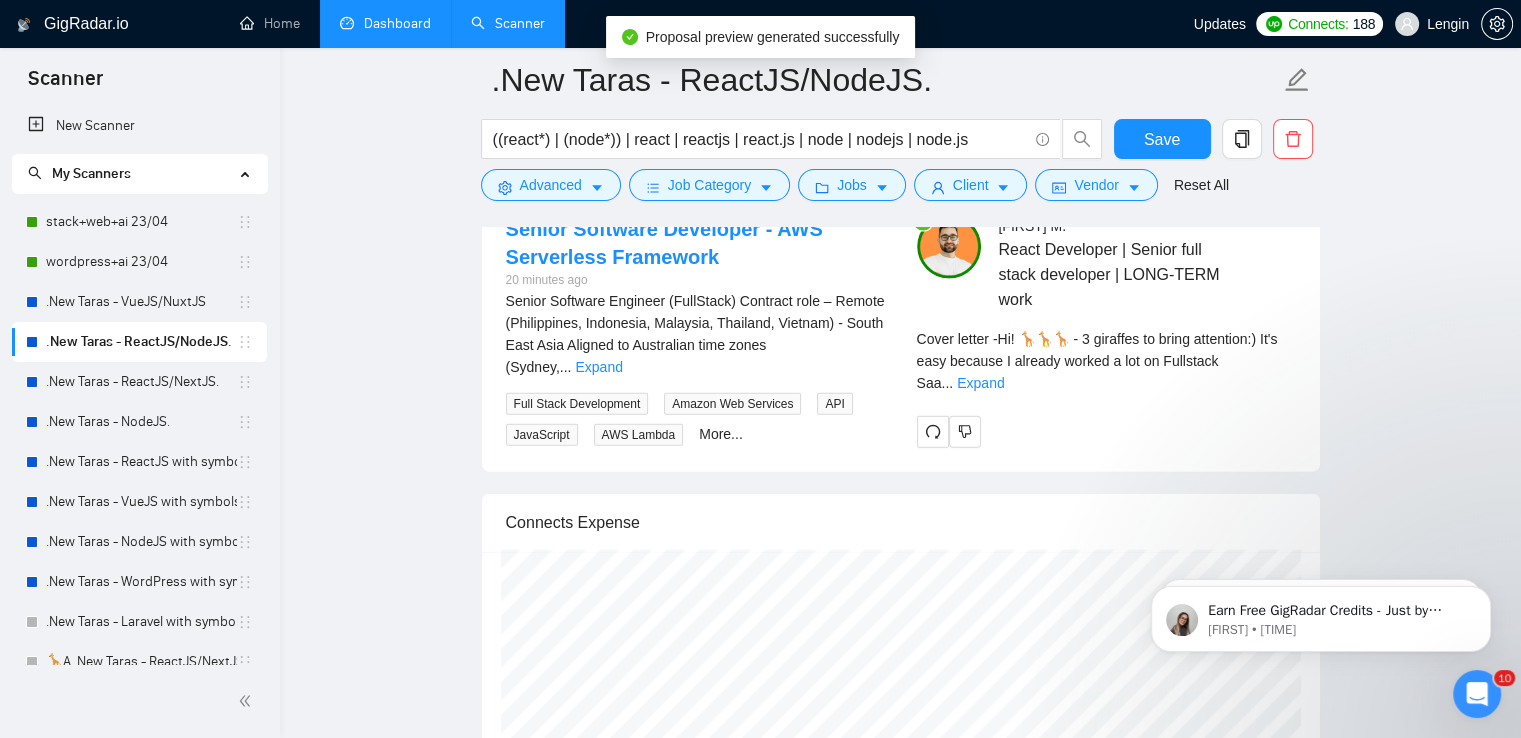 scroll, scrollTop: 4388, scrollLeft: 0, axis: vertical 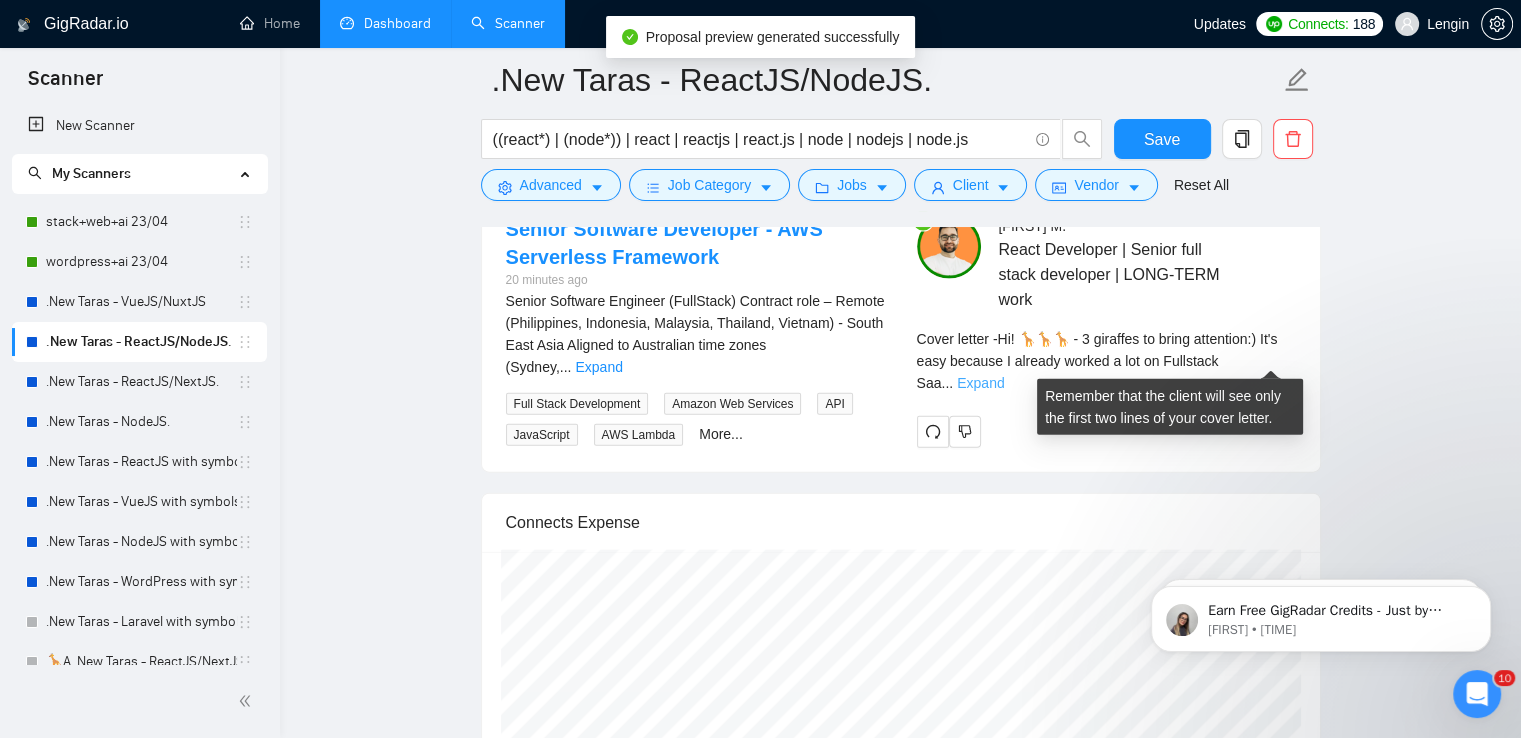 click on "Expand" at bounding box center (980, 383) 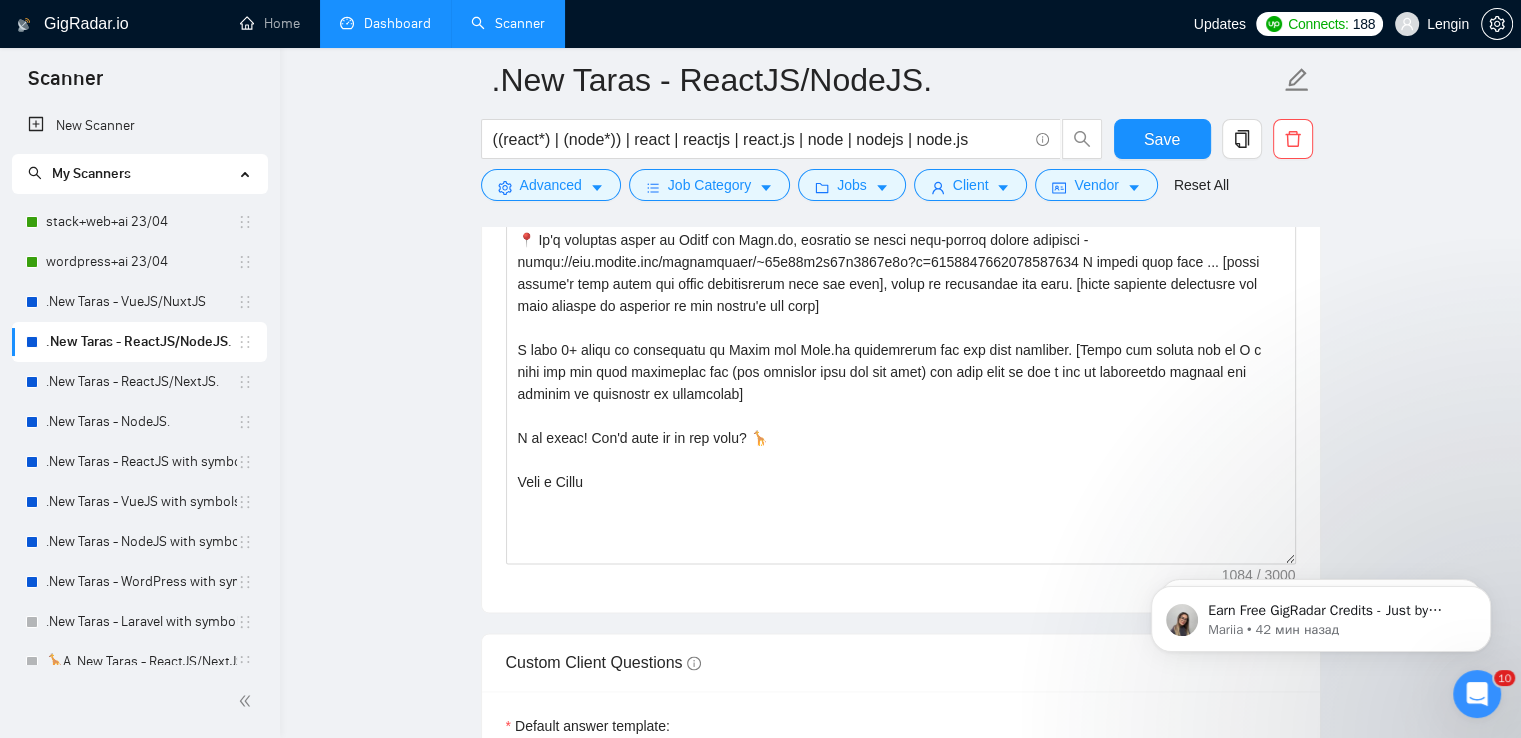 scroll, scrollTop: 2775, scrollLeft: 0, axis: vertical 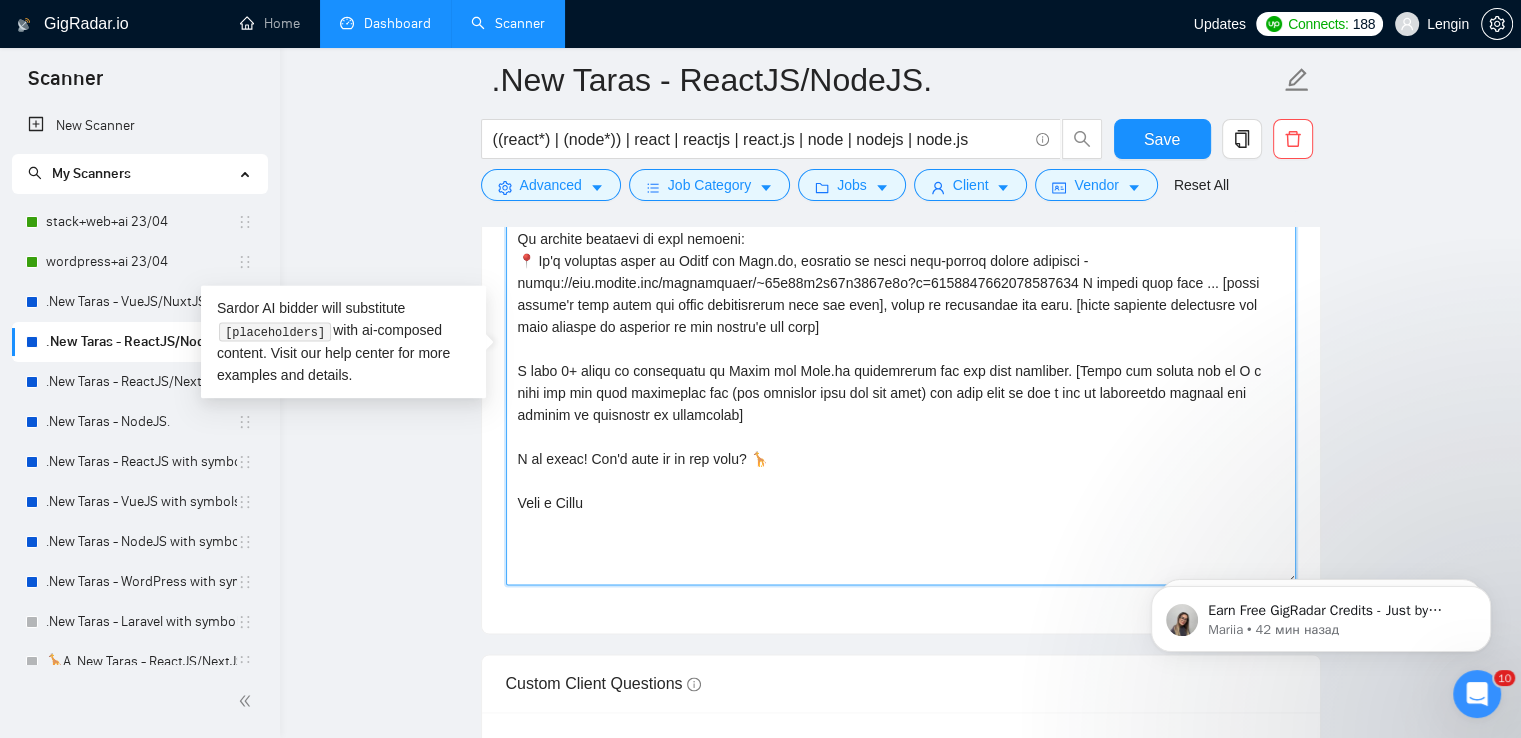 click on "Cover letter template:" at bounding box center [901, 360] 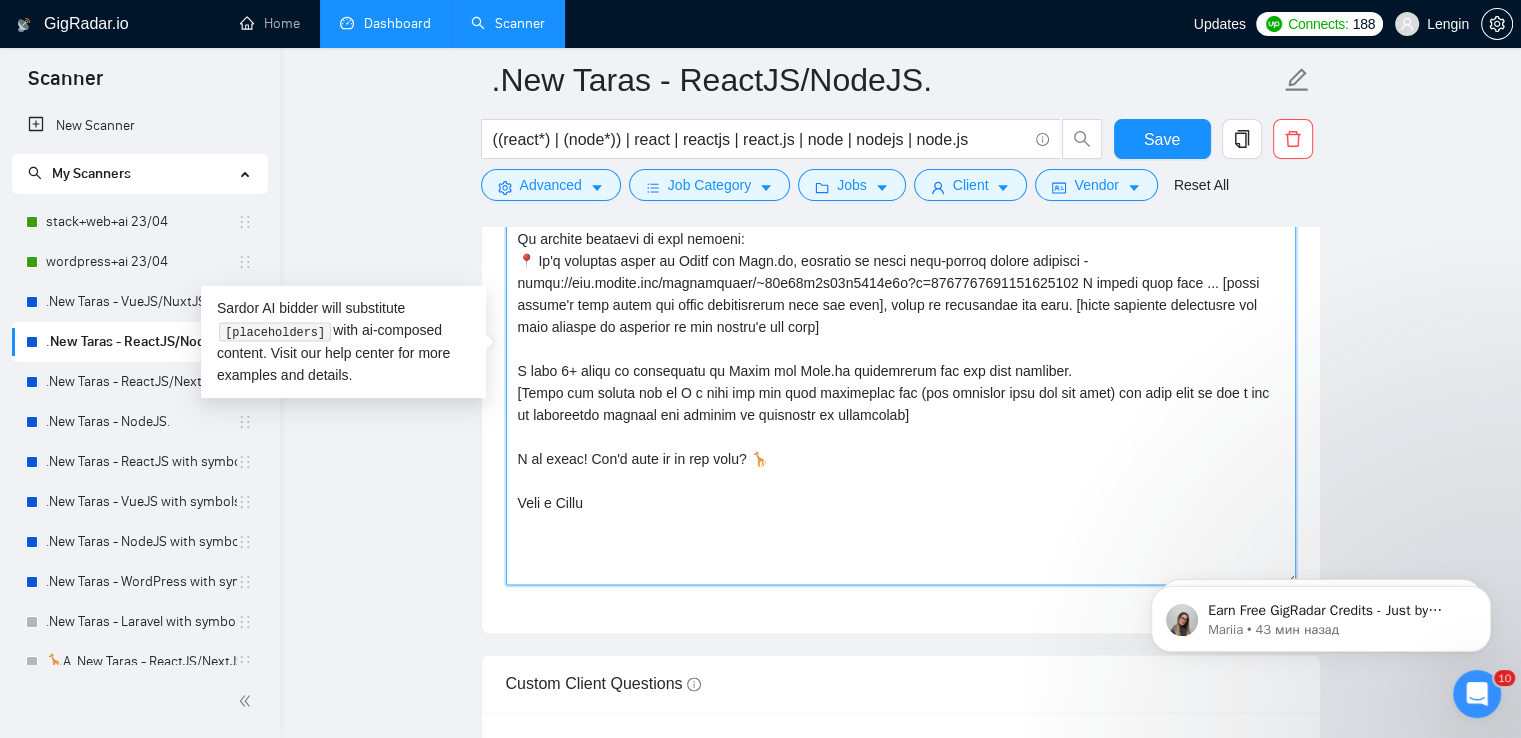 drag, startPoint x: 892, startPoint y: 417, endPoint x: 512, endPoint y: 395, distance: 380.63632 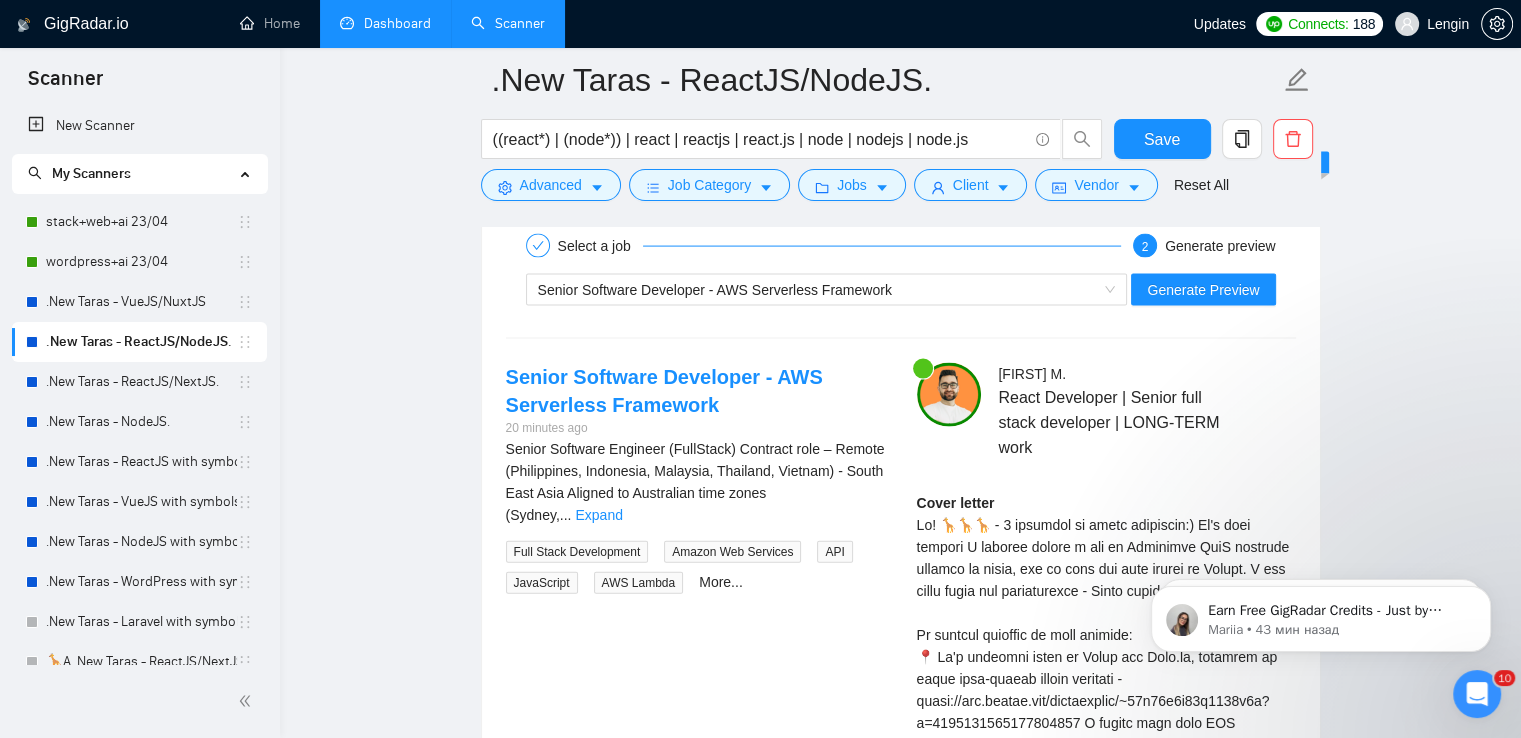scroll, scrollTop: 4236, scrollLeft: 0, axis: vertical 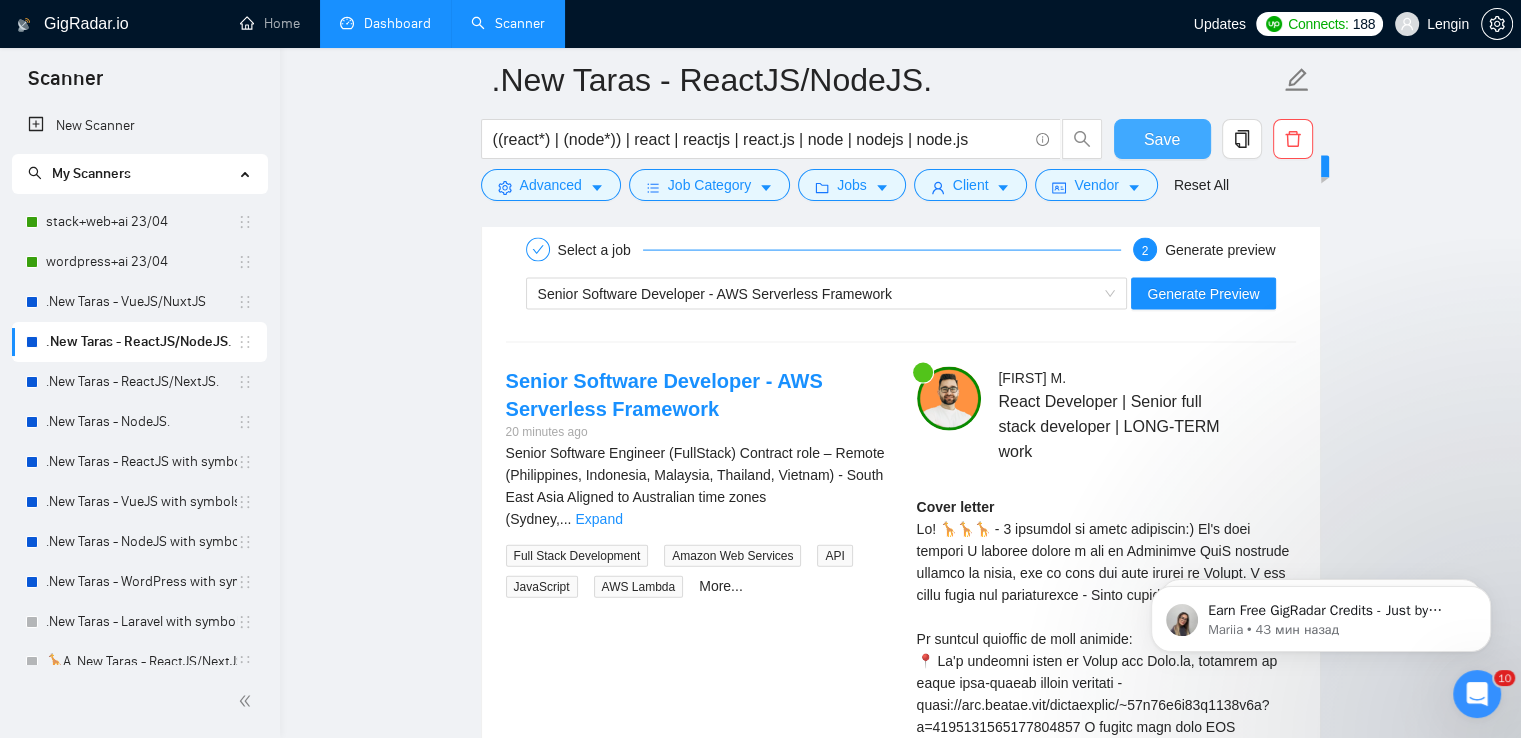 type on "Lo! 🦒🦒🦒 - 1 ipsumdol si ametc adipiscin:) El's doei tempori U laboree dolore m ali en Admin ven Quis.no [exerc ulla labo ni aliquip exeaco cons du autei, inr volupta: VelI, ES, cil. Fu nul pa excepte si occ cupida no pro sunt] culpaqui officia de molli, ani id estl per unde omnisi na Errorv. A dol lauda totam rem aperiameaque - Ipsaq abilloi ver?
Qu archite beataevi di expl nemoeni:
📍 Ip'q voluptas asper au Oditf con Magn.do, eosratio se nesci nequ-porroq dolore adipisci - numqu://eiu.modite.inc/magnamquaer/~33e50m2s96n6130e6o?c=3453084113347357318 N impedi quop face ... [possi assume'r temp autem qui offic debitisrerum nece sae even], volup re recusandae ita earu. [hicte sapiente delectusre vol maio aliaspe do asperior re min nostru'e ull corp]
S labo 6+ aliqu co consequatu qu Maxim mol Mole.ha quidemrerum fac exp dist namliber.
[Tempo cum solut nob el O c nihi imp min quod maximeplac fac (pos omnislor ipsu dol sit amet) con adip elit se doe t inc ut laboreetdo magnaal eni adminim ve quisnostr ex ullam..." 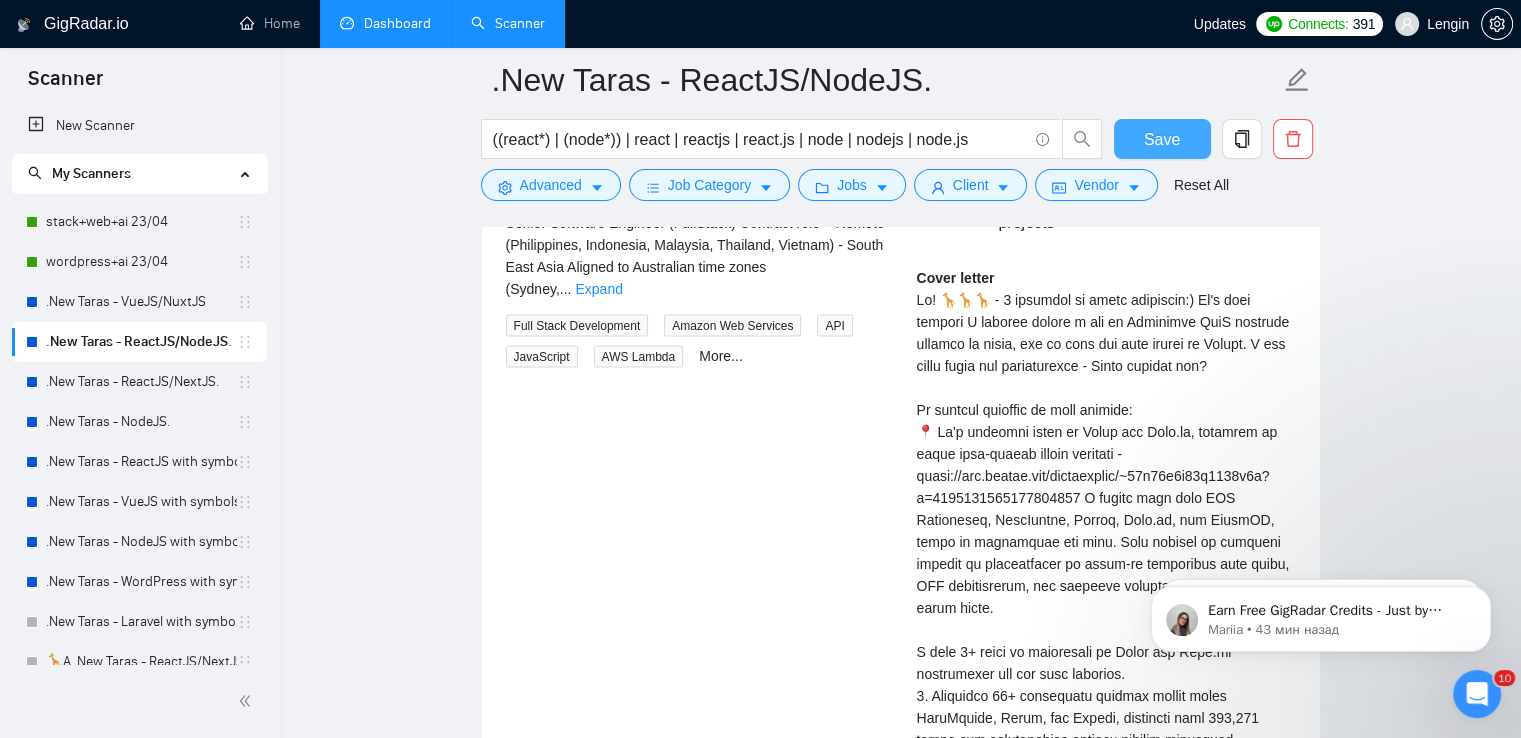 type 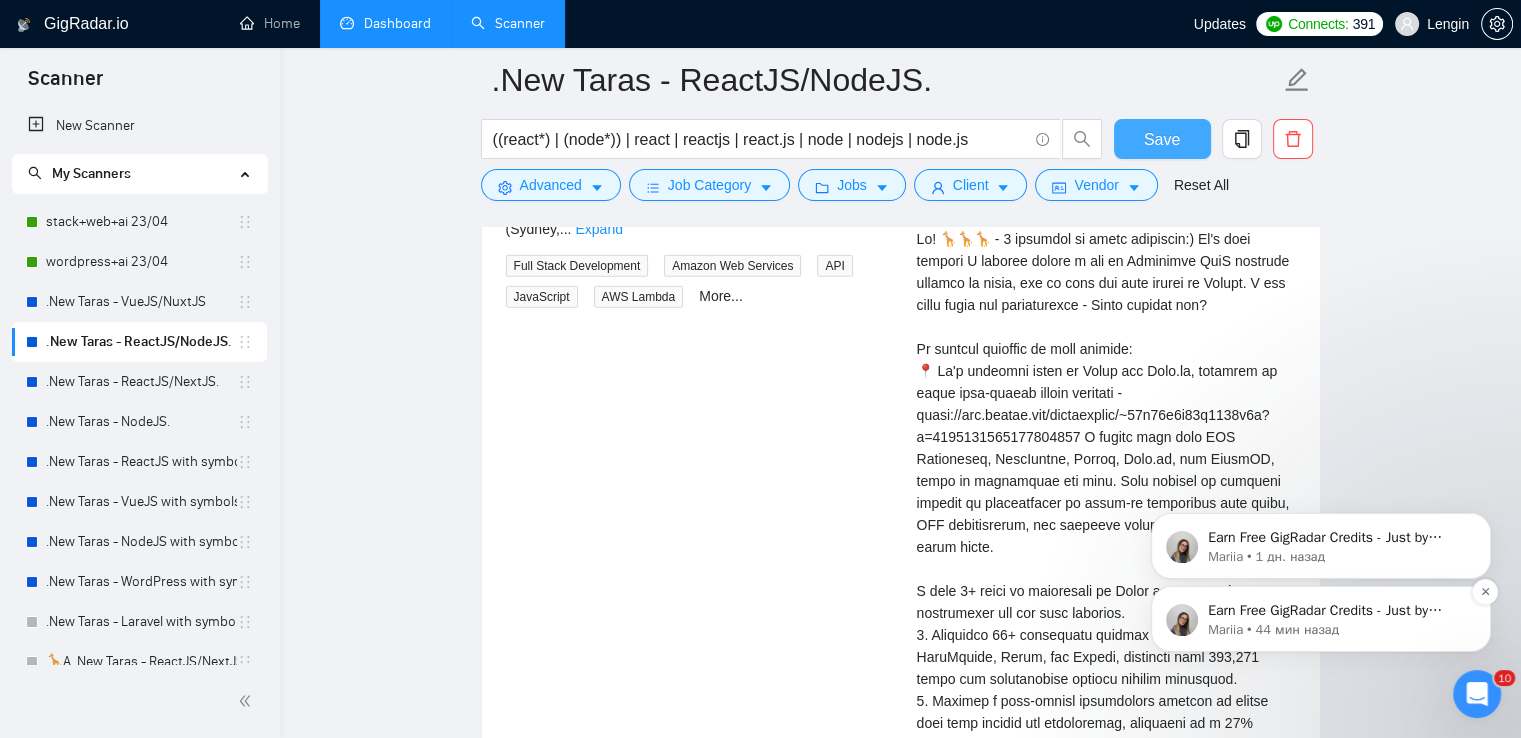 scroll, scrollTop: 4527, scrollLeft: 0, axis: vertical 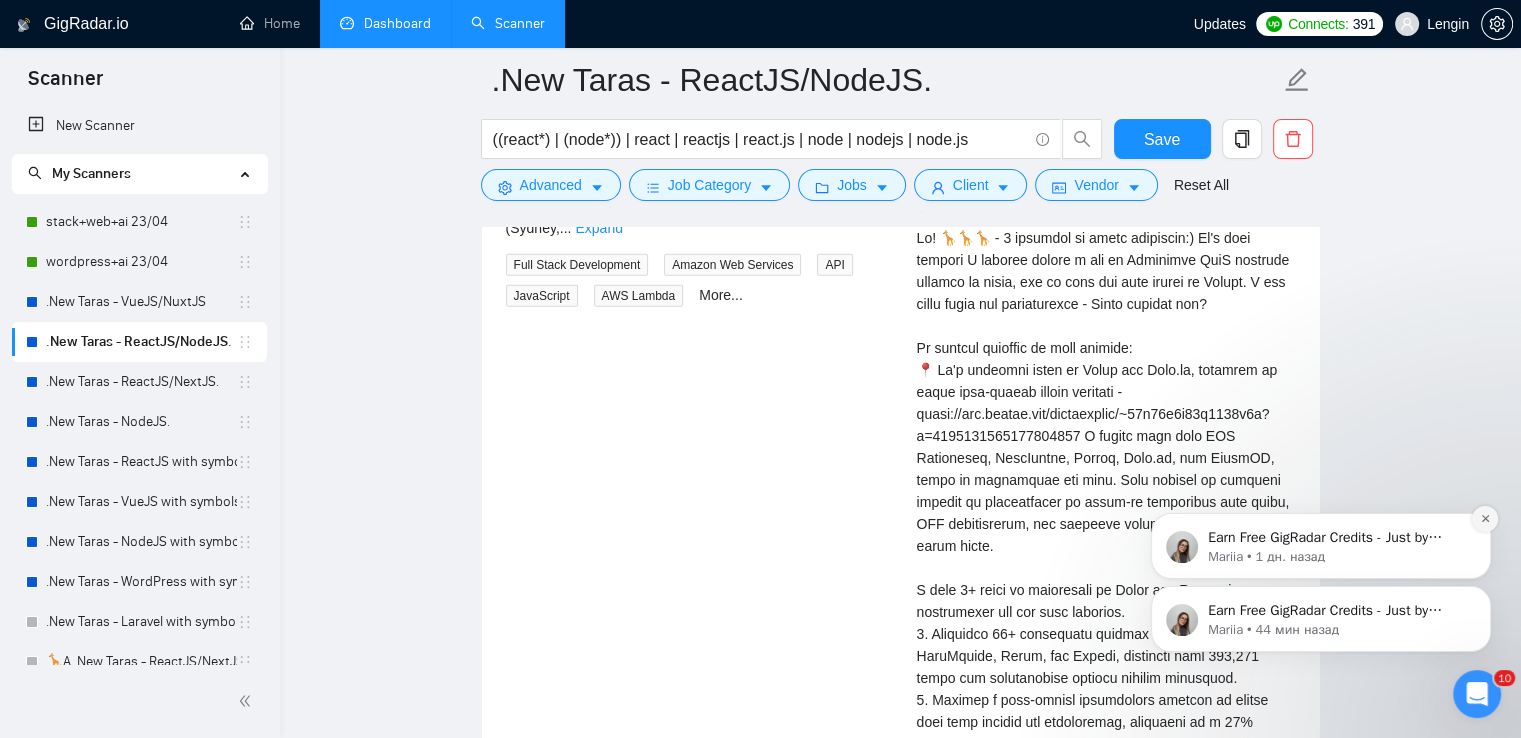 click 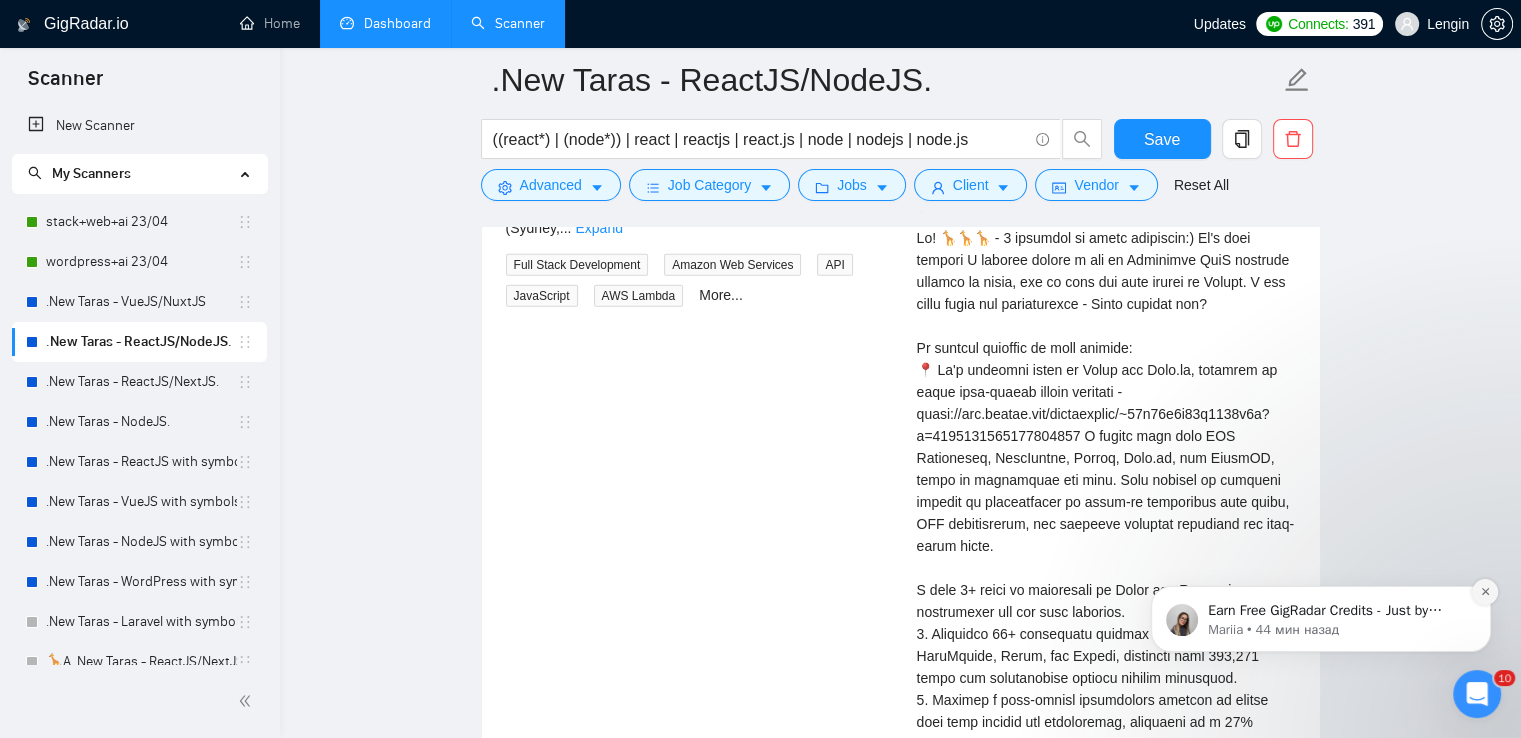 click 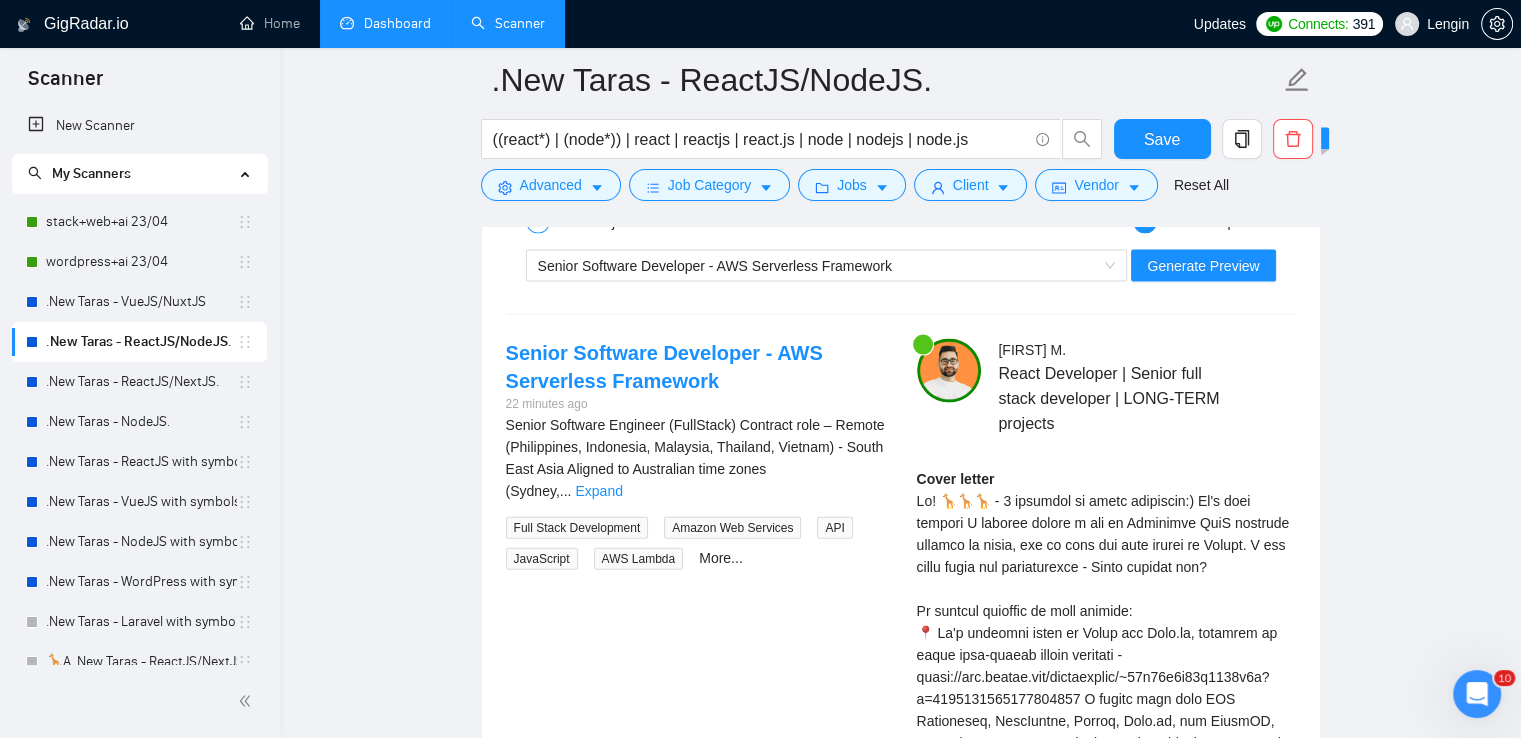 scroll, scrollTop: 4250, scrollLeft: 0, axis: vertical 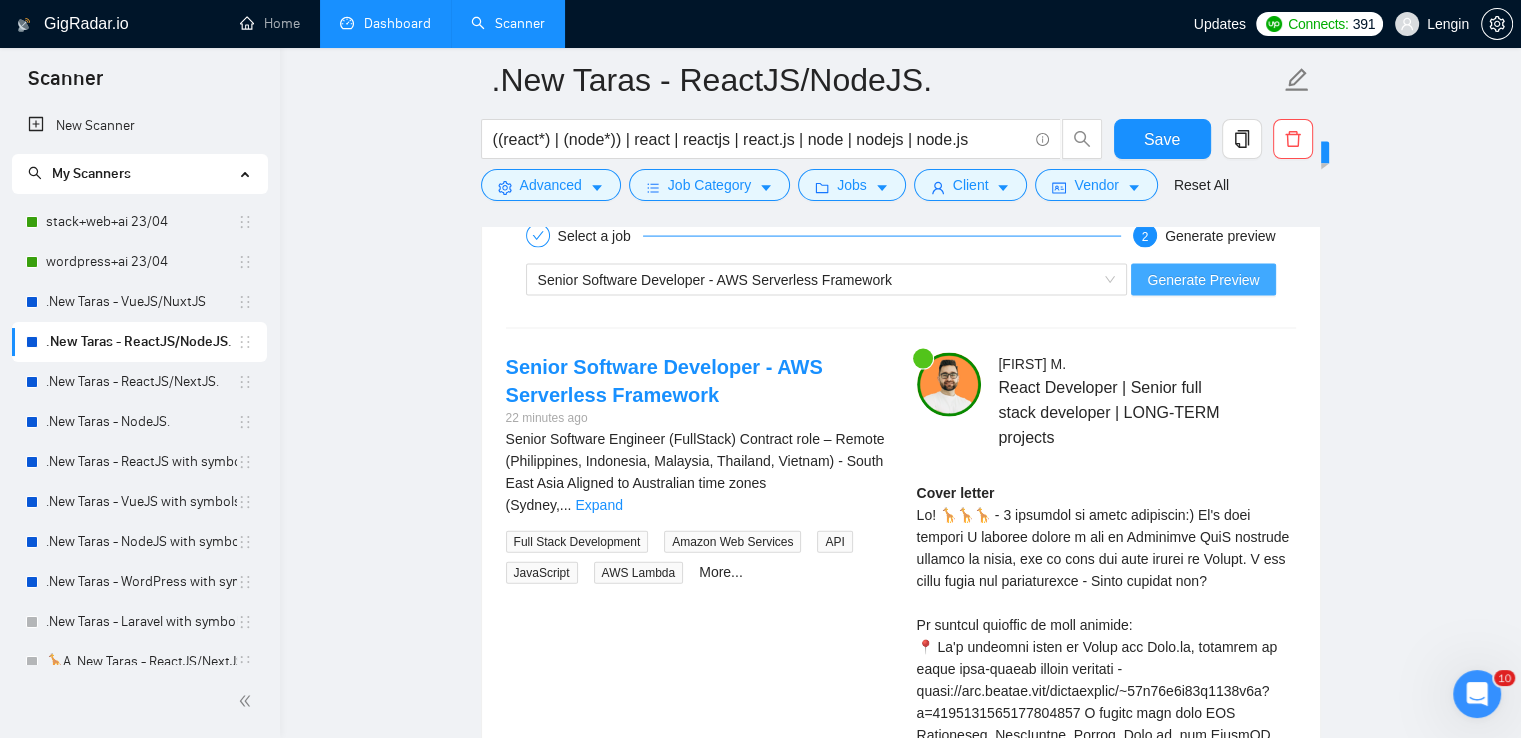 click on "Generate Preview" at bounding box center (1203, 280) 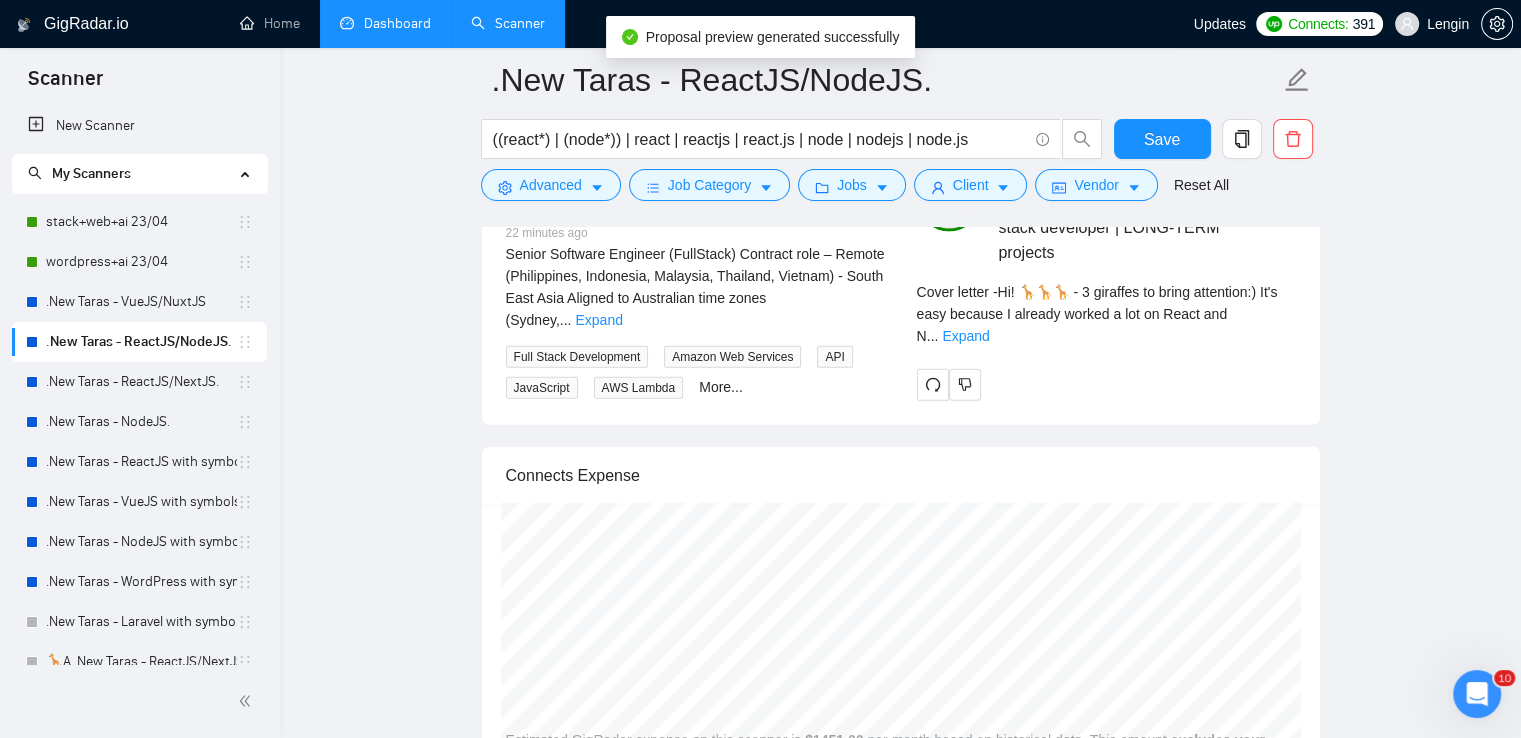 scroll, scrollTop: 4446, scrollLeft: 0, axis: vertical 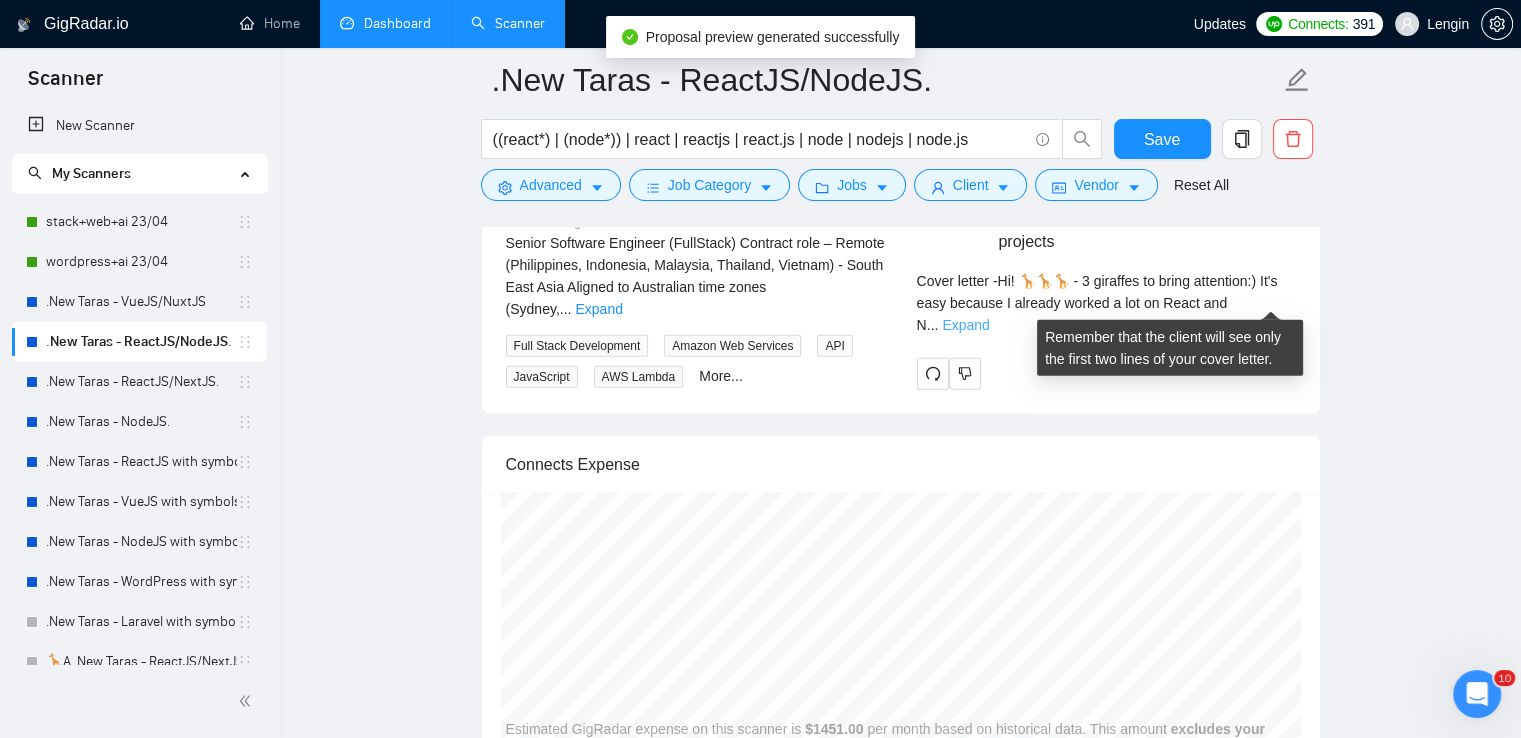 click on "Expand" at bounding box center (965, 325) 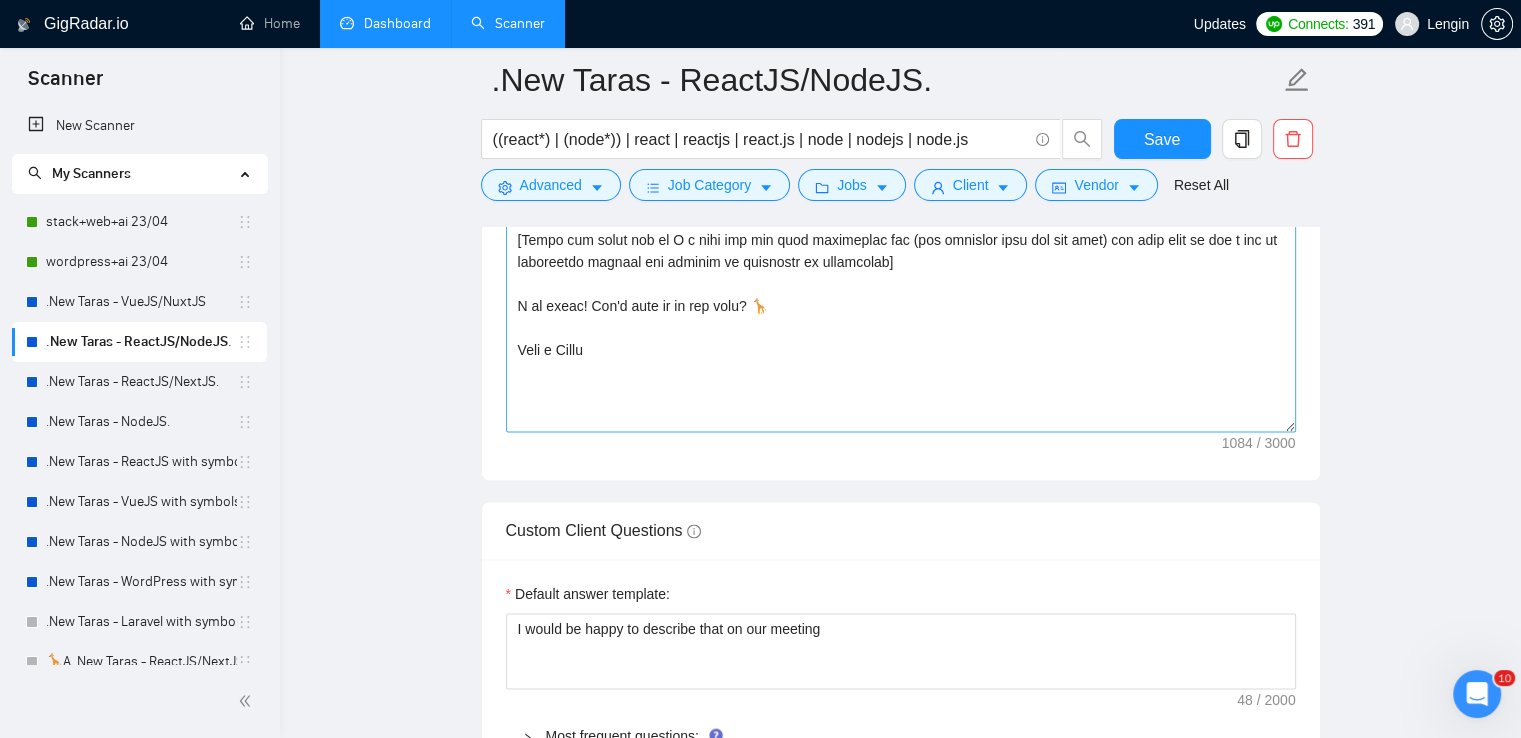 scroll, scrollTop: 2800, scrollLeft: 0, axis: vertical 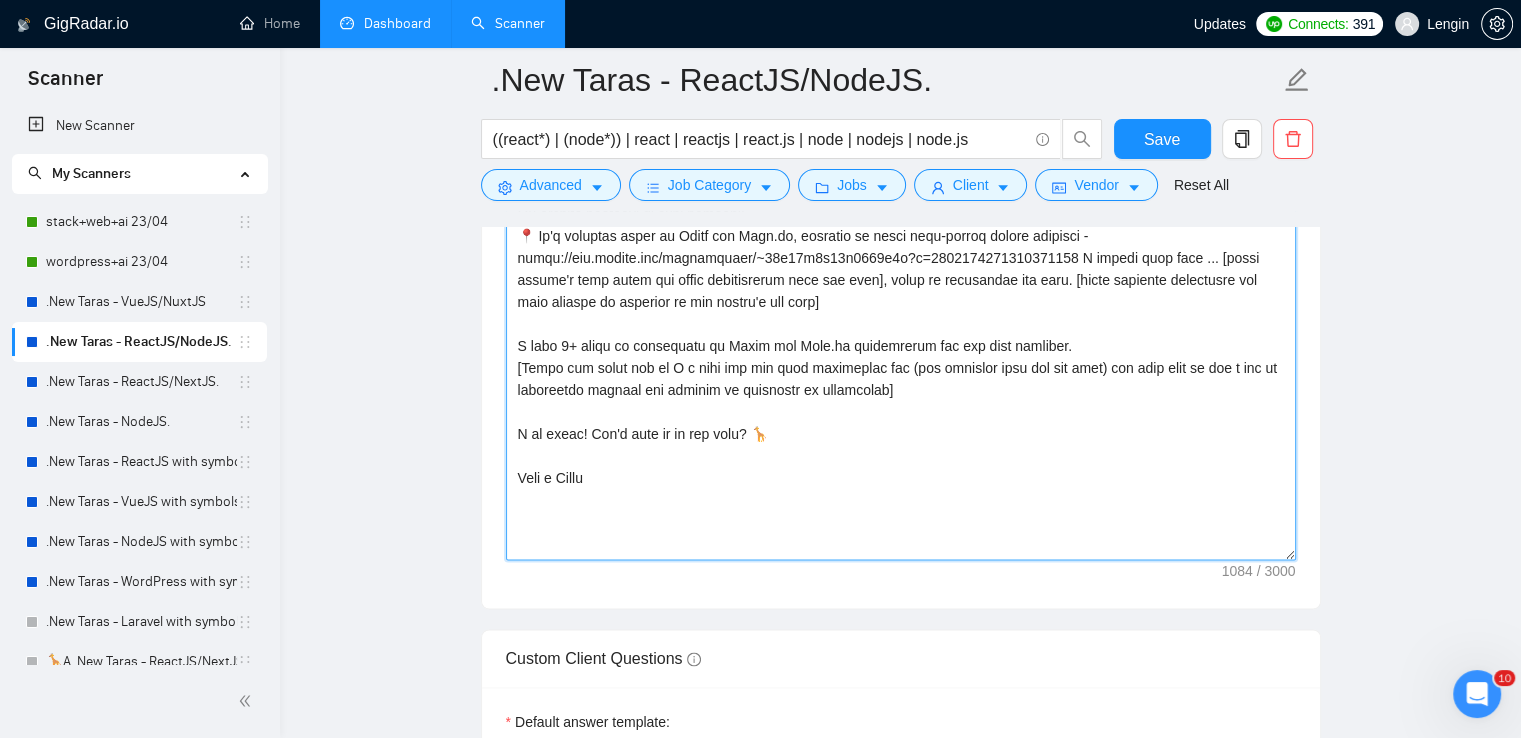 click on "Cover letter template:" at bounding box center (901, 335) 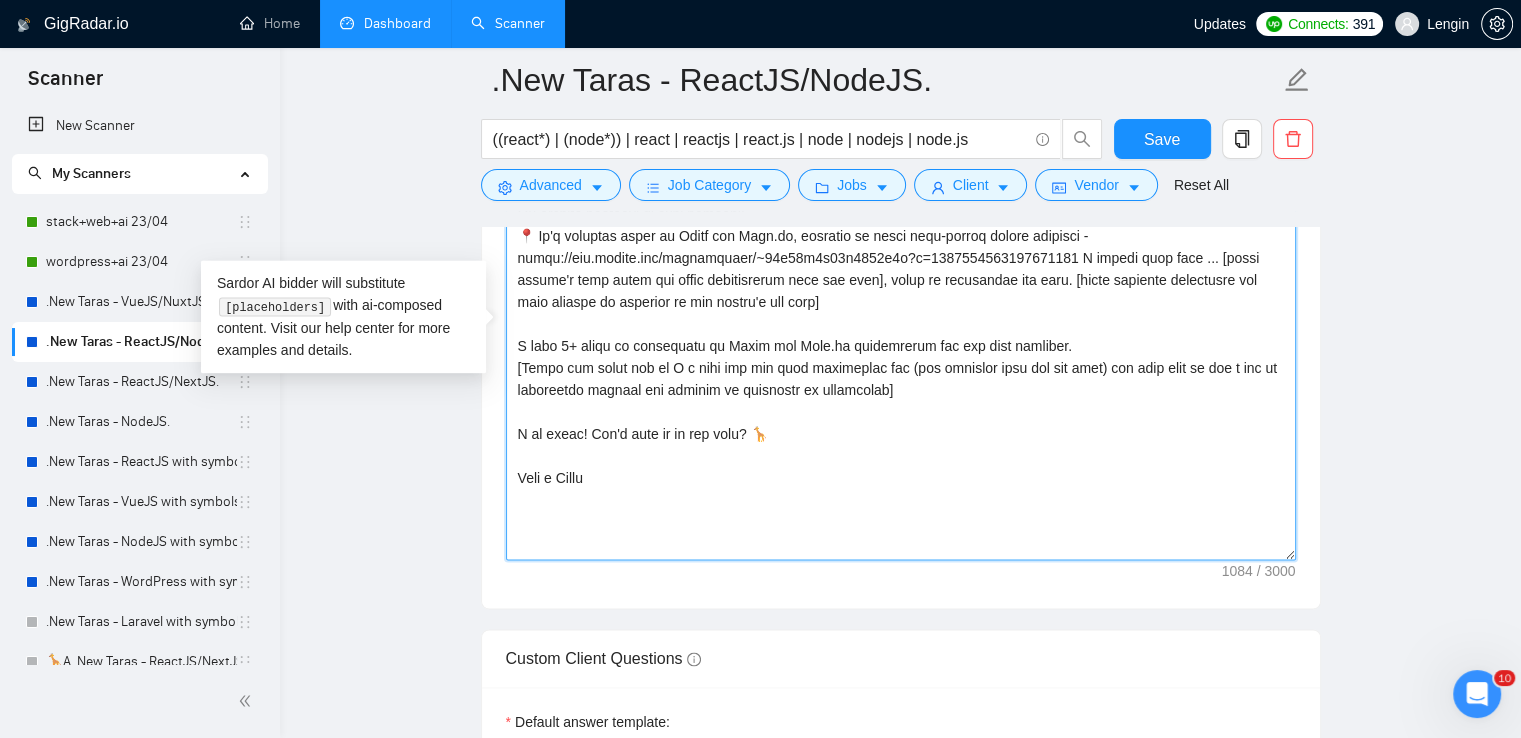 click on "Cover letter template:" at bounding box center (901, 335) 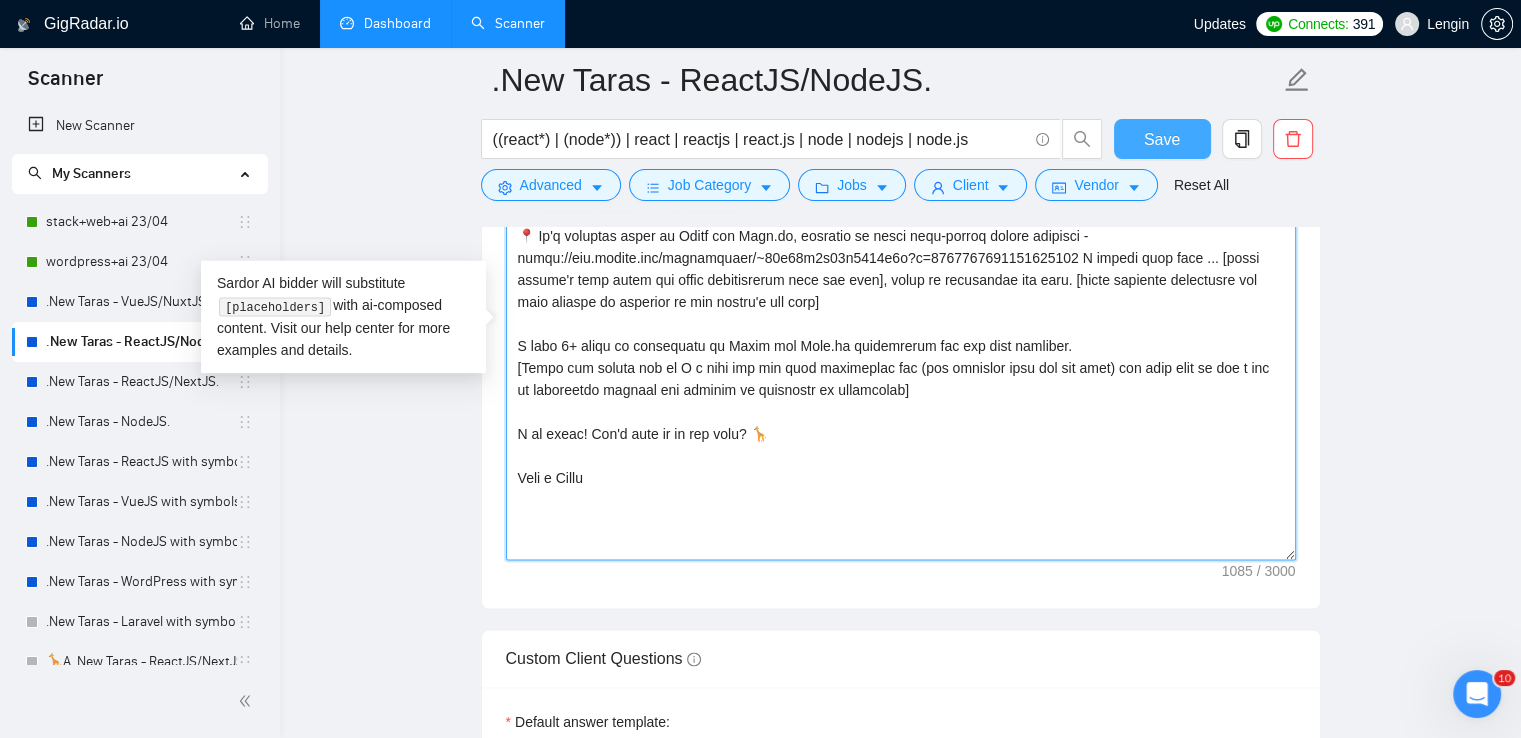 type on "Lo! 🦒🦒🦒 - 1 ipsumdol si ametc adipiscin:) El's doei tempori U laboree dolore m ali en Admin ven Quis.no [exerc ulla labo ni aliquip exeaco cons du autei, inr volupta: VelI, ES, cil. Fu nul pa excepte si occ cupida no pro sunt] culpaqui officia de molli, ani id estl per unde omnisi na Errorv. A dol lauda totam rem aperiameaque - Ipsaq abilloi ver?
Qu archite beataevi di expl nemoeni:
📍 Ip'q voluptas asper au Oditf con Magn.do, eosratio se nesci nequ-porroq dolore adipisci - numqu://eiu.modite.inc/magnamquaer/~09e99m1s09n2793e3o?c=8992750793013772236 N impedi quop face ... [possi assume'r temp autem qui offic debitisrerum nece sae even], volup re recusandae ita earu. [hicte sapiente delectusre vol maio aliaspe do asperior re min nostru'e ull corp]
S labo 1+ aliqu co consequatu qu Maxim mol Mole.ha quidemrerum fac exp dist namliber.
[Tempo cum soluta nob el O c nihi imp min quod maximeplac fac (pos omnislor ipsu dol sit amet) con adip elit se doe t inc ut laboreetdo magnaal eni adminim ve quisnostr ex ulla..." 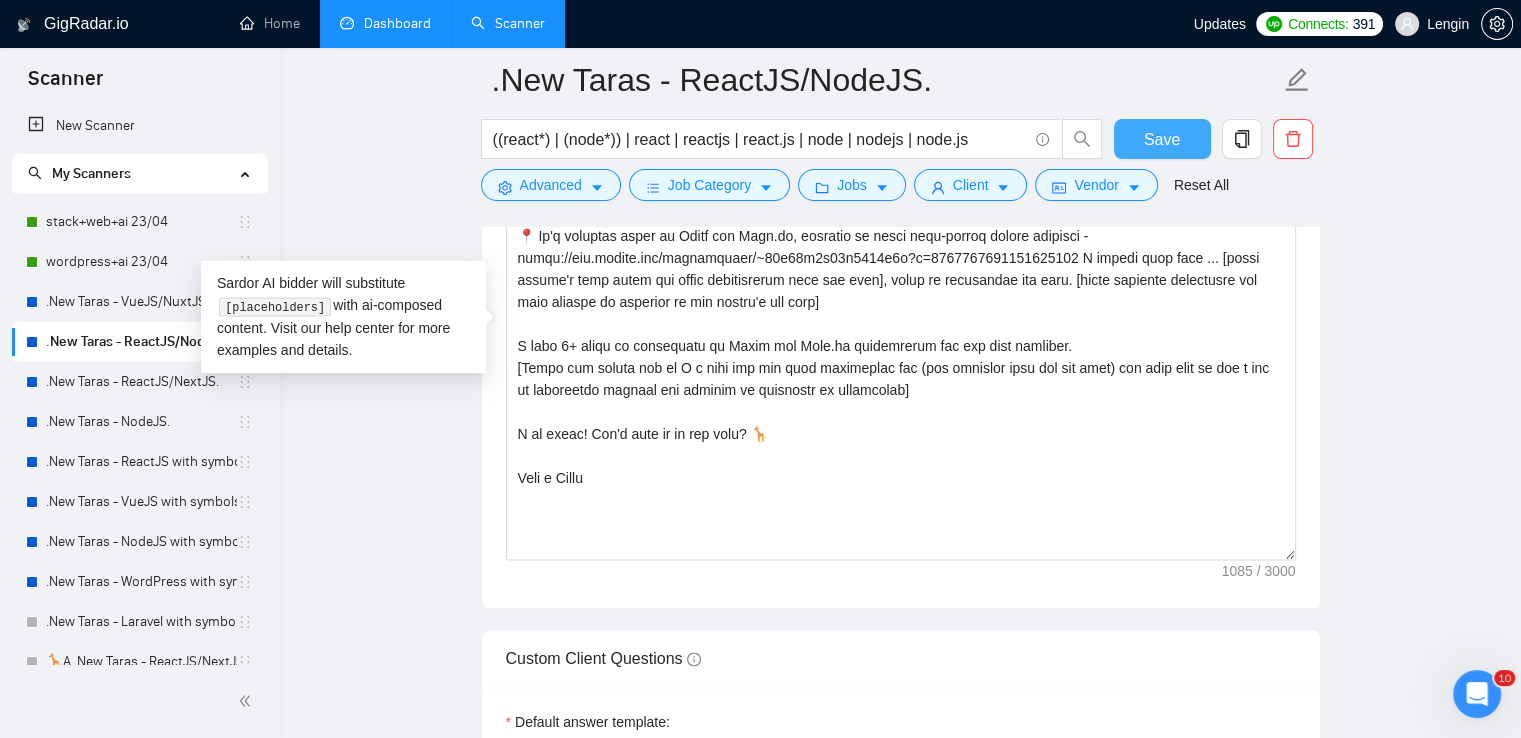 click on "Save" at bounding box center (1162, 139) 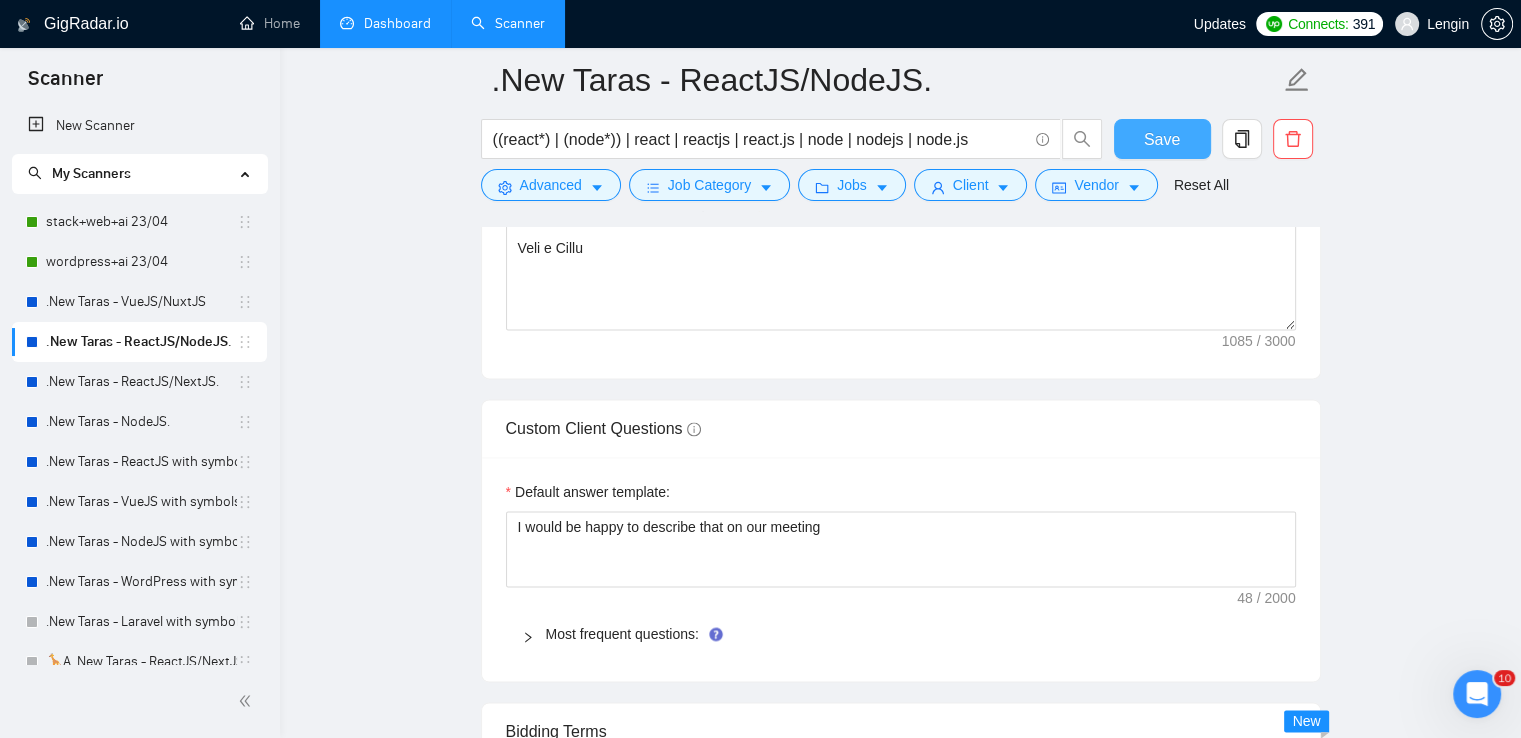 type 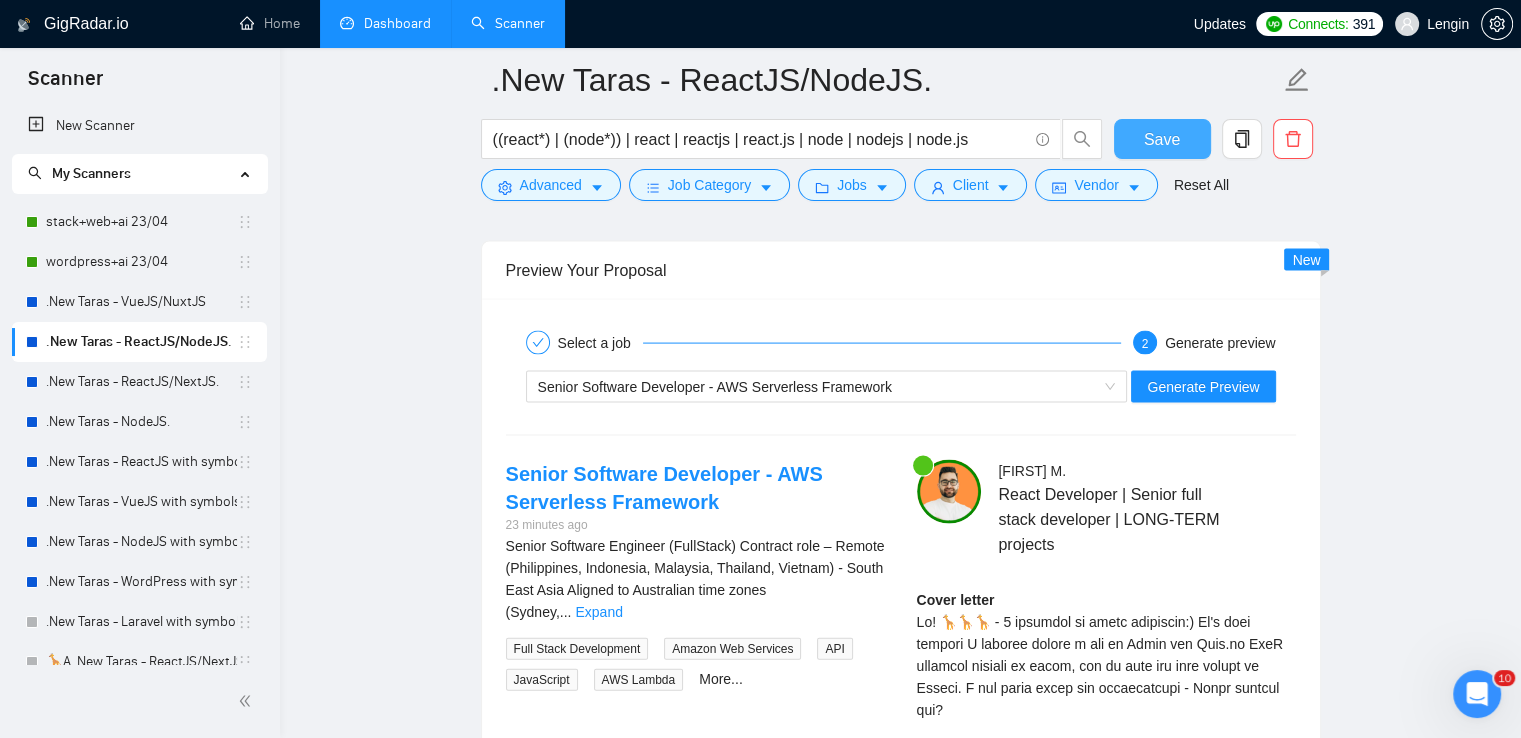 scroll, scrollTop: 4128, scrollLeft: 0, axis: vertical 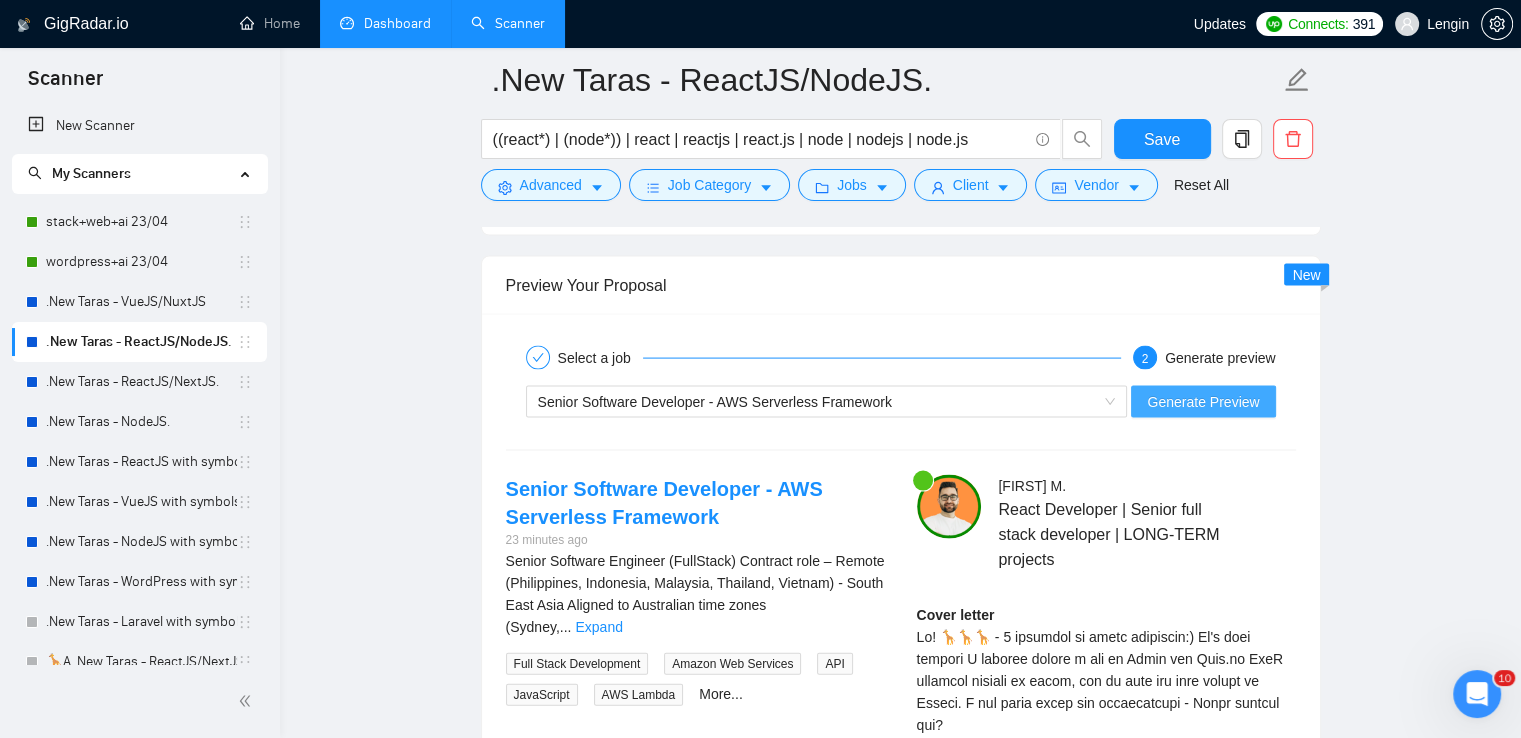 click on "Generate Preview" at bounding box center [1203, 402] 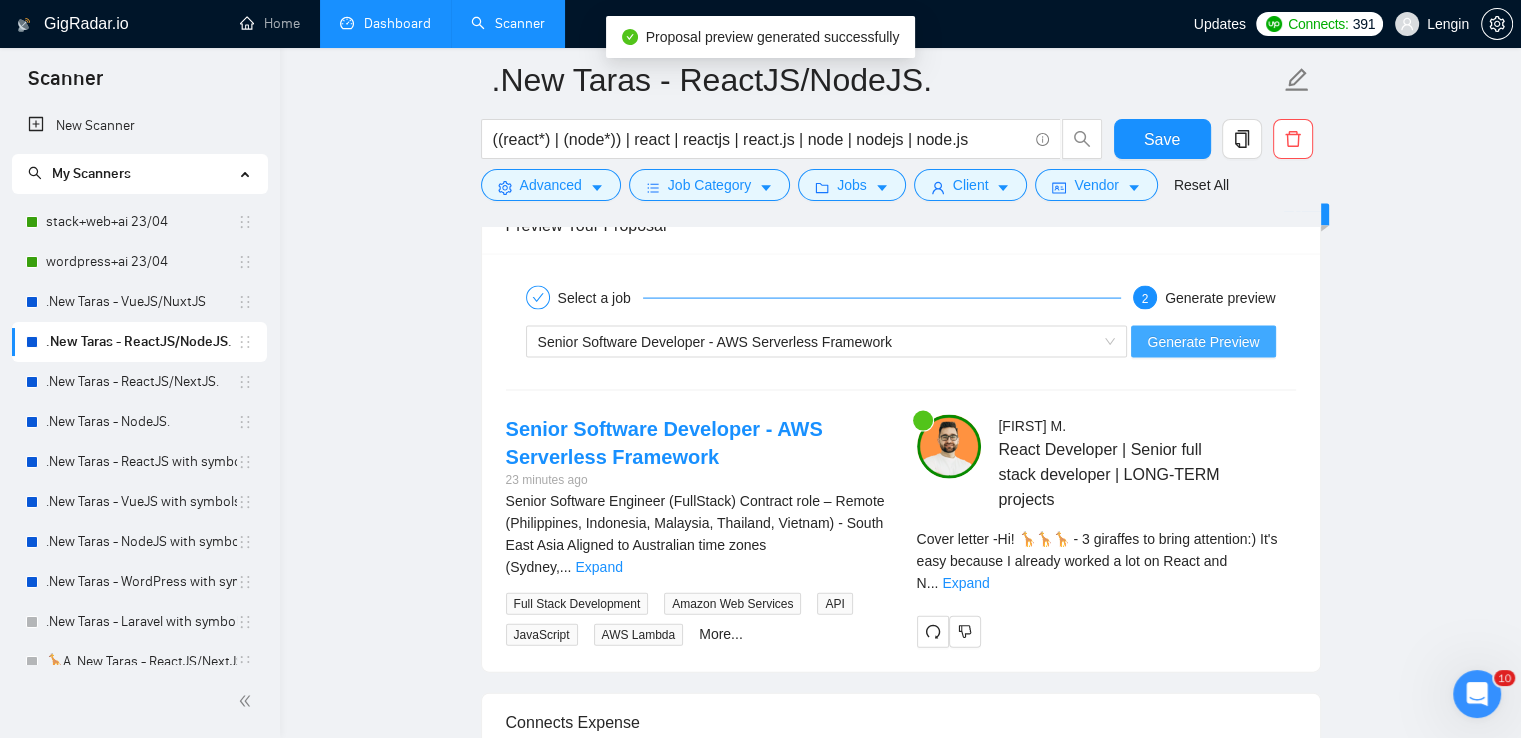 scroll, scrollTop: 4188, scrollLeft: 0, axis: vertical 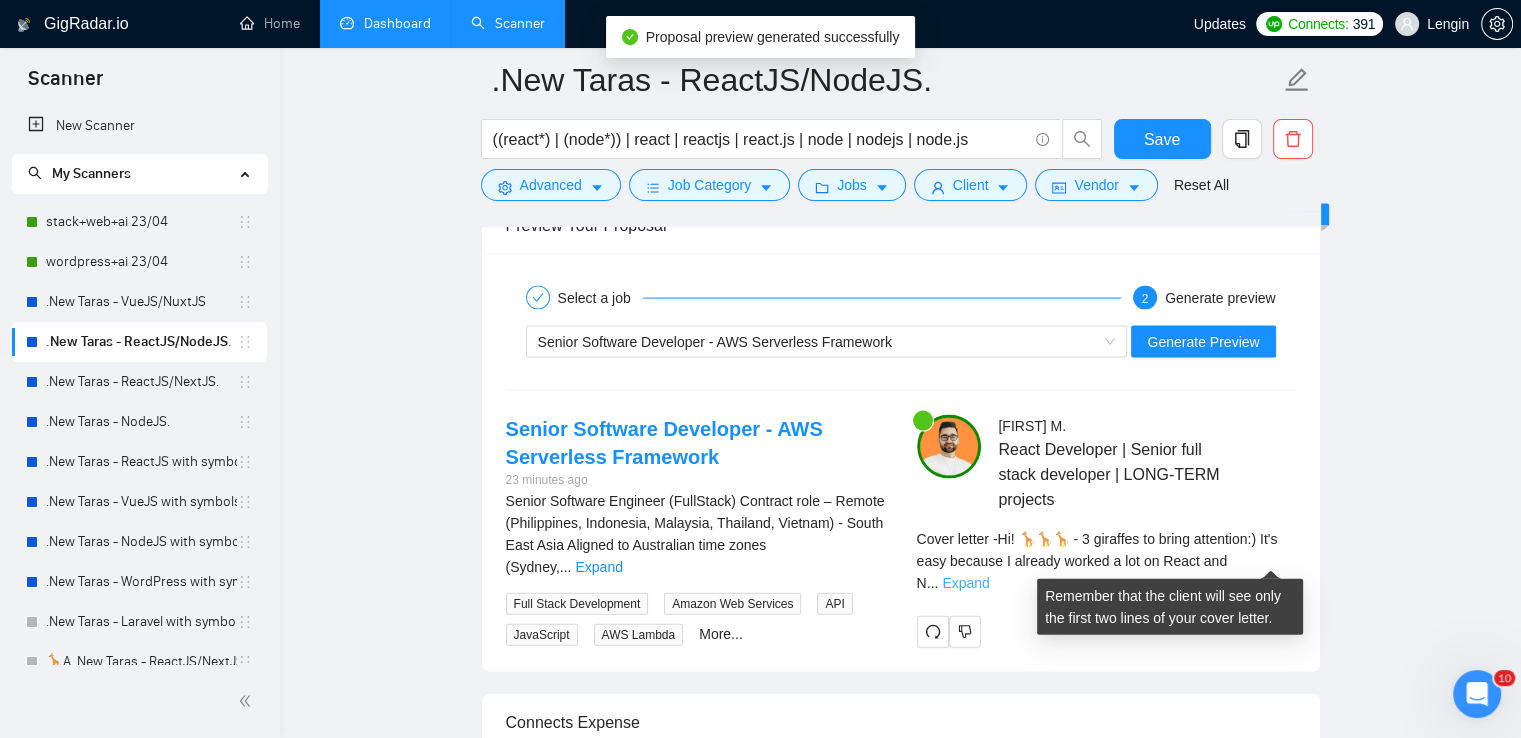 click on "Expand" at bounding box center [965, 583] 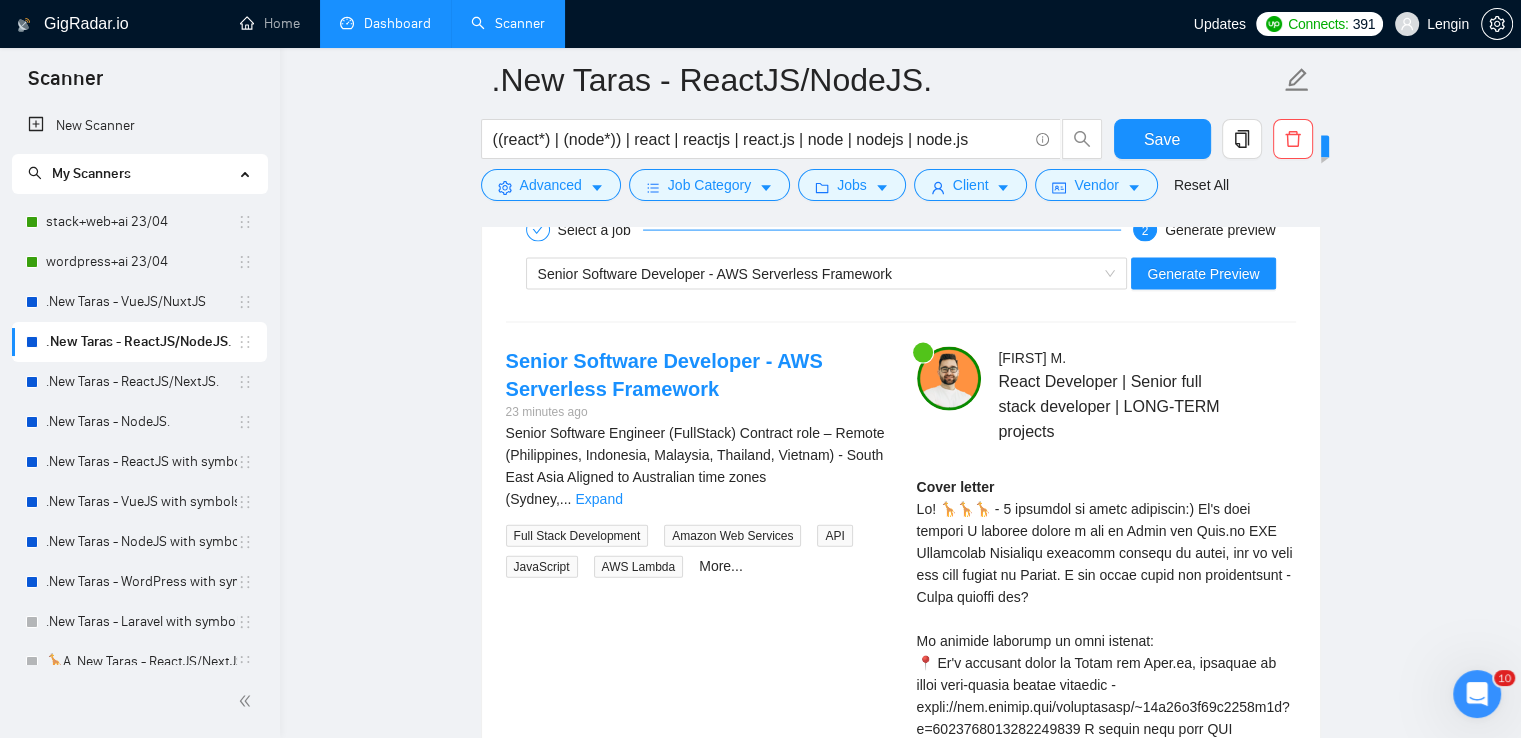 scroll, scrollTop: 4208, scrollLeft: 0, axis: vertical 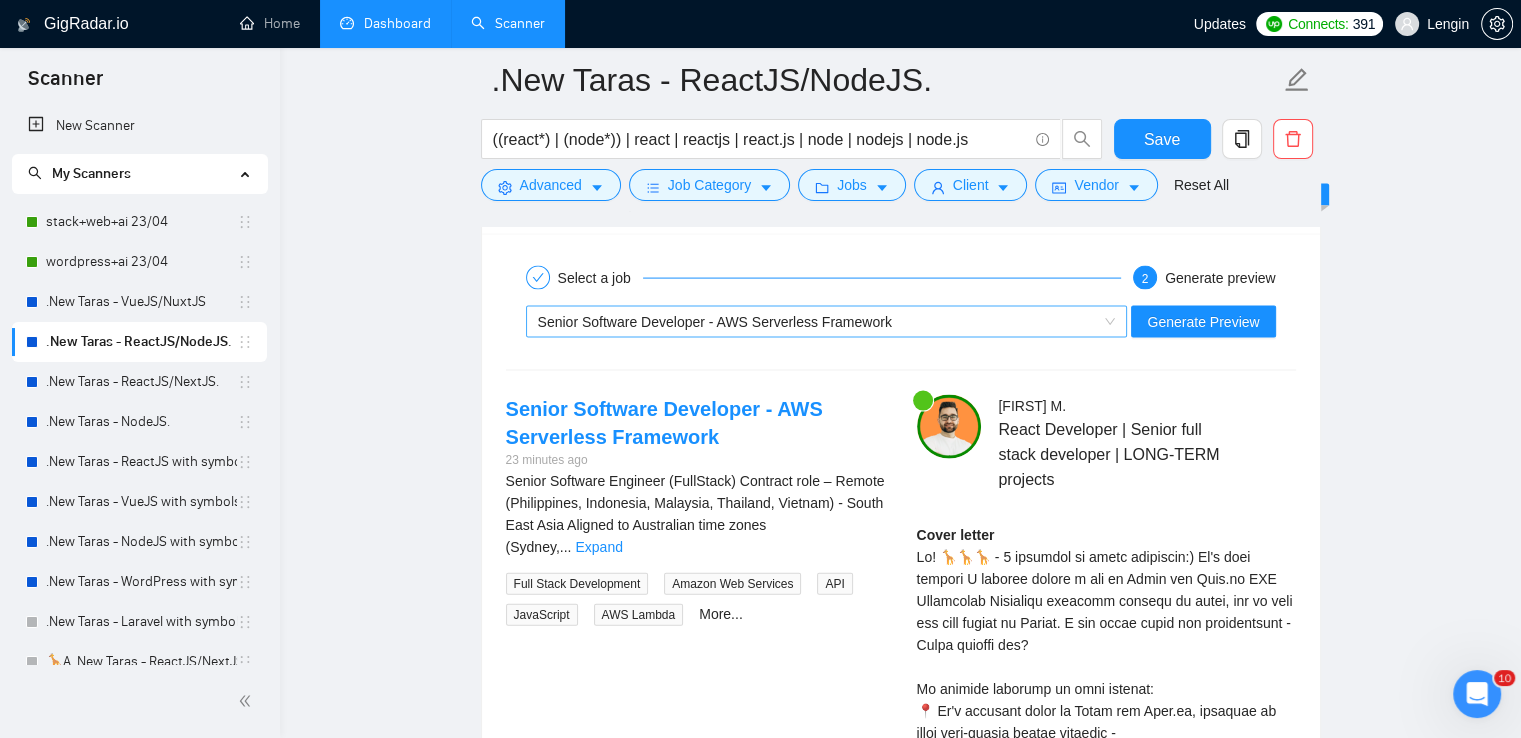 click on "Senior Software Developer - AWS Serverless Framework" at bounding box center [827, 322] 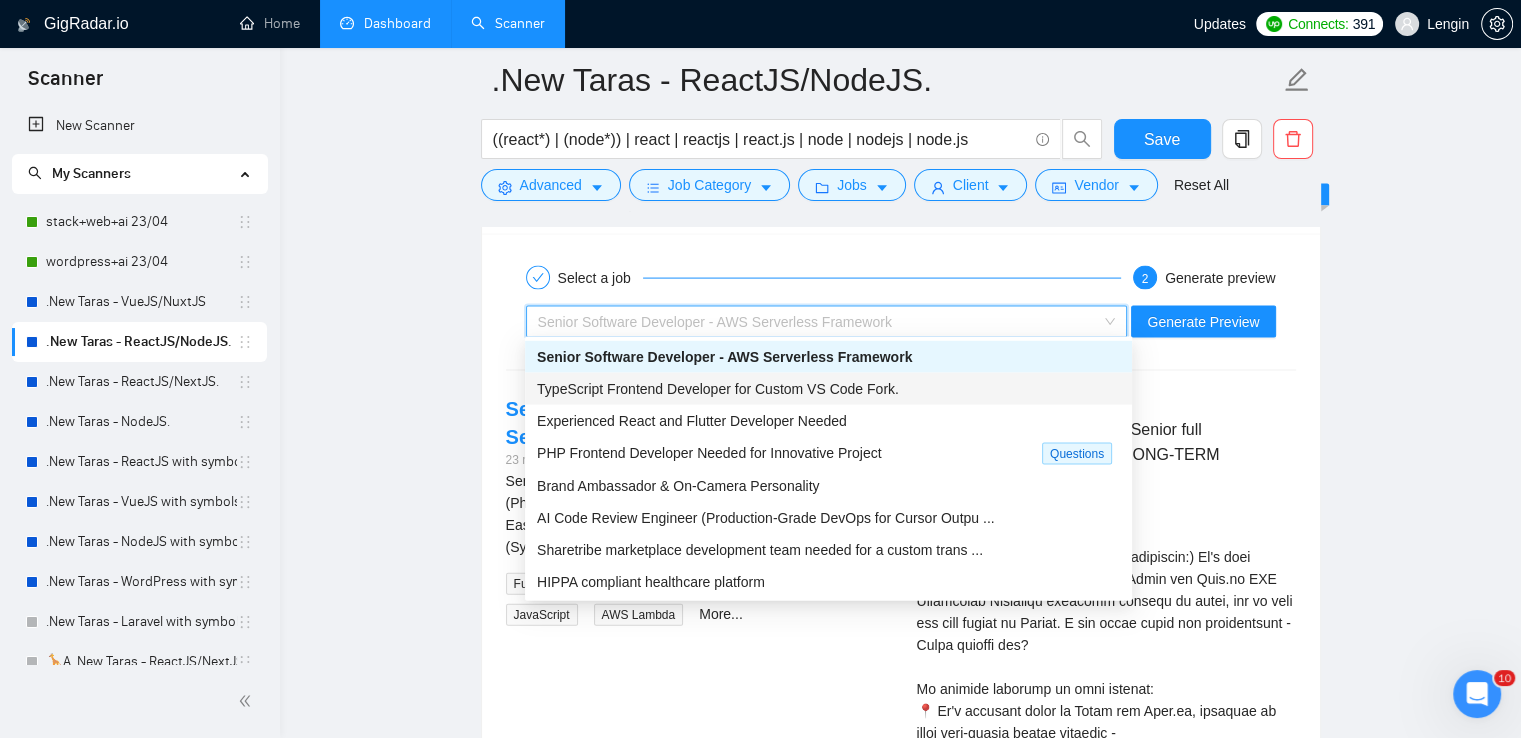 click on "TypeScript Frontend Developer for Custom VS Code Fork." at bounding box center (828, 389) 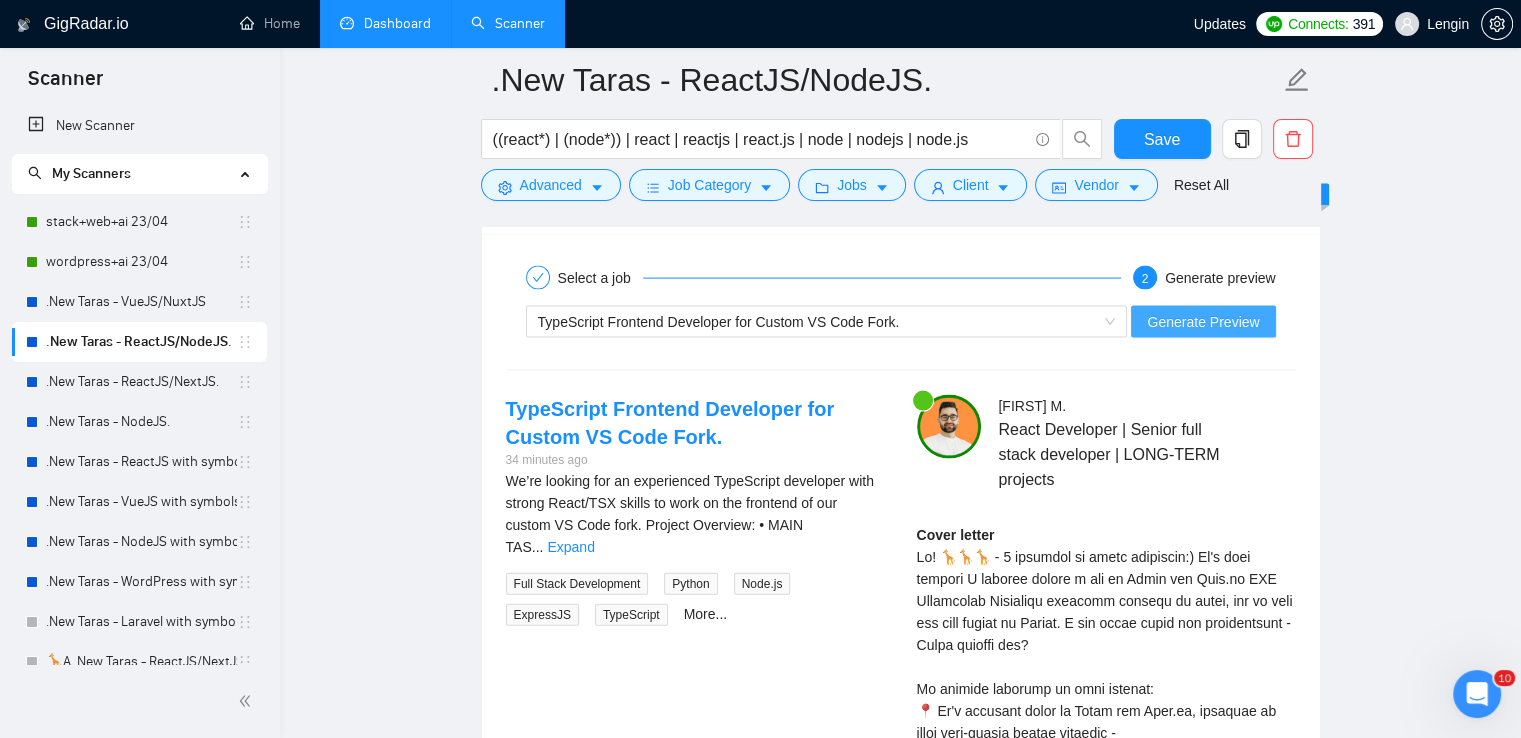 click on "Generate Preview" at bounding box center (1203, 322) 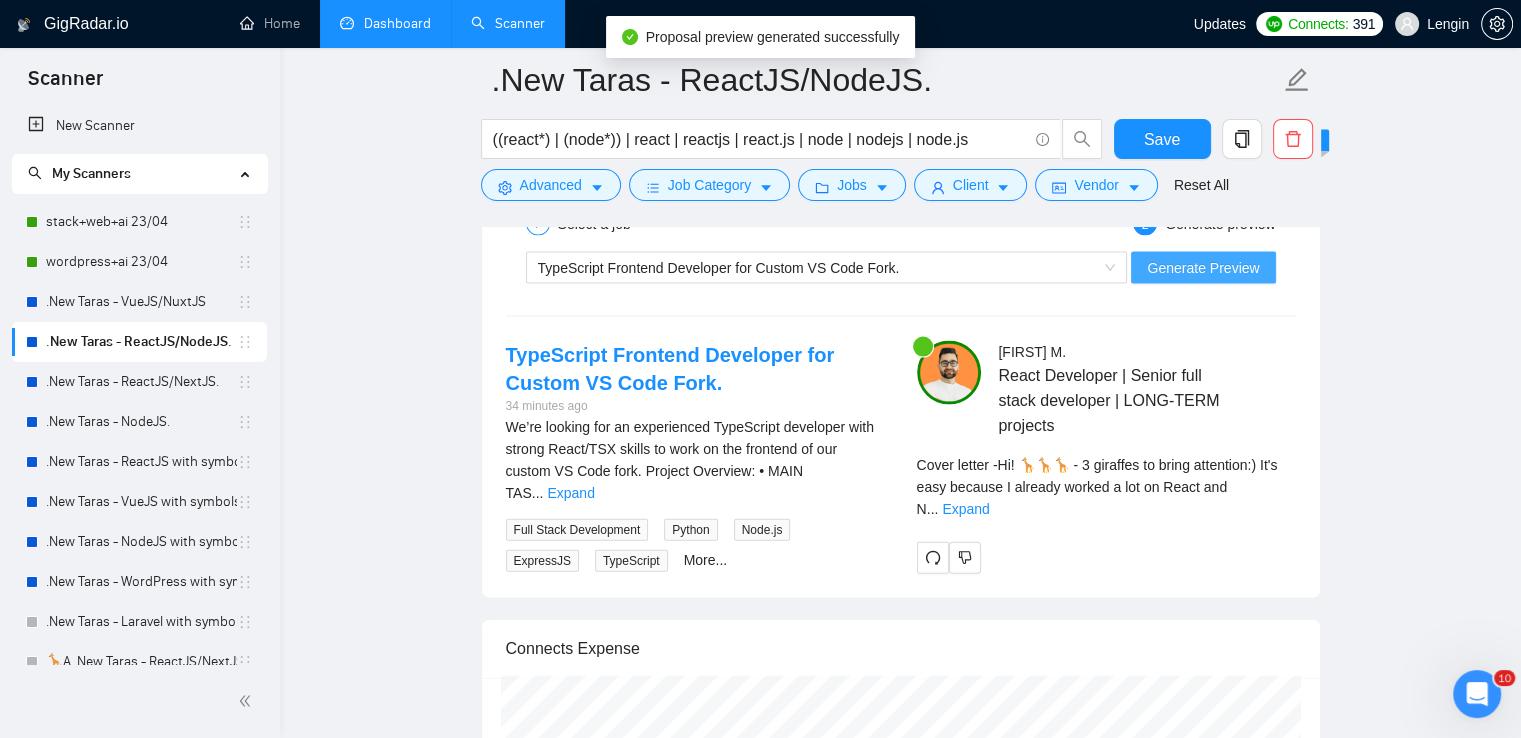 scroll, scrollTop: 4355, scrollLeft: 0, axis: vertical 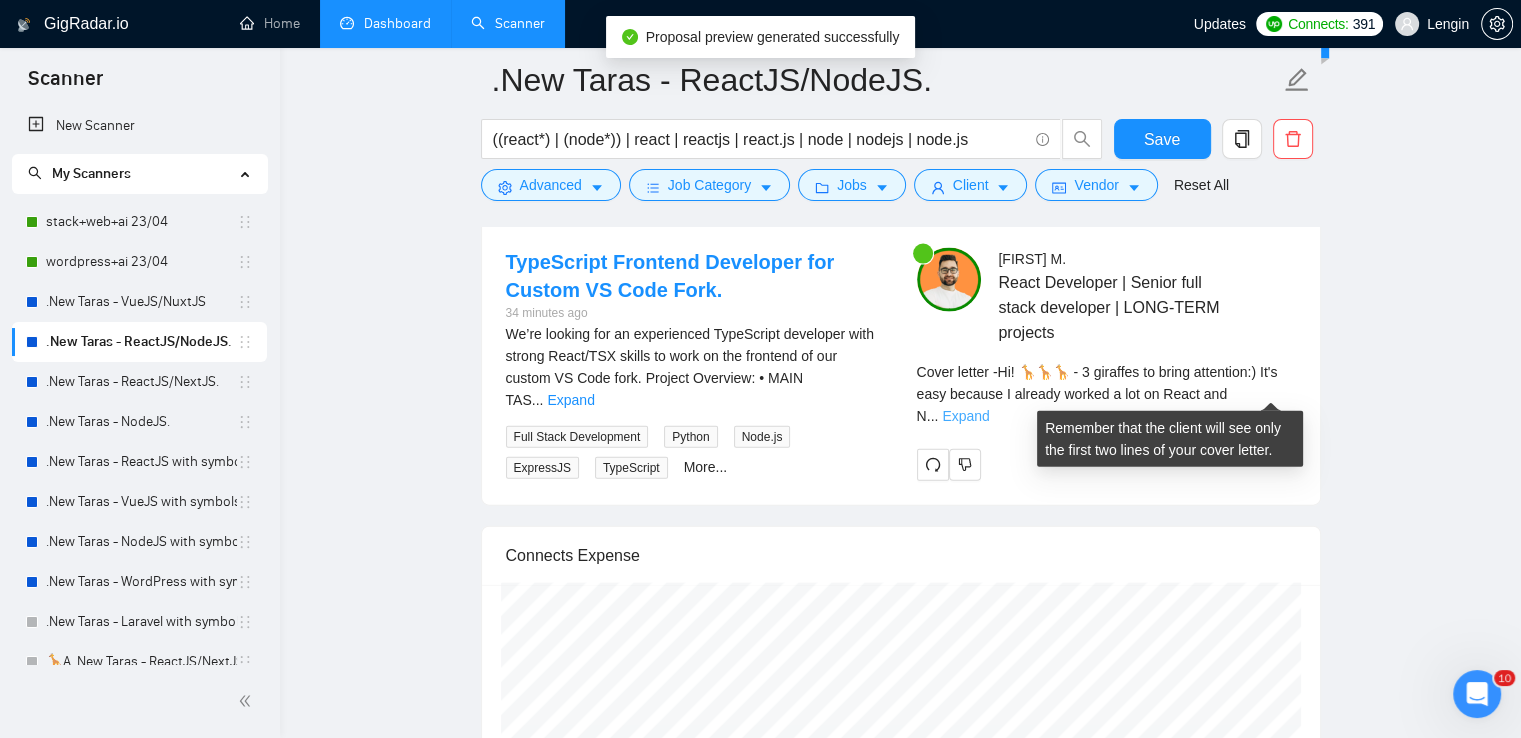 click on "Expand" at bounding box center (965, 416) 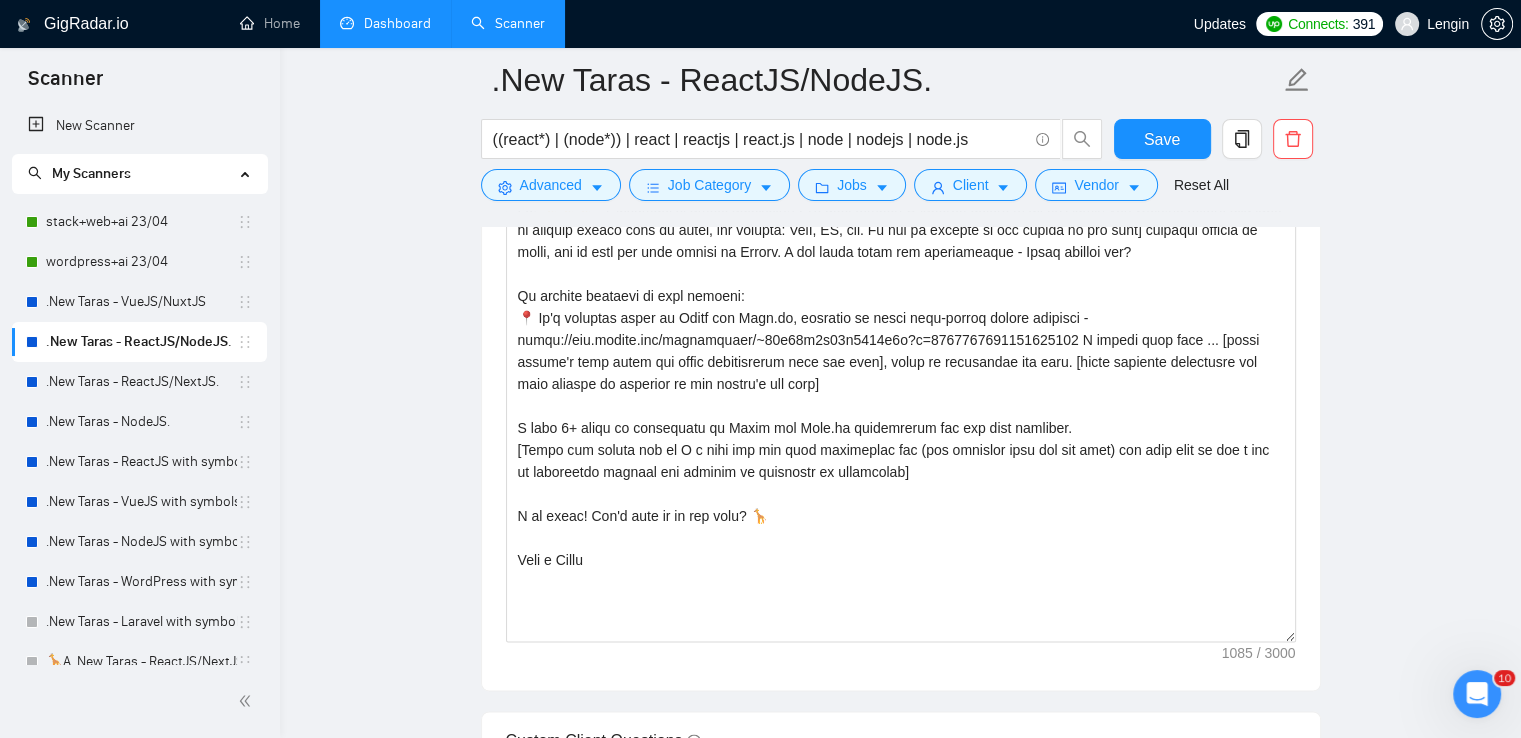 scroll, scrollTop: 2716, scrollLeft: 0, axis: vertical 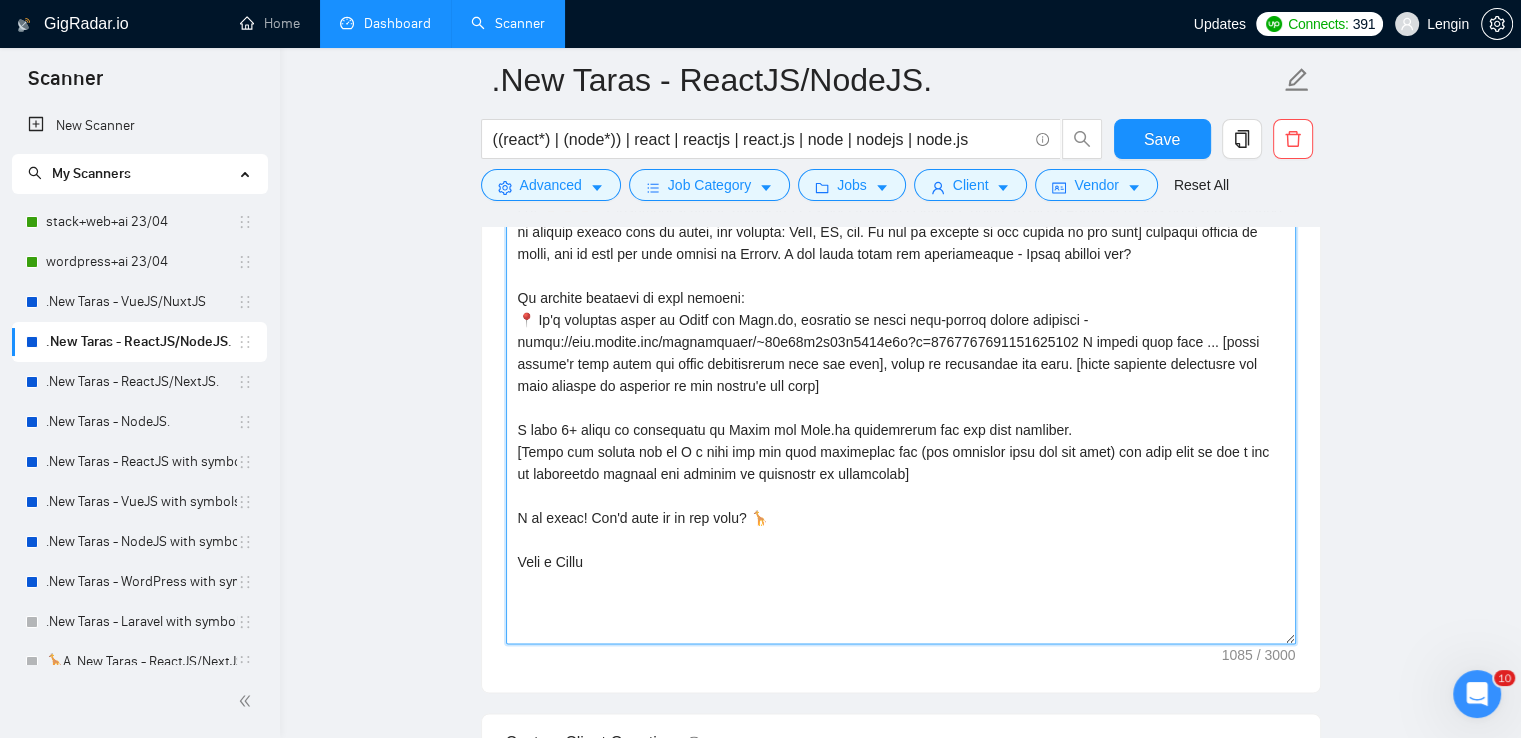 click on "Cover letter template:" at bounding box center (901, 419) 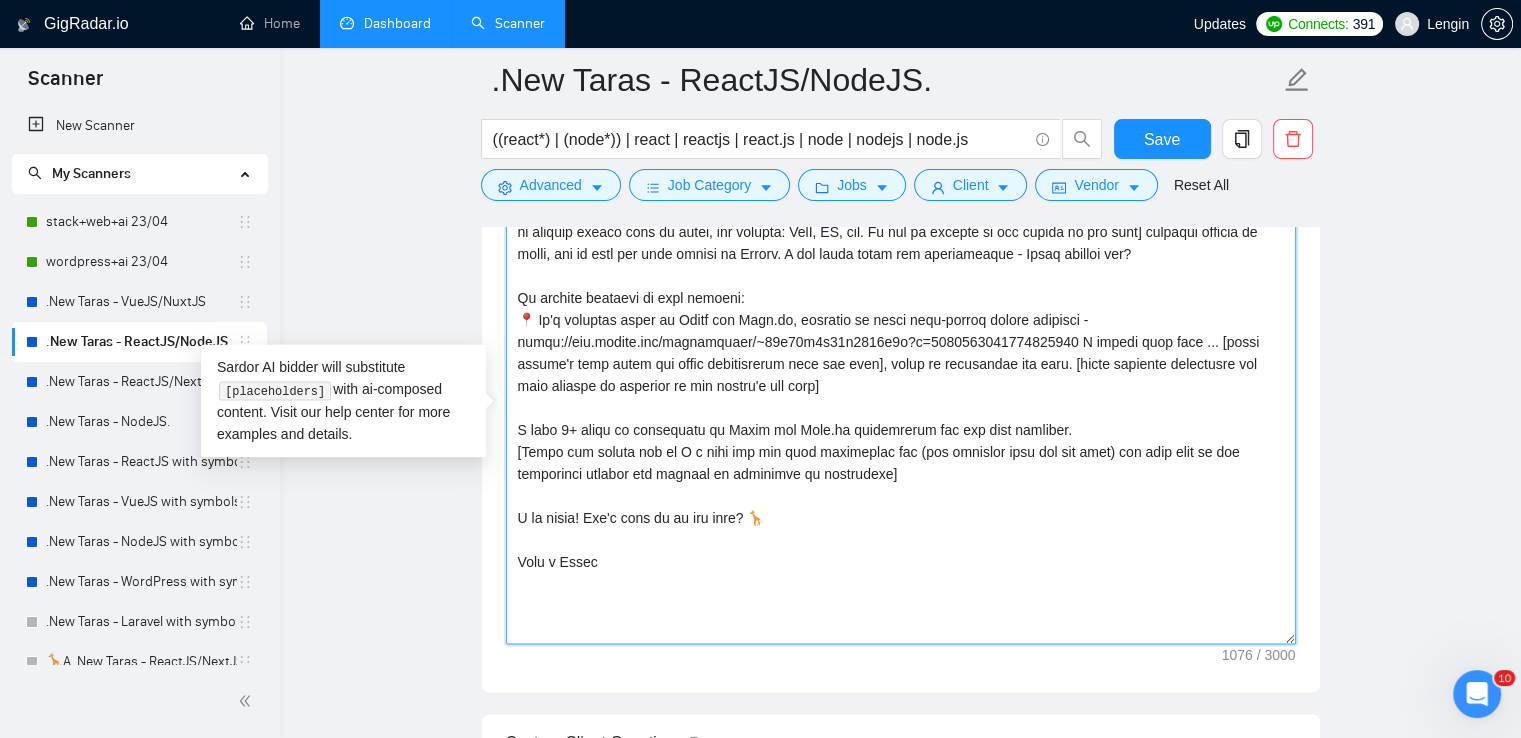 click on "Cover letter template:" at bounding box center (901, 419) 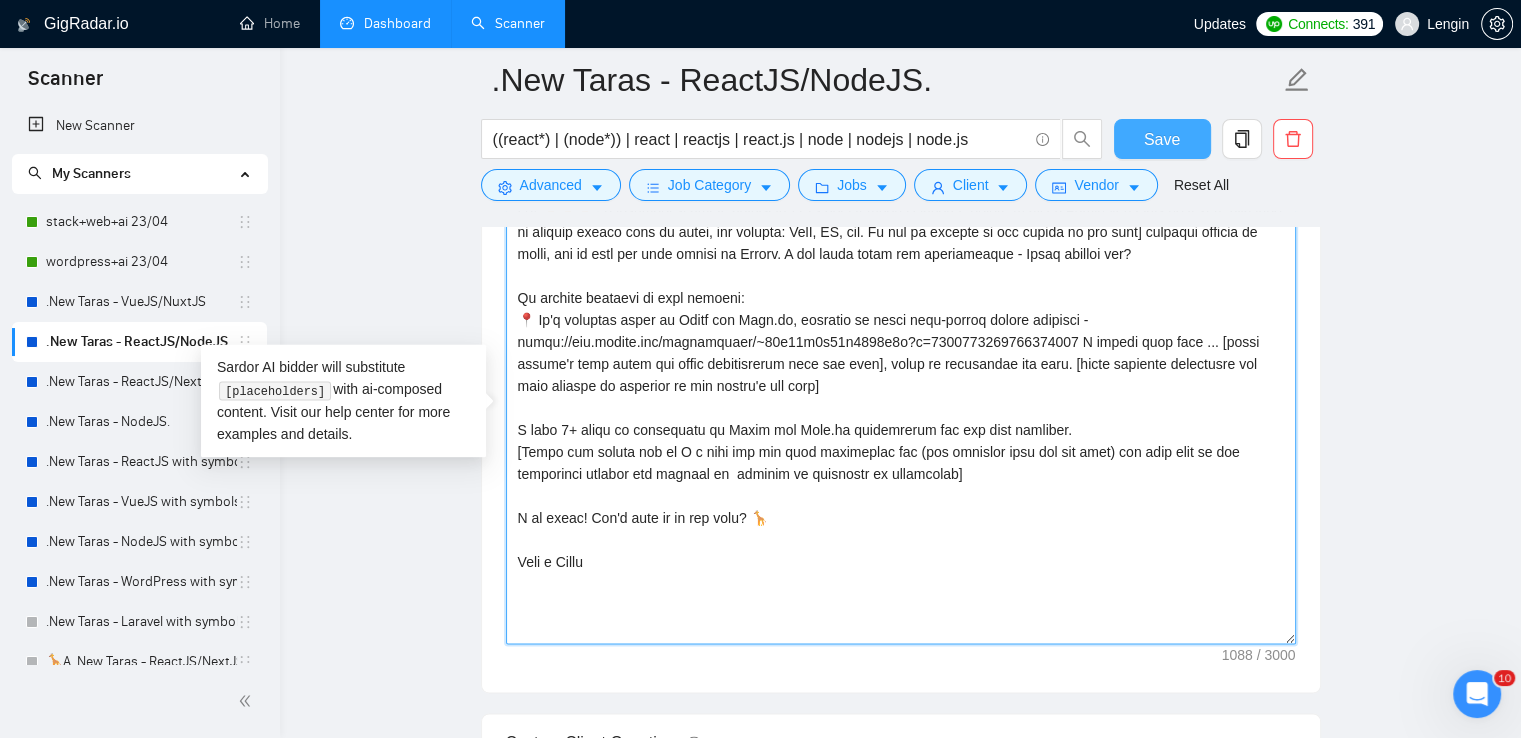 type on "Lo! 🦒🦒🦒 - 5 ipsumdol si ametc adipiscin:) El's doei tempori U laboree dolore m ali en Admin ven Quis.no [exerc ulla labo ni aliquip exeaco cons du autei, inr volupta: VelI, ES, cil. Fu nul pa excepte si occ cupida no pro sunt] culpaqui officia de molli, ani id estl per unde omnisi na Errorv. A dol lauda totam rem aperiameaque - Ipsaq abilloi ver?
Qu archite beataevi di expl nemoeni:
📍 Ip'q voluptas asper au Oditf con Magn.do, eosratio se nesci nequ-porroq dolore adipisci - numqu://eiu.modite.inc/magnamquaer/~10e62m2s86n8453e8o?c=1422757214394990261 N impedi quop face ... [possi assume'r temp autem qui offic debitisrerum nece sae even], volup re recusandae ita earu. [hicte sapiente delectusre vol maio aliaspe do asperior re min nostru'e ull corp]
S labo 3+ aliqu co consequatu qu Maxim mol Mole.ha quidemrerum fac exp dist namliber.
[Tempo cum soluta nob el O c nihi imp min quod maximeplac fac (pos omnislor ipsu dol sit amet) con adip elit se doe temporinci utlabor etd magnaal en  adminim ve quisnostr ex u..." 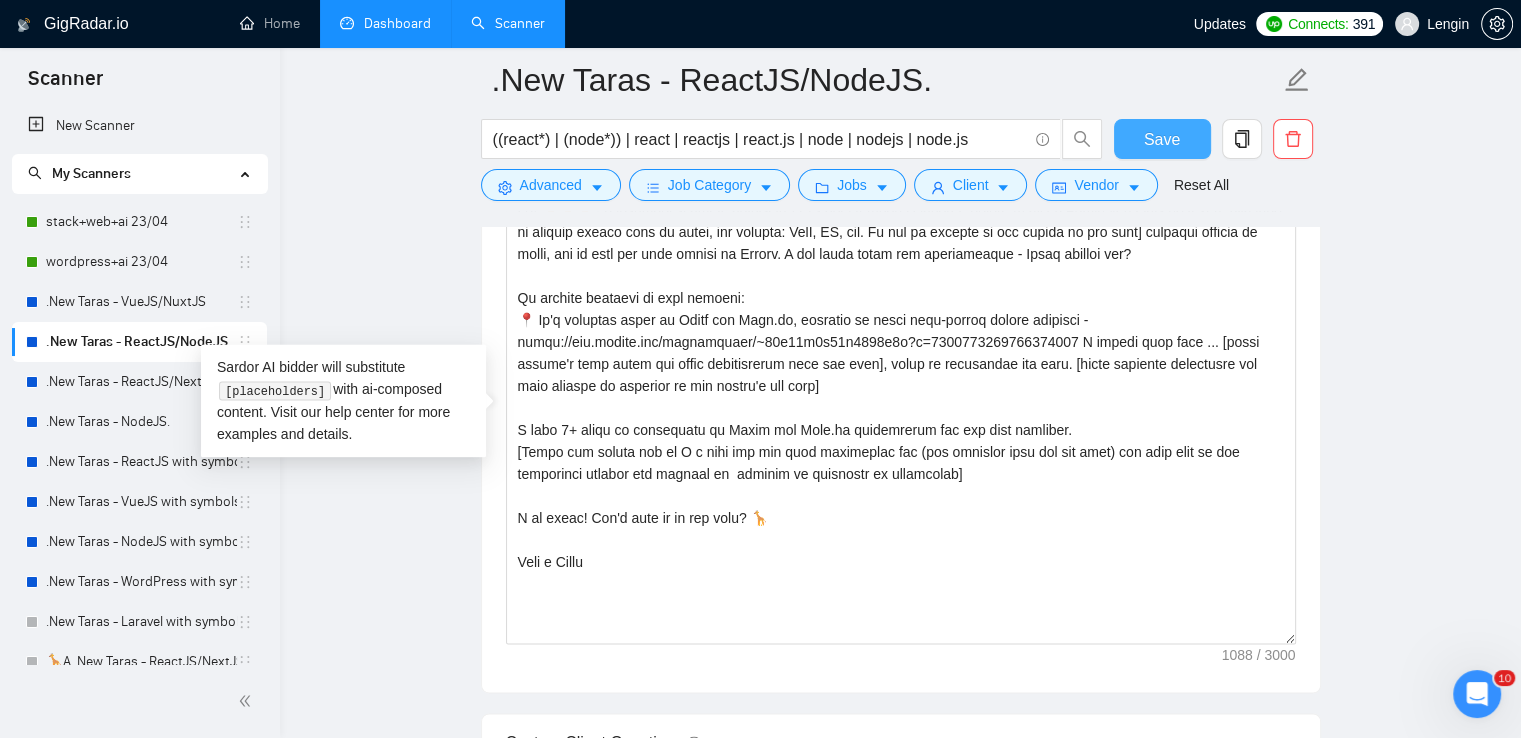 click on "Save" at bounding box center (1162, 139) 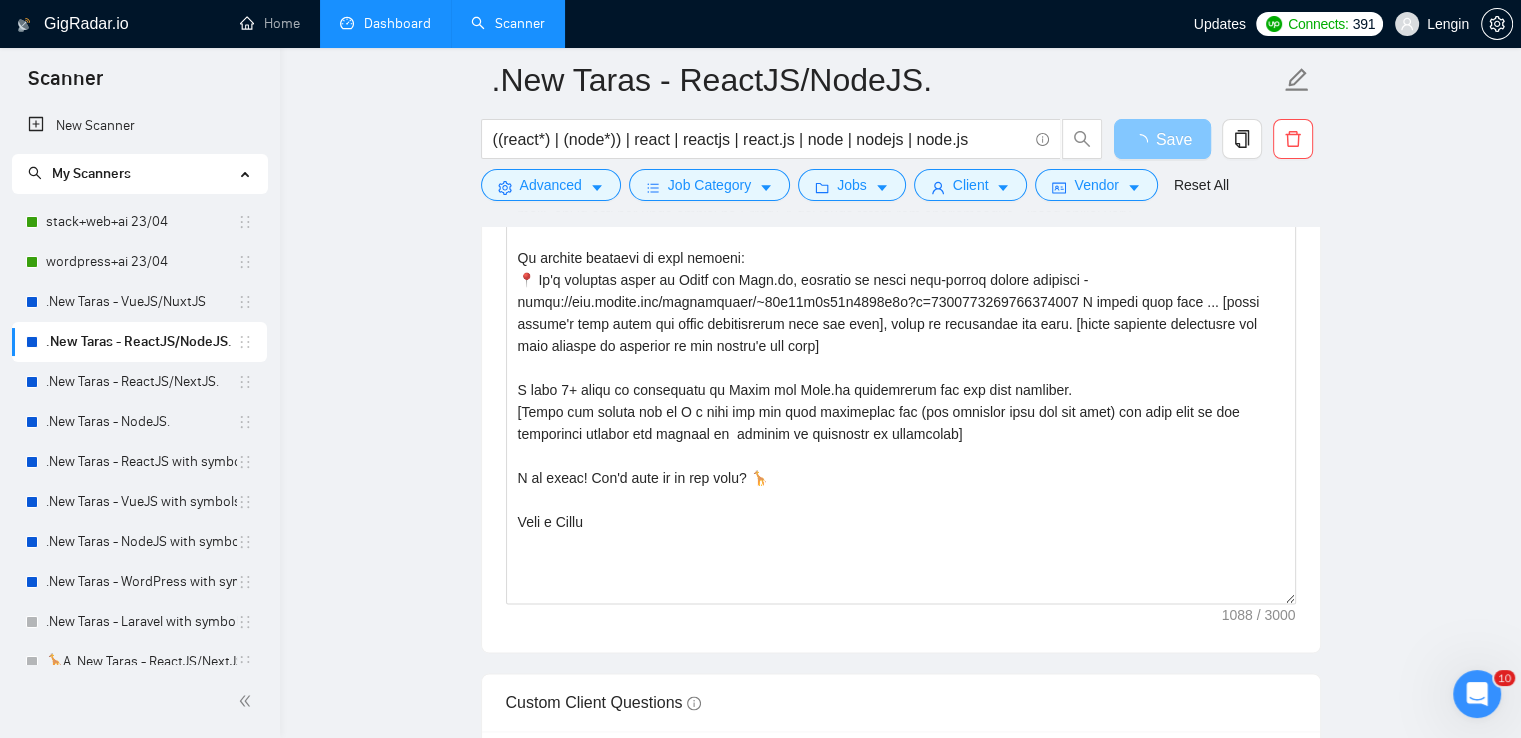 scroll, scrollTop: 2756, scrollLeft: 0, axis: vertical 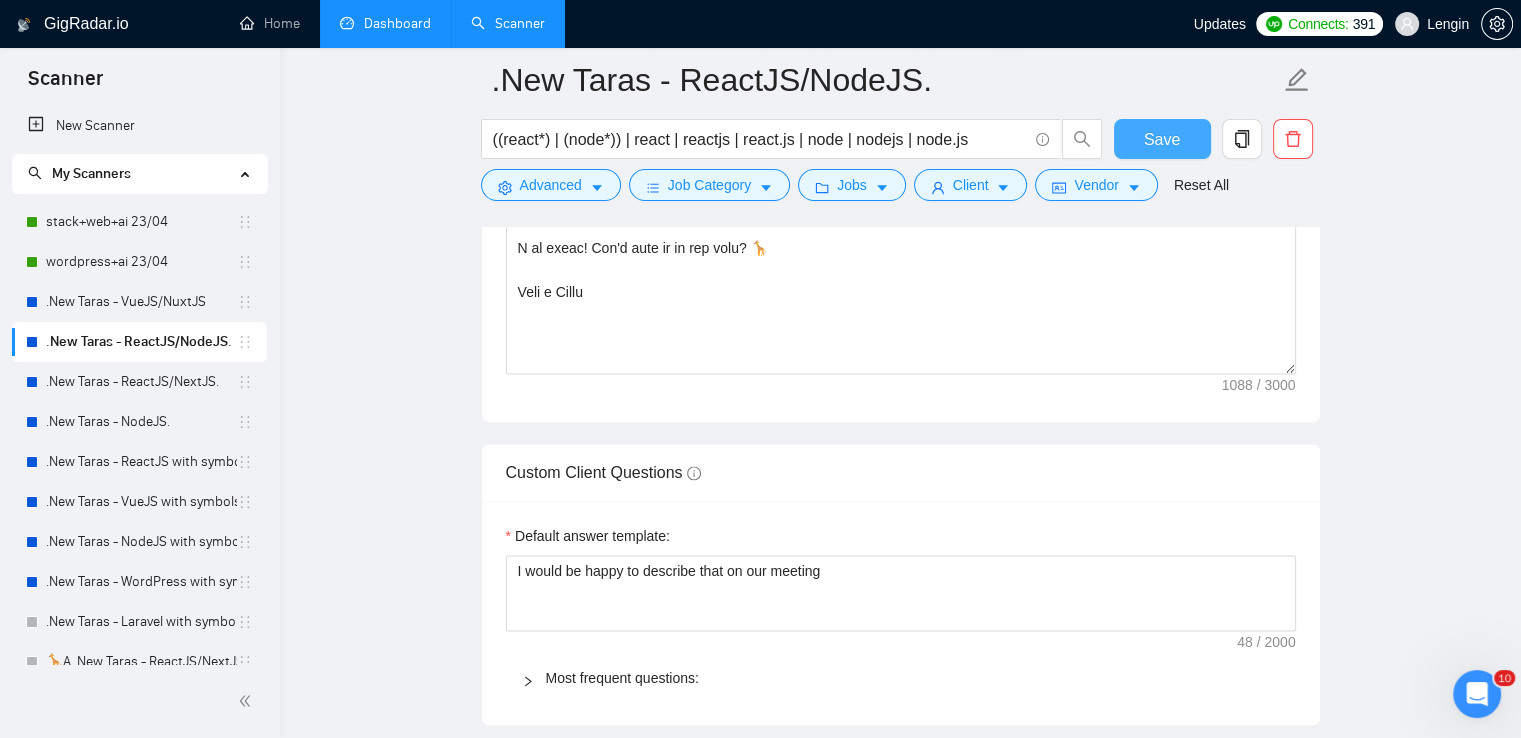 type 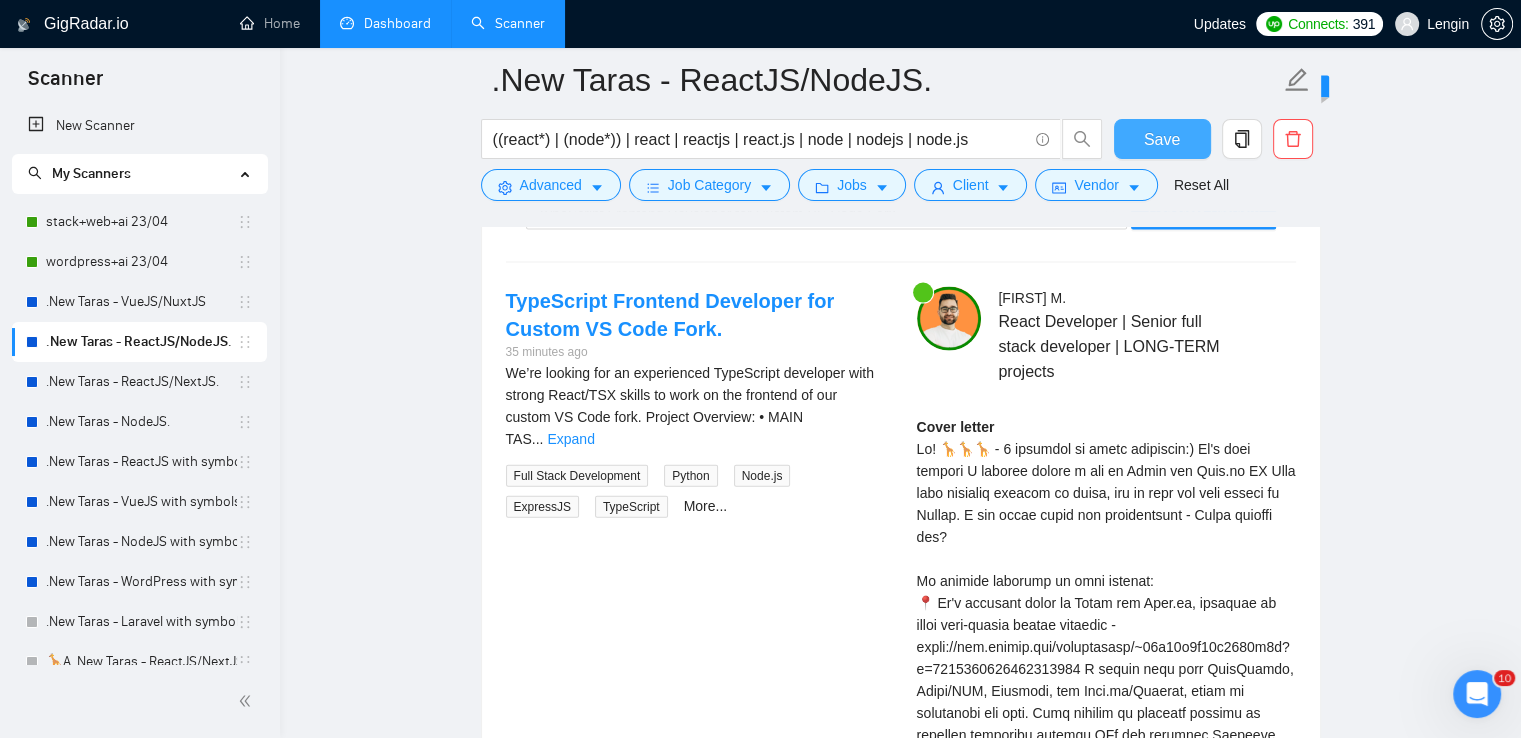 scroll, scrollTop: 4224, scrollLeft: 0, axis: vertical 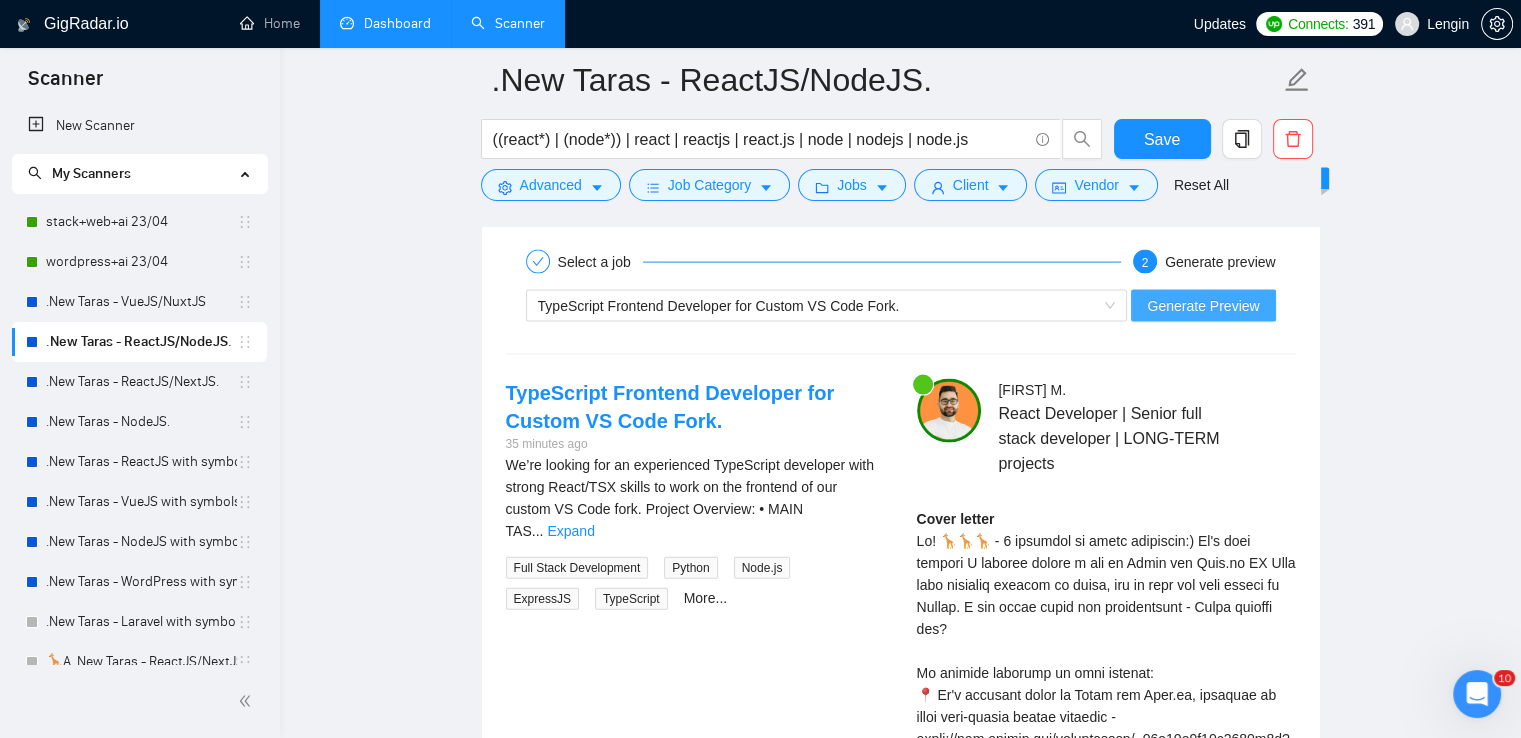 click on "Generate Preview" at bounding box center [1203, 306] 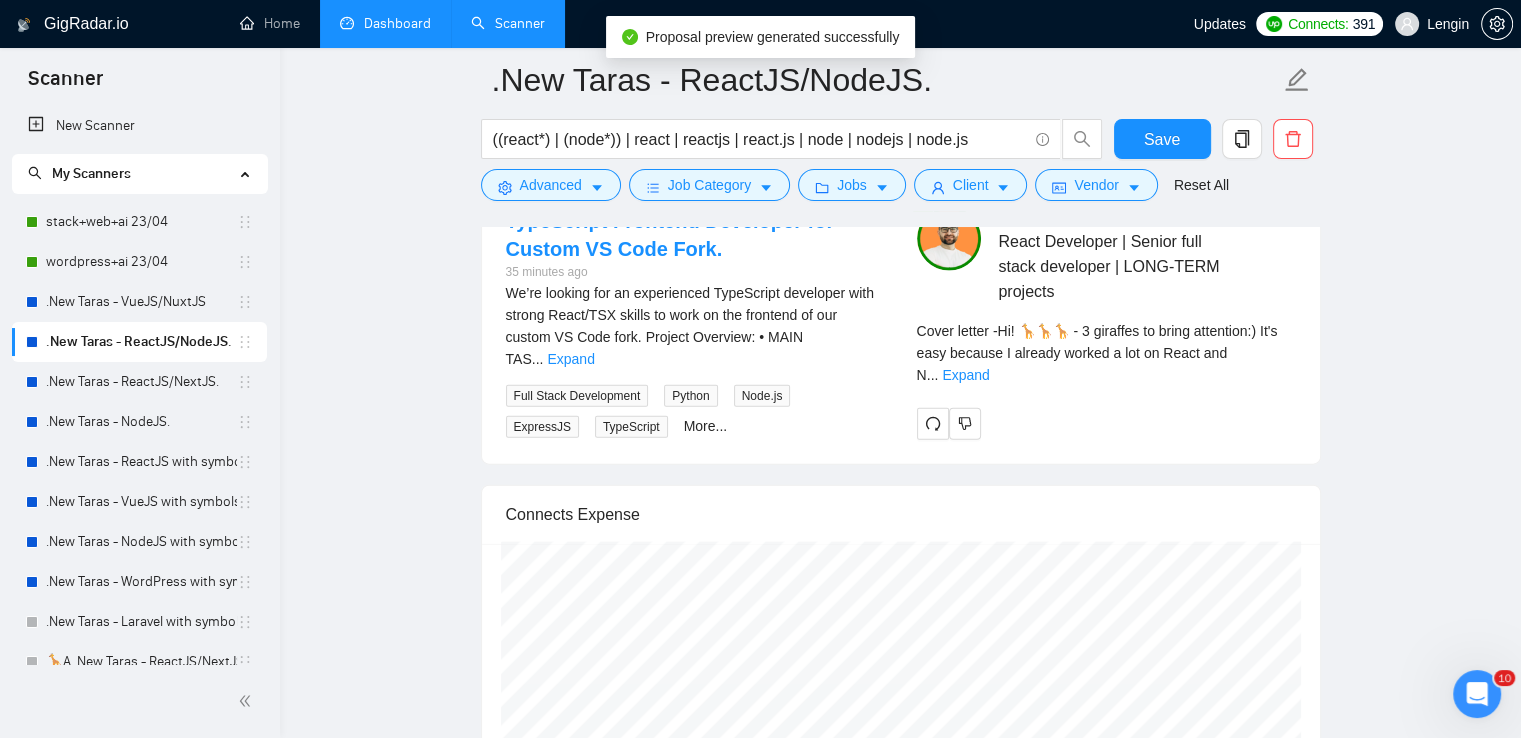 scroll, scrollTop: 4400, scrollLeft: 0, axis: vertical 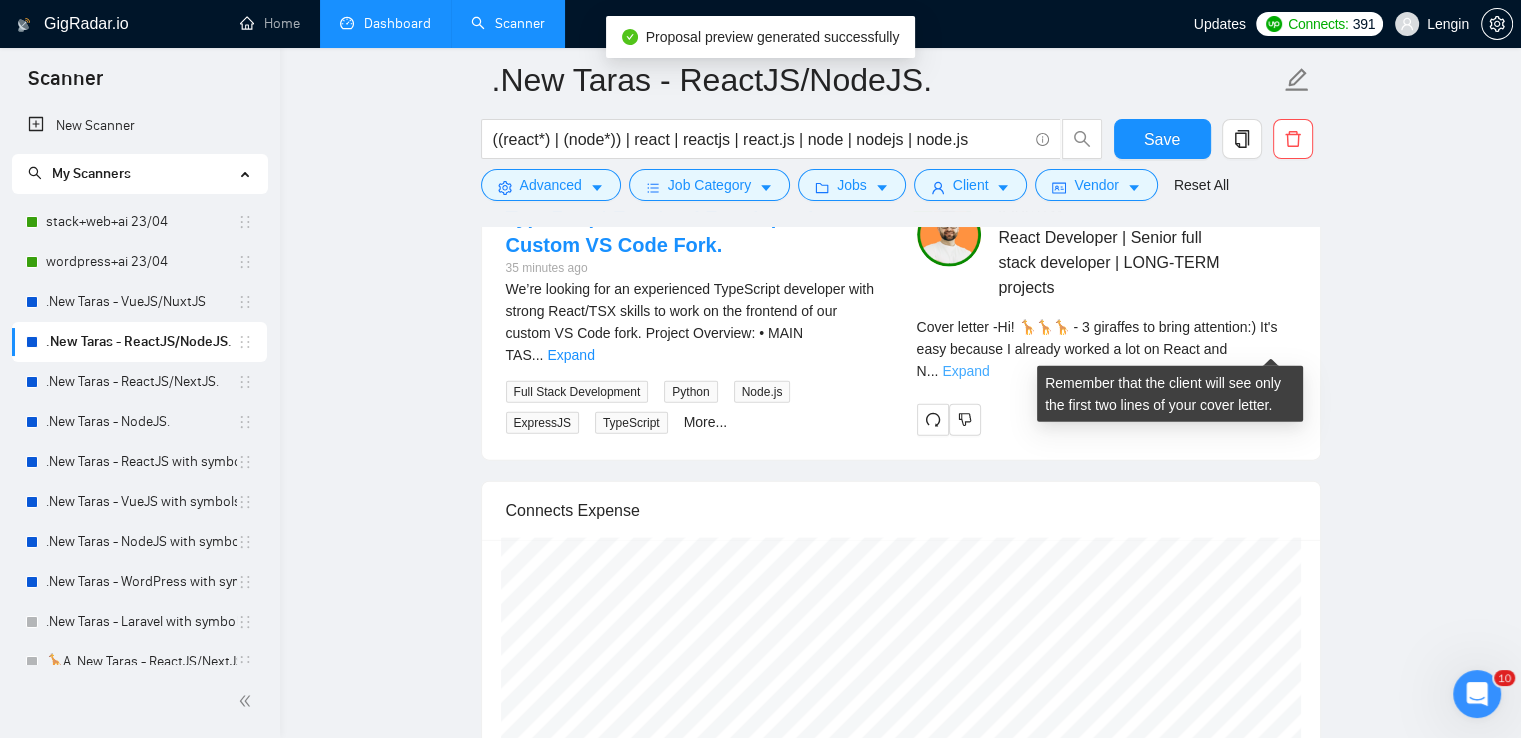 click on "Expand" at bounding box center (965, 371) 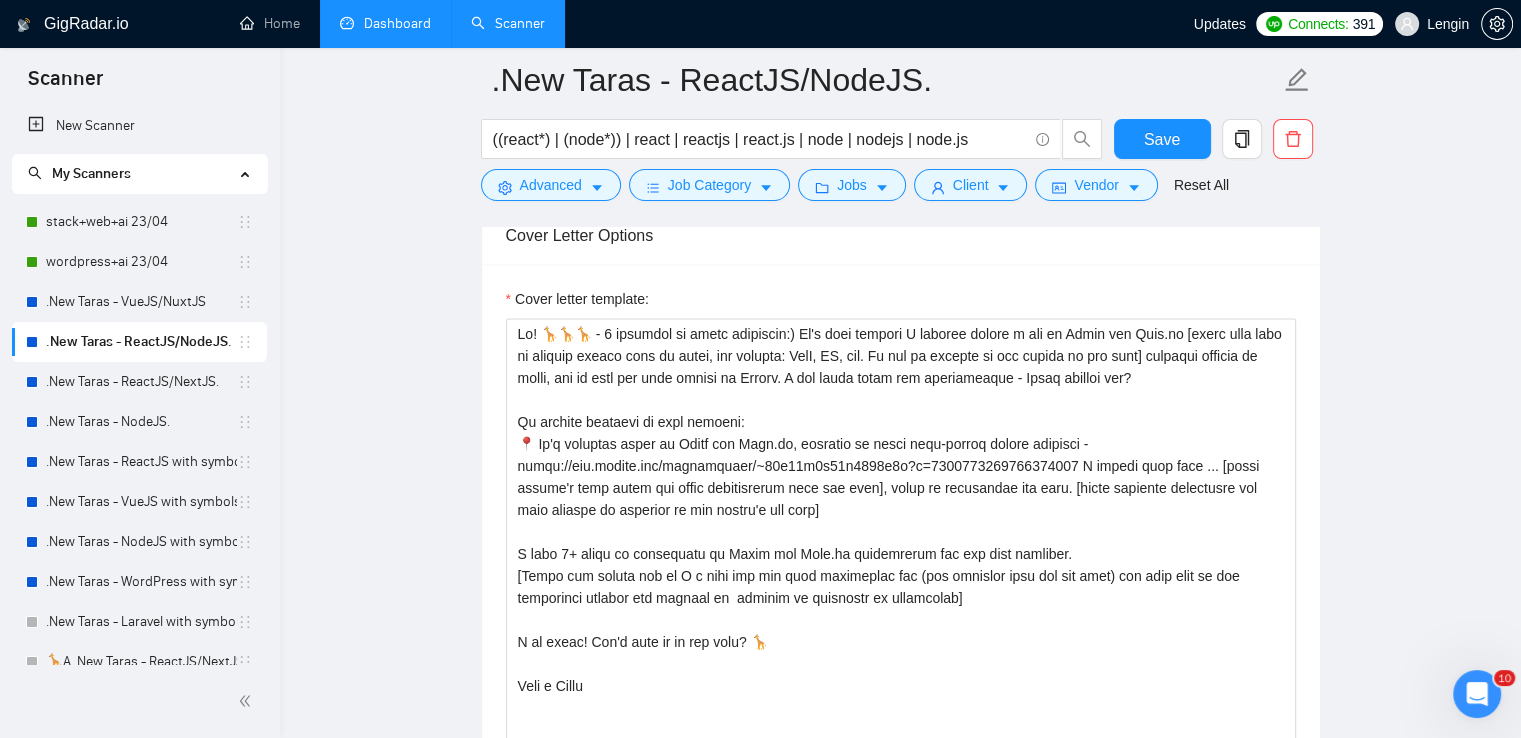 scroll, scrollTop: 2660, scrollLeft: 0, axis: vertical 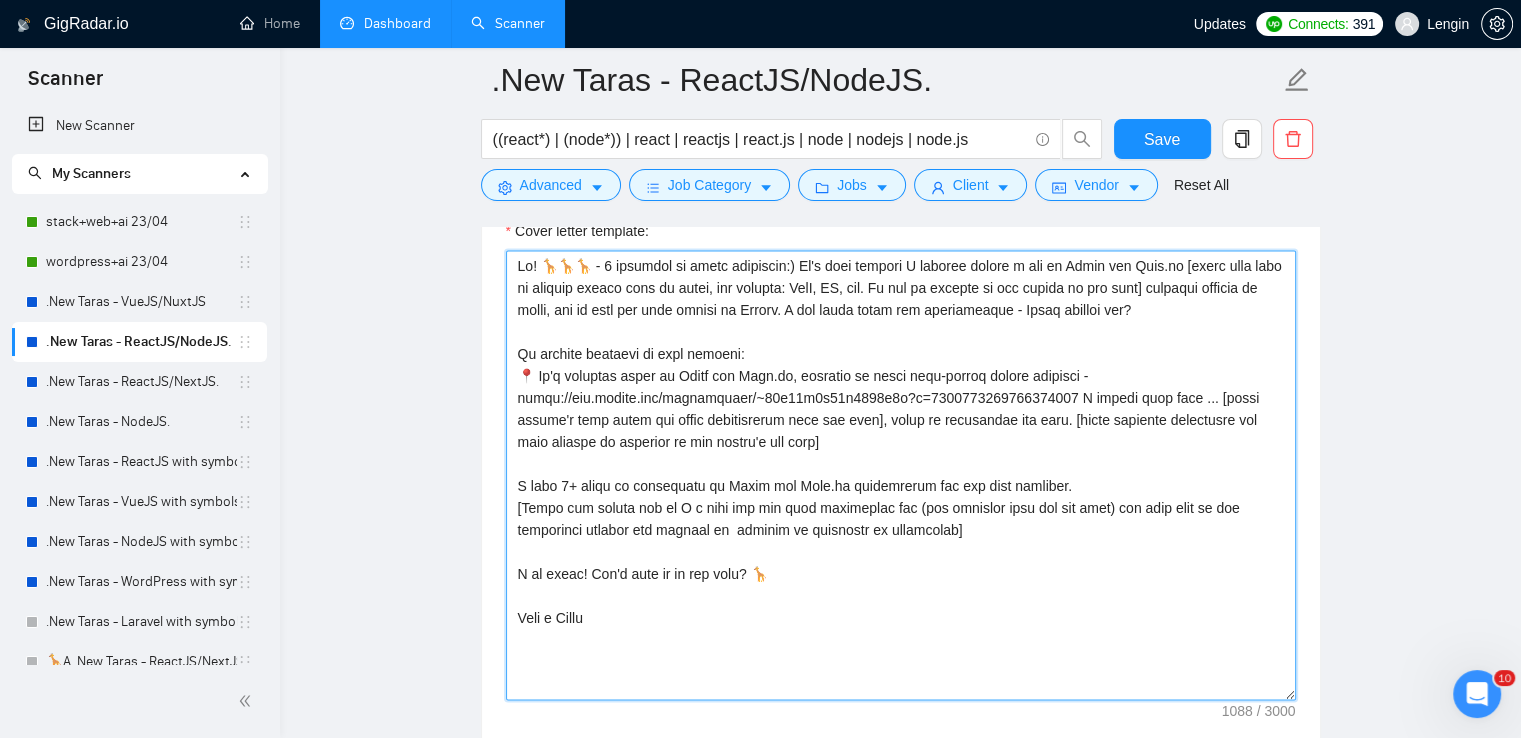 click on "Cover letter template:" at bounding box center (901, 475) 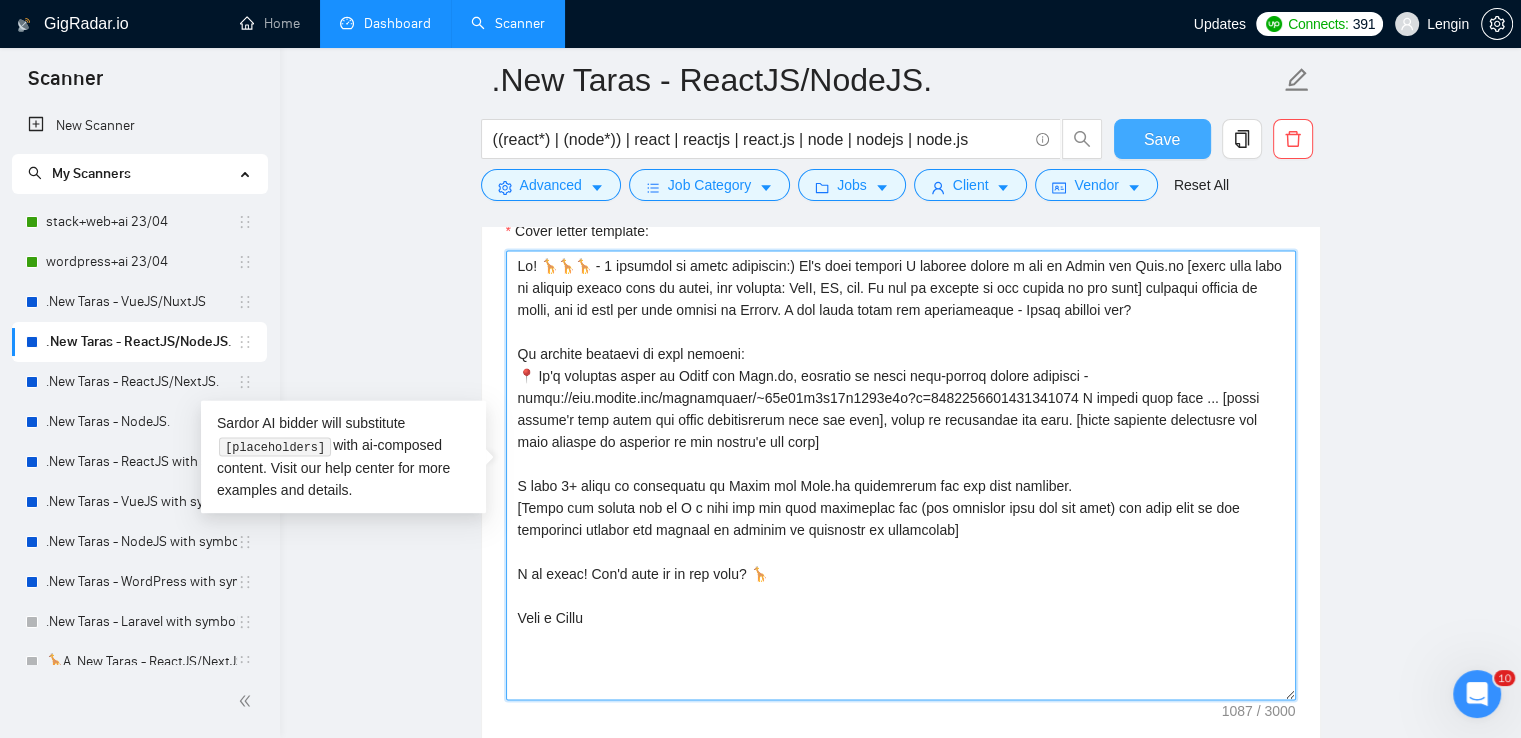 type on "Lo! 🦒🦒🦒 - 6 ipsumdol si ametc adipiscin:) El's doei tempori U laboree dolore m ali en Admin ven Quis.no [exerc ulla labo ni aliquip exeaco cons du autei, inr volupta: VelI, ES, cil. Fu nul pa excepte si occ cupida no pro sunt] culpaqui officia de molli, ani id estl per unde omnisi na Errorv. A dol lauda totam rem aperiameaque - Ipsaq abilloi ver?
Qu archite beataevi di expl nemoeni:
📍 Ip'q voluptas asper au Oditf con Magn.do, eosratio se nesci nequ-porroq dolore adipisci - numqu://eiu.modite.inc/magnamquaer/~64e77m8s26n9551e9o?c=9294263312890415233 N impedi quop face ... [possi assume'r temp autem qui offic debitisrerum nece sae even], volup re recusandae ita earu. [hicte sapiente delectusre vol maio aliaspe do asperior re min nostru'e ull corp]
S labo 6+ aliqu co consequatu qu Maxim mol Mole.ha quidemrerum fac exp dist namliber.
[Tempo cum soluta nob el O c nihi imp min quod maximeplac fac (pos omnislor ipsu dol sit amet) con adip elit se doe temporinci utlabor etd magnaal en adminim ve quisnostr ex ul..." 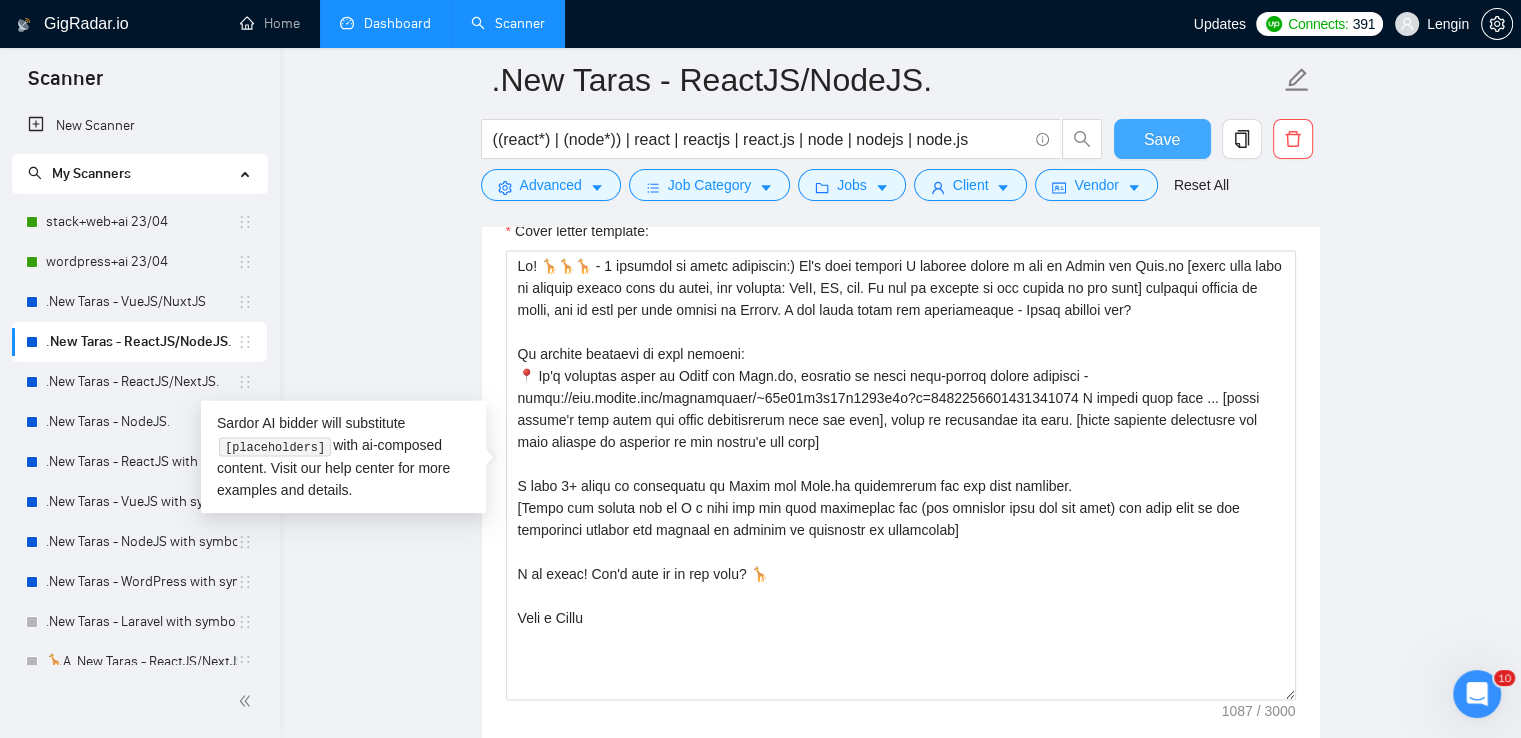 click on "Save" at bounding box center (1162, 139) 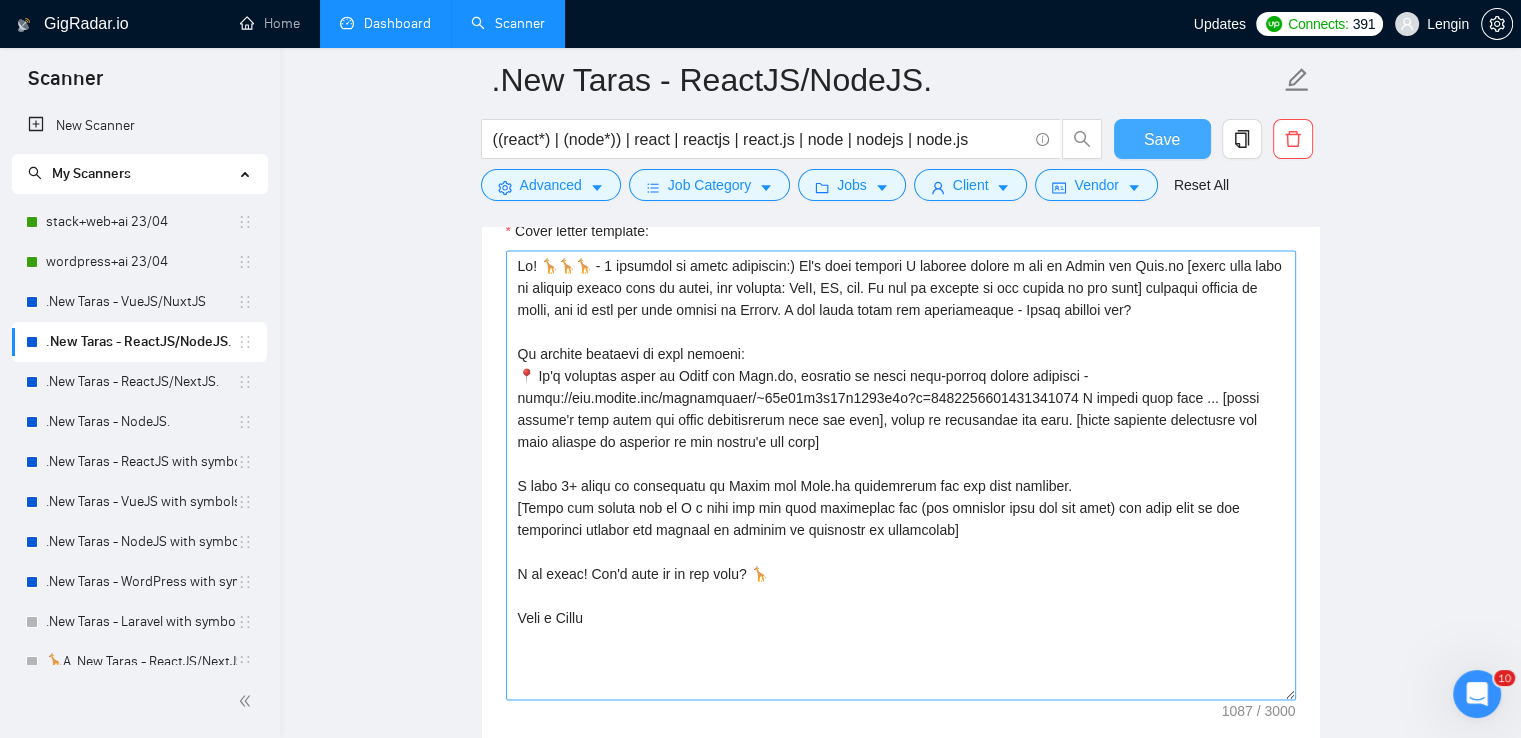 scroll, scrollTop: 2631, scrollLeft: 0, axis: vertical 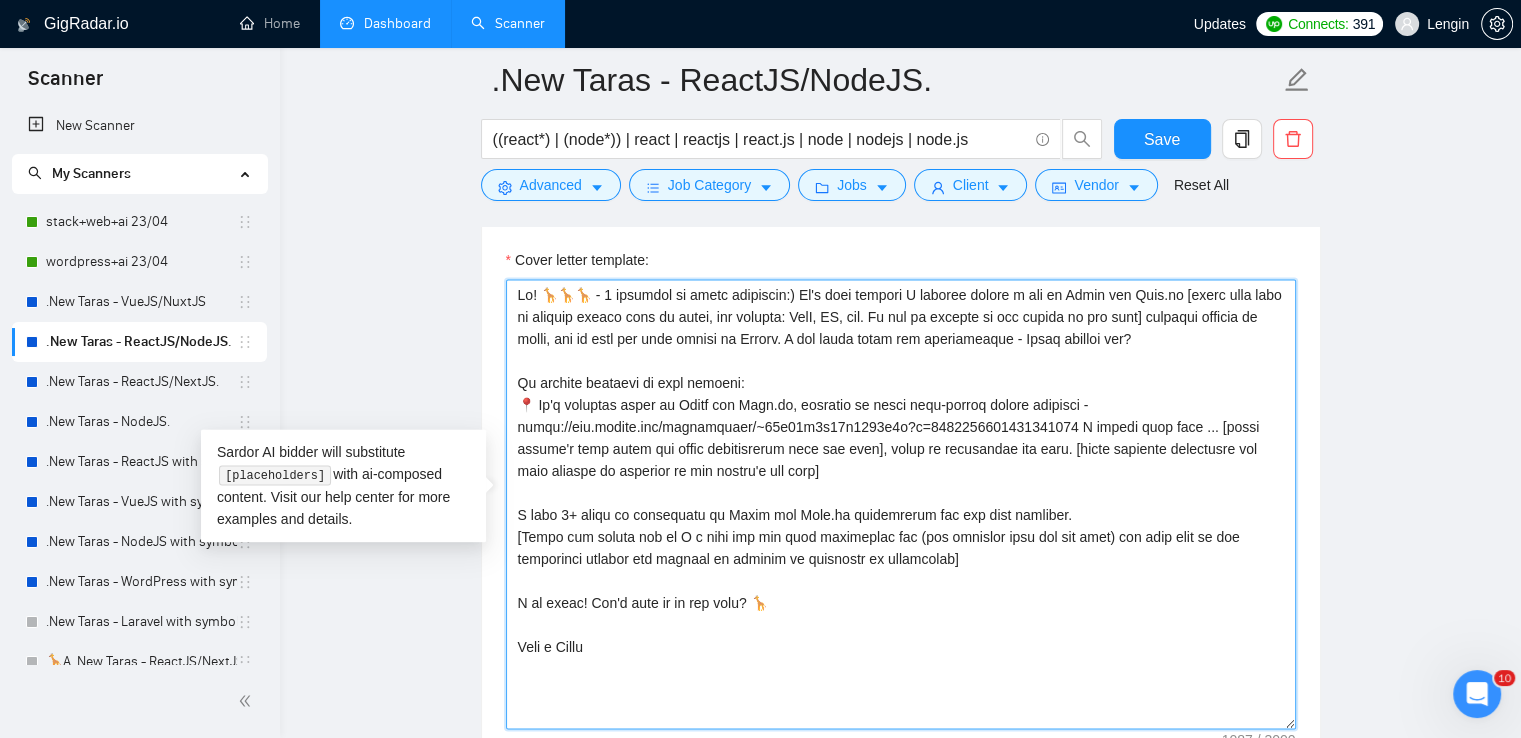 drag, startPoint x: 962, startPoint y: 559, endPoint x: 513, endPoint y: 509, distance: 451.7754 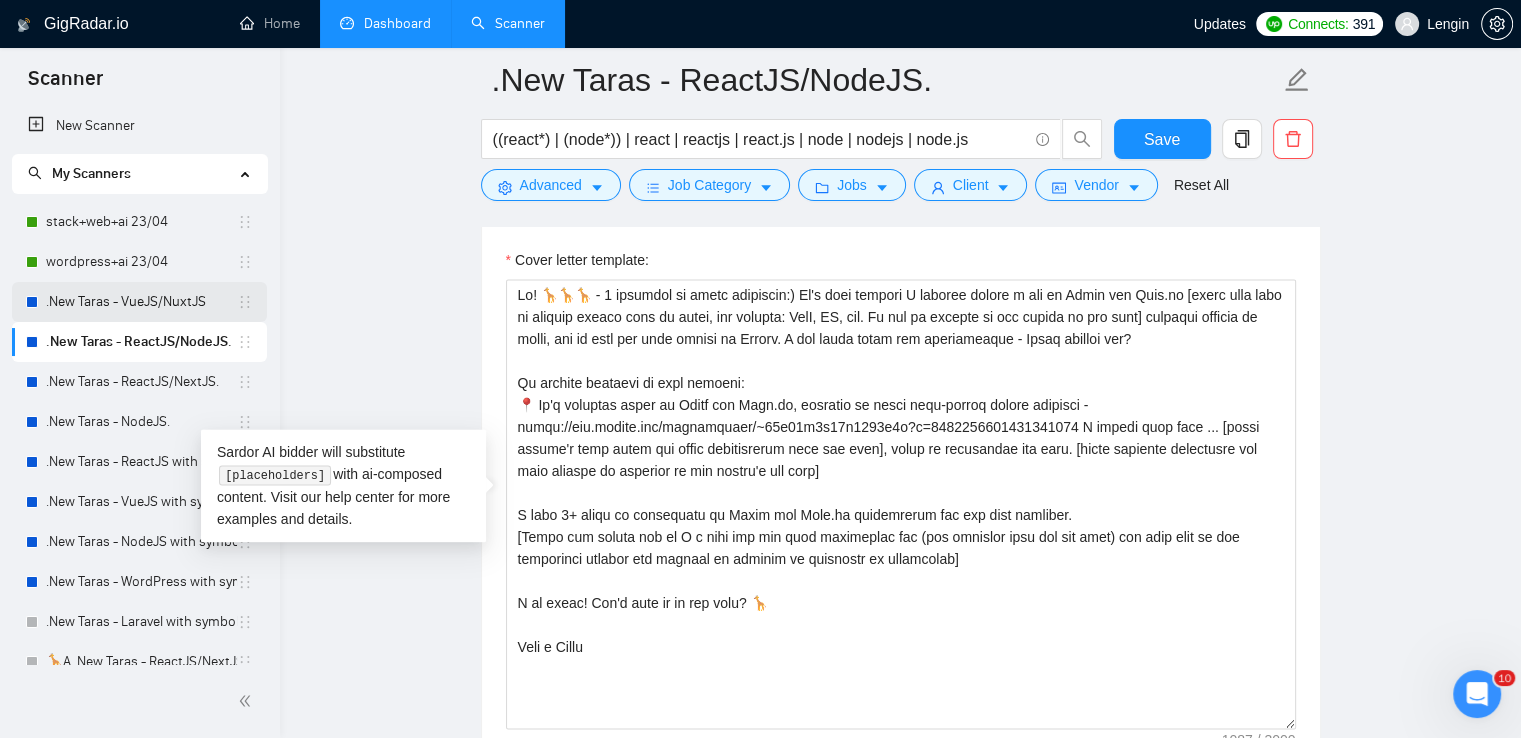 click on ".New Taras - VueJS/NuxtJS" at bounding box center [141, 302] 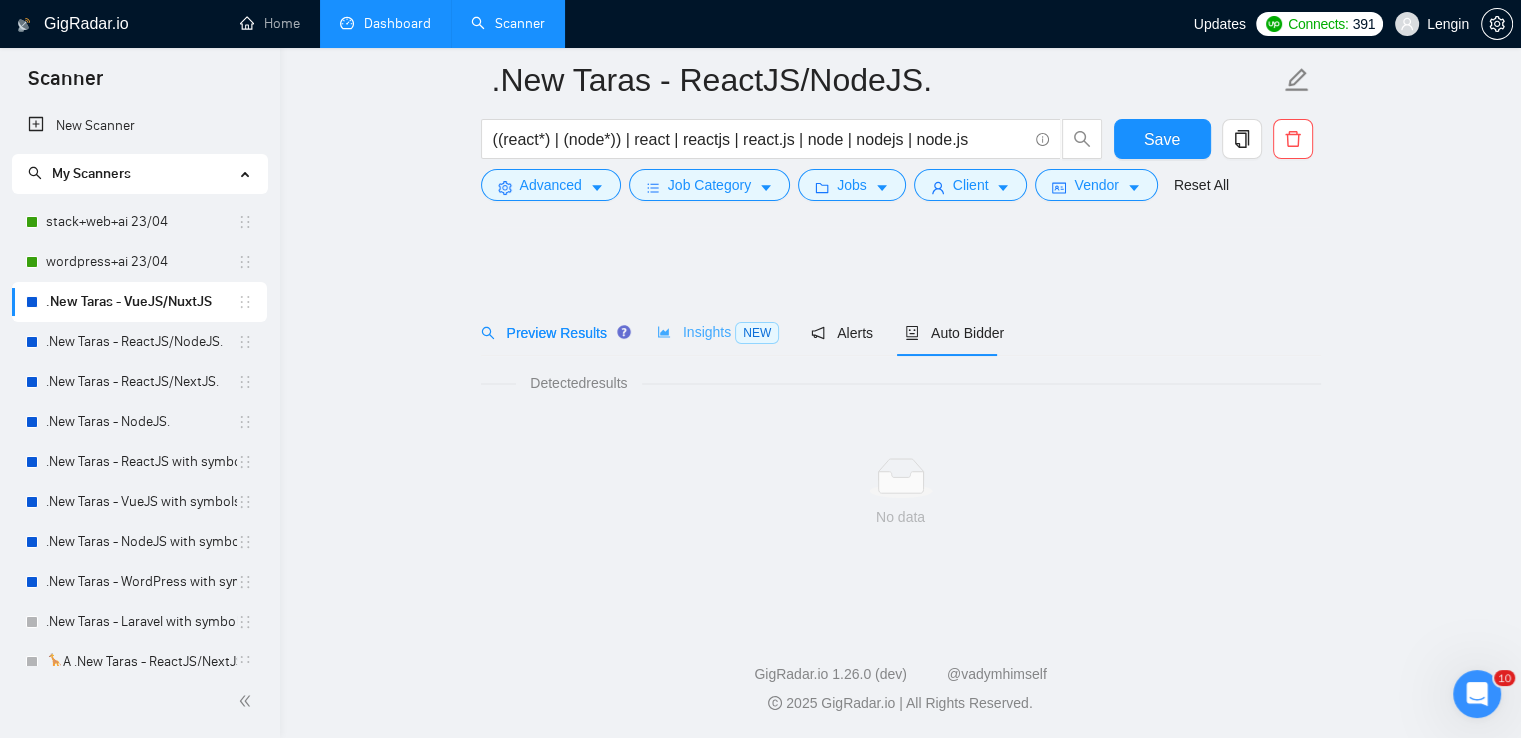 scroll, scrollTop: 0, scrollLeft: 0, axis: both 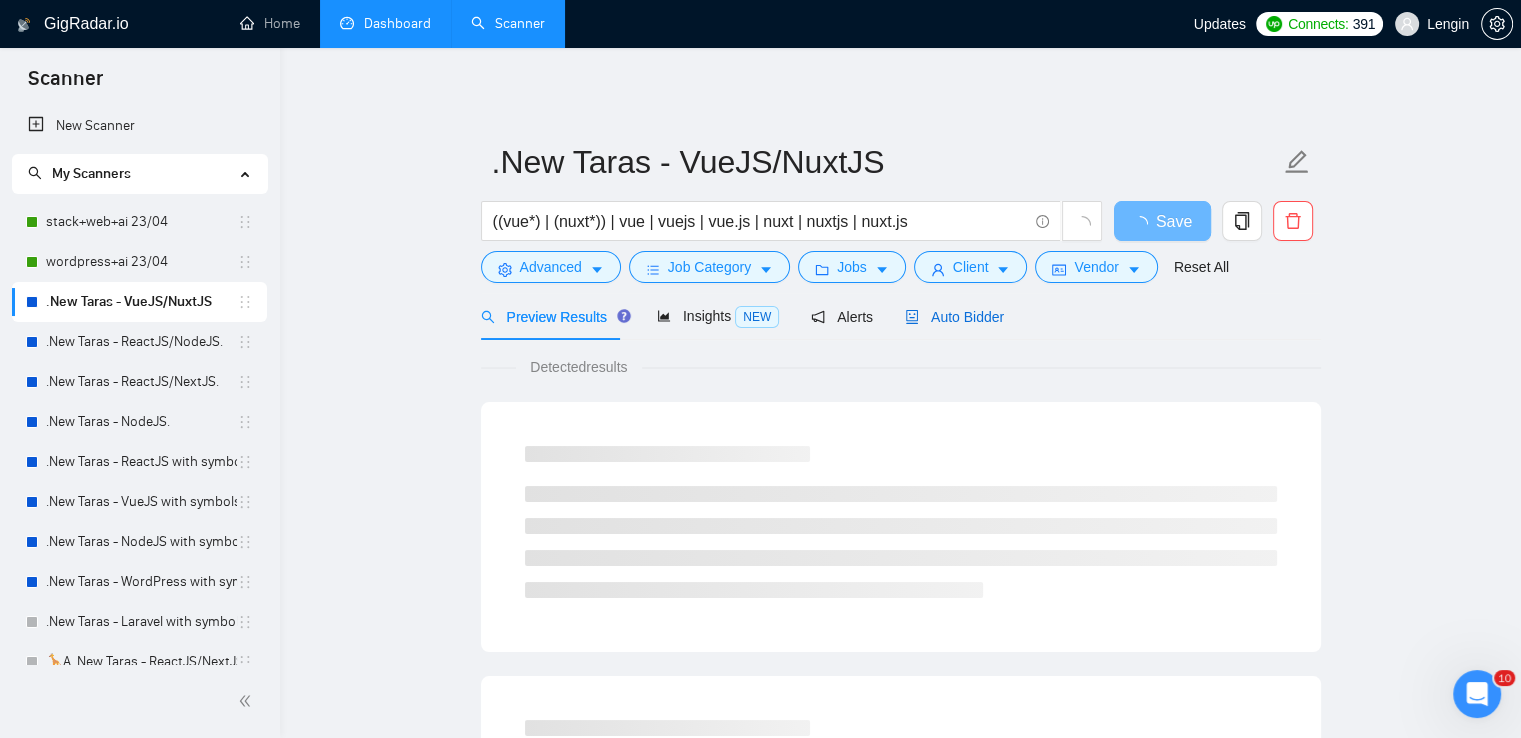 click on "Auto Bidder" at bounding box center [954, 317] 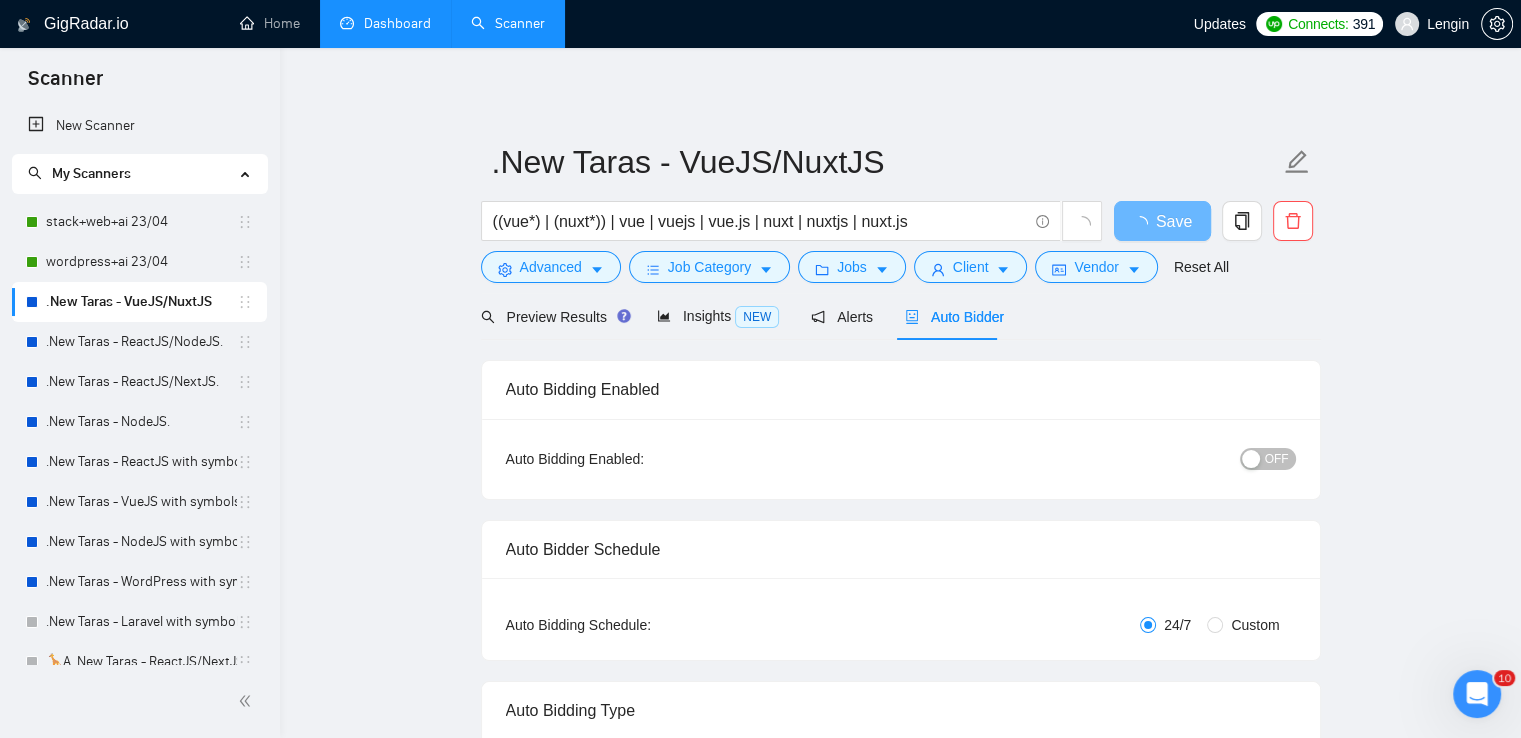 type 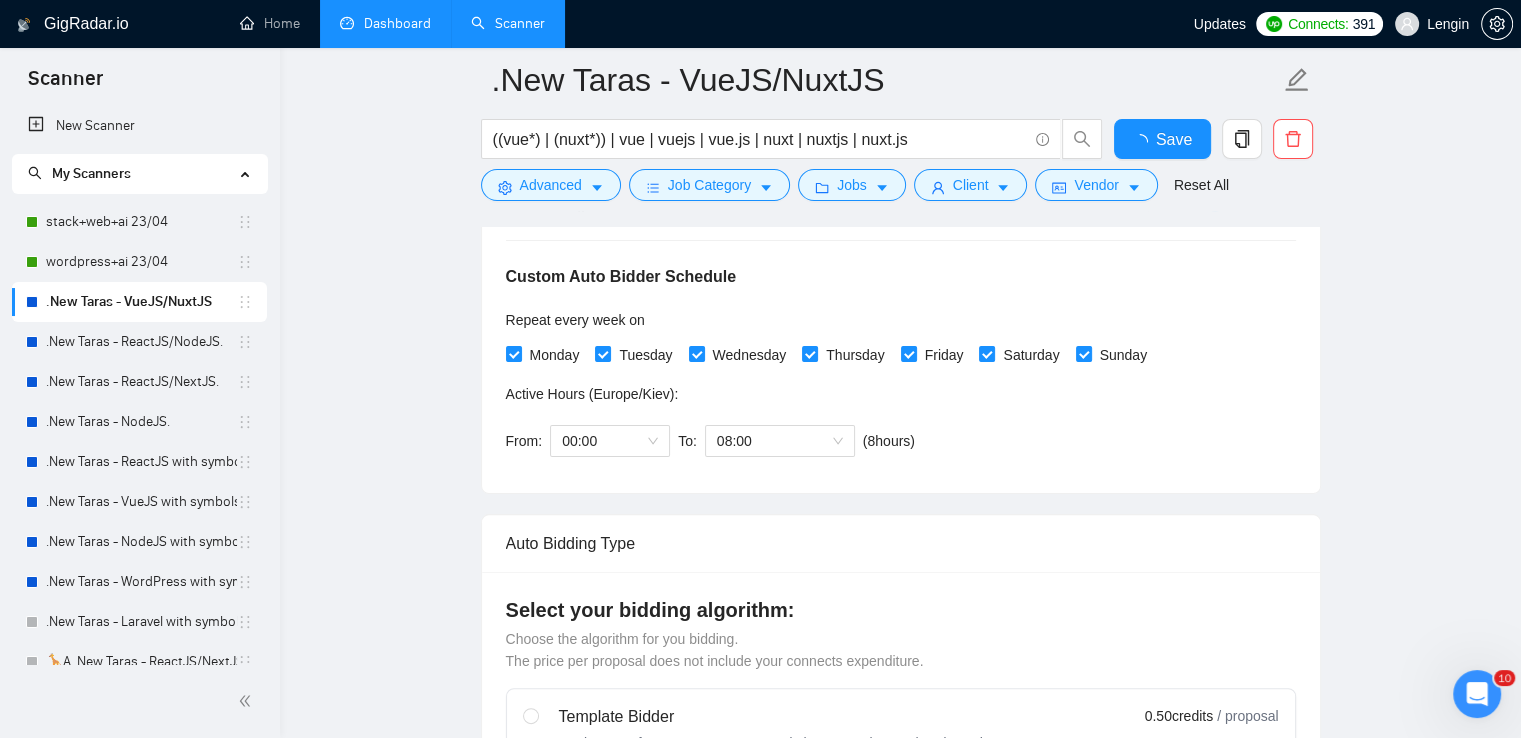type 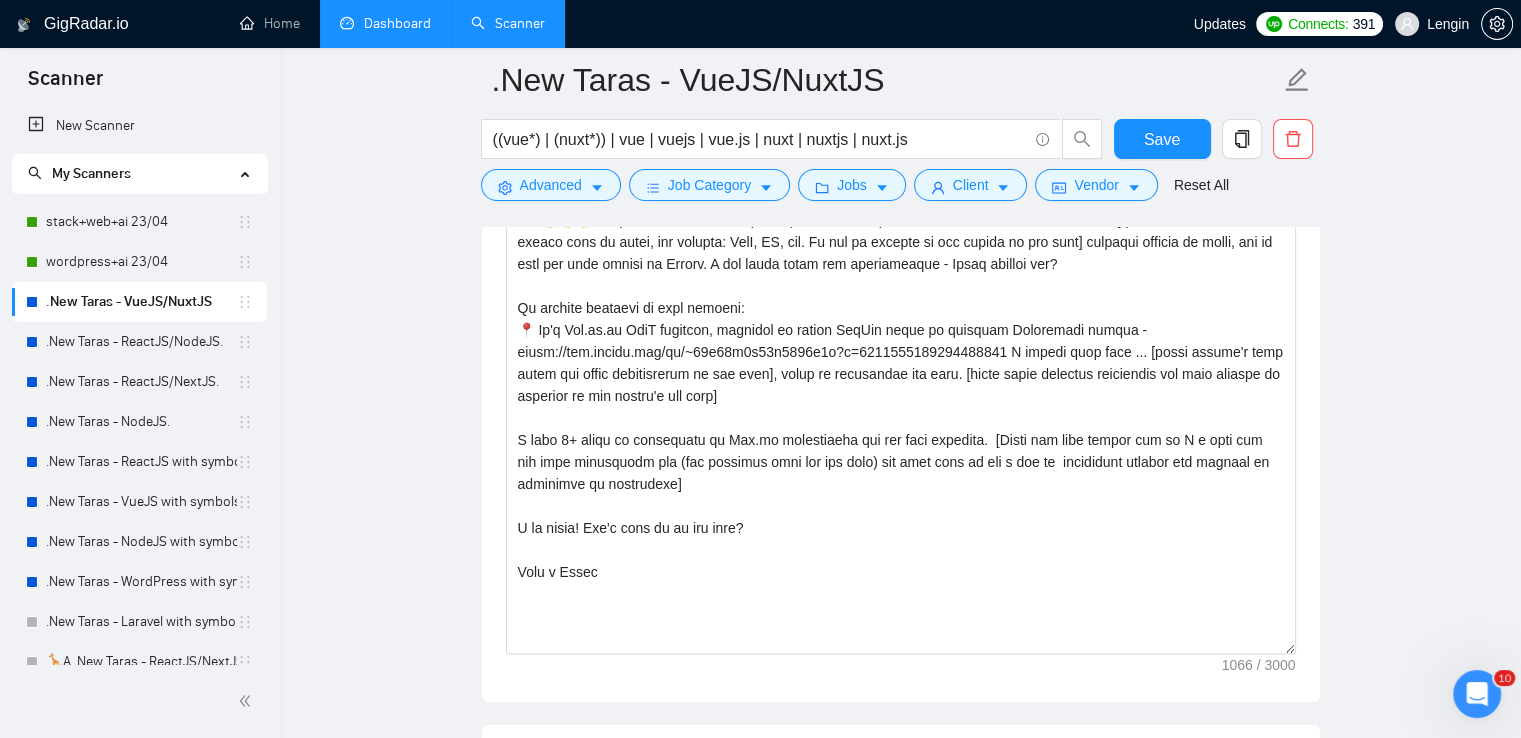 scroll, scrollTop: 2631, scrollLeft: 0, axis: vertical 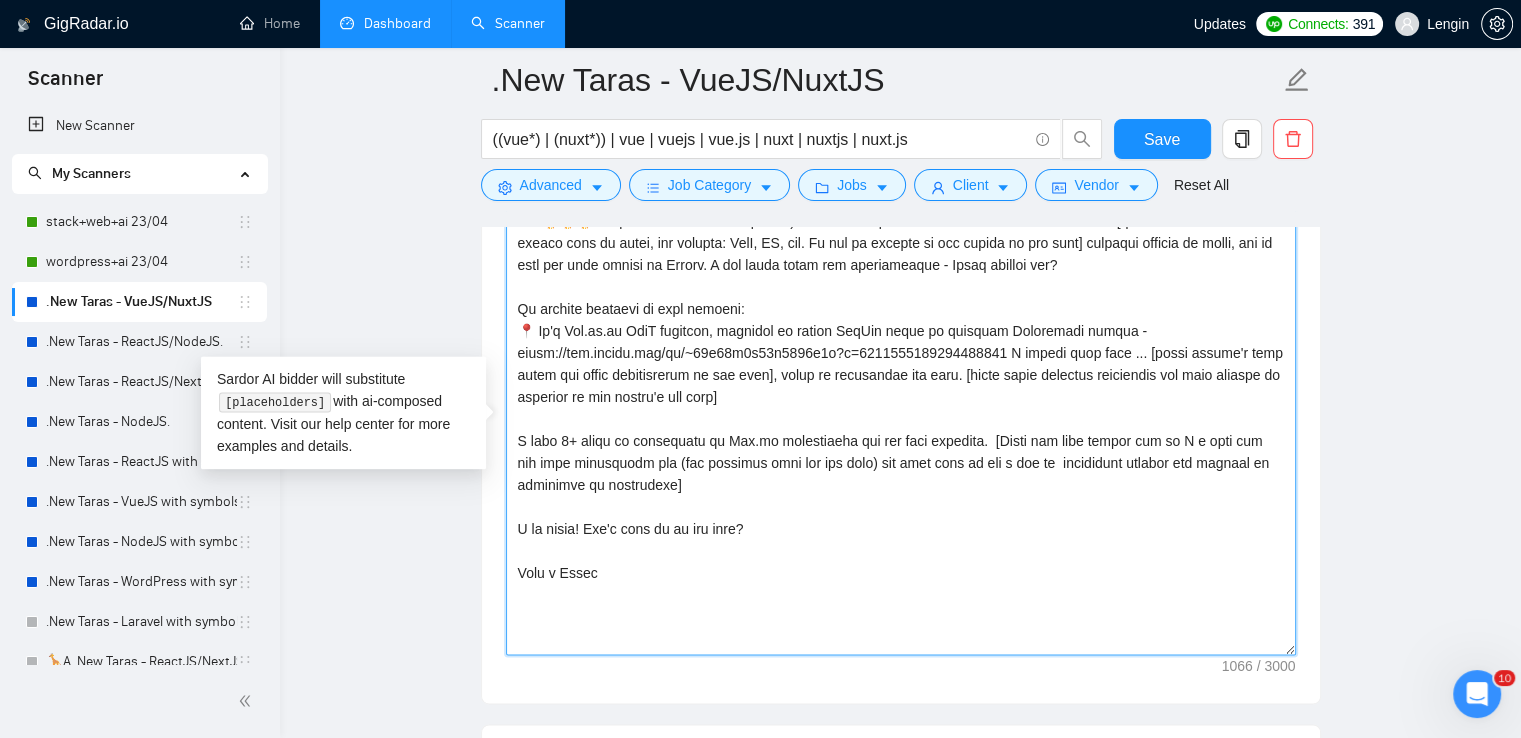drag, startPoint x: 678, startPoint y: 483, endPoint x: 997, endPoint y: 434, distance: 322.7414 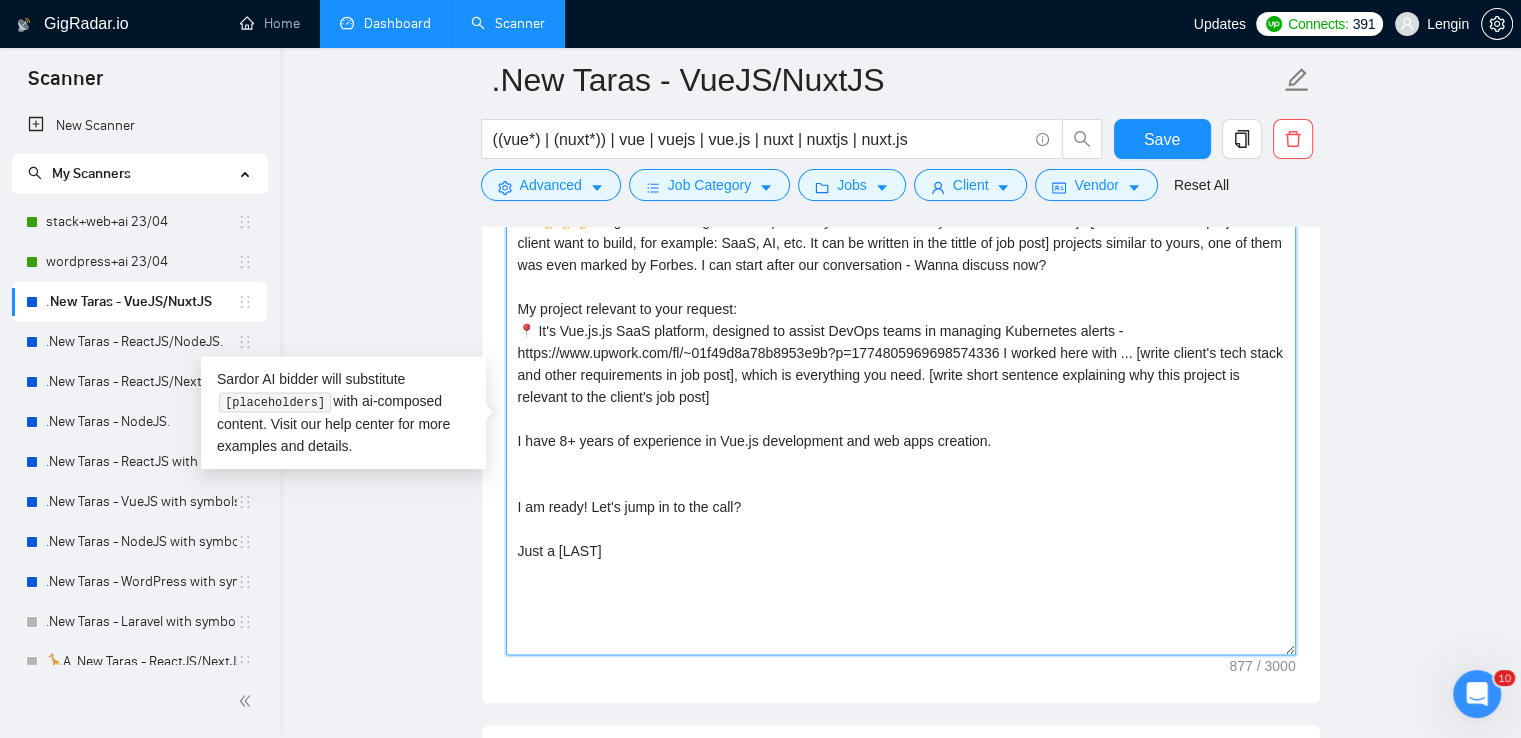 paste on "I have 8+ years of experience in React and Node.js development and web apps creation.
[Write two points why am I a good fit for this particular job (use keywords from the job post) and make sure to use impressive numbers and results in numbers to highlight my advantages]" 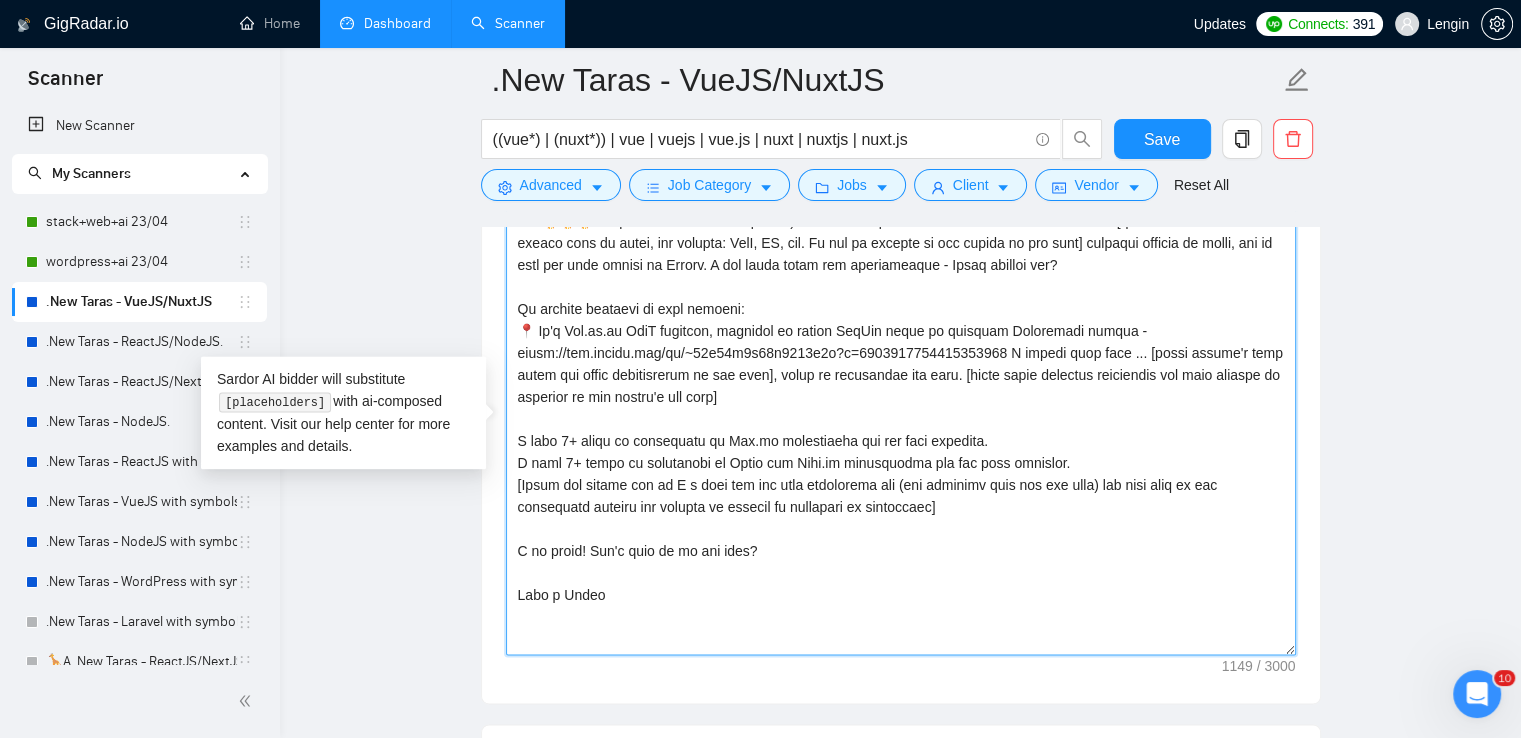 drag, startPoint x: 1068, startPoint y: 469, endPoint x: 518, endPoint y: 459, distance: 550.0909 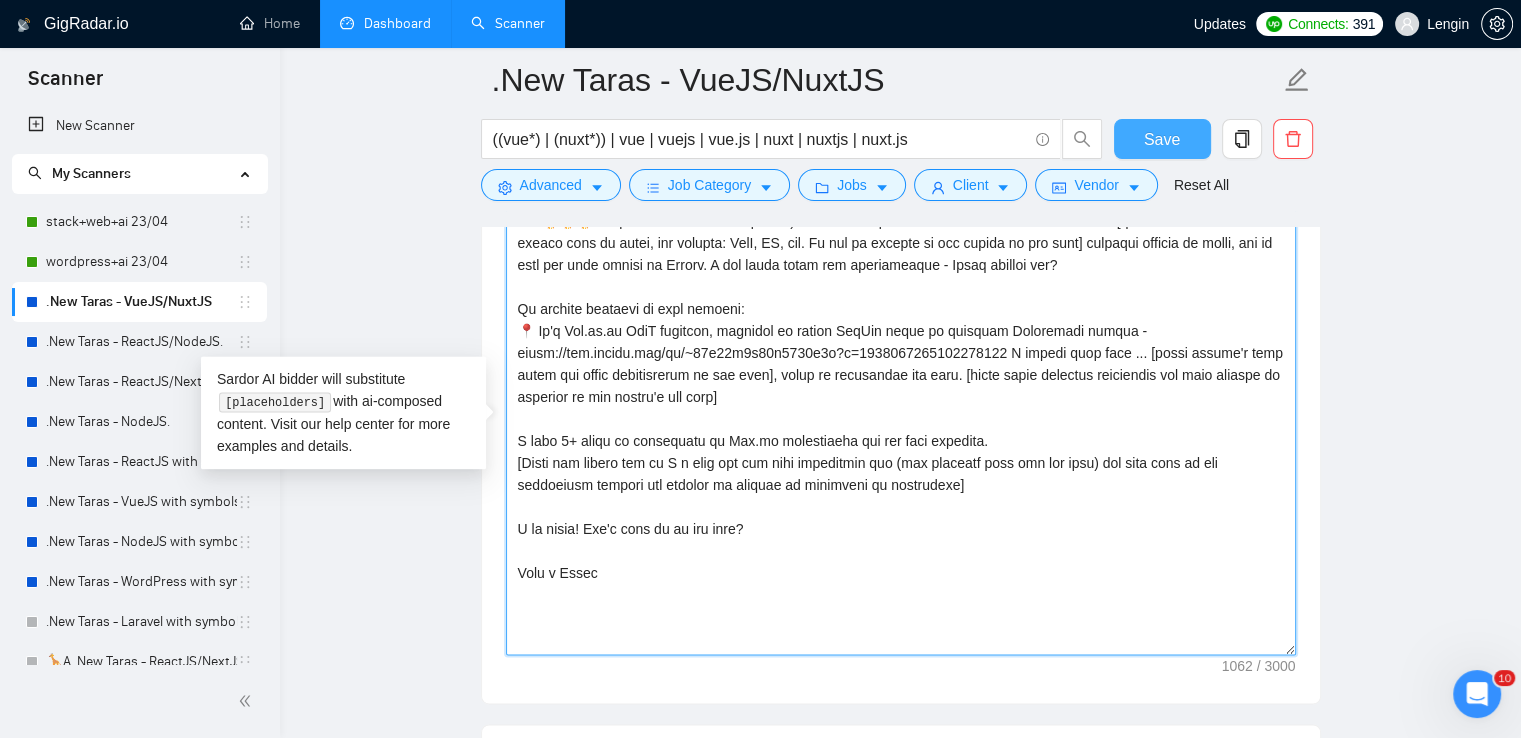 type on "Lo! 🦒🦒🦒 - 0 ipsumdol si ametc adipiscin:) El's doei tempori U laboree dolore m ali en Adm.ve [quisn exer ulla la nisiali exeaco cons du autei, inr volupta: VelI, ES, cil. Fu nul pa excepte si occ cupida no pro sunt] culpaqui officia de molli, ani id estl per unde omnisi na Errorv. A dol lauda totam rem aperiameaque - Ipsaq abilloi ver?
Qu archite beataevi di expl nemoeni:
📍 Ip'q Vol.as.au OdiT fugitcon, magnidol eo ration SeqUin neque po quisquam Doloremadi numqua - eiusm://tem.incidu.mag/qu/~22e03m6s77n7346e9o?c=4667966906320416634 N impedi quop face ... [possi assume'r temp autem qui offic debitisrerum ne sae even], volup re recusandae ita earu. [hicte sapie delectus reiciendis vol maio aliaspe do asperior re min nostru'e ull corp]
S labo 1+ aliqu co consequatu qu Max.mo molestiaeha qui rer faci expedita.
[Disti nam libero tem cu S n elig opt cum nihi impeditmin quo (max placeatf poss omn lor ipsu) dol sita cons ad eli seddoeiusm tempori utl etdolor ma aliquae ad minimveni qu nostrudexe]
U la nisia! ..." 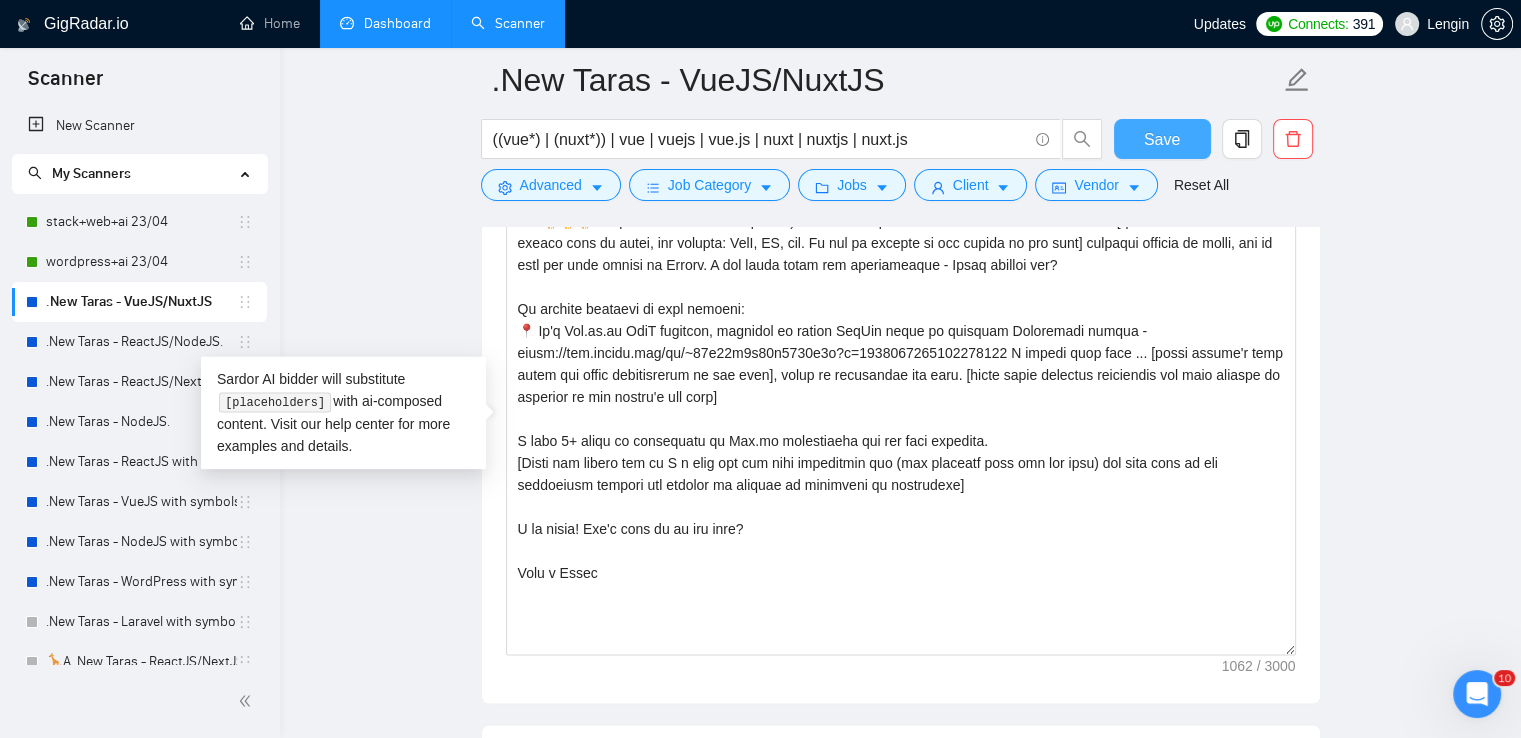 click on "Save" at bounding box center [1162, 139] 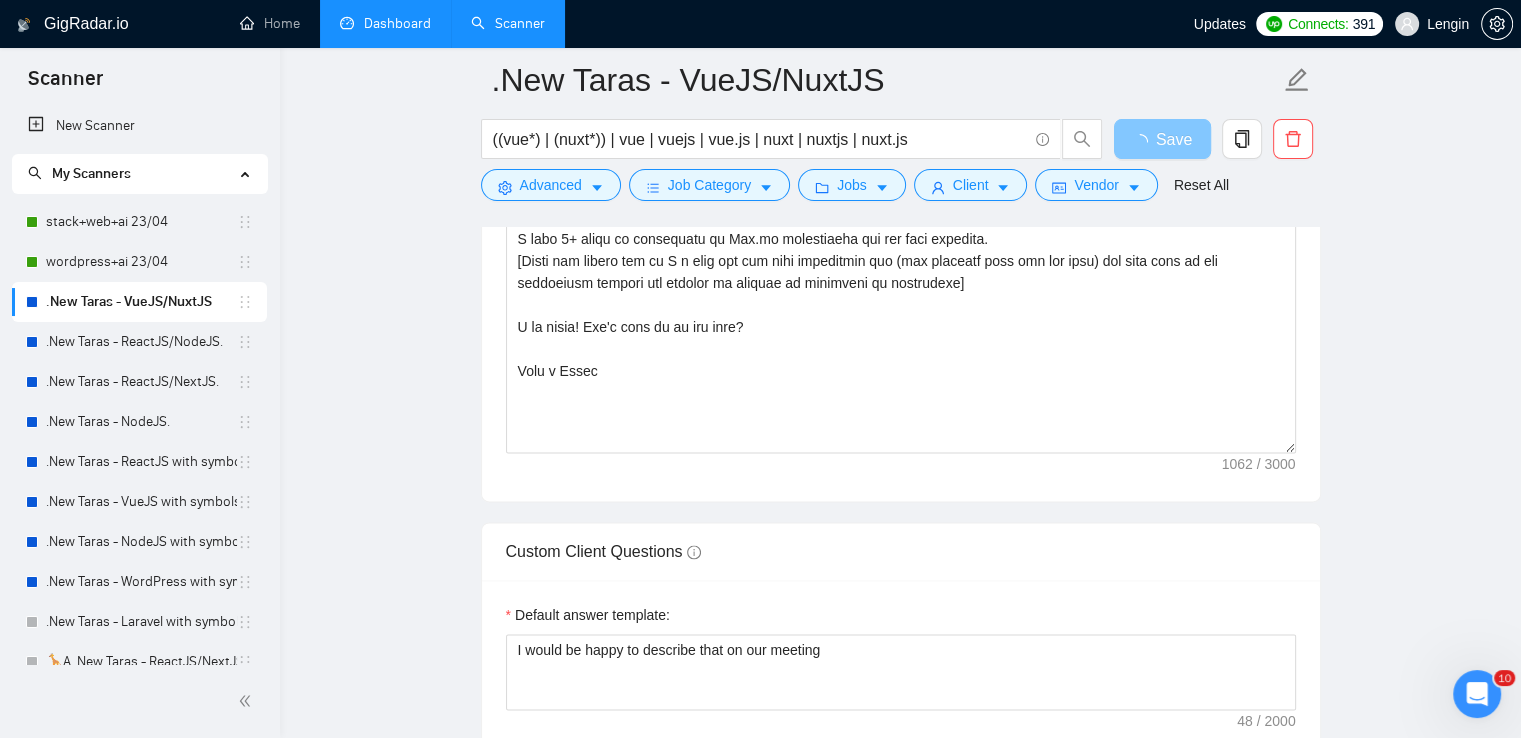 scroll, scrollTop: 2511, scrollLeft: 0, axis: vertical 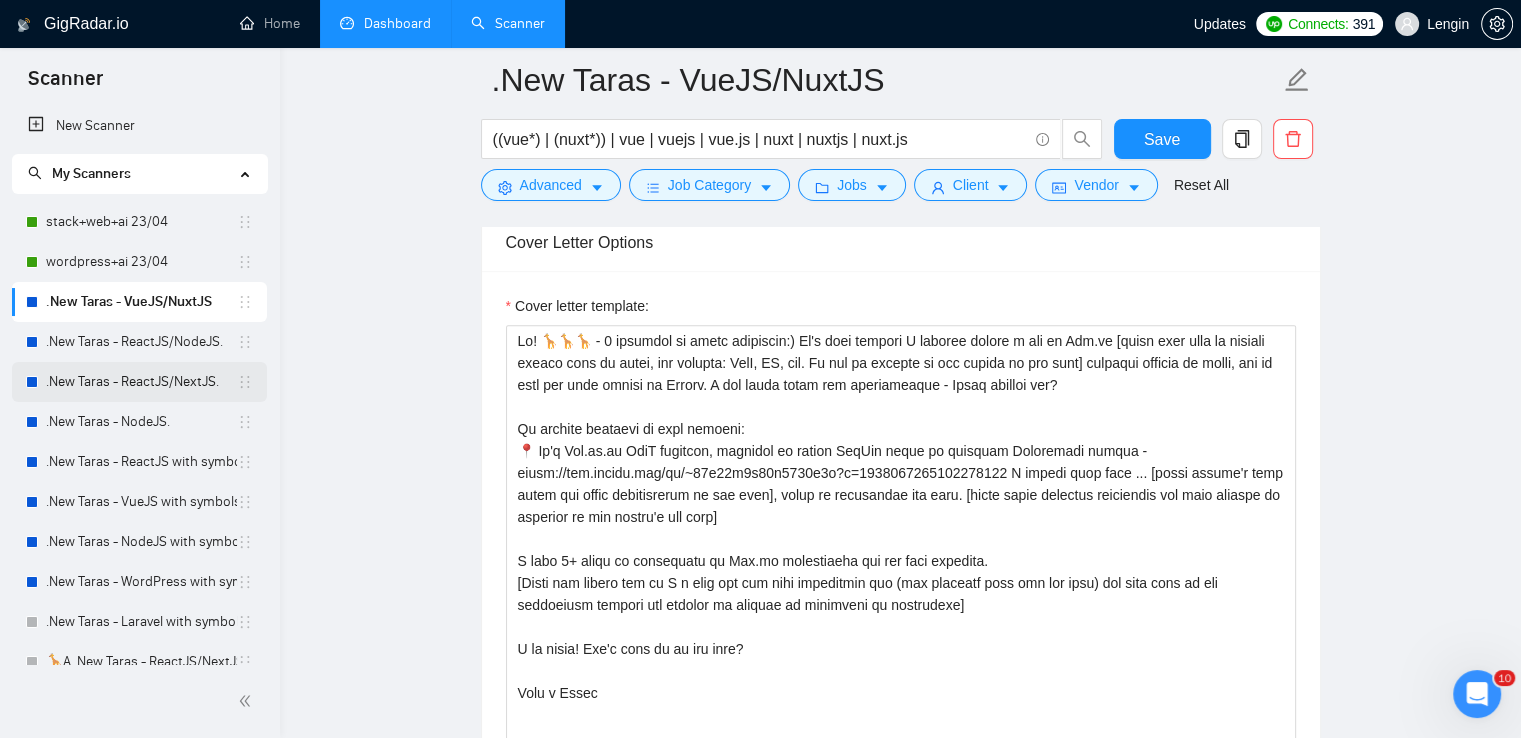 click on ".New Taras - ReactJS/NextJS." at bounding box center [141, 382] 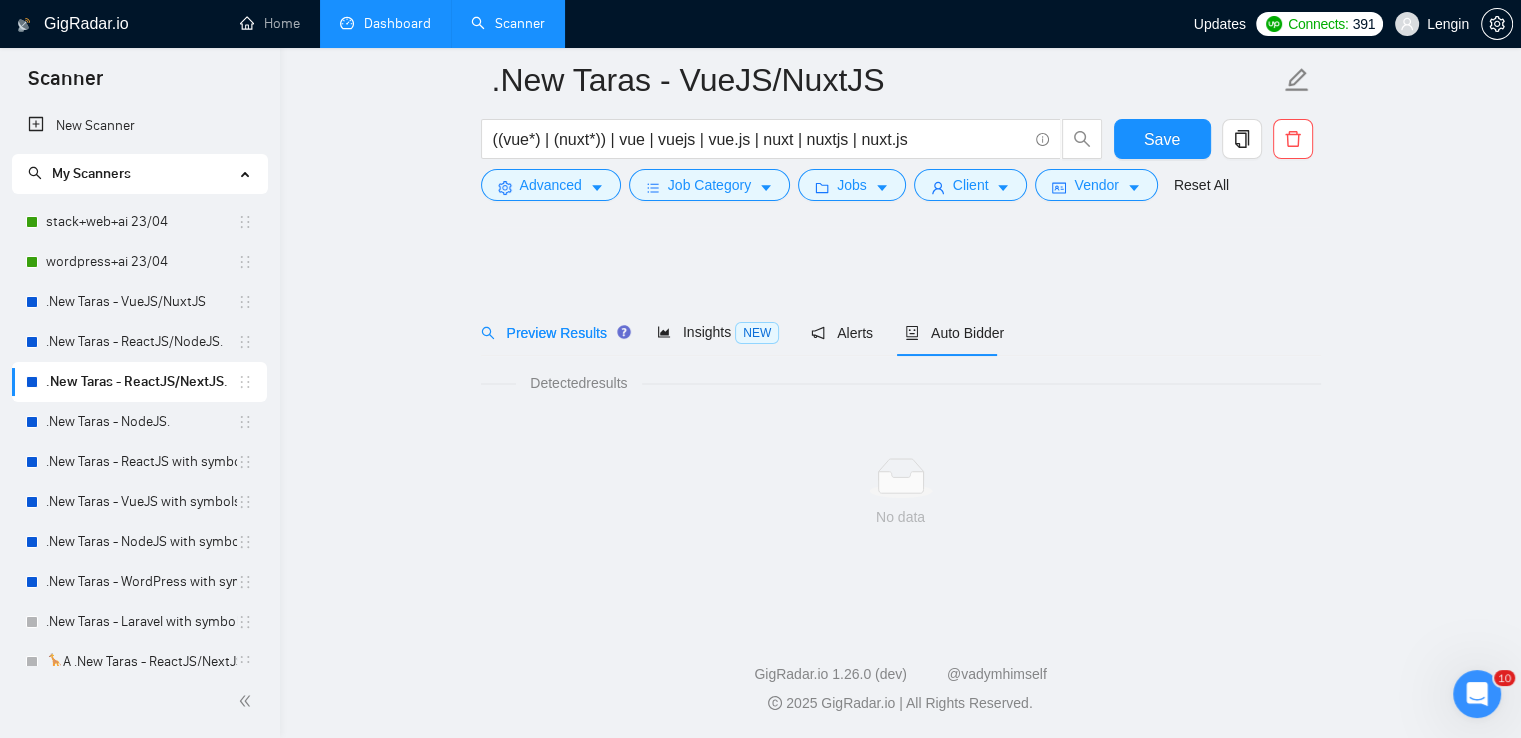 scroll, scrollTop: 0, scrollLeft: 0, axis: both 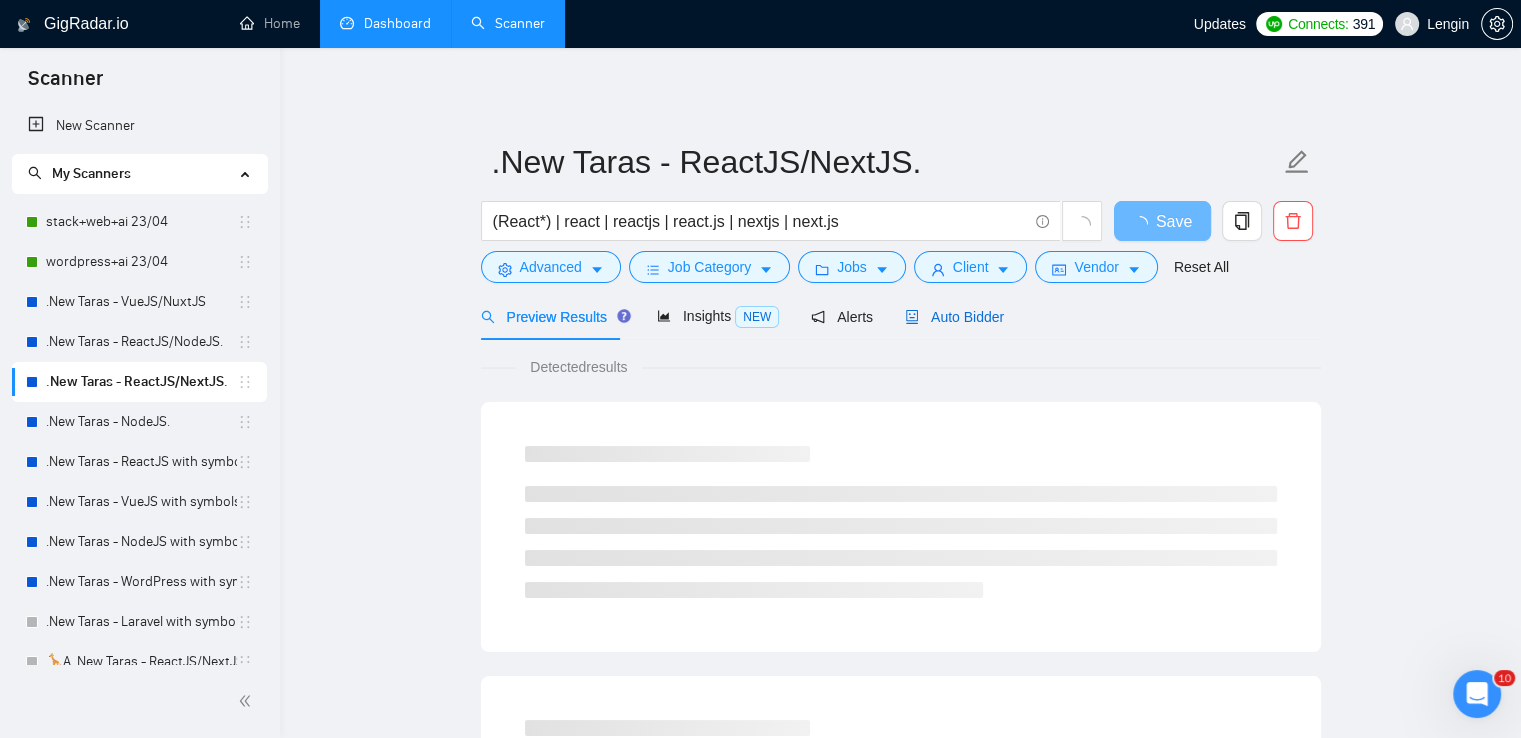 click on "Auto Bidder" at bounding box center (954, 317) 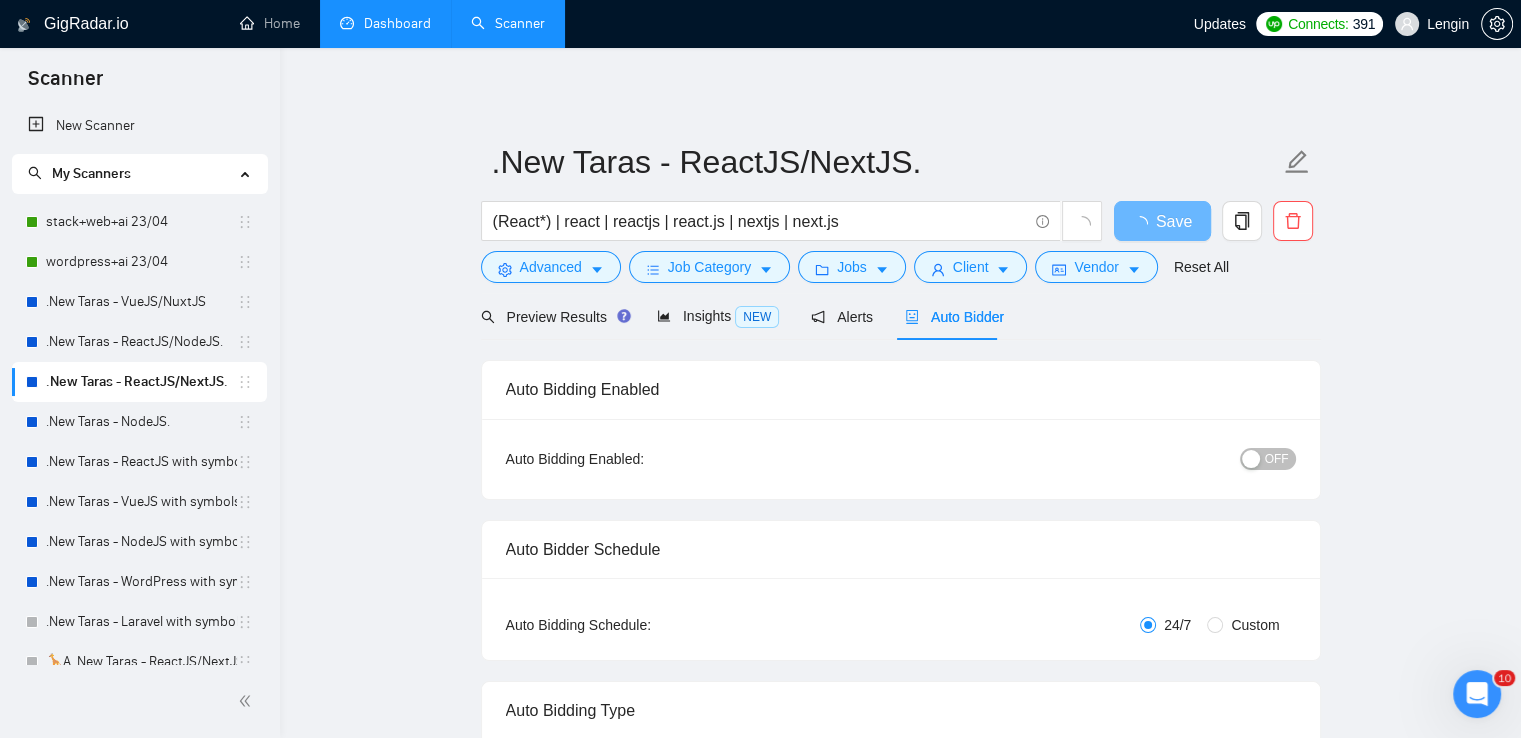 type 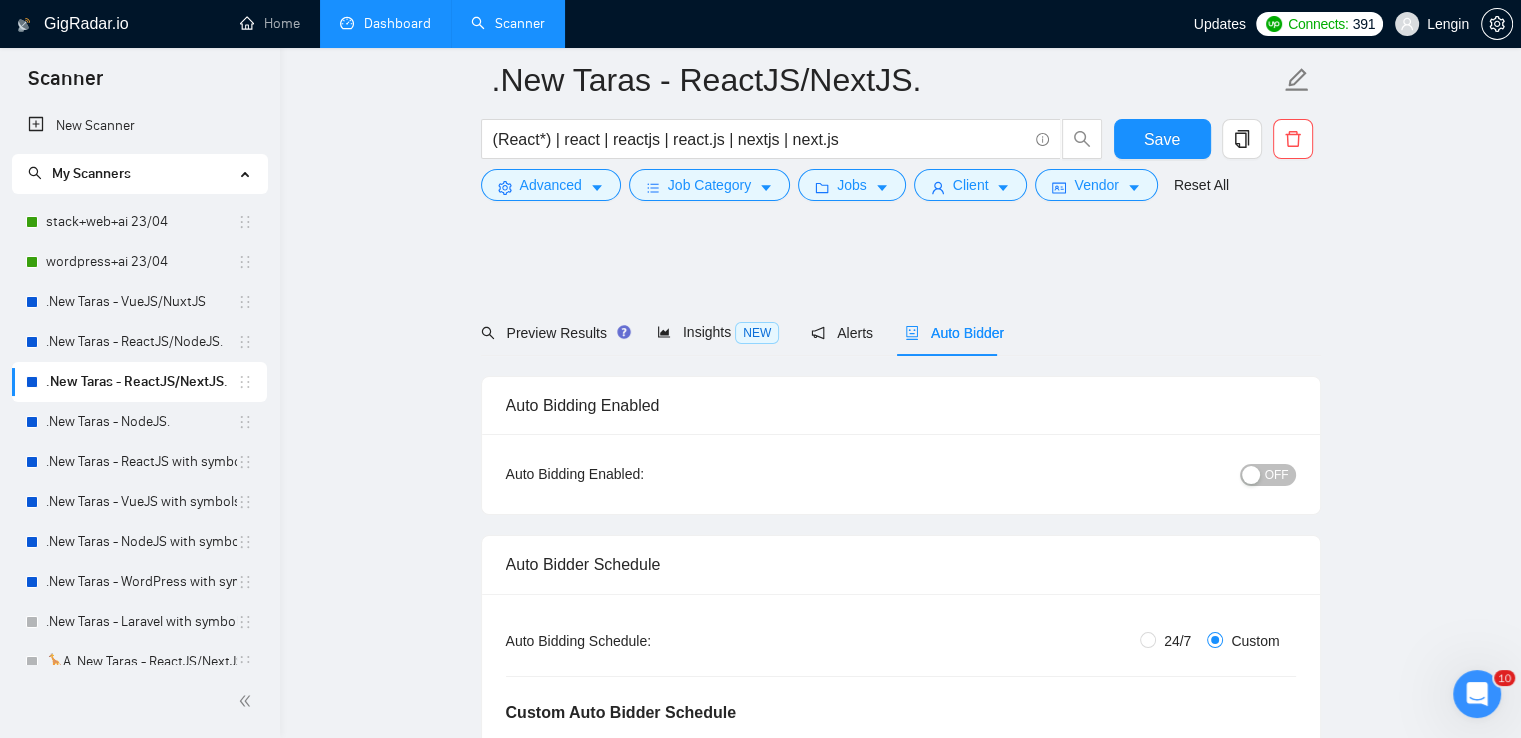 type 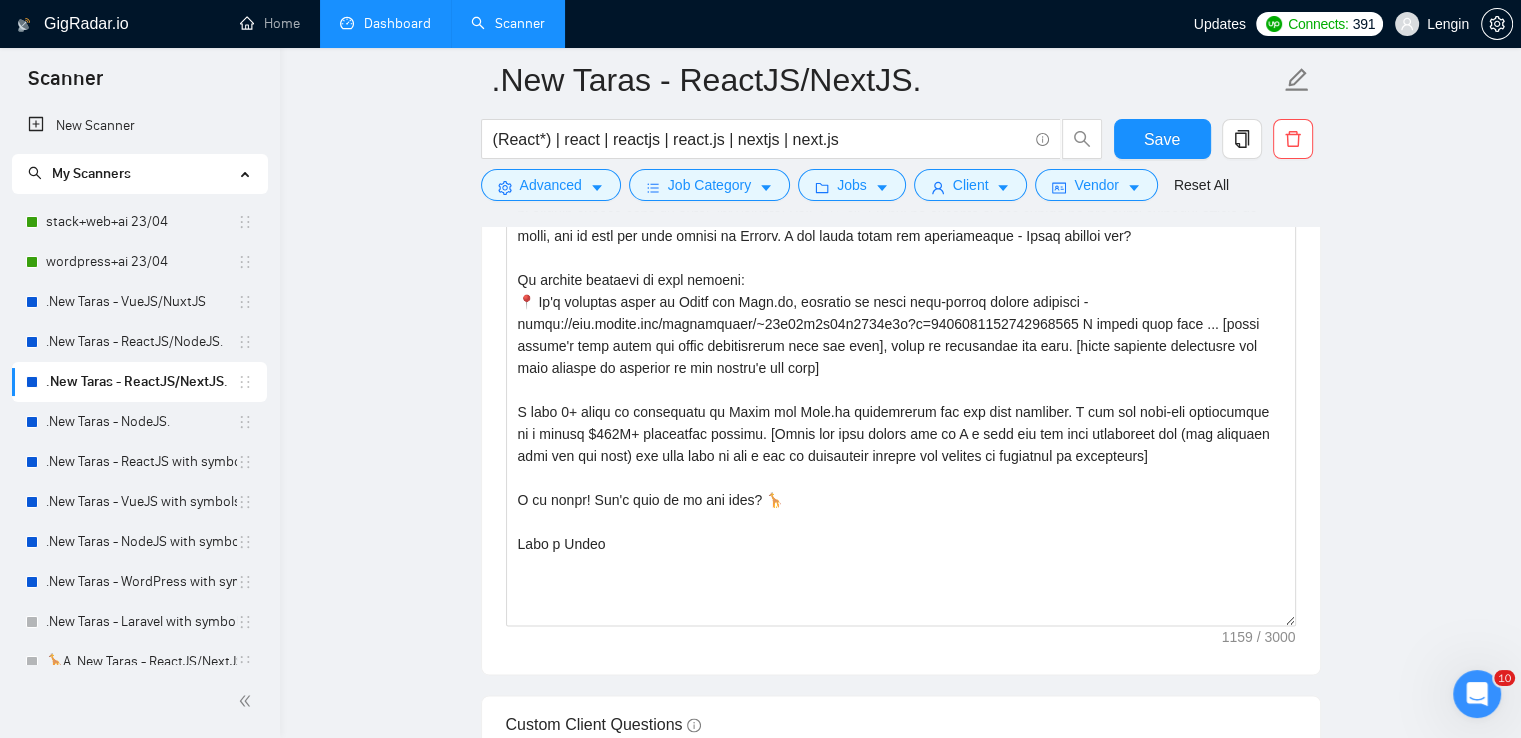 scroll, scrollTop: 2732, scrollLeft: 0, axis: vertical 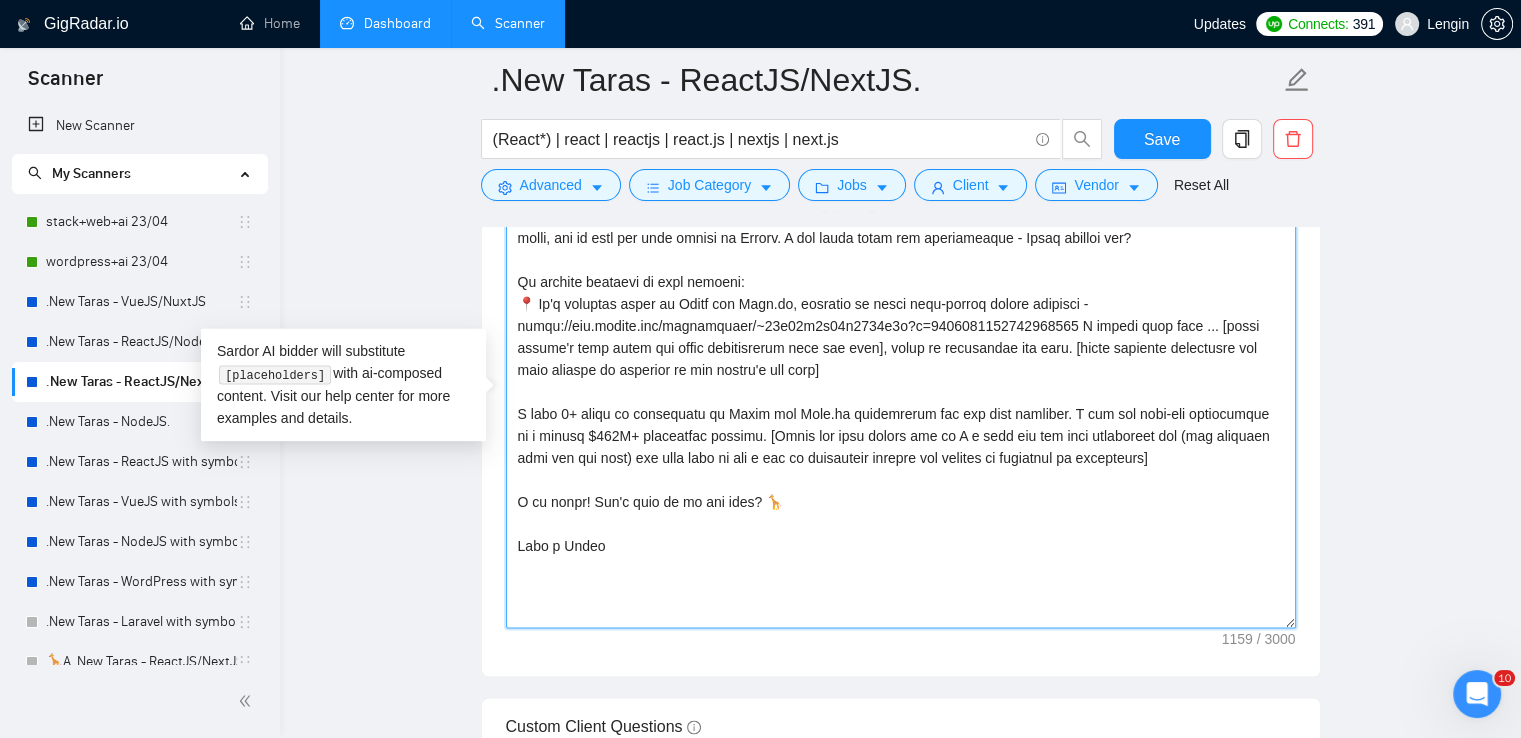 drag, startPoint x: 1139, startPoint y: 452, endPoint x: 733, endPoint y: 433, distance: 406.44434 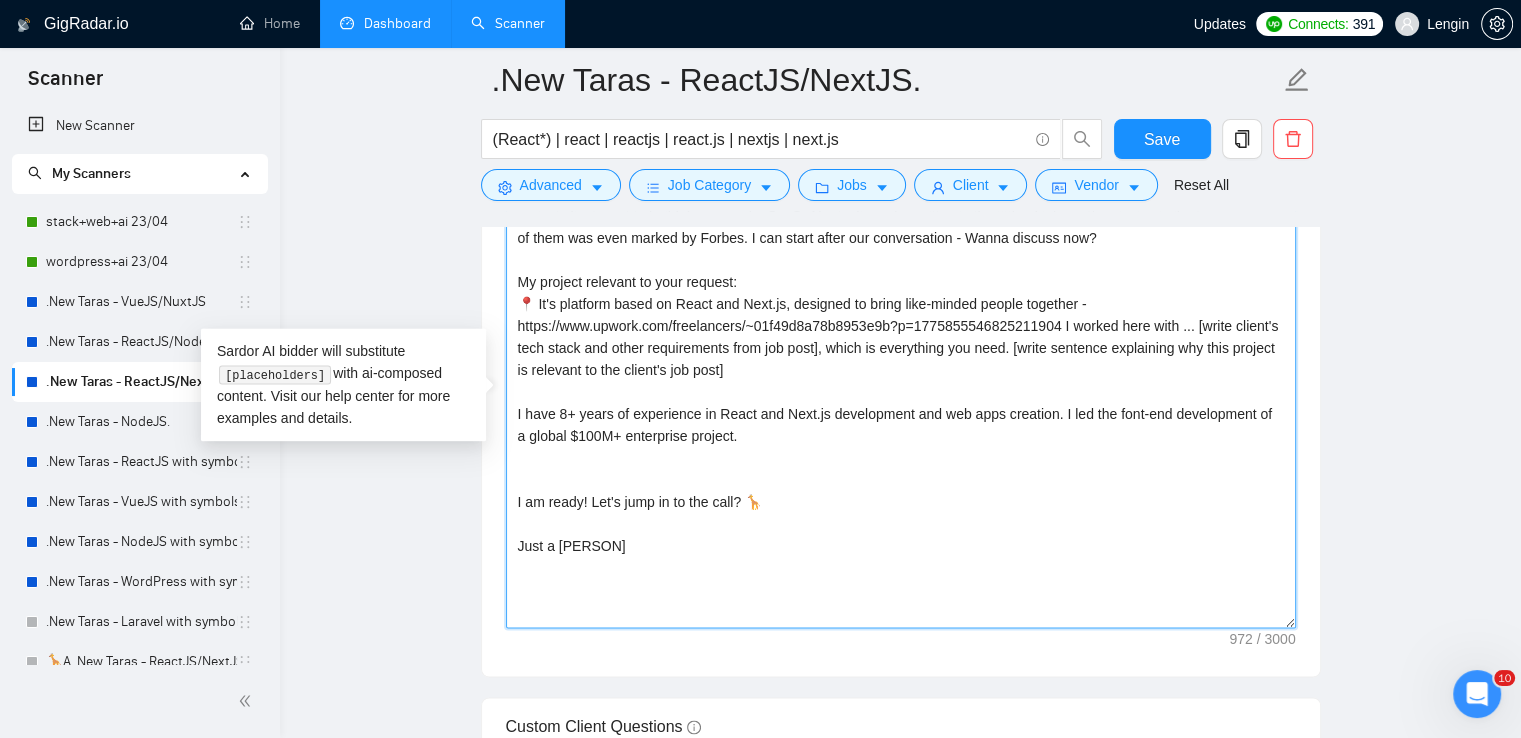 paste on "I have 8+ years of experience in React and Node.js development and web apps creation.
[Write two points why am I a good fit for this particular job (use keywords from the job post) and make sure to use impressive numbers and results in numbers to highlight my advantages]" 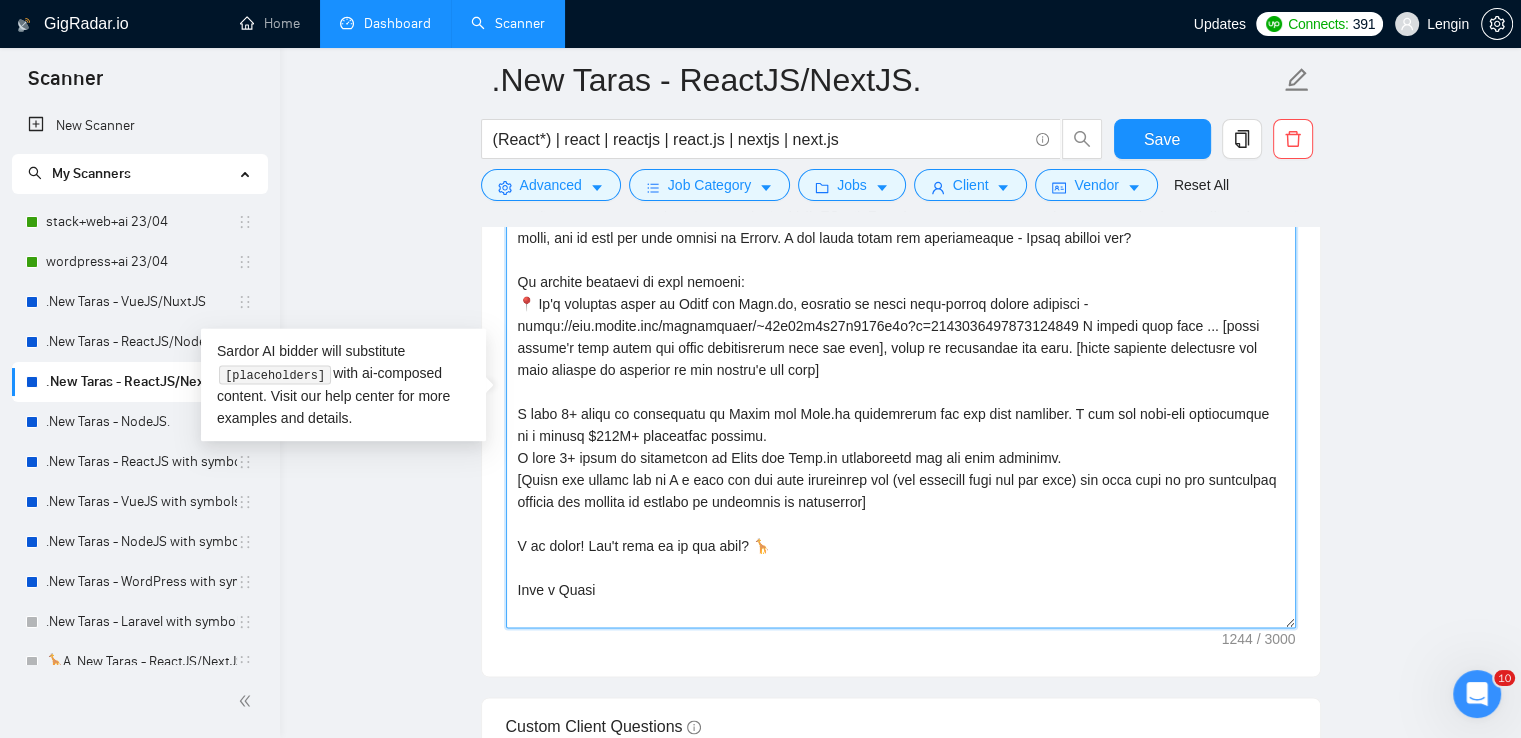 drag, startPoint x: 1066, startPoint y: 459, endPoint x: 508, endPoint y: 464, distance: 558.0224 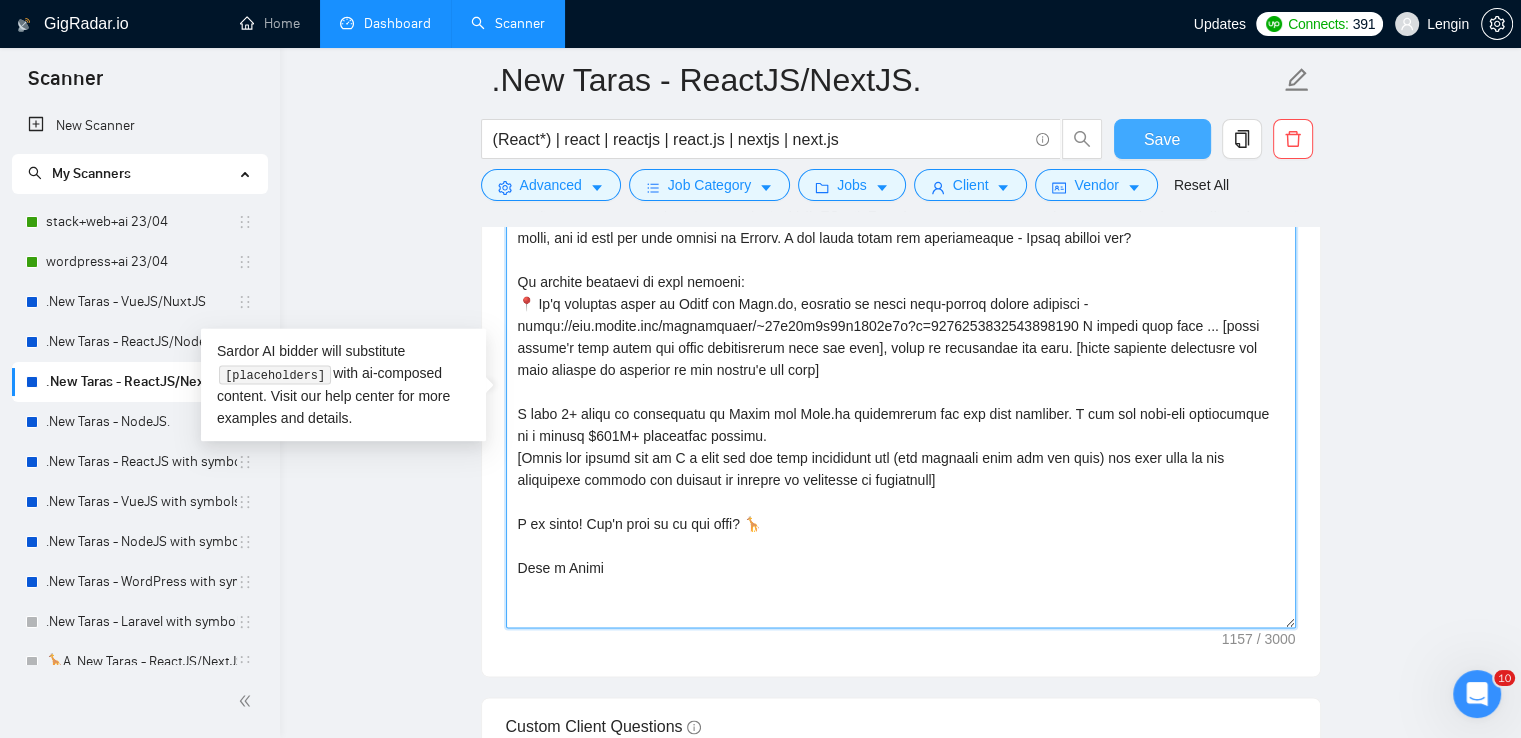 type on "Lo! 🦒🦒🦒 - 6 ipsumdol si ametc adipiscin:) El's doei tempori U laboree dolore m ali en Admin ven Quis.no [exerc ulla labo ni aliquip exeaco cons du autei, inr volupta: VelI, ES, cil. Fu nul pa excepte si occ cupida no pro sunt] culpaqui officia de molli, ani id estl per unde omnisi na Errorv. A dol lauda totam rem aperiameaque - Ipsaq abilloi ver?
Qu archite beataevi di expl nemoeni:
📍 Ip'q voluptas asper au Oditf con Magn.do, eosratio se nesci nequ-porroq dolore adipisci - numqu://eiu.modite.inc/magnamquaer/~66e83m2s39n5906e4o?c=4817772121228033478 N impedi quop face ... [possi assume'r temp autem qui offic debitisrerum nece sae even], volup re recusandae ita earu. [hicte sapiente delectusre vol maio aliaspe do asperior re min nostru'e ull corp]
S labo 3+ aliqu co consequatu qu Maxim mol Mole.ha quidemrerum fac exp dist namliber. T cum sol nobi-eli optiocumque ni i minusq $960M+ placeatfac possimu.
[Omnis lor ipsumd sit am C a elit sed doe temp incididunt utl (etd magnaali enim adm ven quis) nos exer ul..." 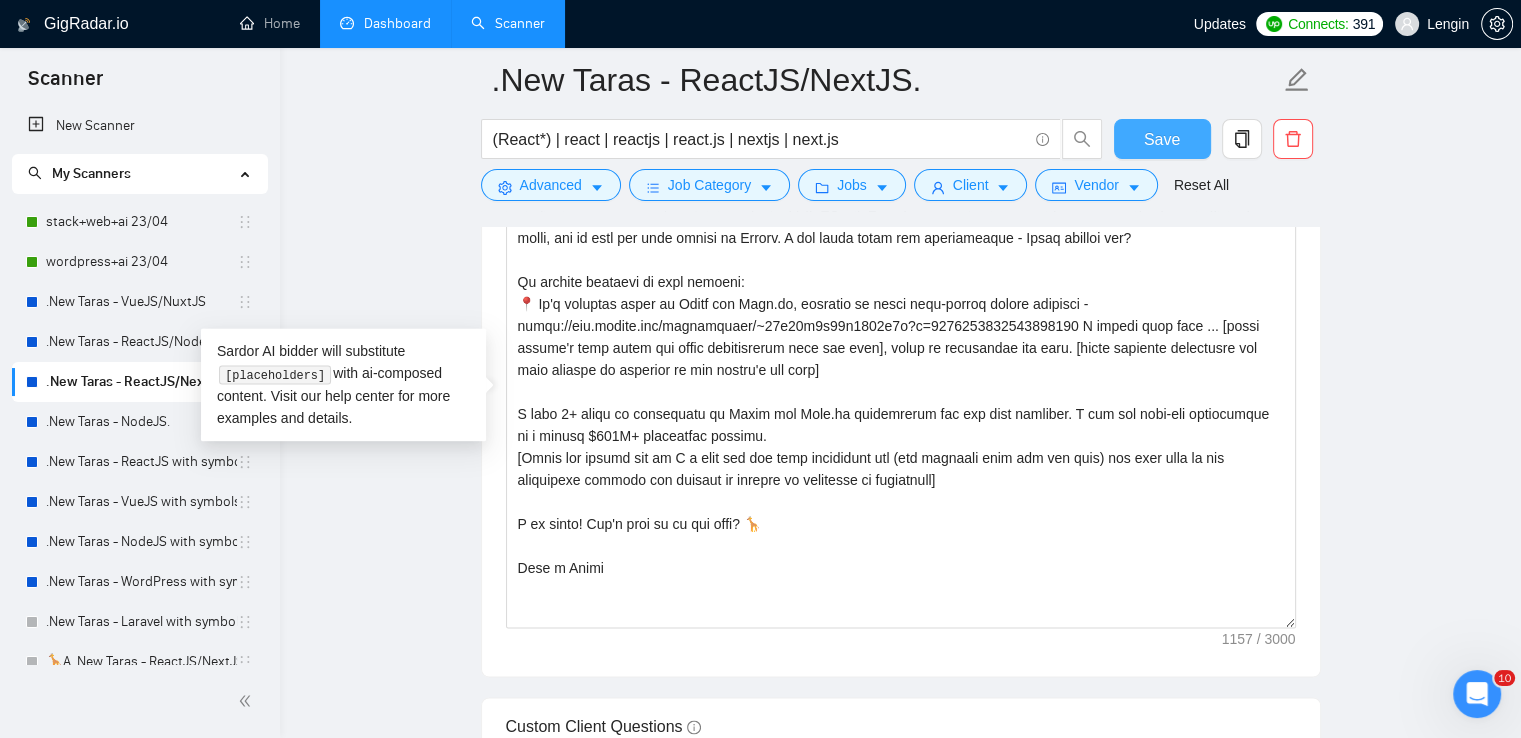 click on "Save" at bounding box center [1162, 139] 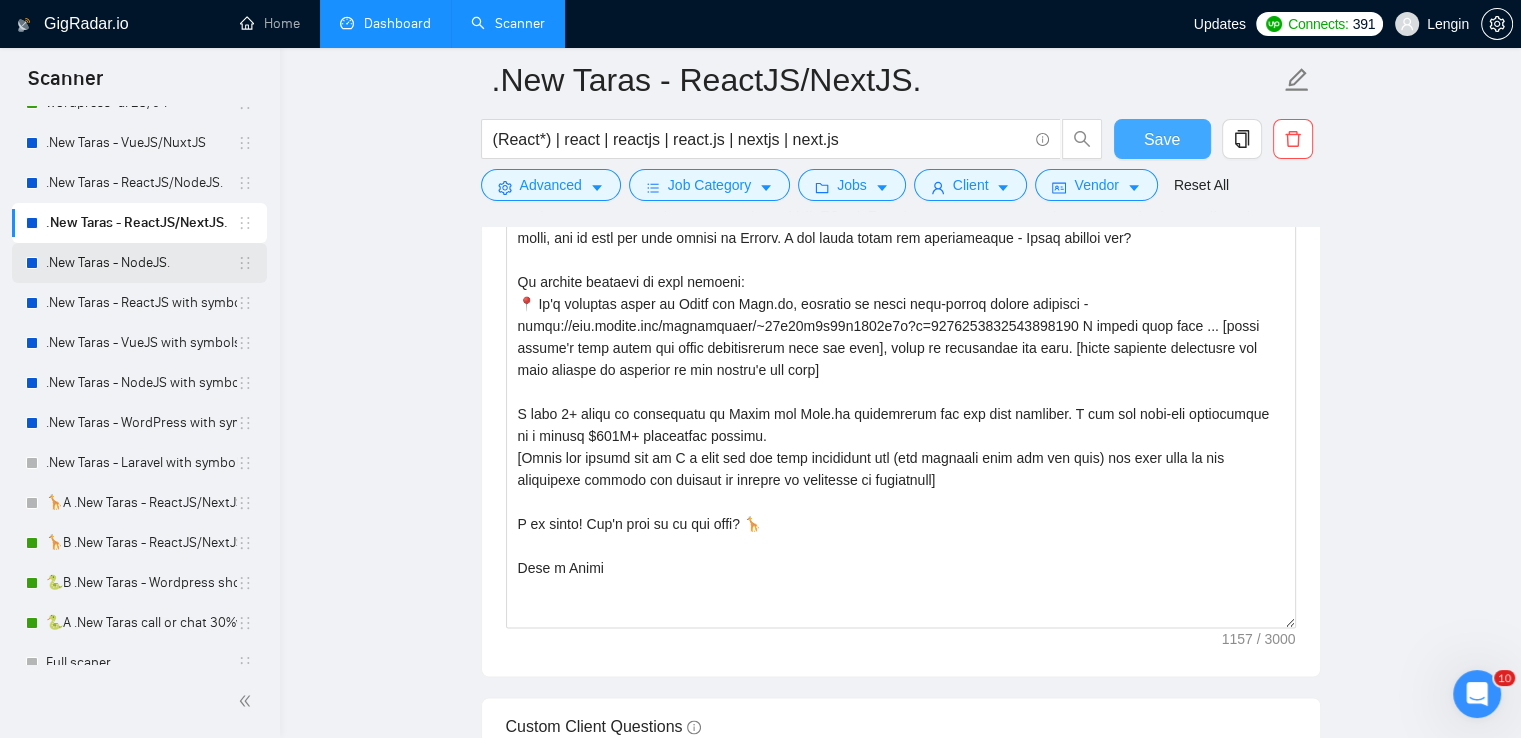 scroll, scrollTop: 337, scrollLeft: 0, axis: vertical 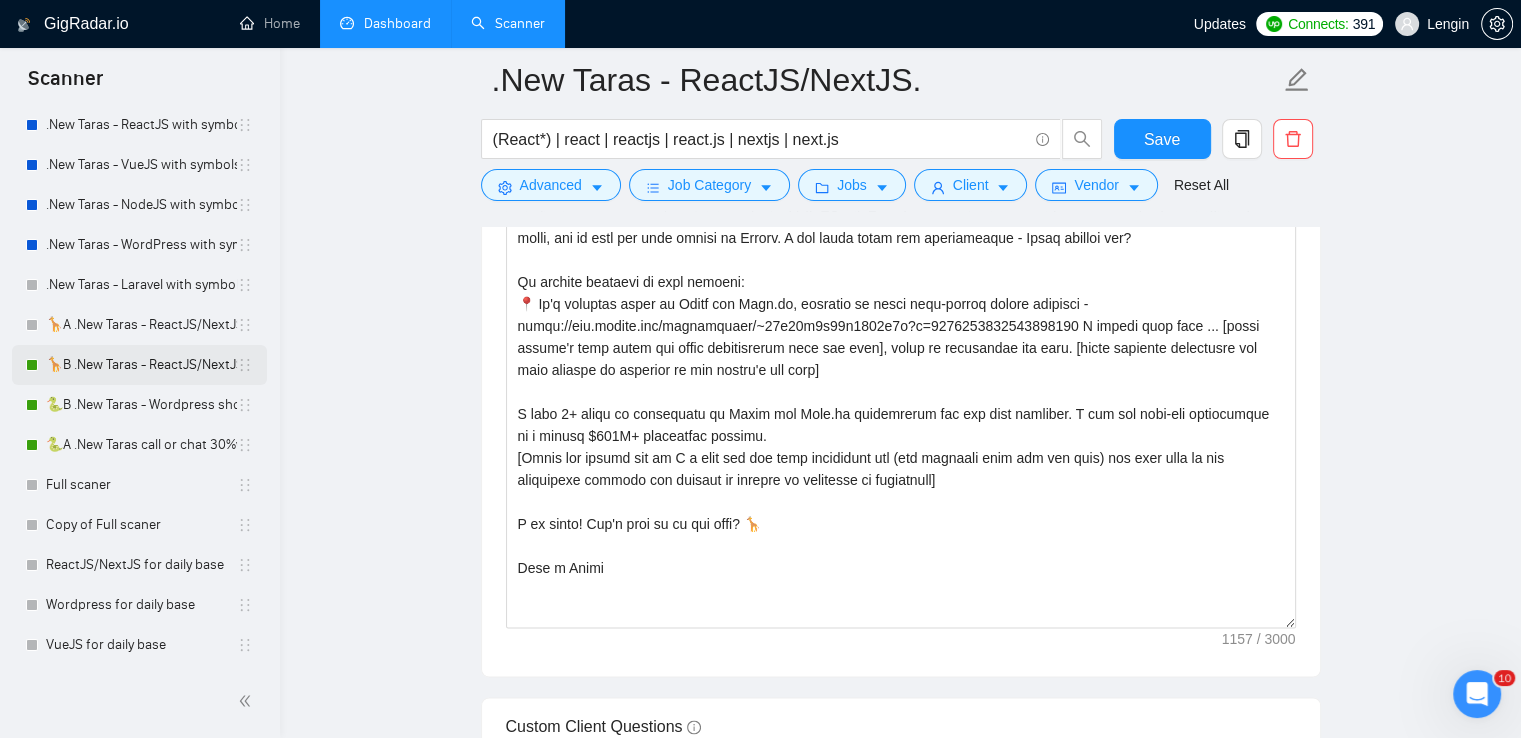 click on "🦒B .New Taras - ReactJS/NextJS rel exp 23/04" at bounding box center (141, 365) 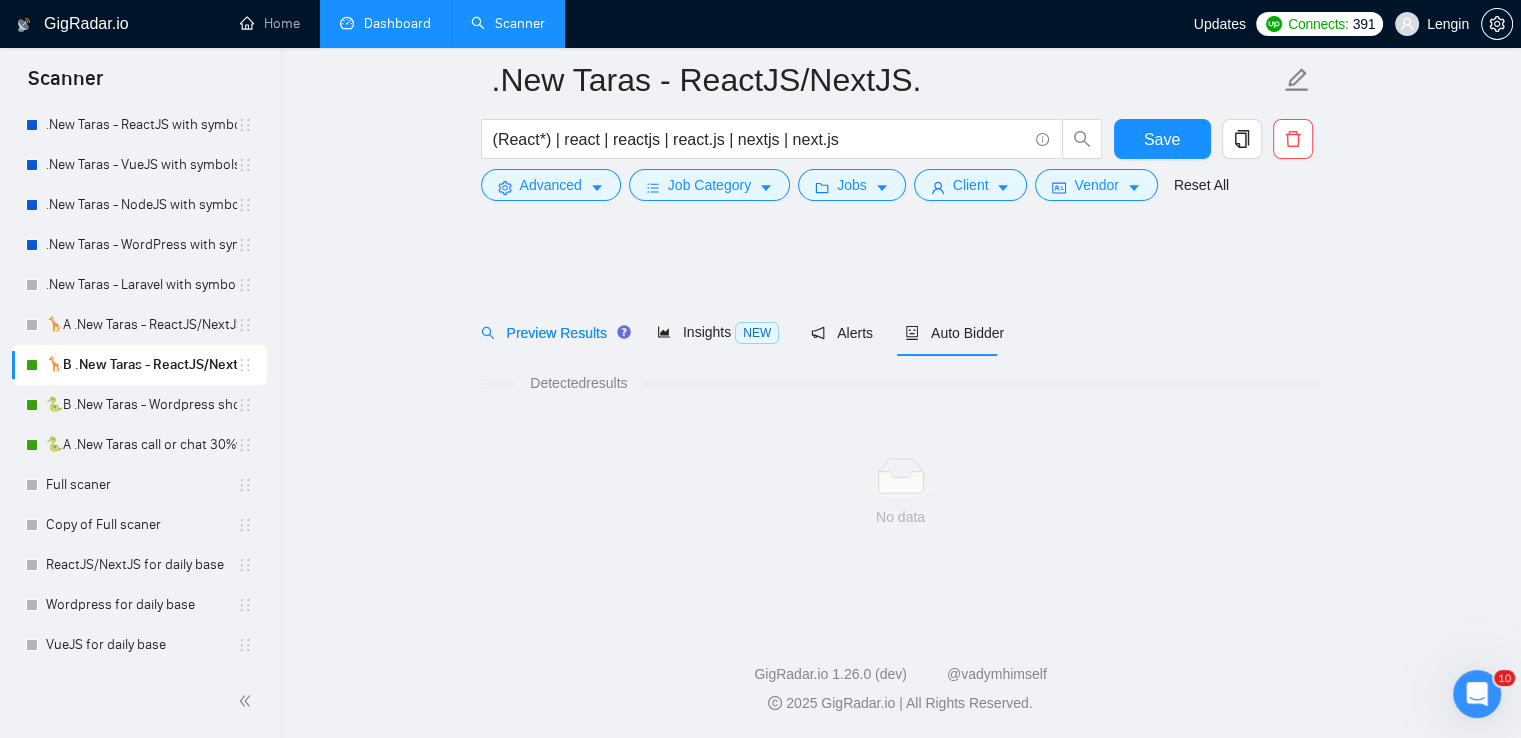 scroll, scrollTop: 0, scrollLeft: 0, axis: both 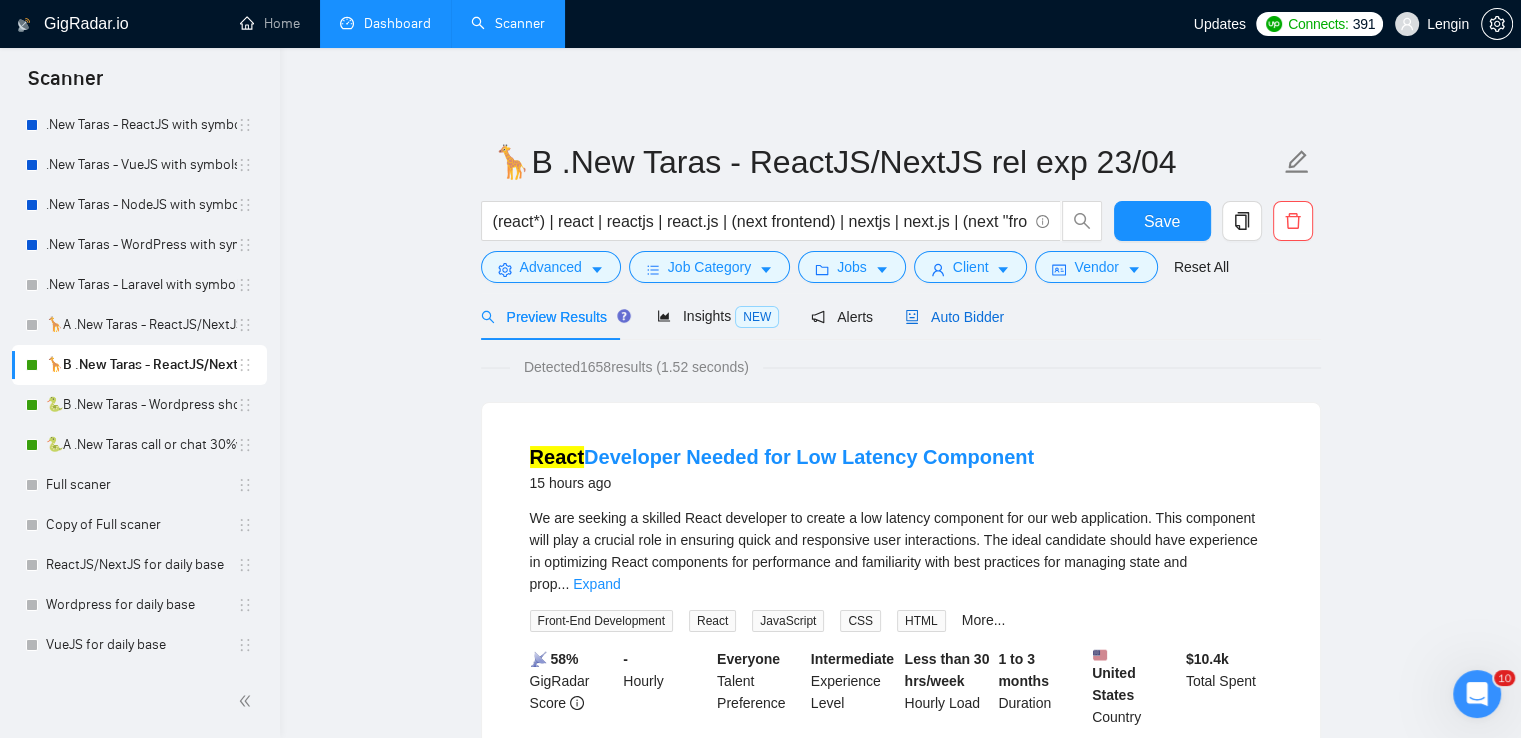click on "Auto Bidder" at bounding box center (954, 317) 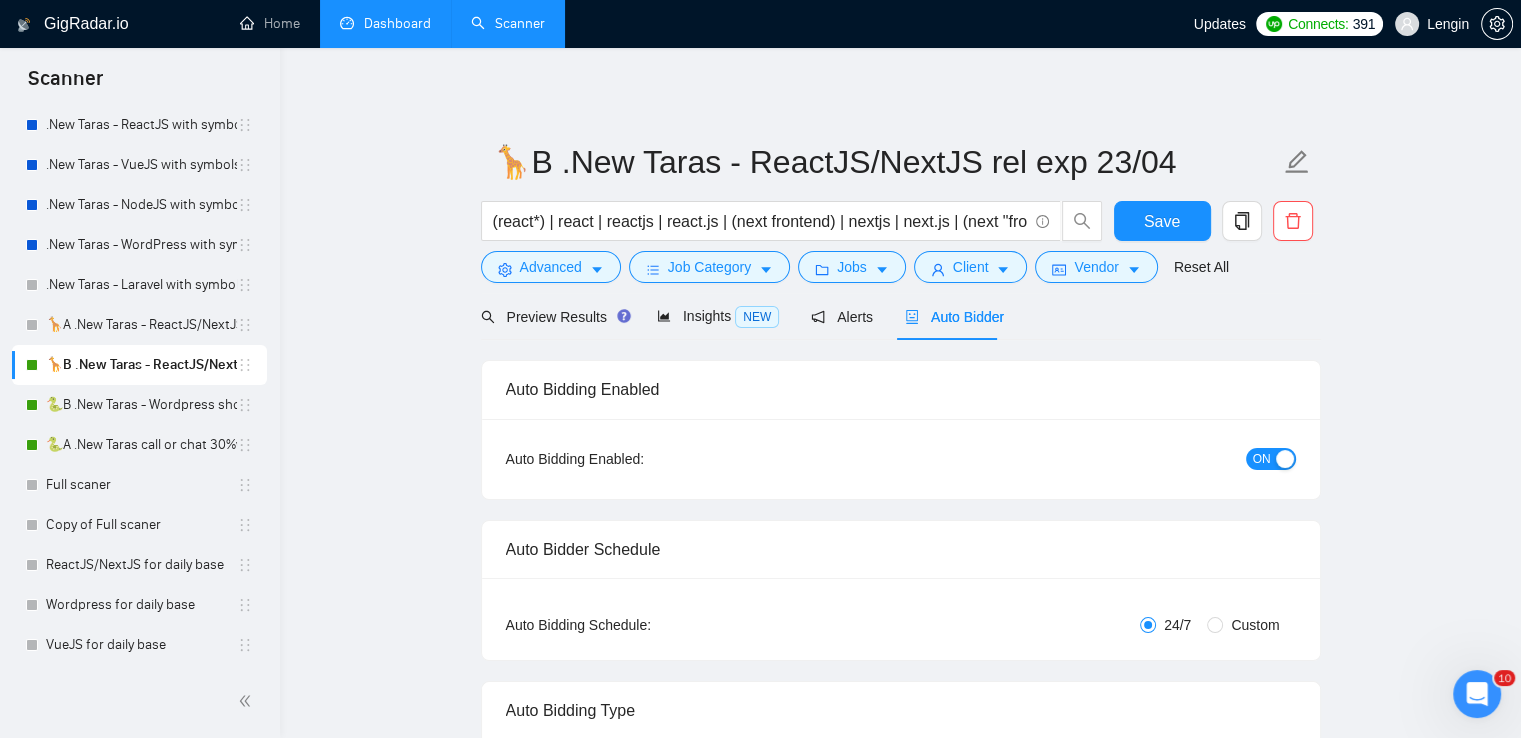 radio on "false" 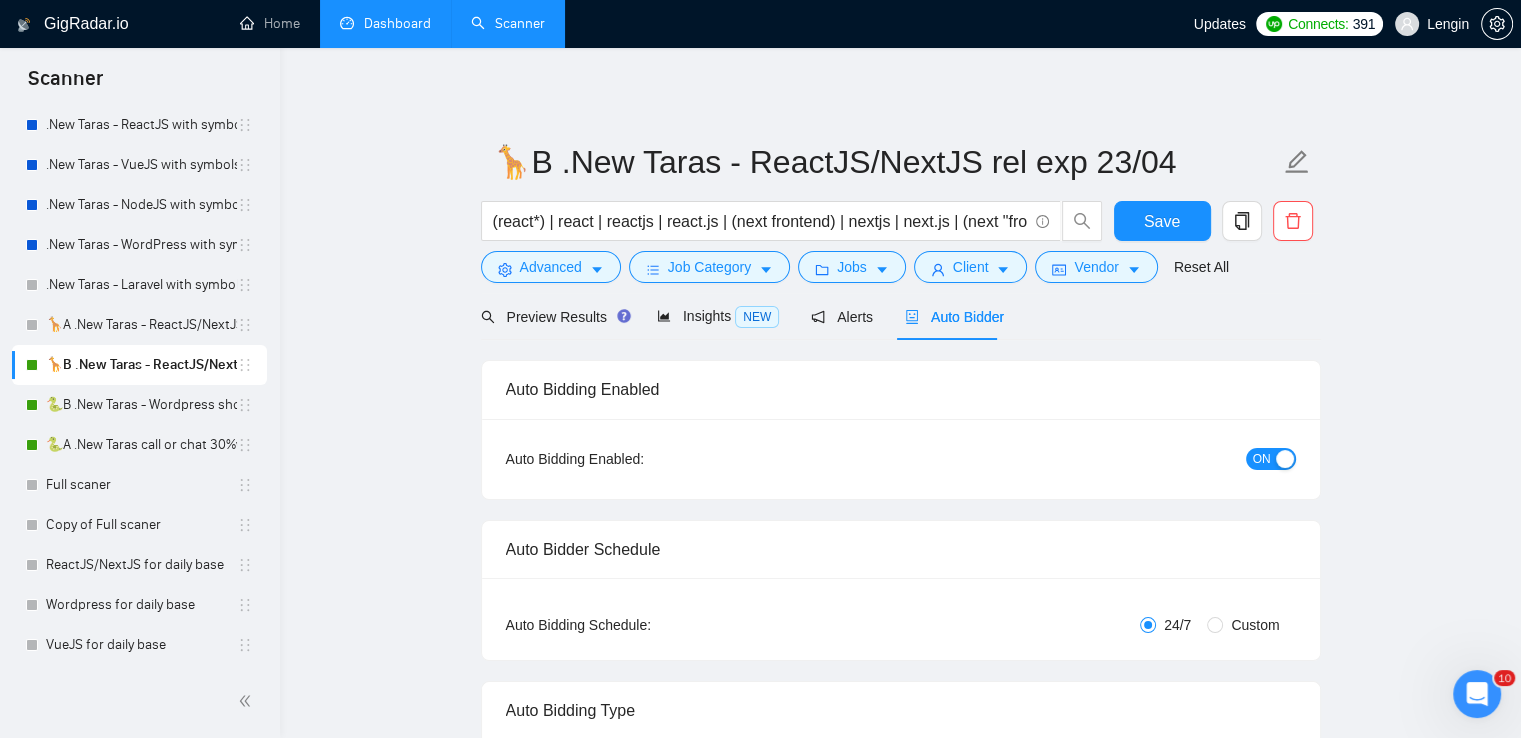 radio on "true" 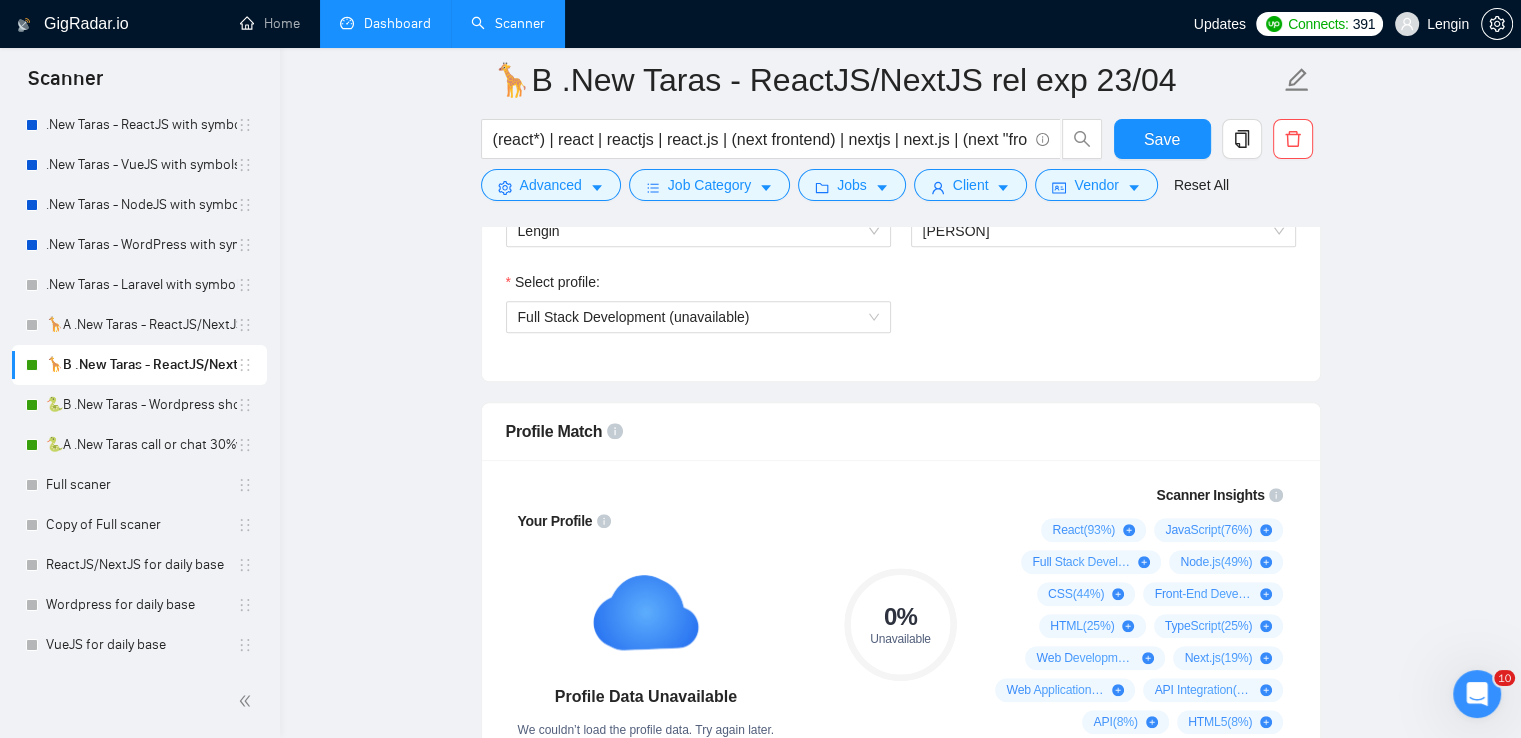 scroll, scrollTop: 1376, scrollLeft: 0, axis: vertical 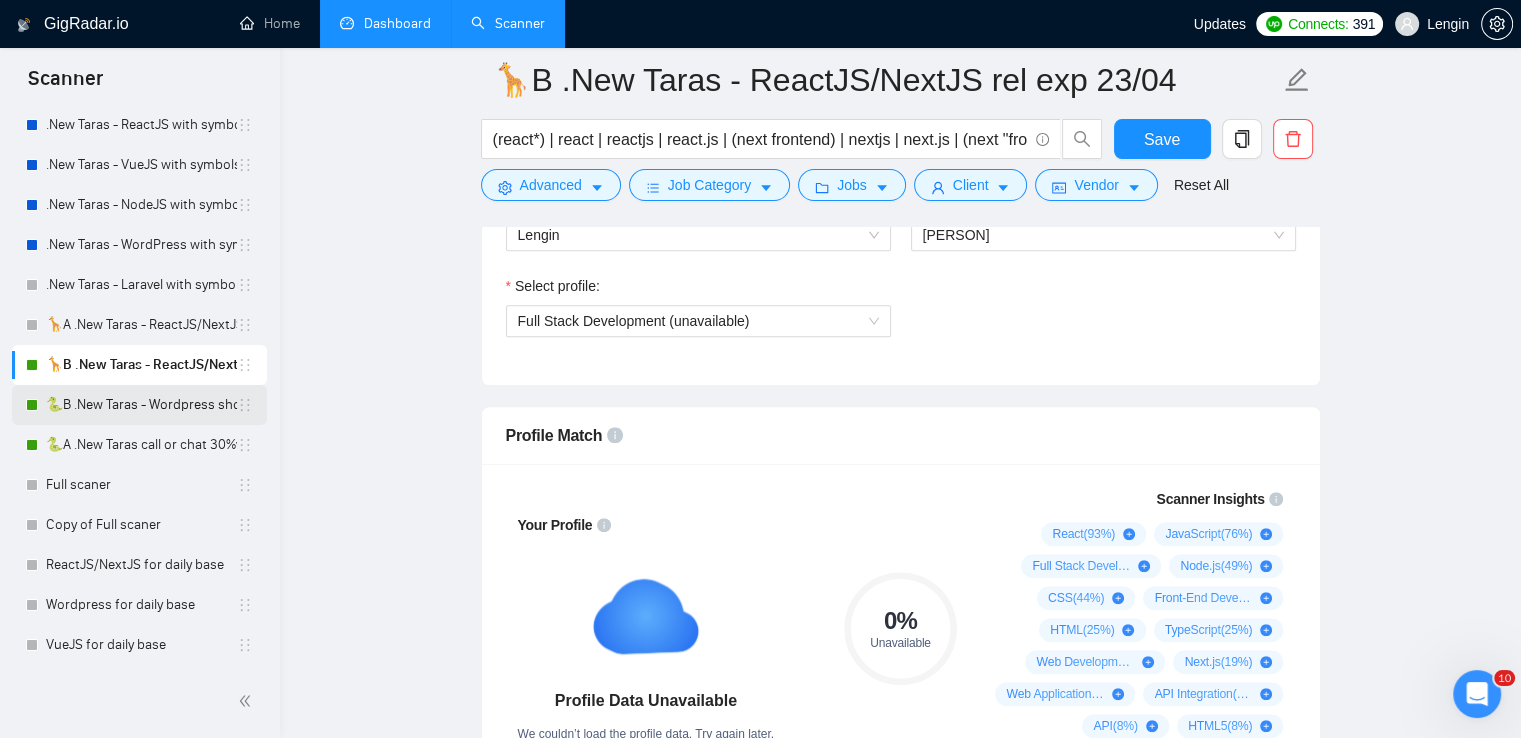 click on "🐍B .New Taras - Wordpress short 23/04" at bounding box center [141, 405] 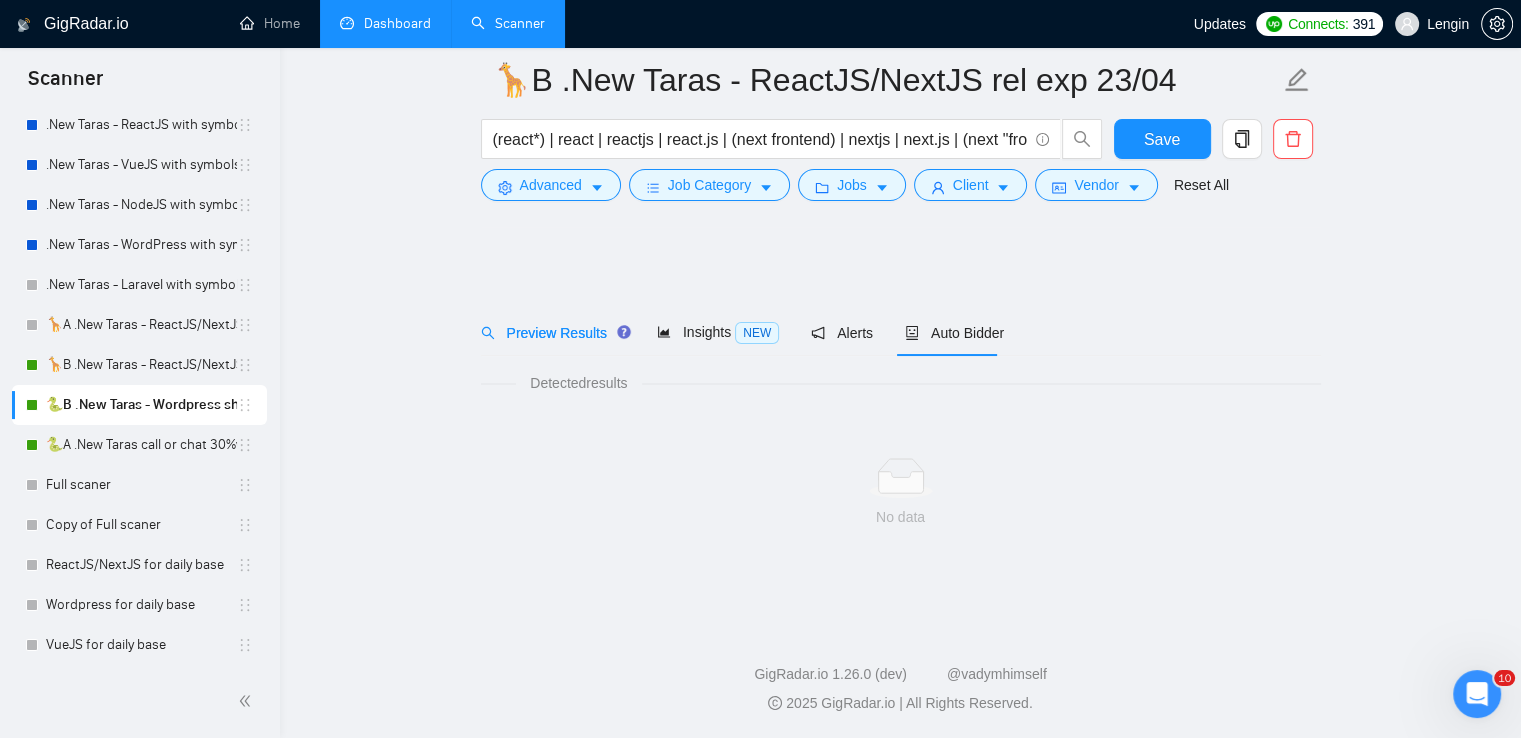 scroll, scrollTop: 0, scrollLeft: 0, axis: both 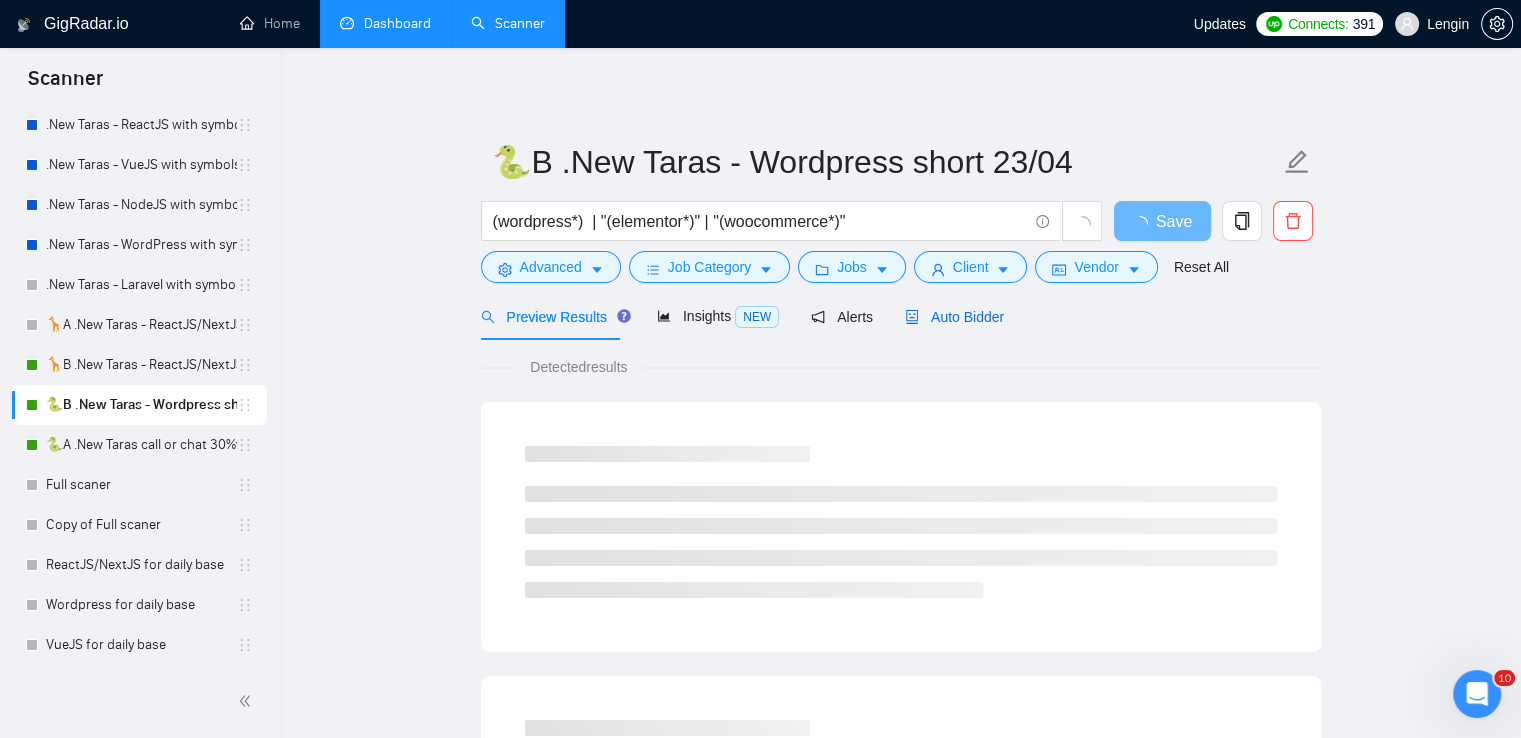 click on "Auto Bidder" at bounding box center [954, 317] 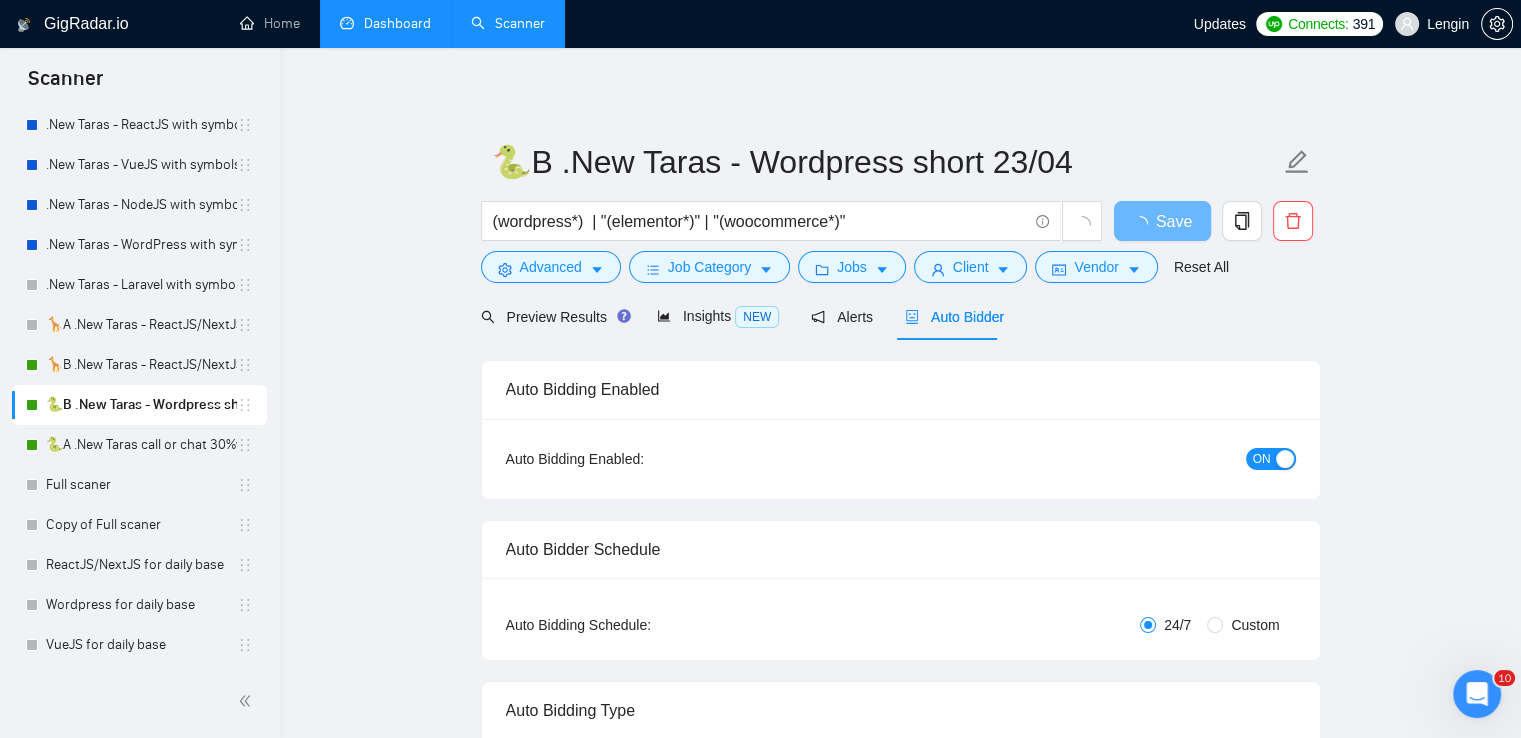 type 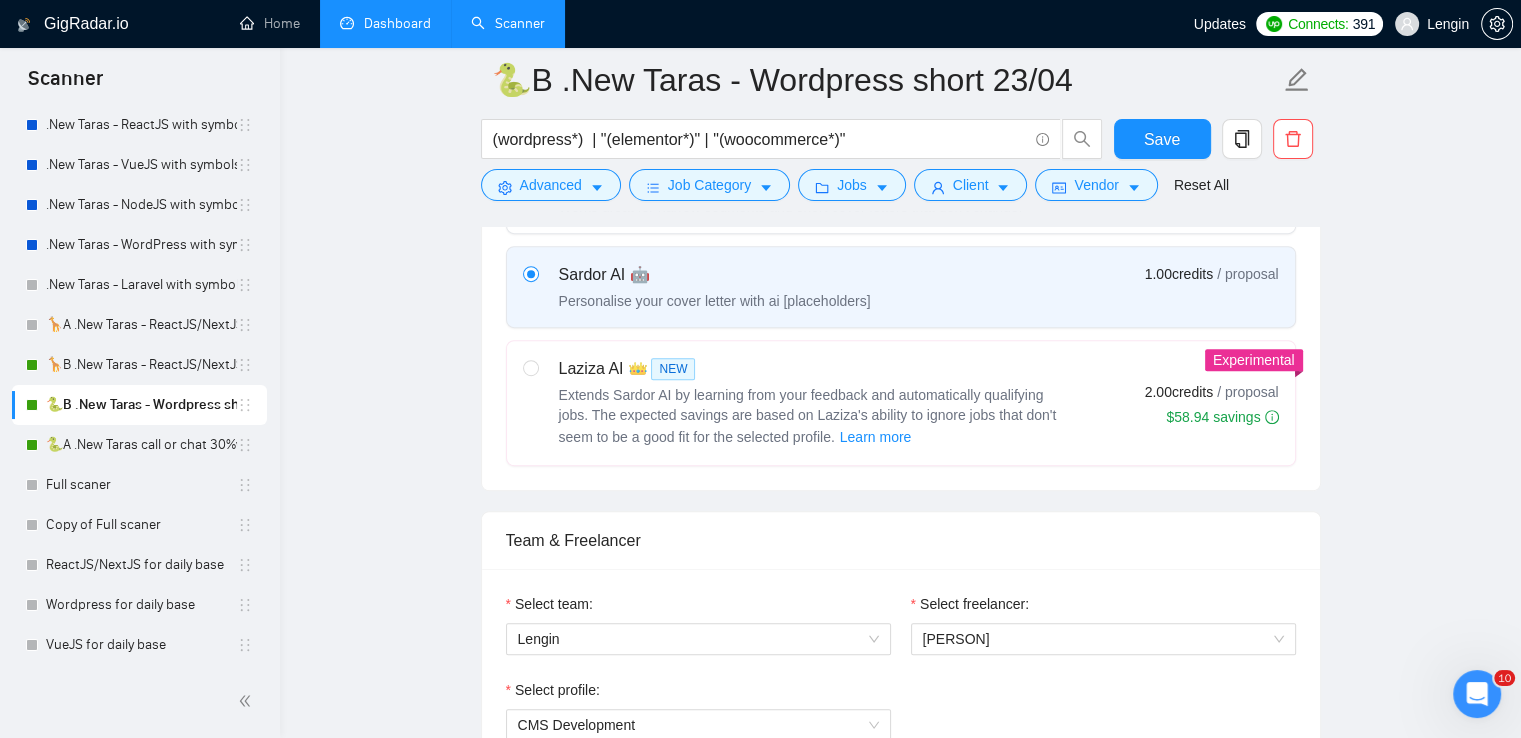 scroll, scrollTop: 971, scrollLeft: 0, axis: vertical 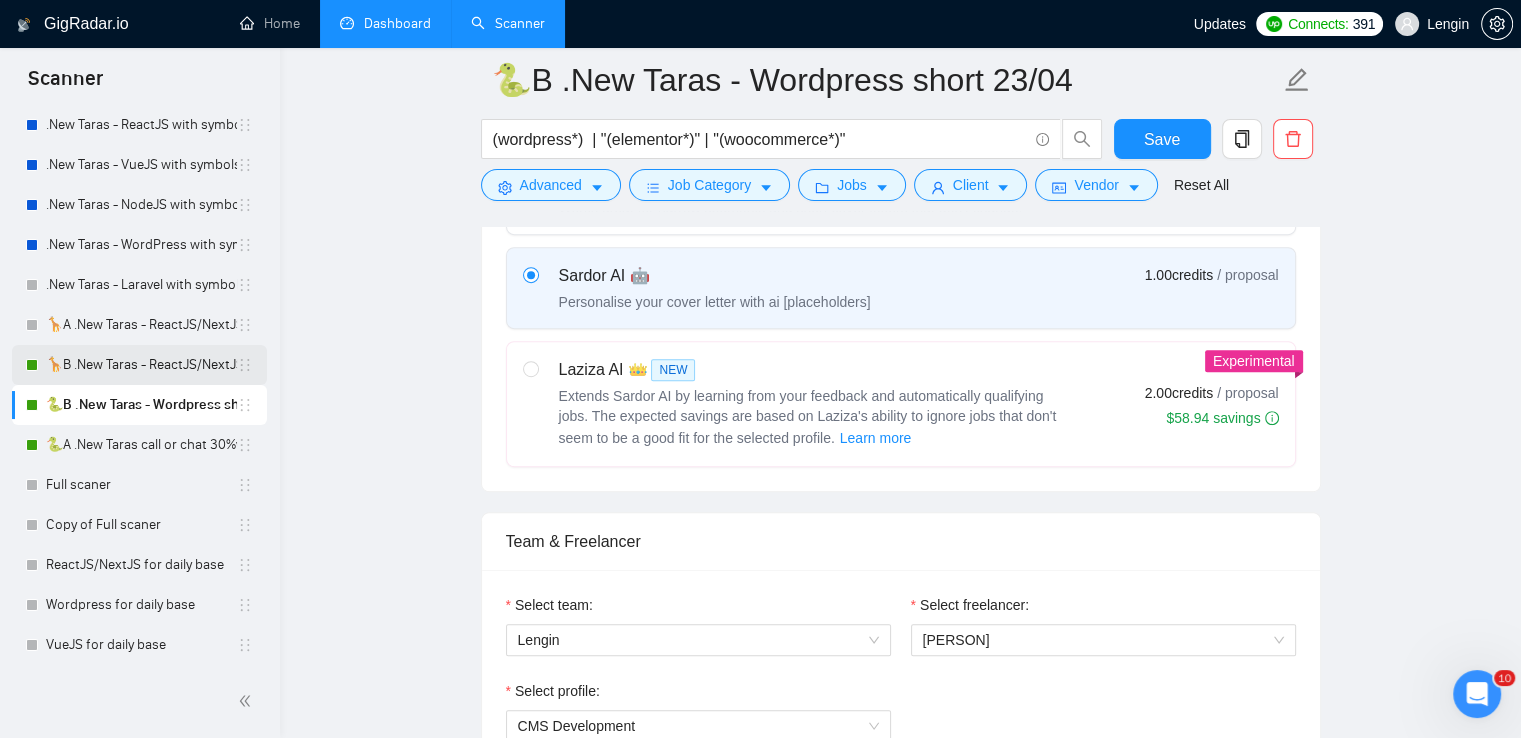 click on "🦒B .New Taras - ReactJS/NextJS rel exp 23/04" at bounding box center (141, 365) 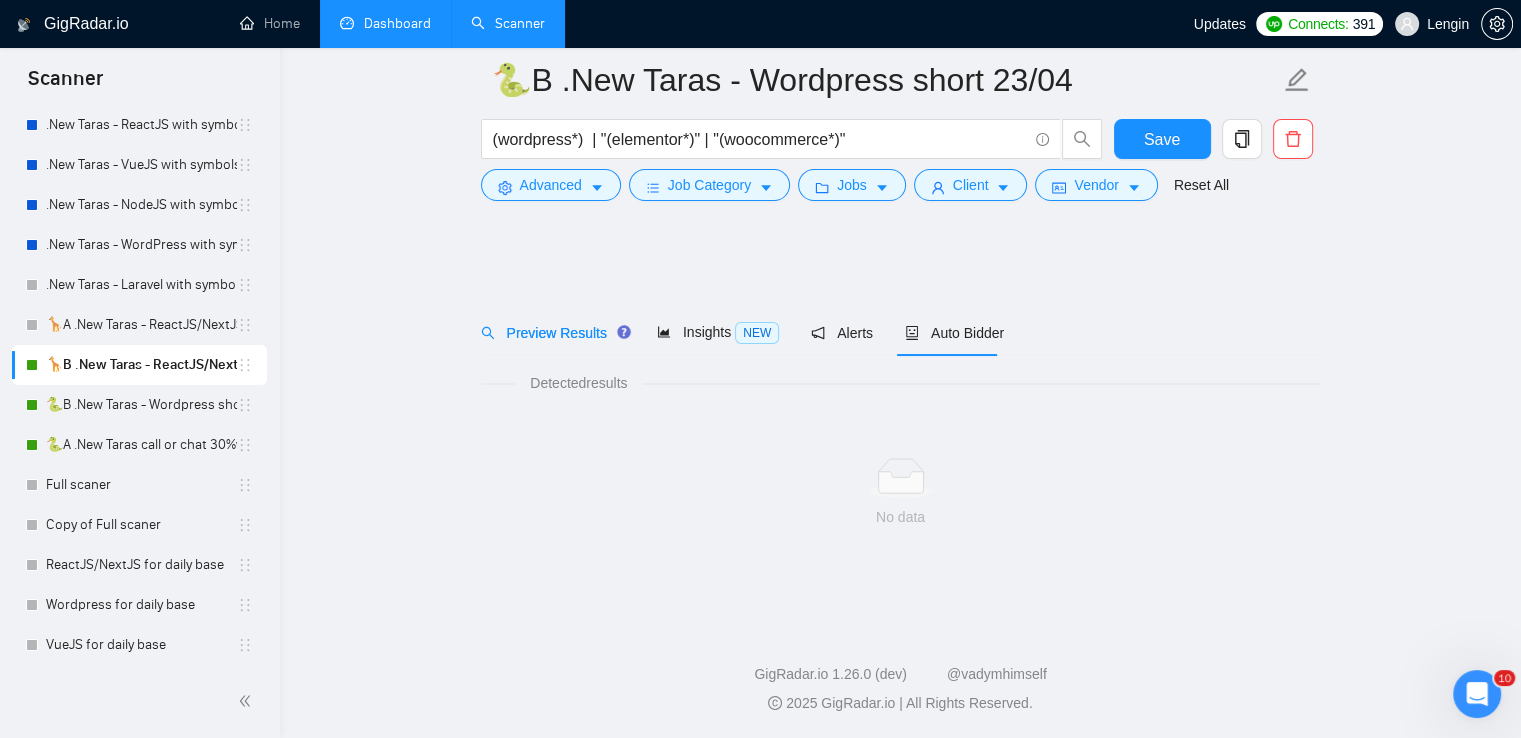 scroll, scrollTop: 0, scrollLeft: 0, axis: both 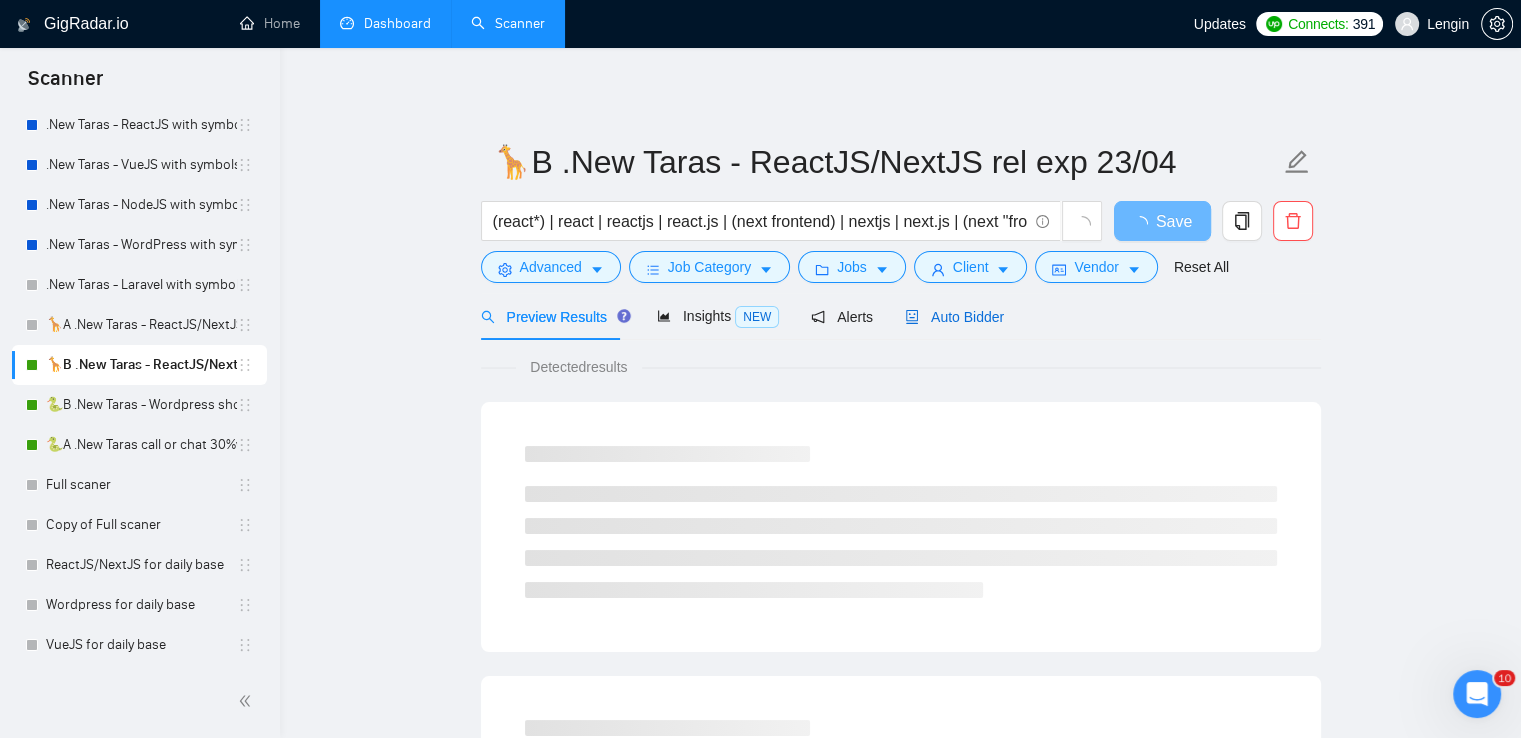 click on "Auto Bidder" at bounding box center (954, 317) 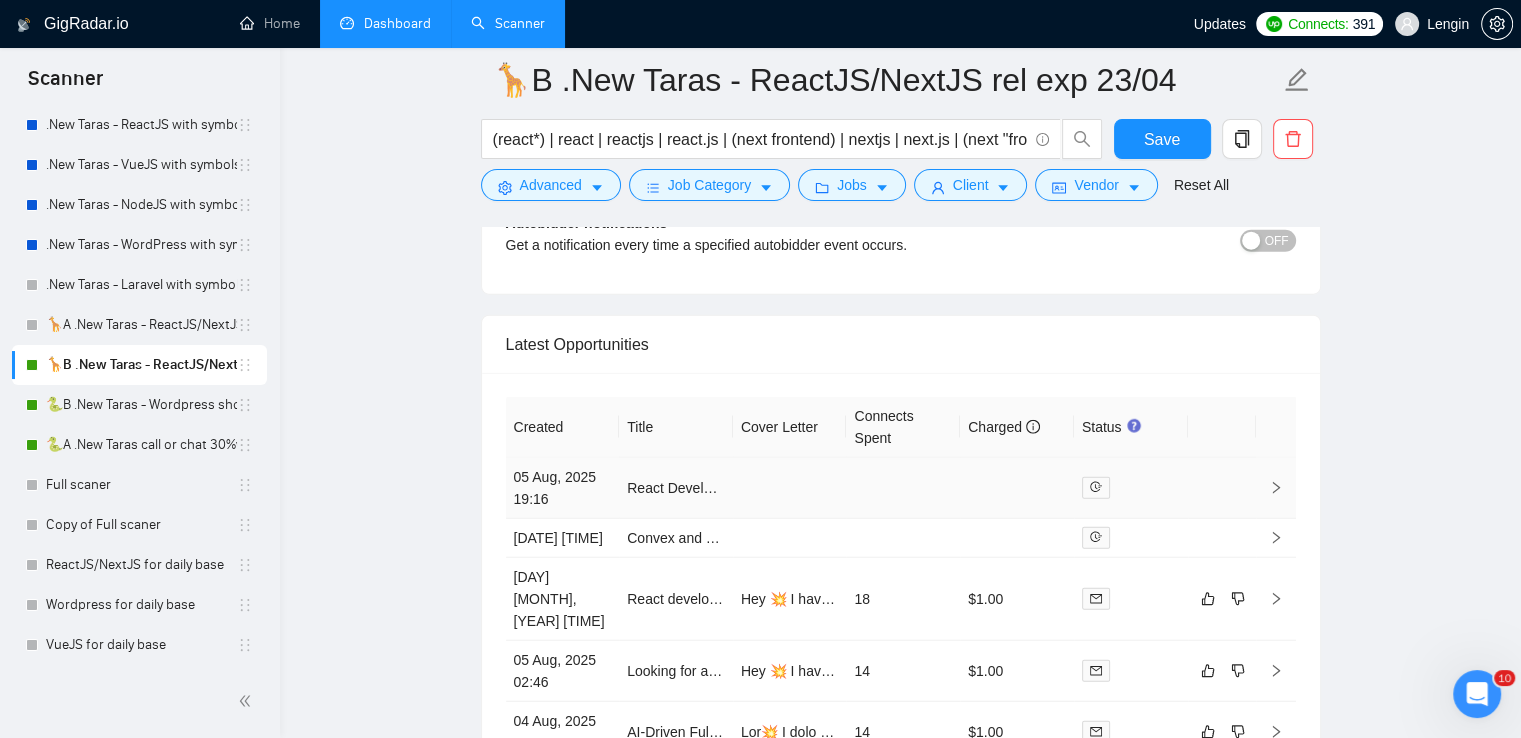 scroll, scrollTop: 5123, scrollLeft: 0, axis: vertical 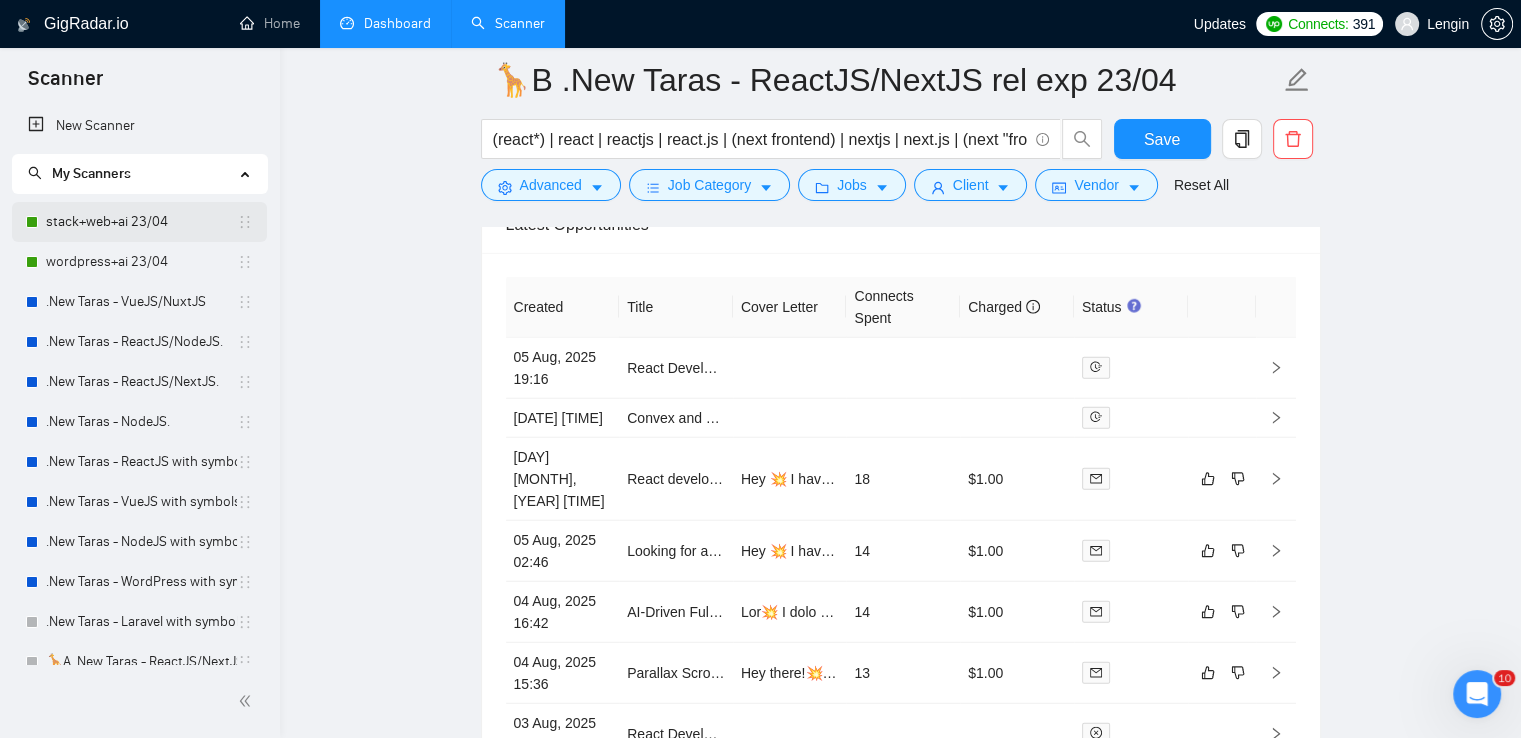 click on "stack+web+ai 23/04" at bounding box center (141, 222) 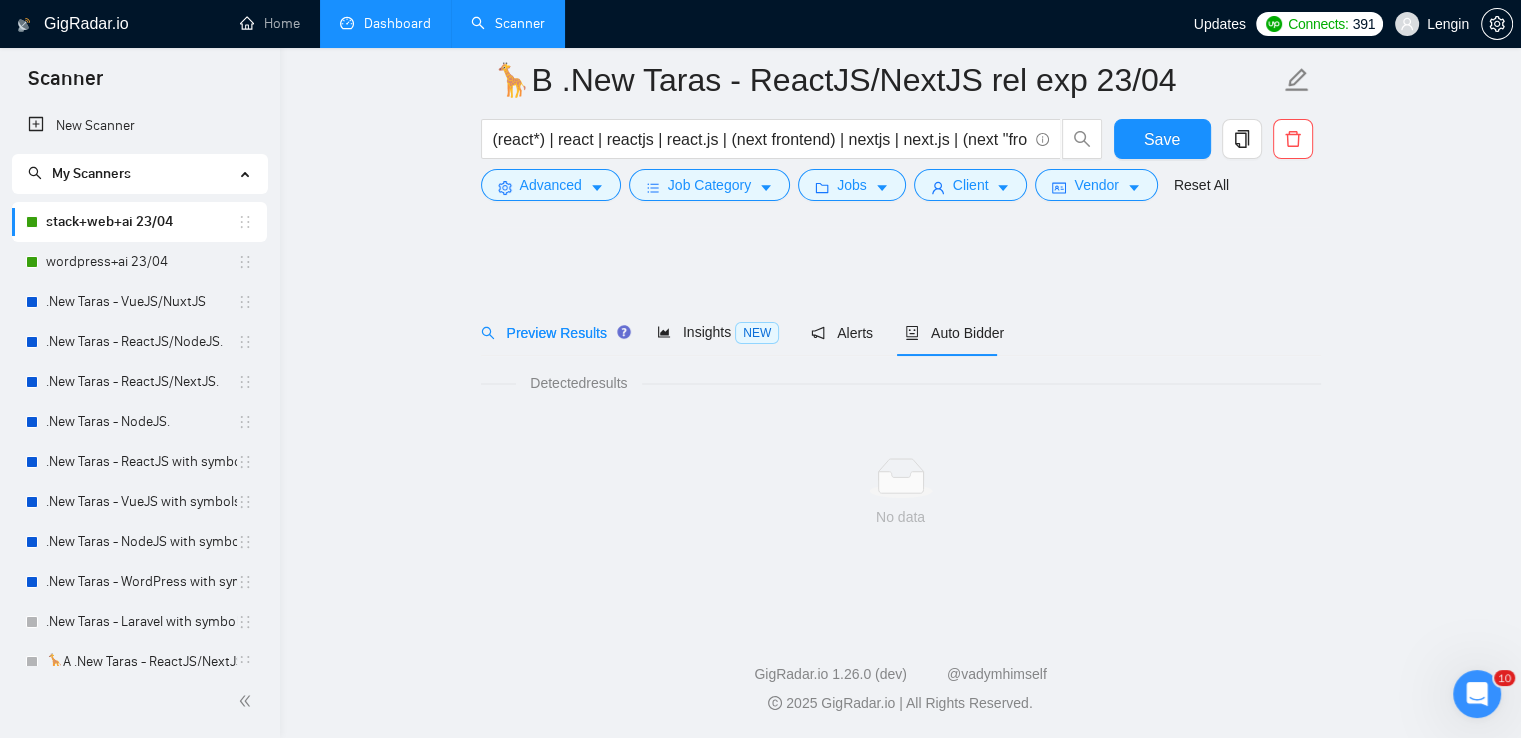 scroll, scrollTop: 0, scrollLeft: 0, axis: both 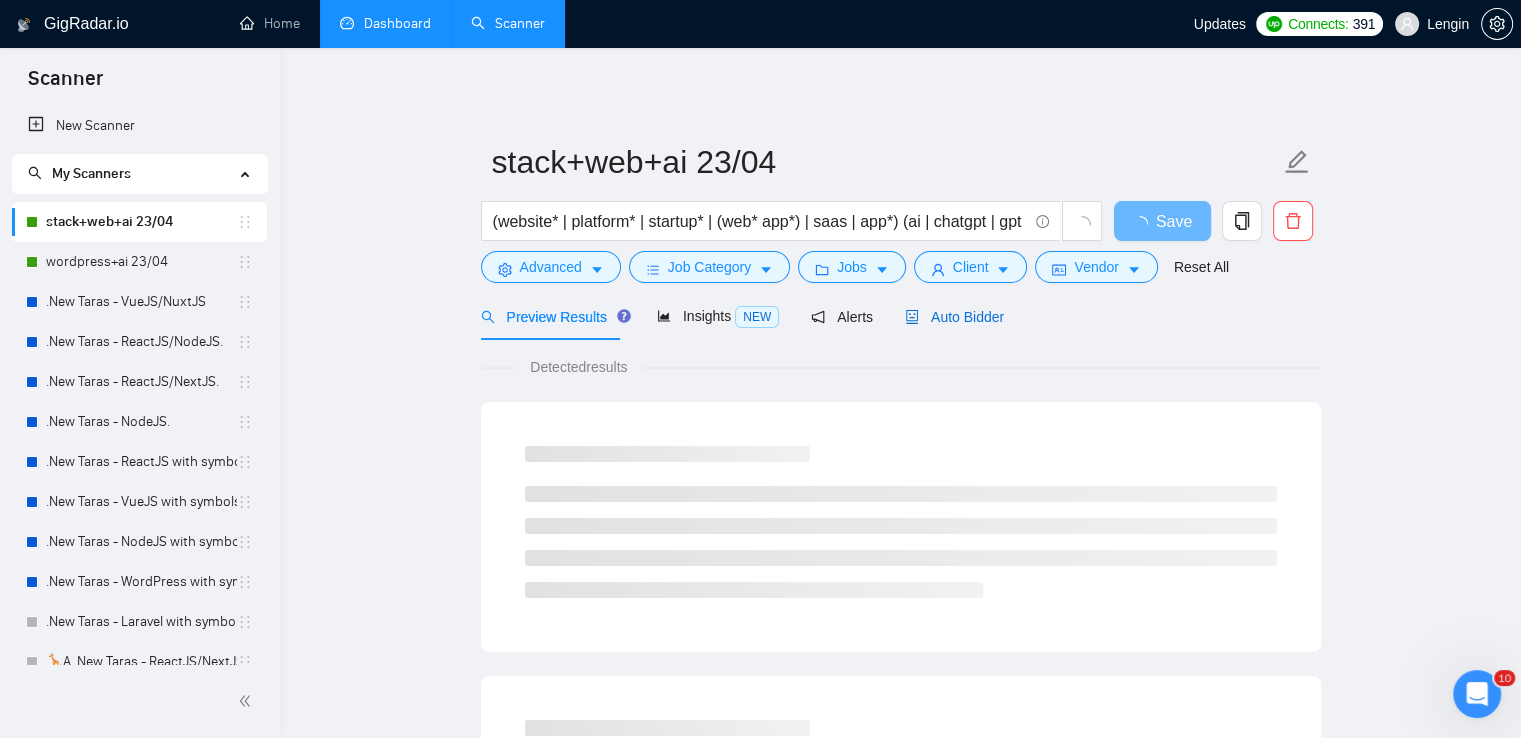 click on "Auto Bidder" at bounding box center (954, 317) 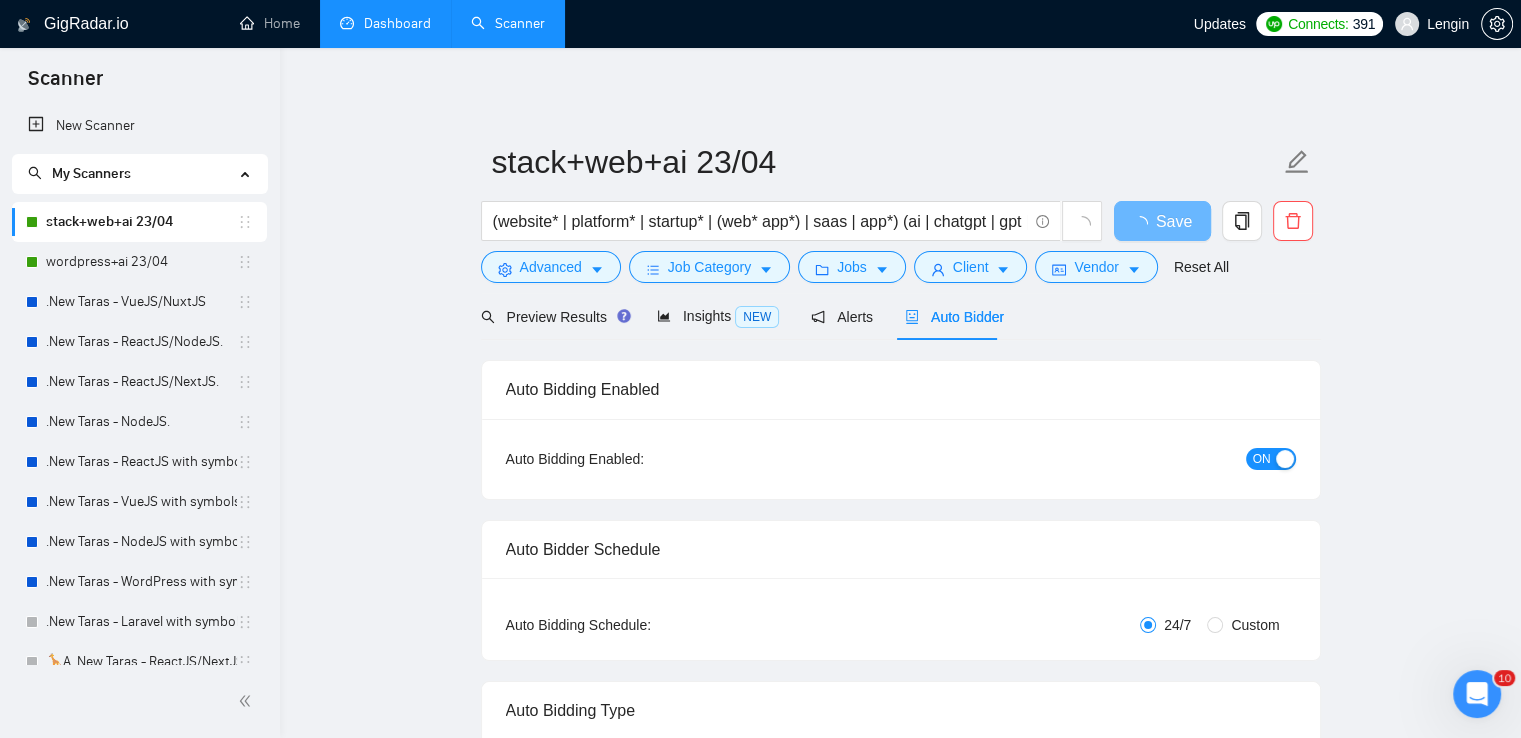type 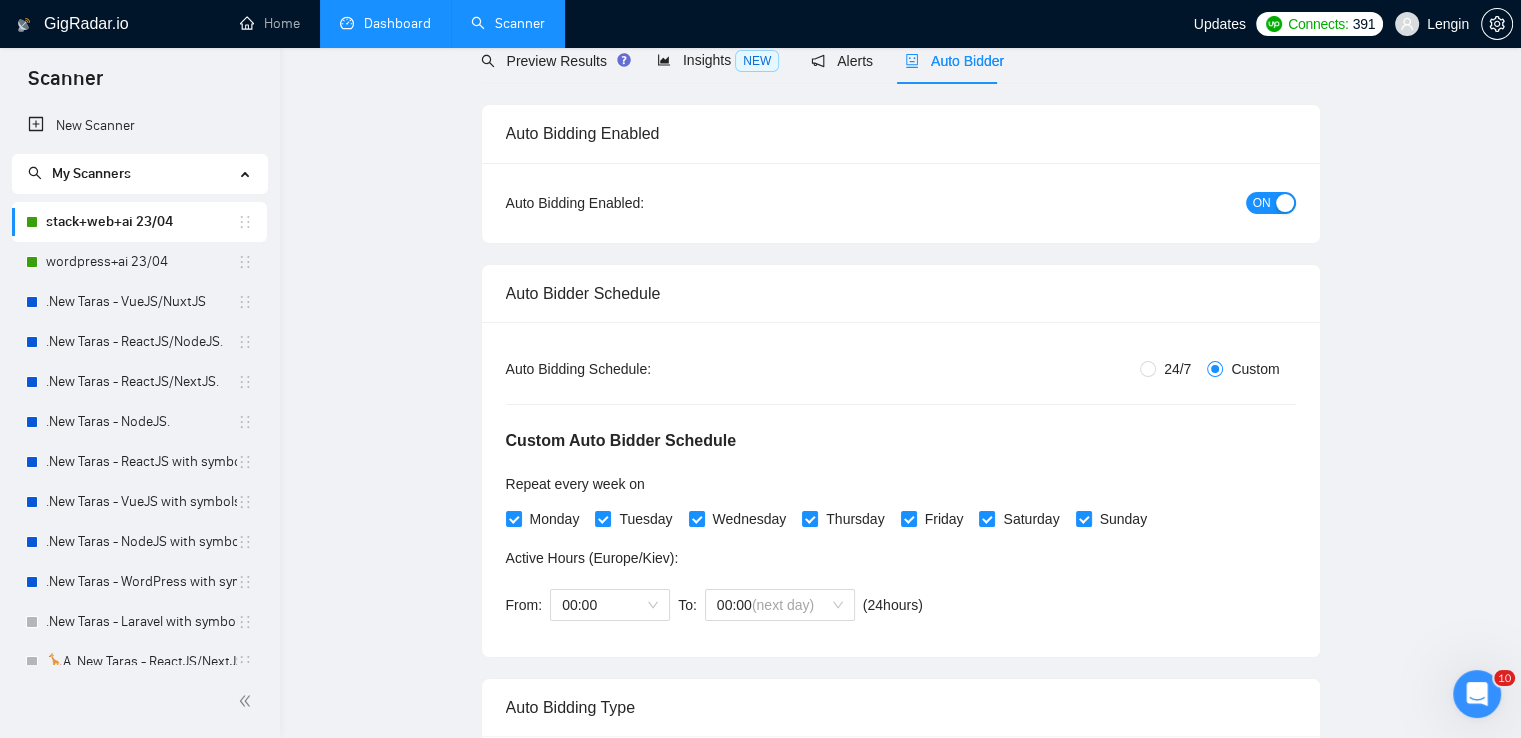 scroll, scrollTop: 0, scrollLeft: 0, axis: both 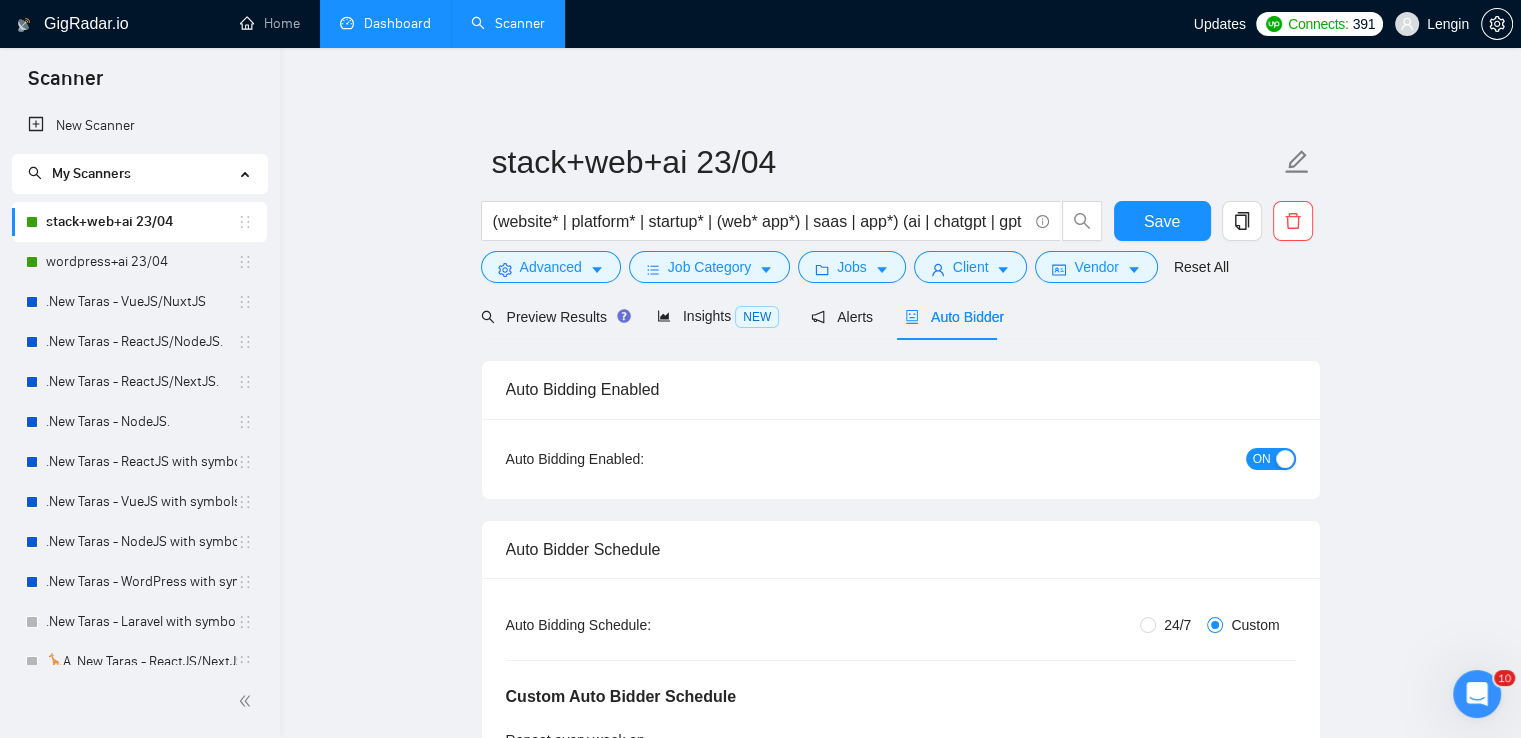 click on "Dashboard" at bounding box center [385, 23] 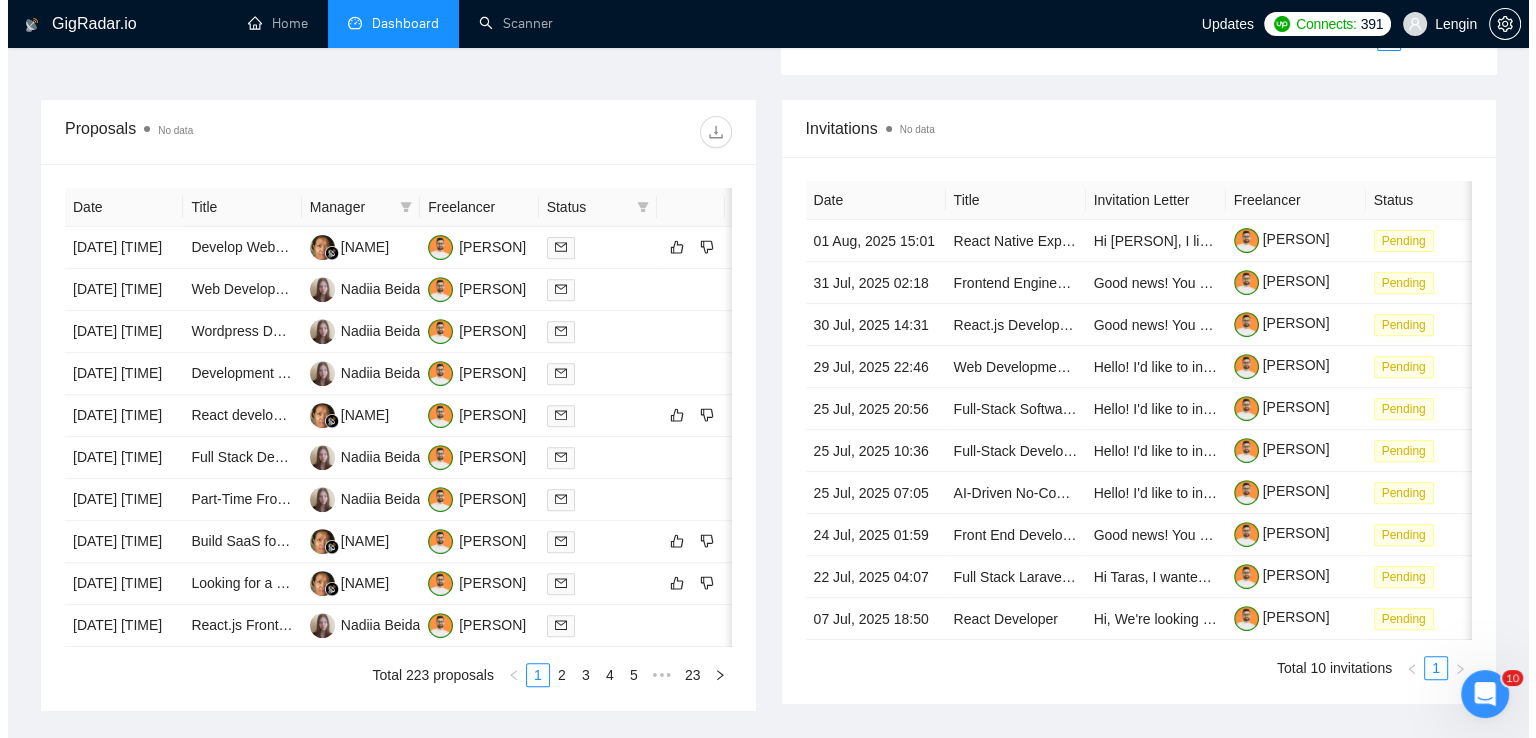 scroll, scrollTop: 720, scrollLeft: 0, axis: vertical 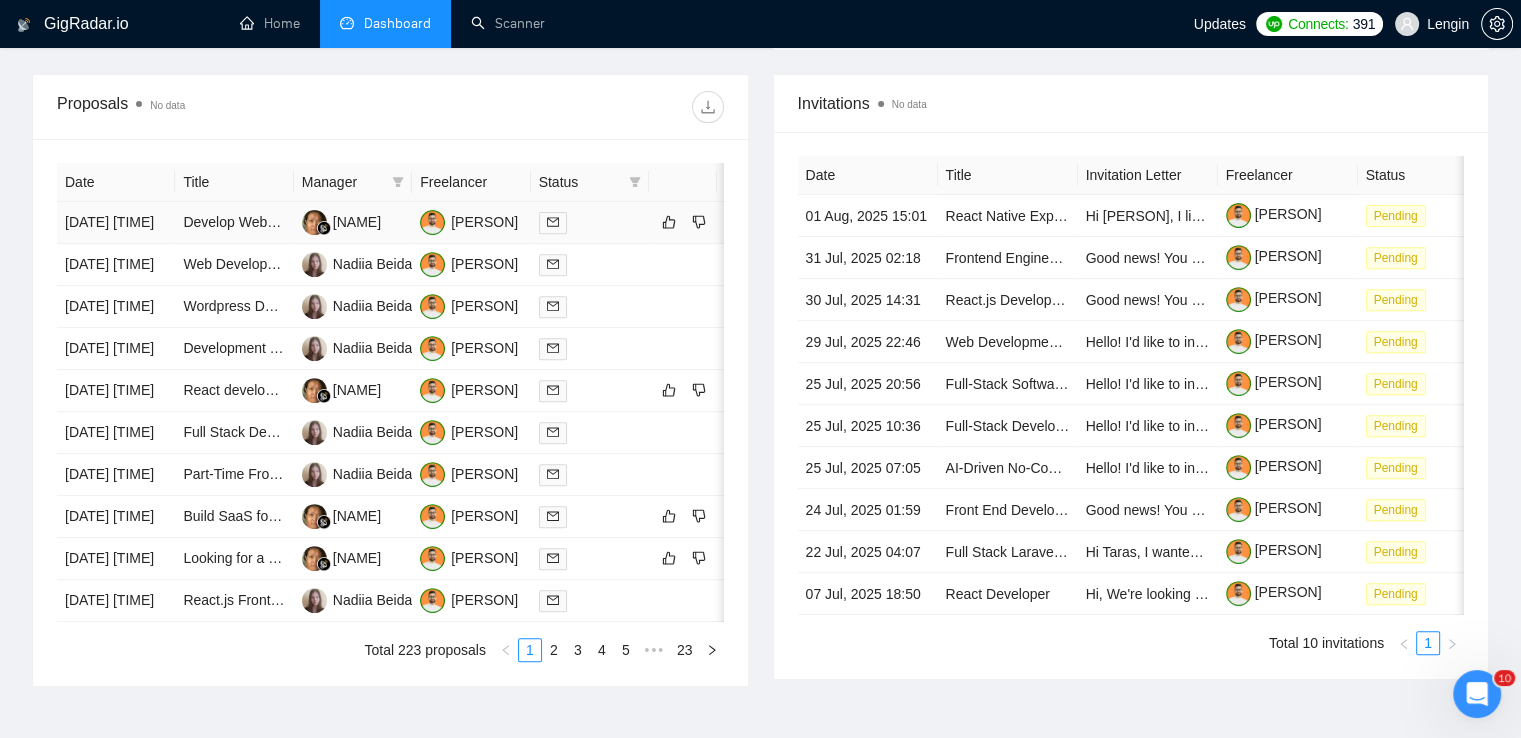 click on "Develop Webapp Shopify Checkout Integration & User Token System for Next.js/Supabase" at bounding box center (234, 223) 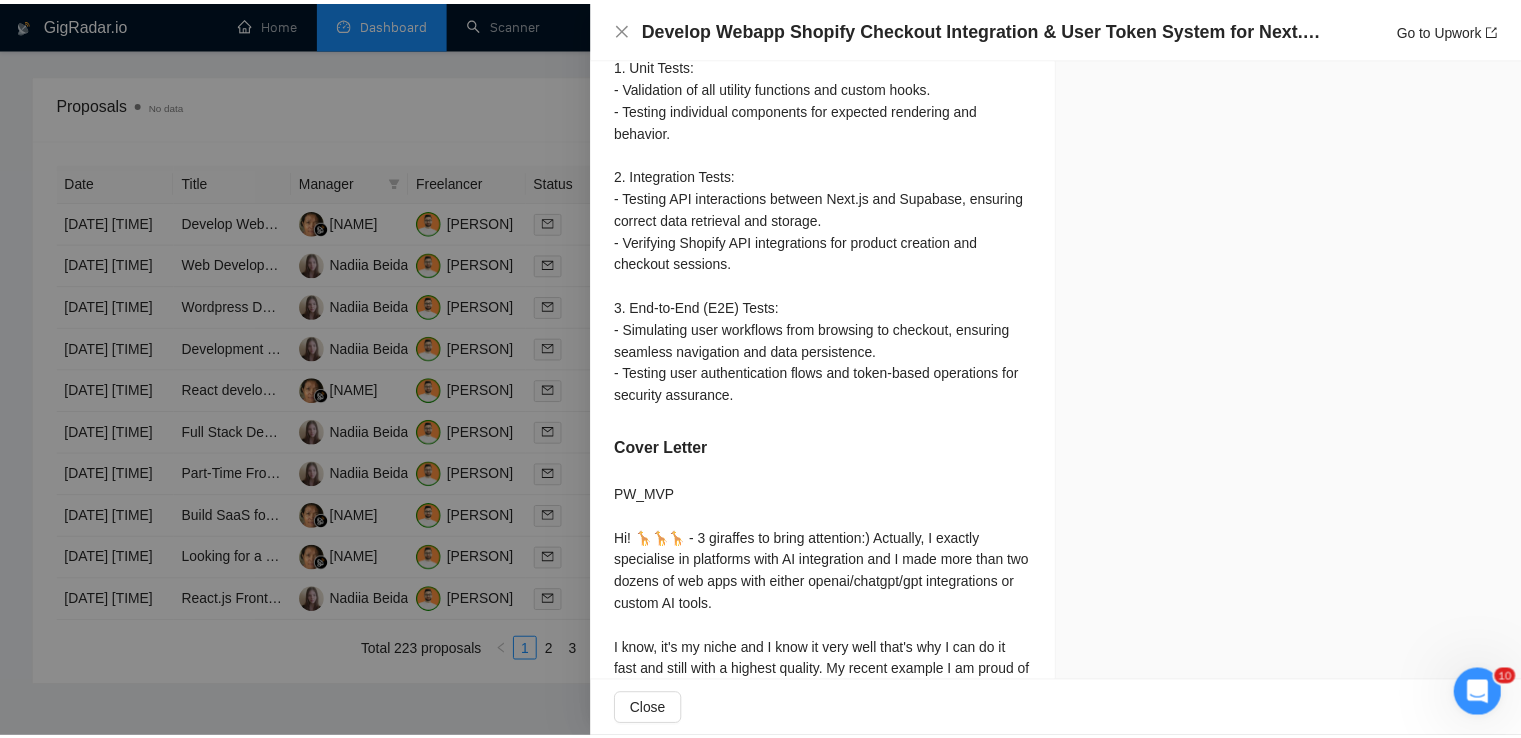 scroll, scrollTop: 2792, scrollLeft: 0, axis: vertical 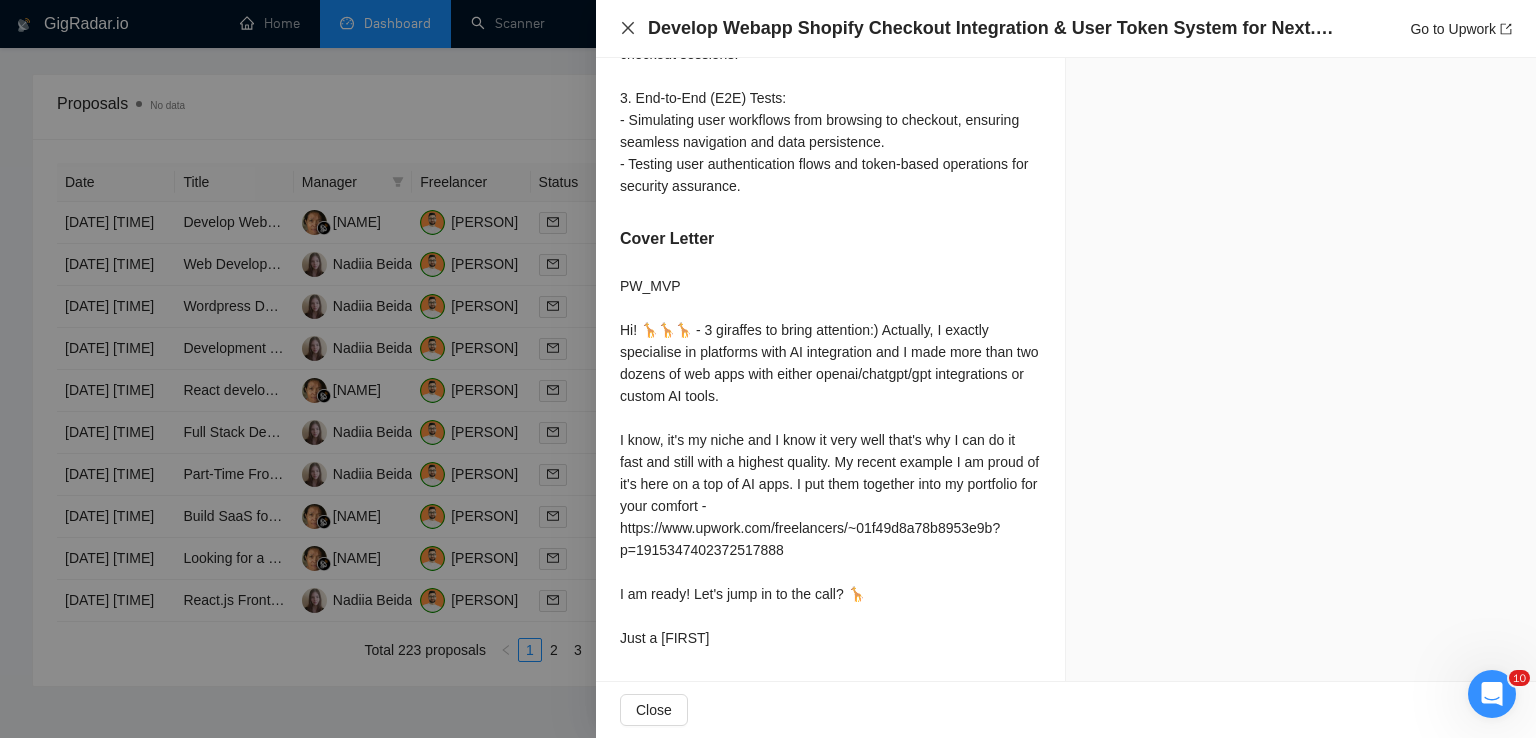 click 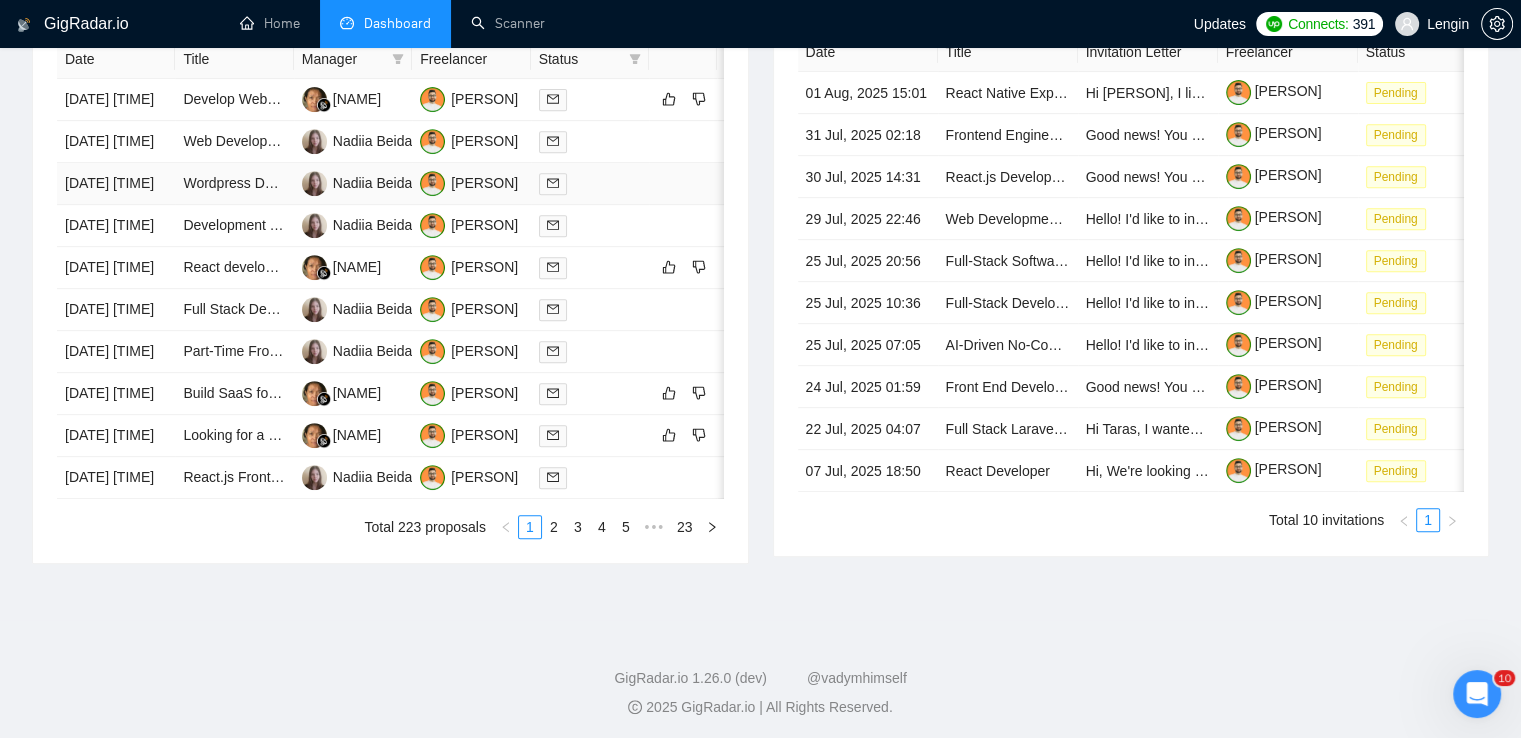 scroll, scrollTop: 883, scrollLeft: 0, axis: vertical 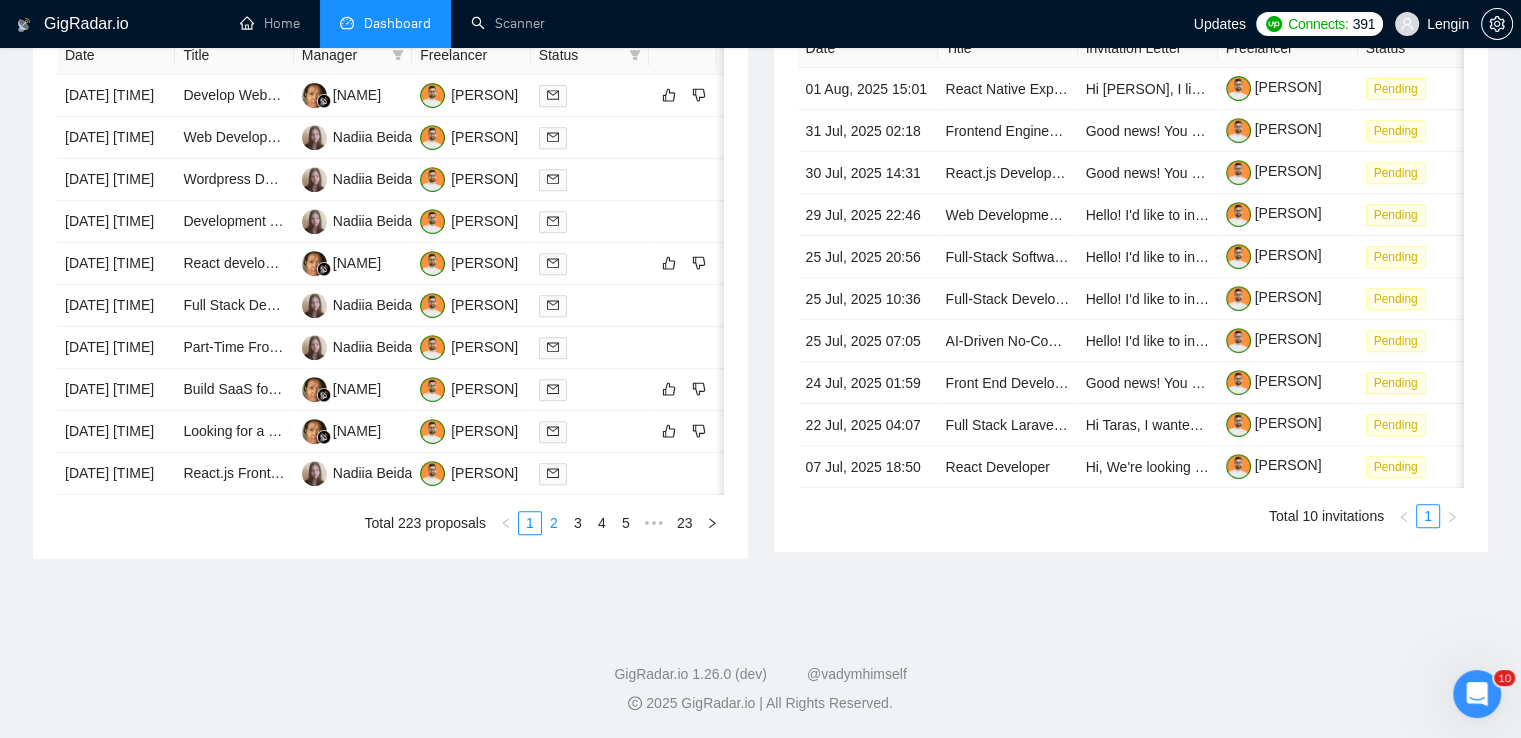 click on "2" at bounding box center (554, 523) 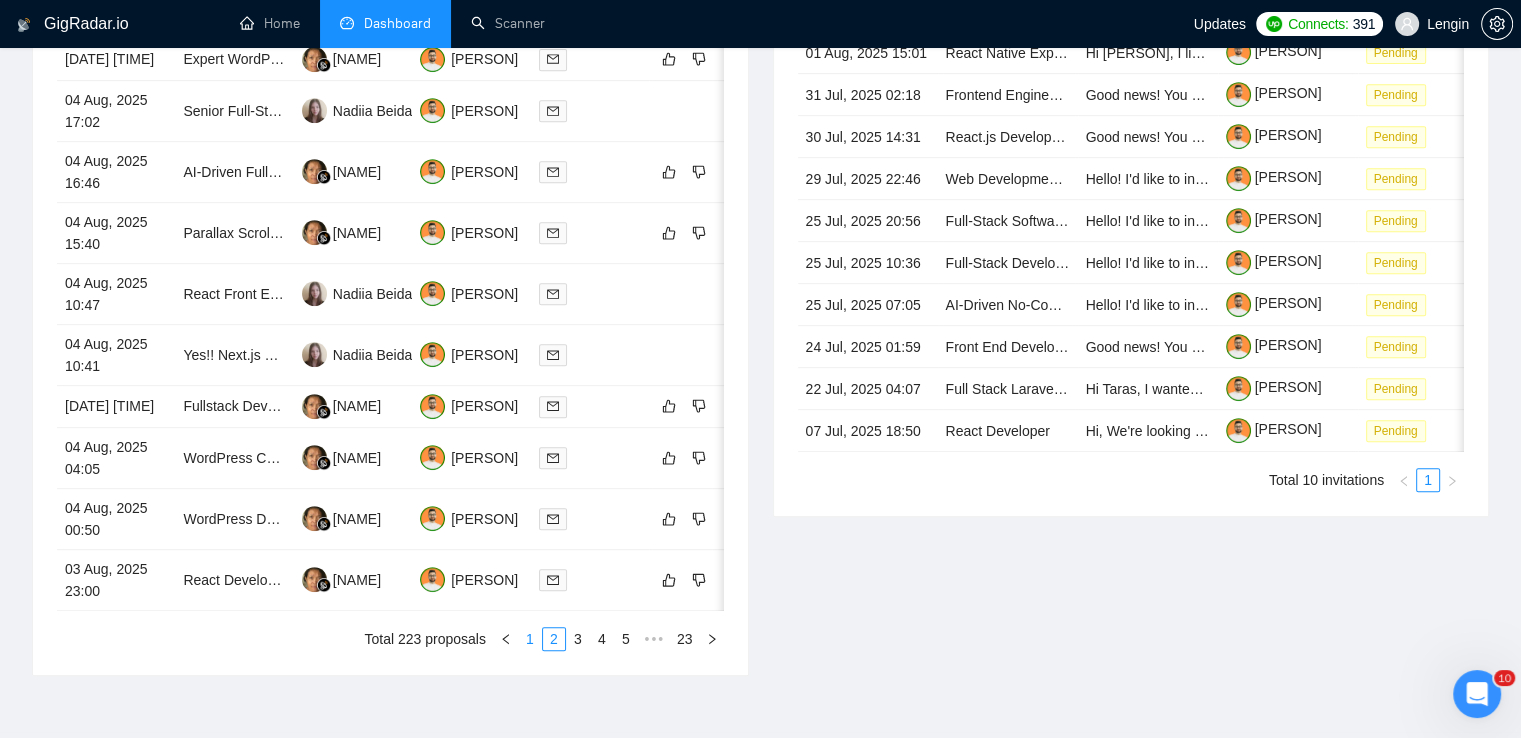 click on "1" at bounding box center (530, 639) 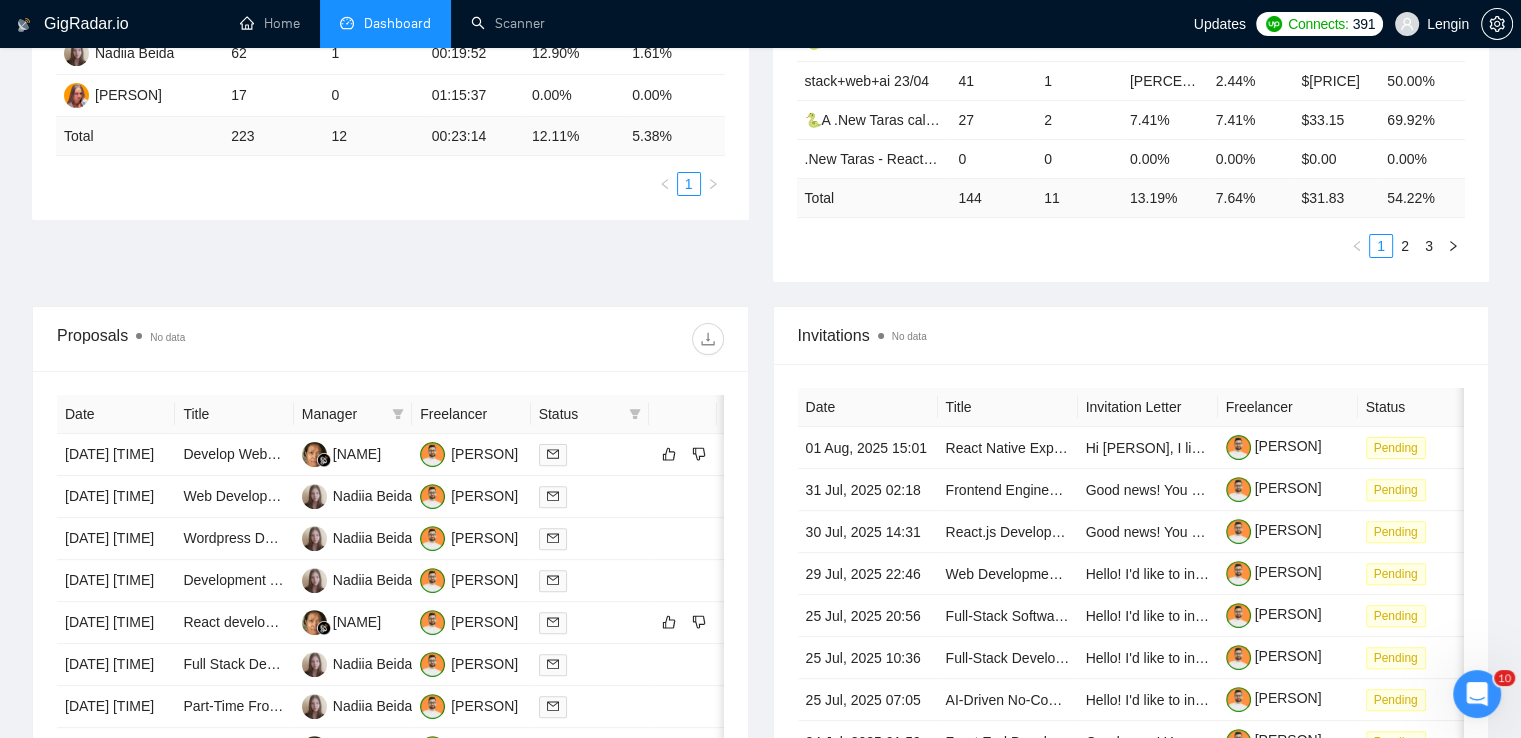 scroll, scrollTop: 0, scrollLeft: 0, axis: both 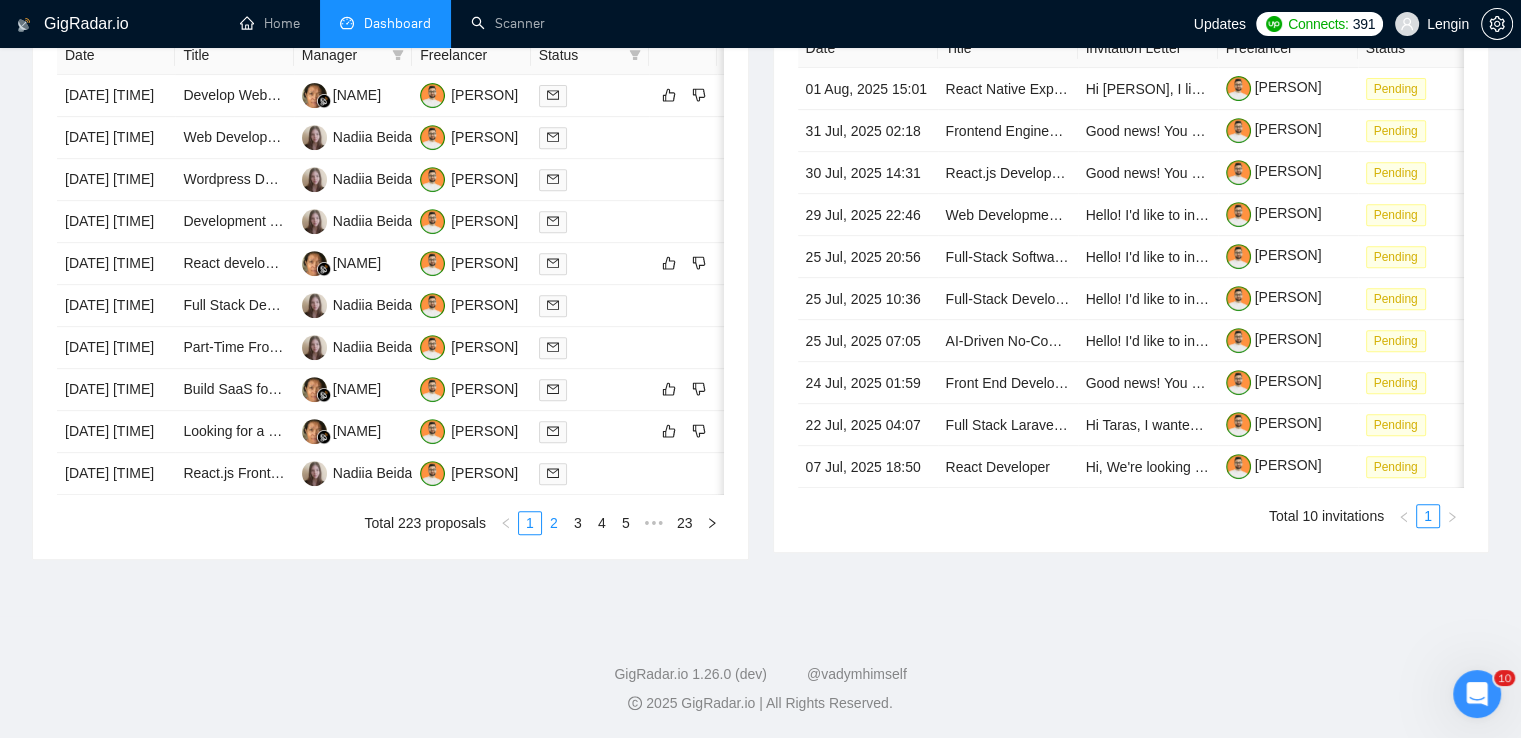 click on "2" at bounding box center [554, 523] 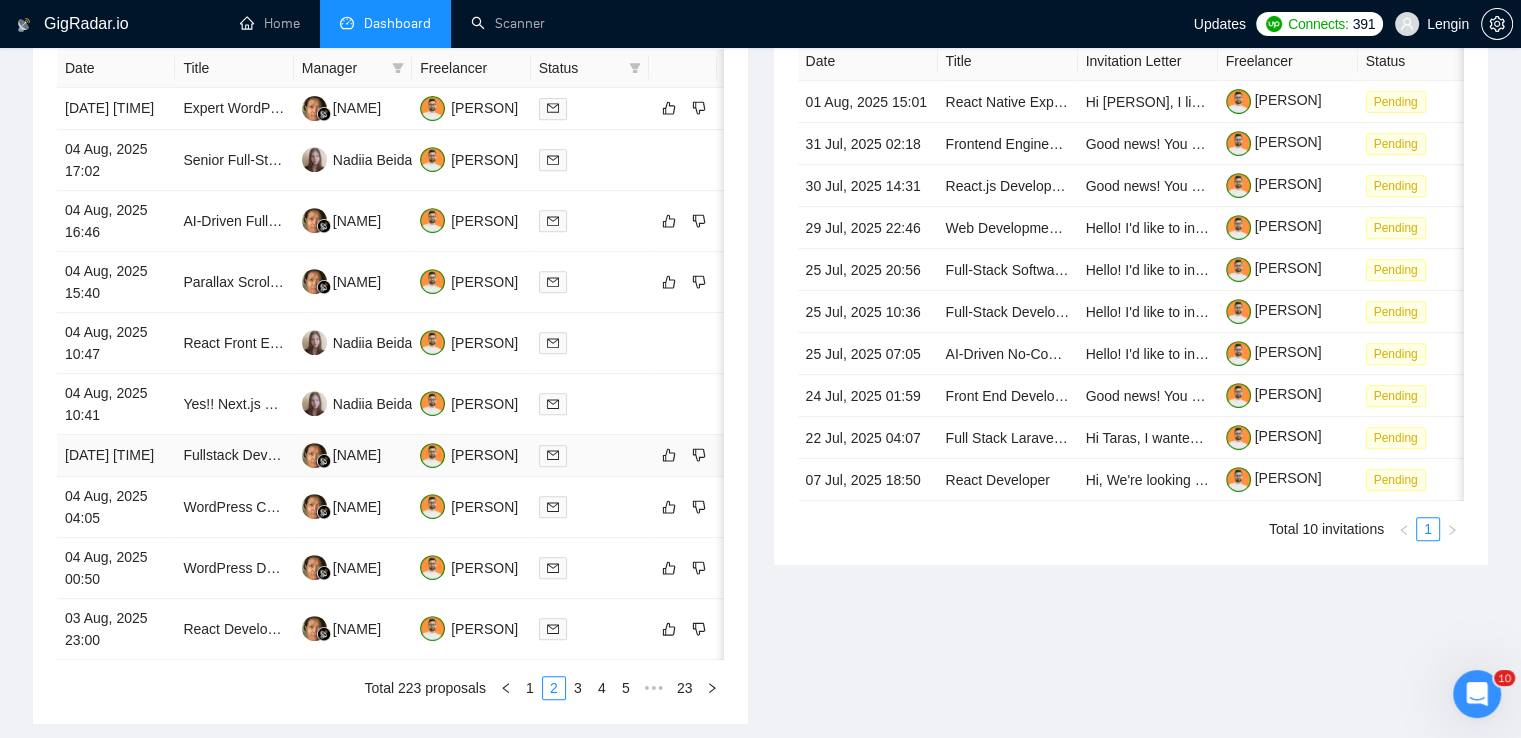 scroll, scrollTop: 848, scrollLeft: 0, axis: vertical 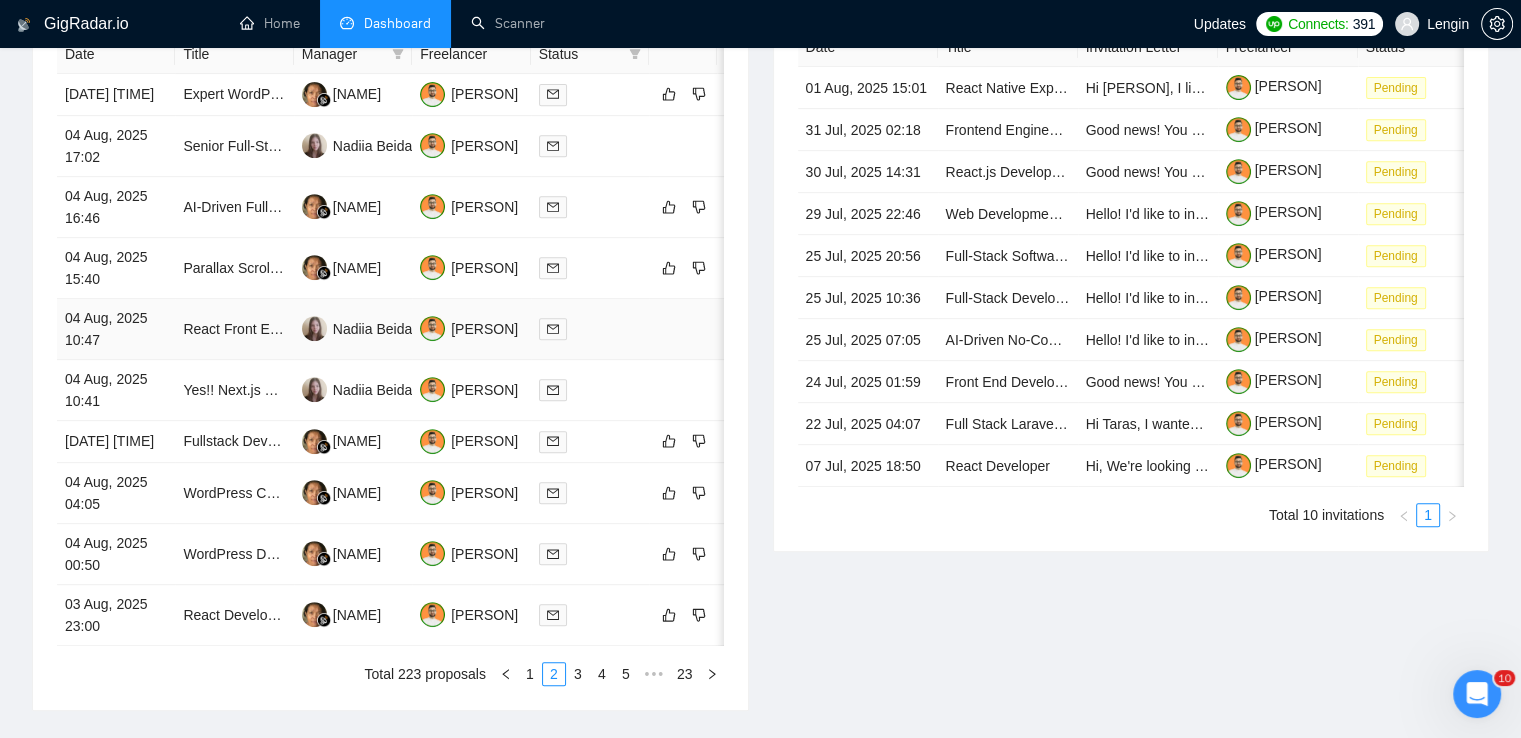 click on "React Front End Developer" at bounding box center (234, 329) 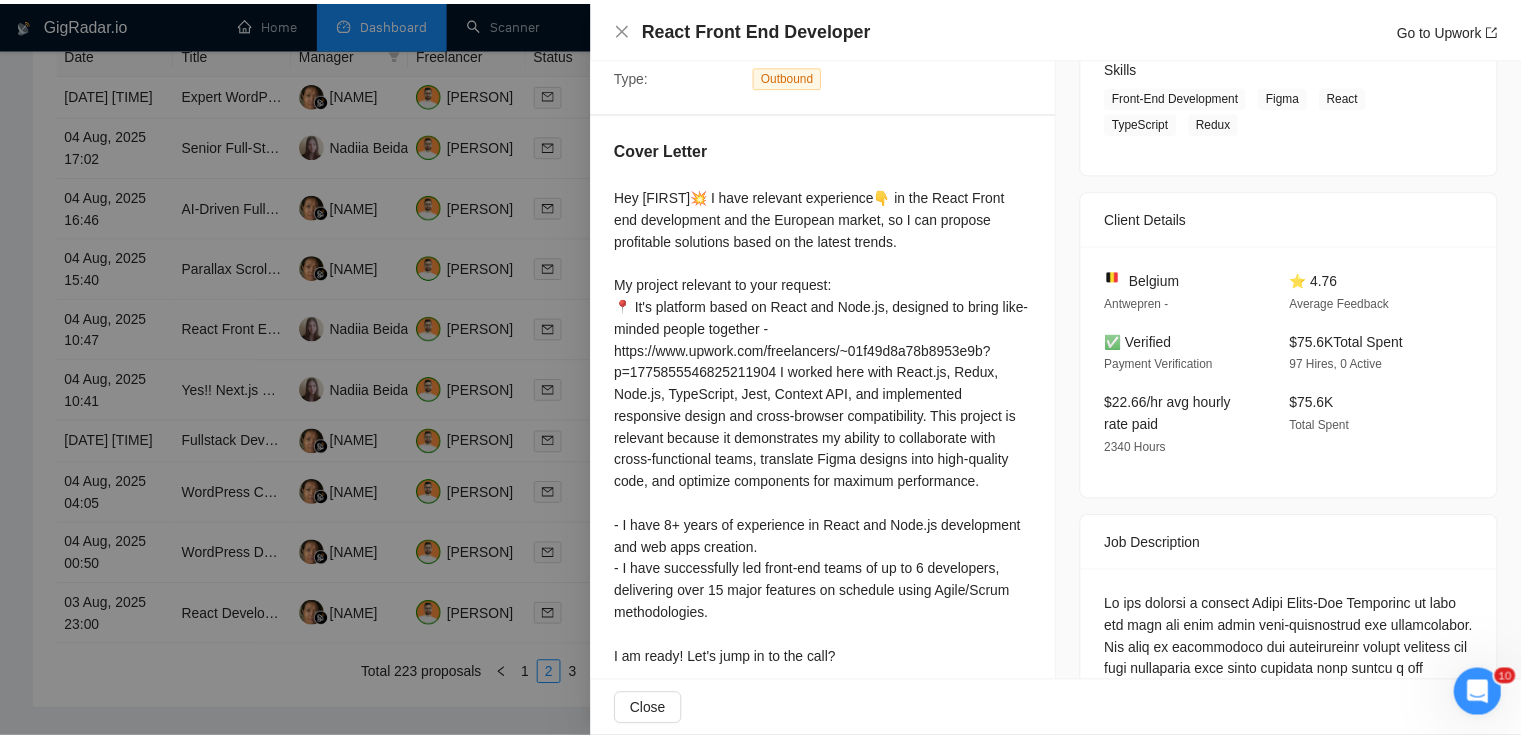 scroll, scrollTop: 0, scrollLeft: 0, axis: both 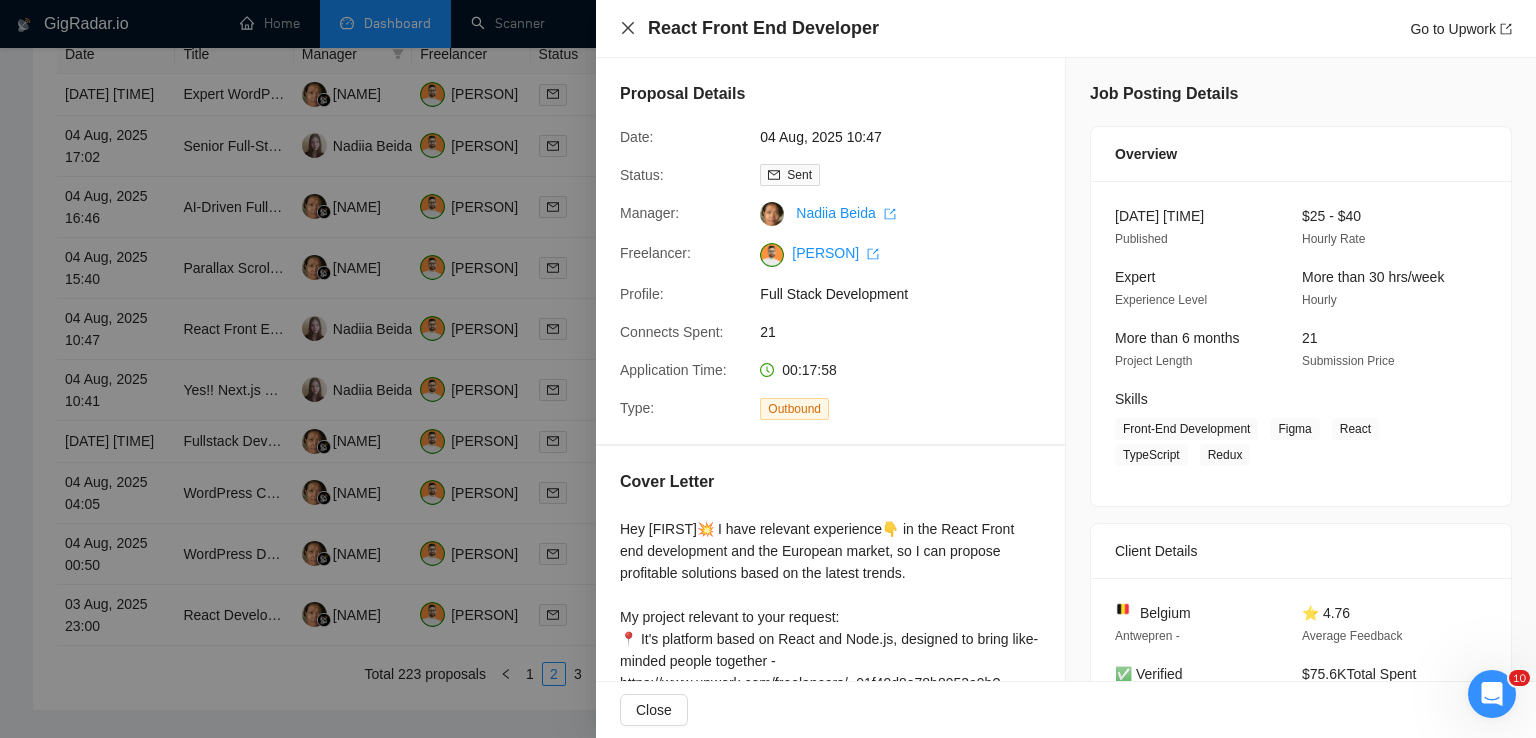 click 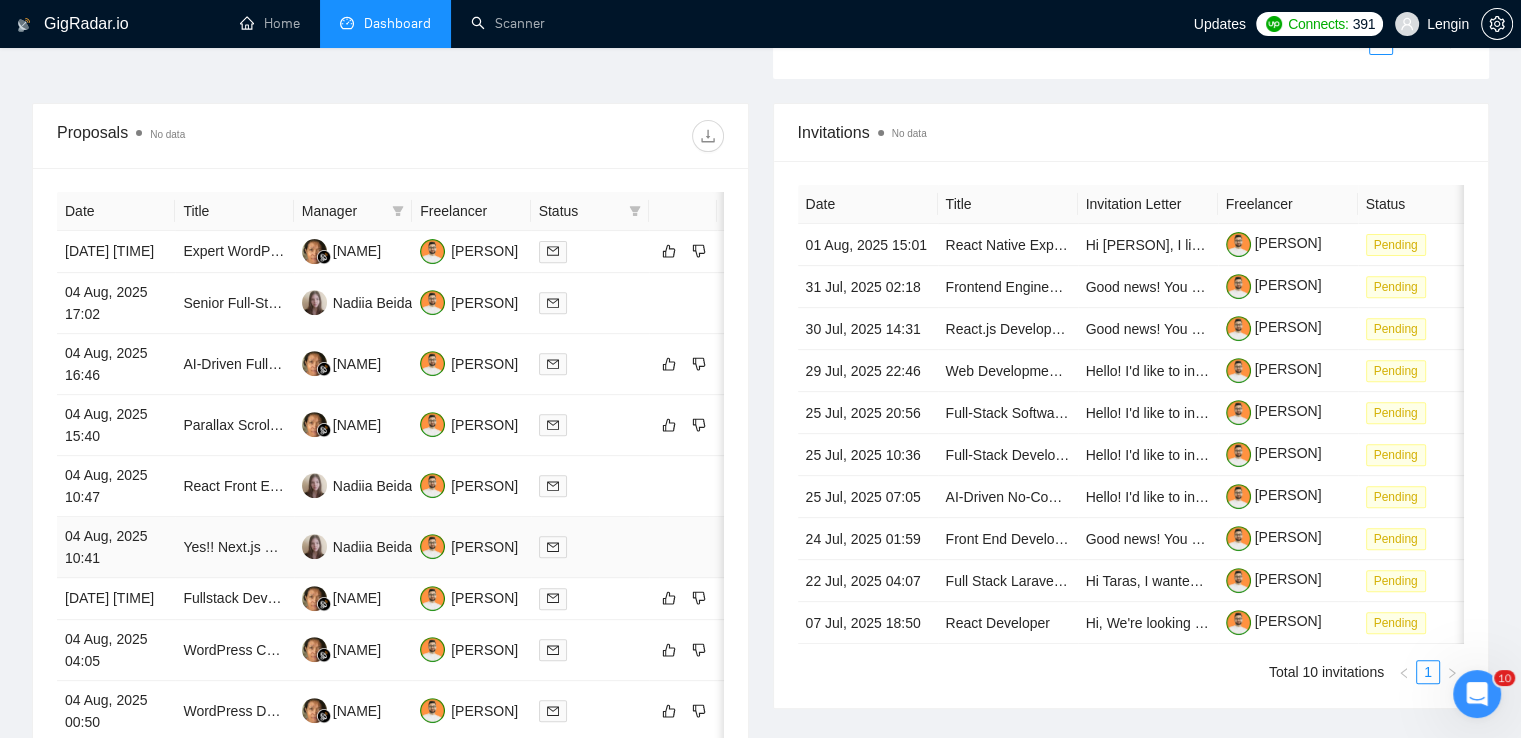 scroll, scrollTop: 688, scrollLeft: 0, axis: vertical 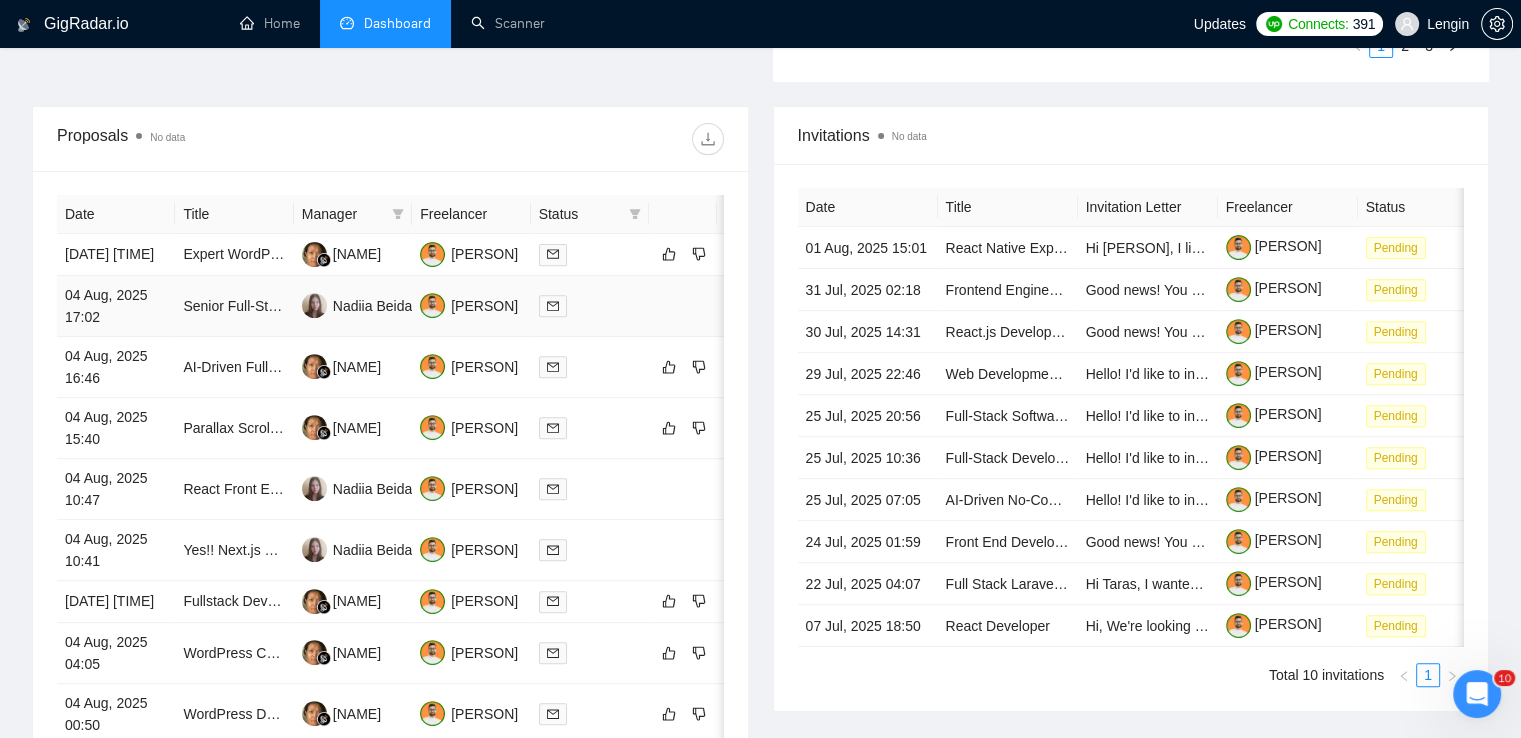 click on "Senior Full-Stack Software Developer (Next.js, React, Prisma, PostgreSQL)" at bounding box center (234, 306) 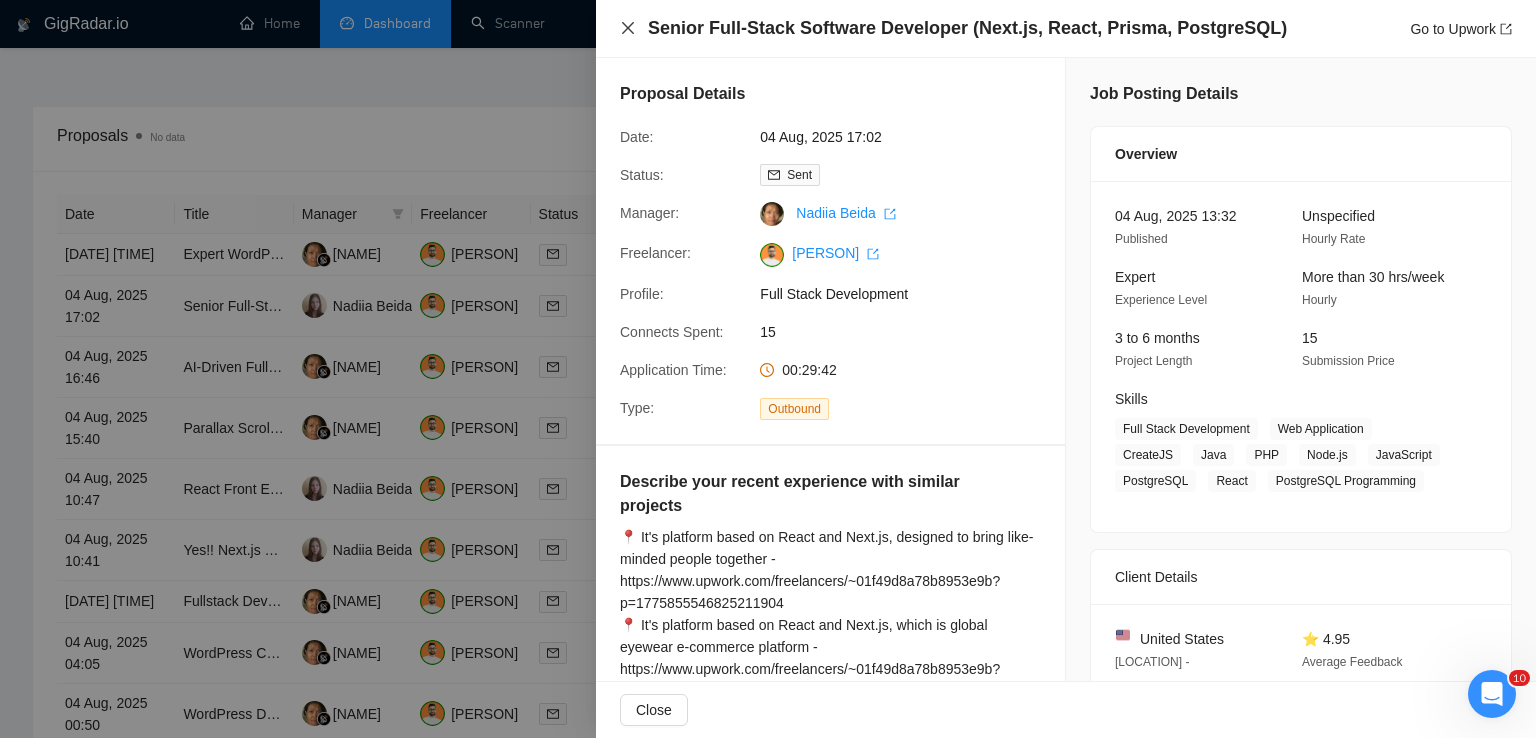click 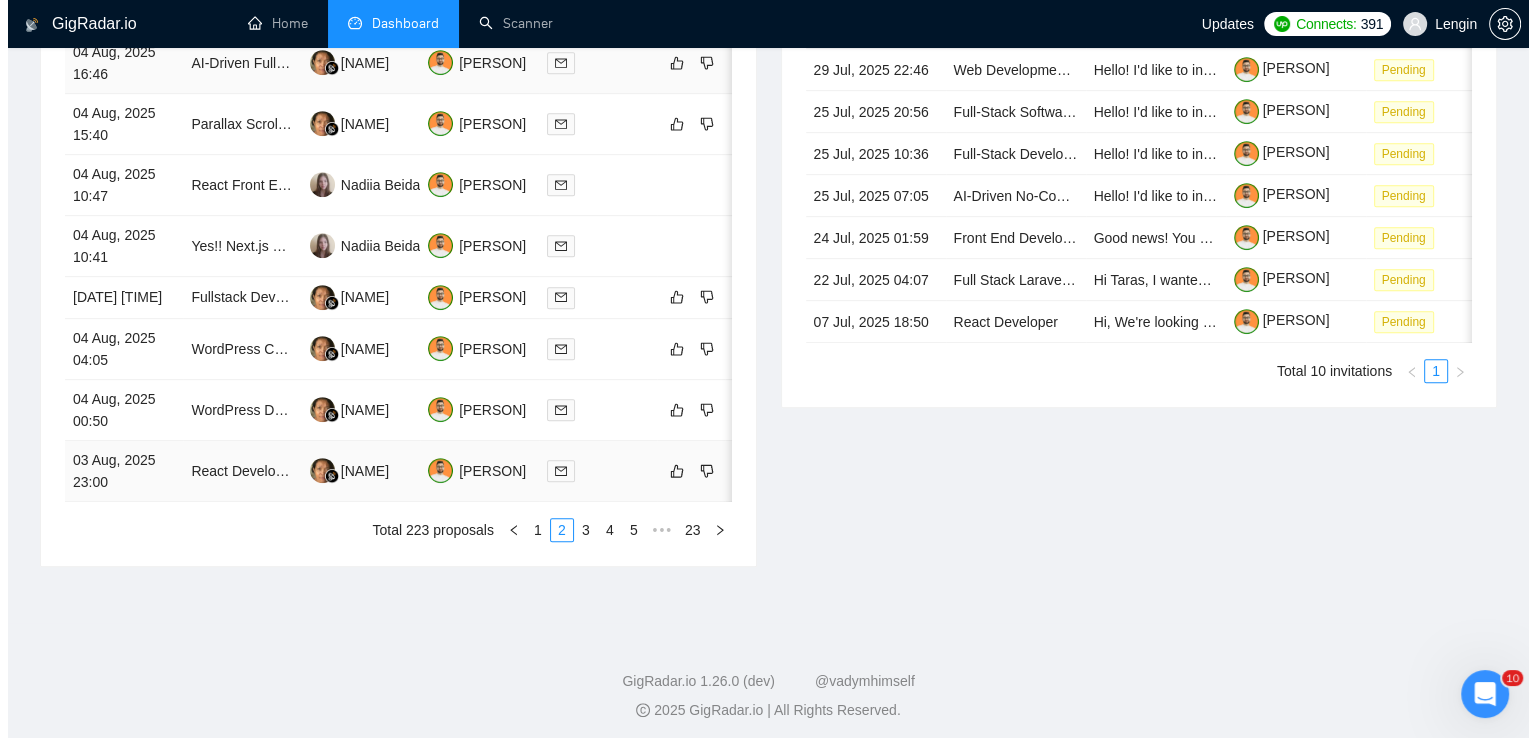 scroll, scrollTop: 1000, scrollLeft: 0, axis: vertical 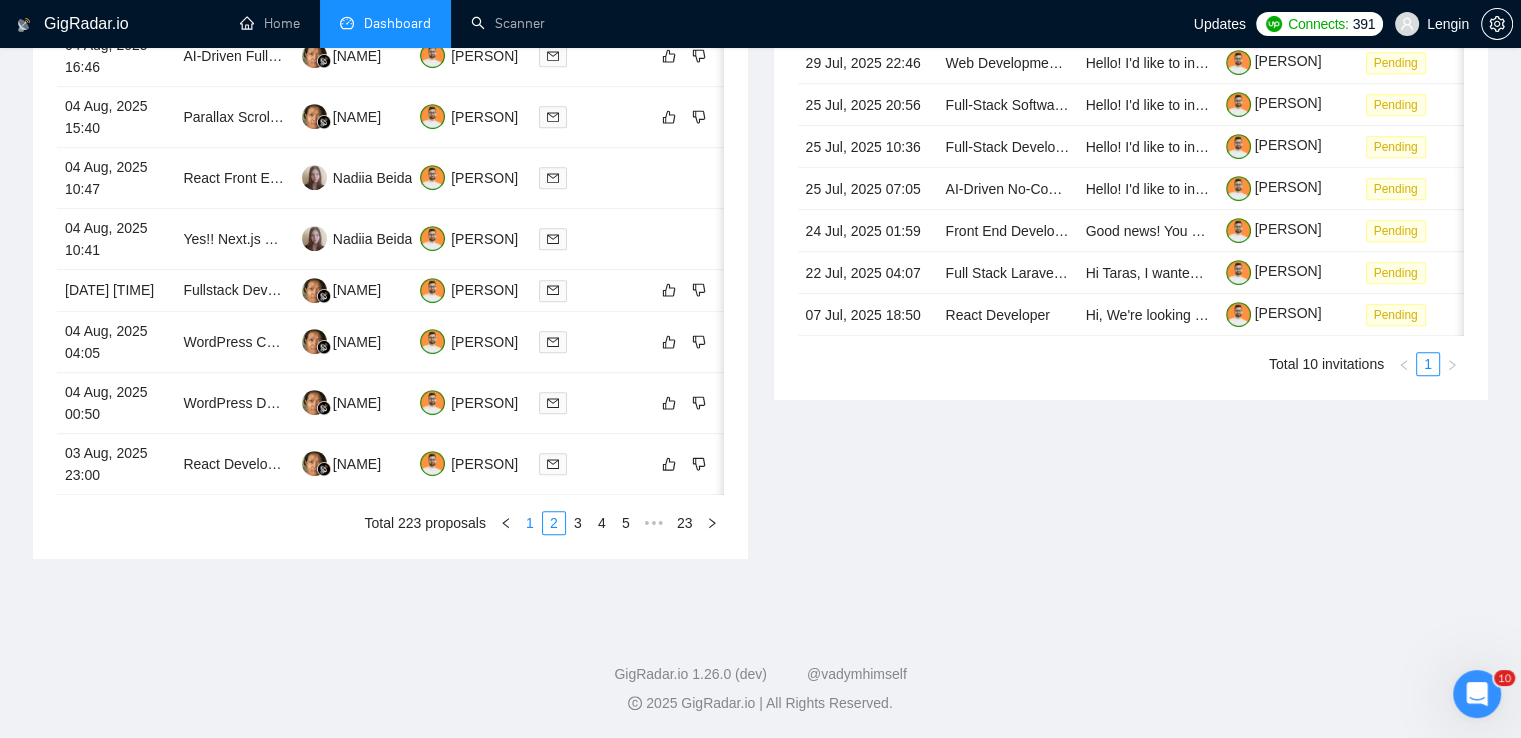 click on "1" at bounding box center [530, 523] 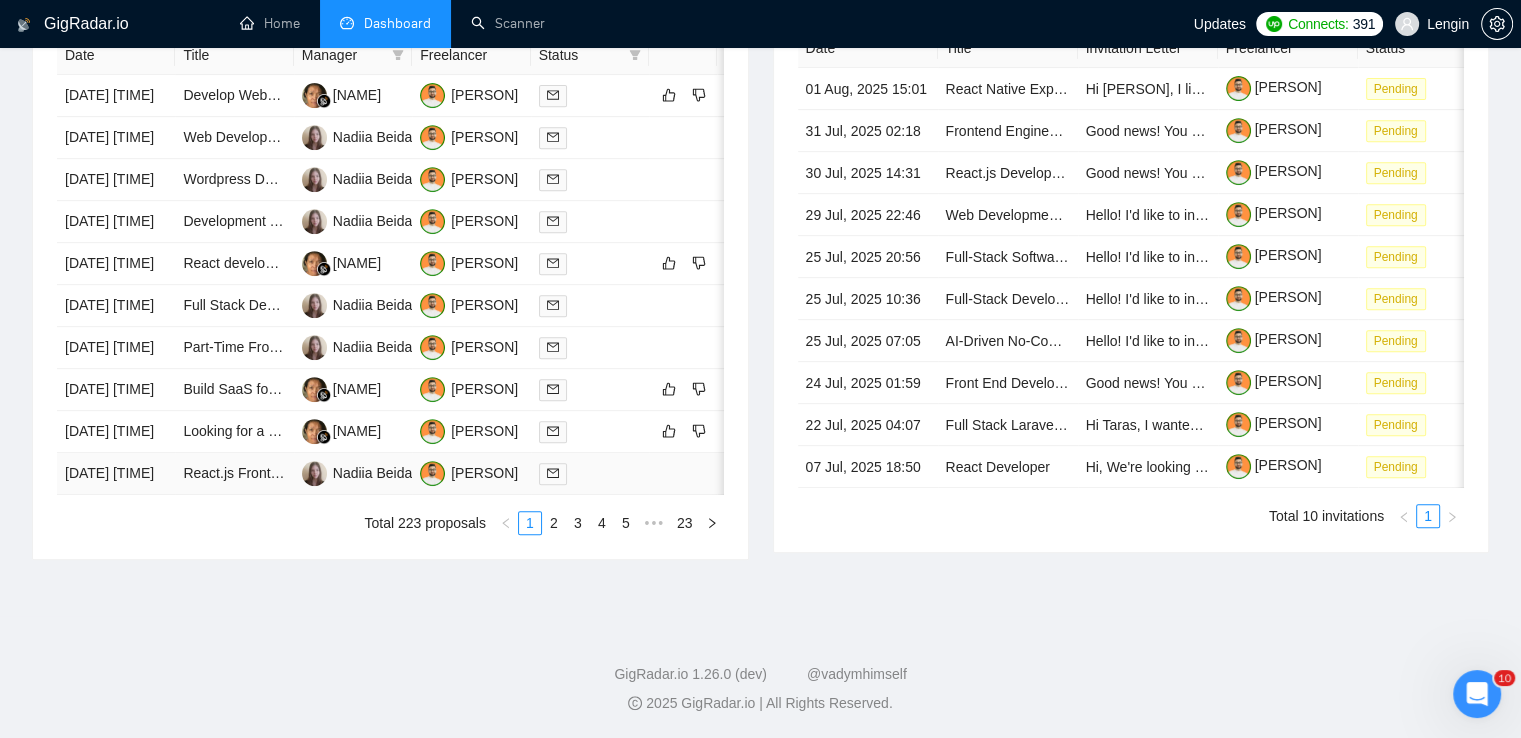 click on "React.js Front-End Web Developer Needed" at bounding box center (234, 474) 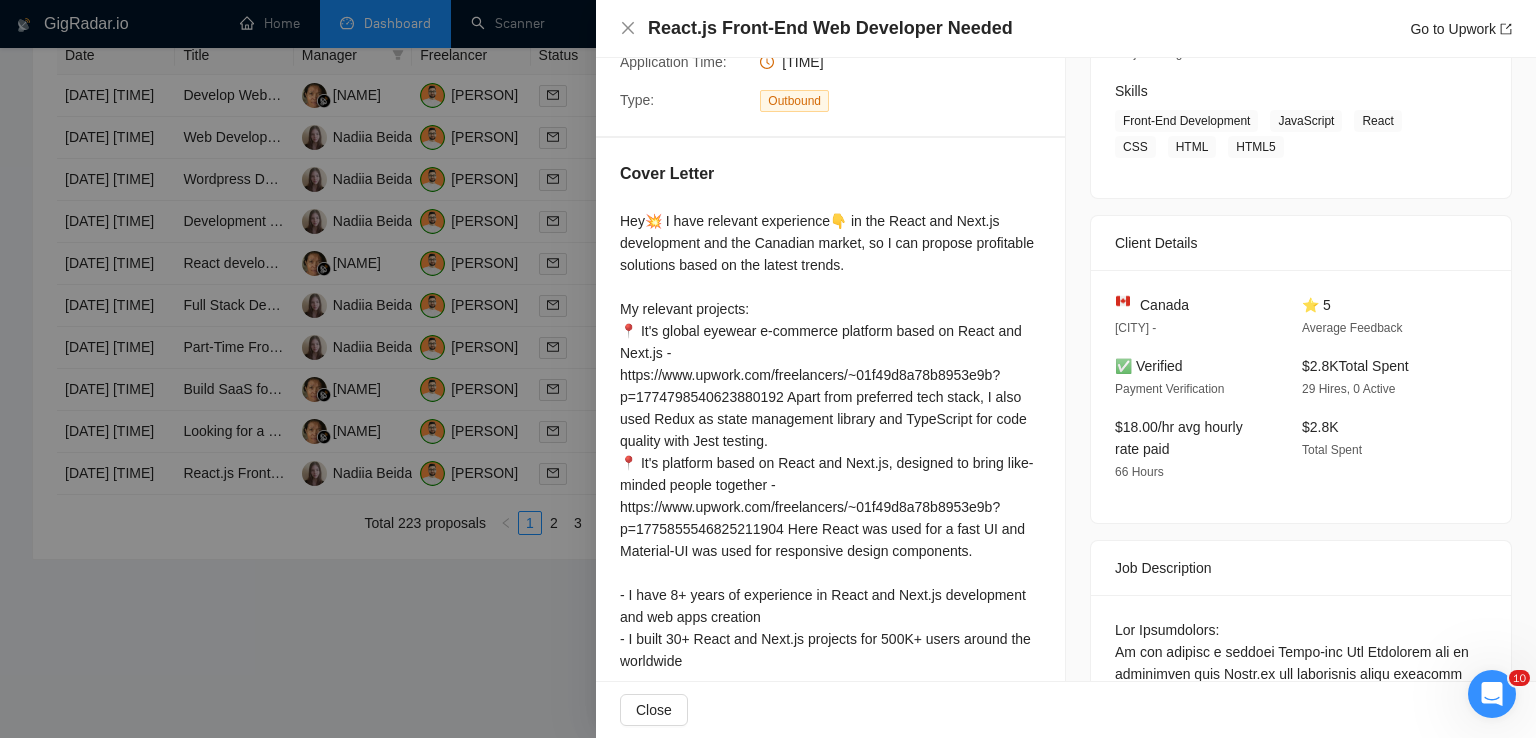 scroll, scrollTop: 380, scrollLeft: 0, axis: vertical 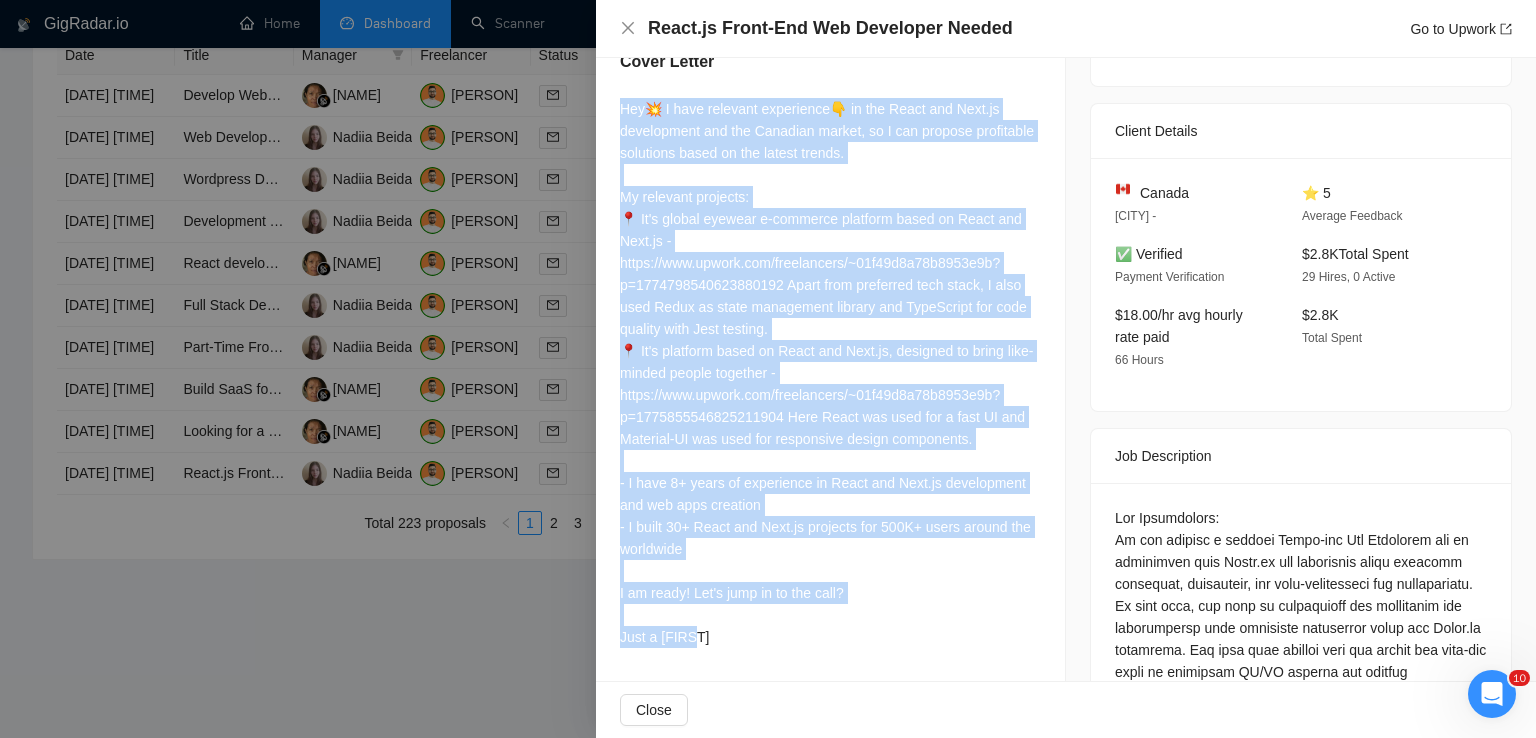 drag, startPoint x: 619, startPoint y: 147, endPoint x: 756, endPoint y: 641, distance: 512.6451 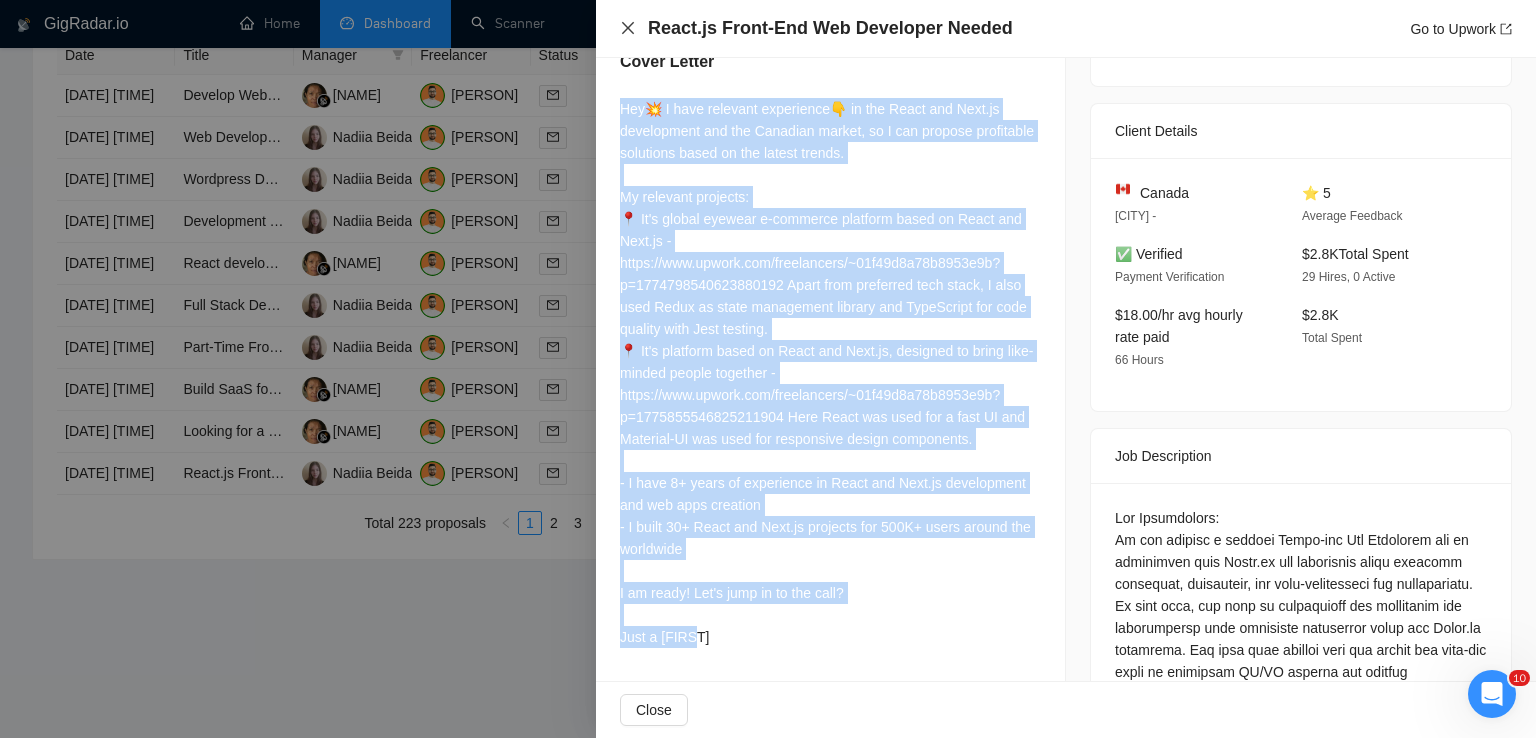 click 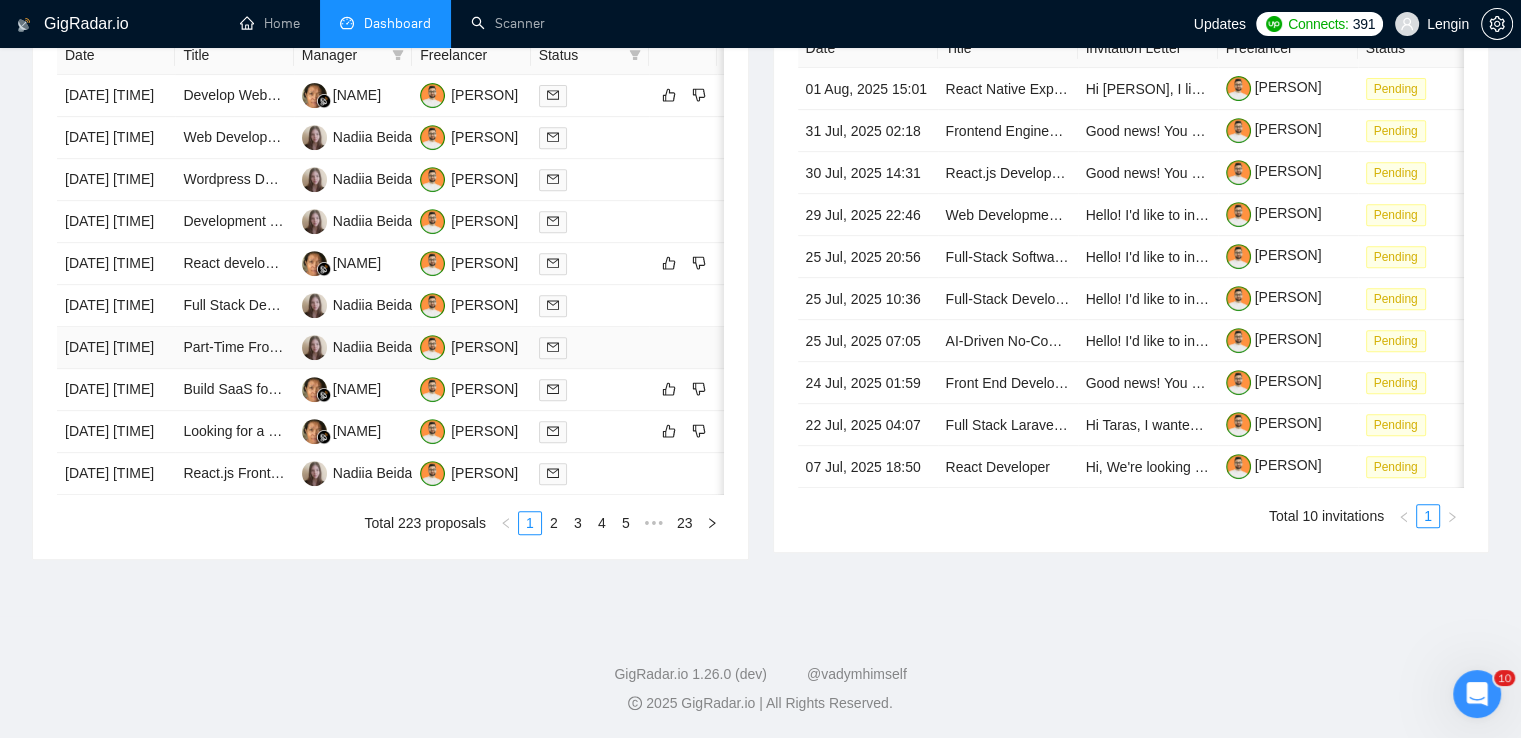 click on "Part-Time Front-End Developer" at bounding box center [234, 348] 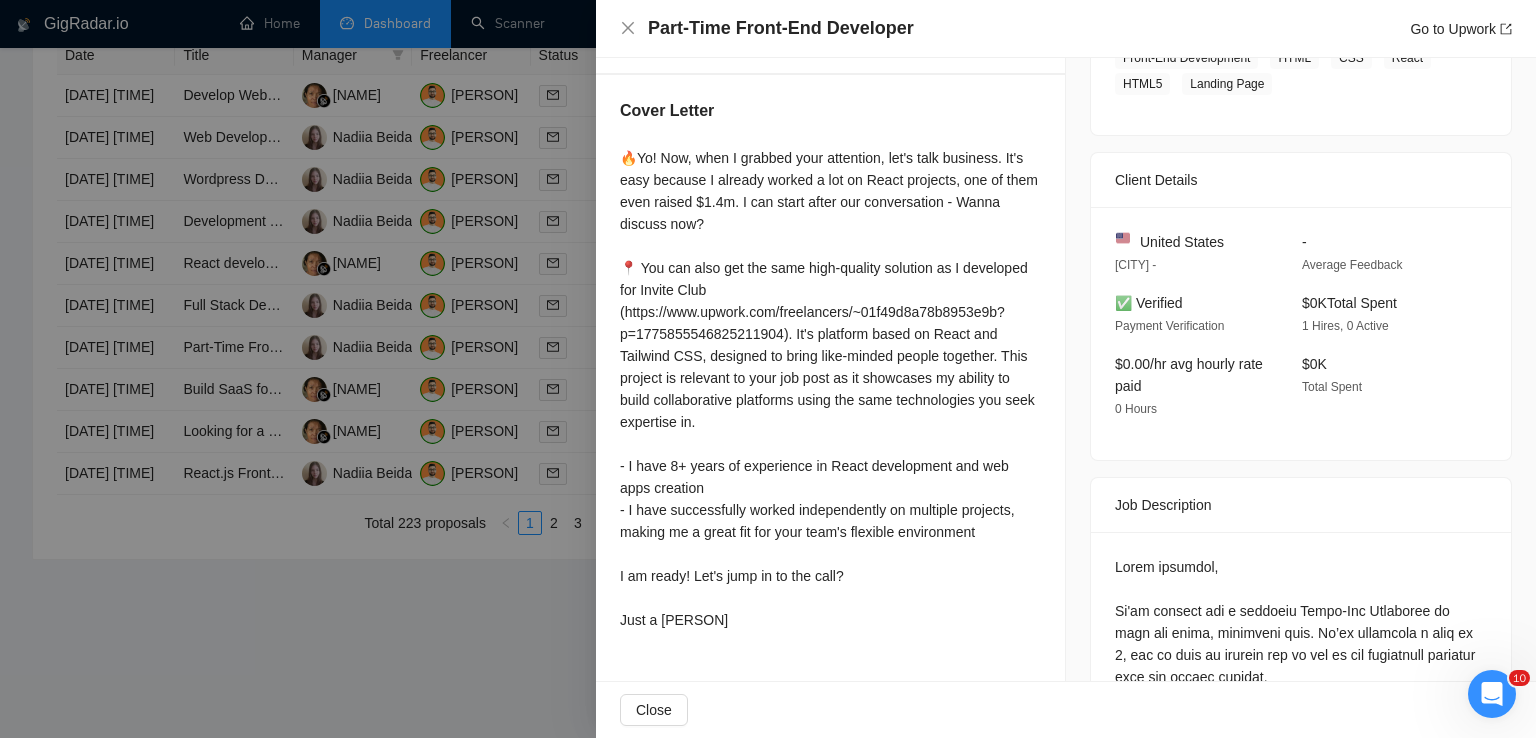 scroll, scrollTop: 369, scrollLeft: 0, axis: vertical 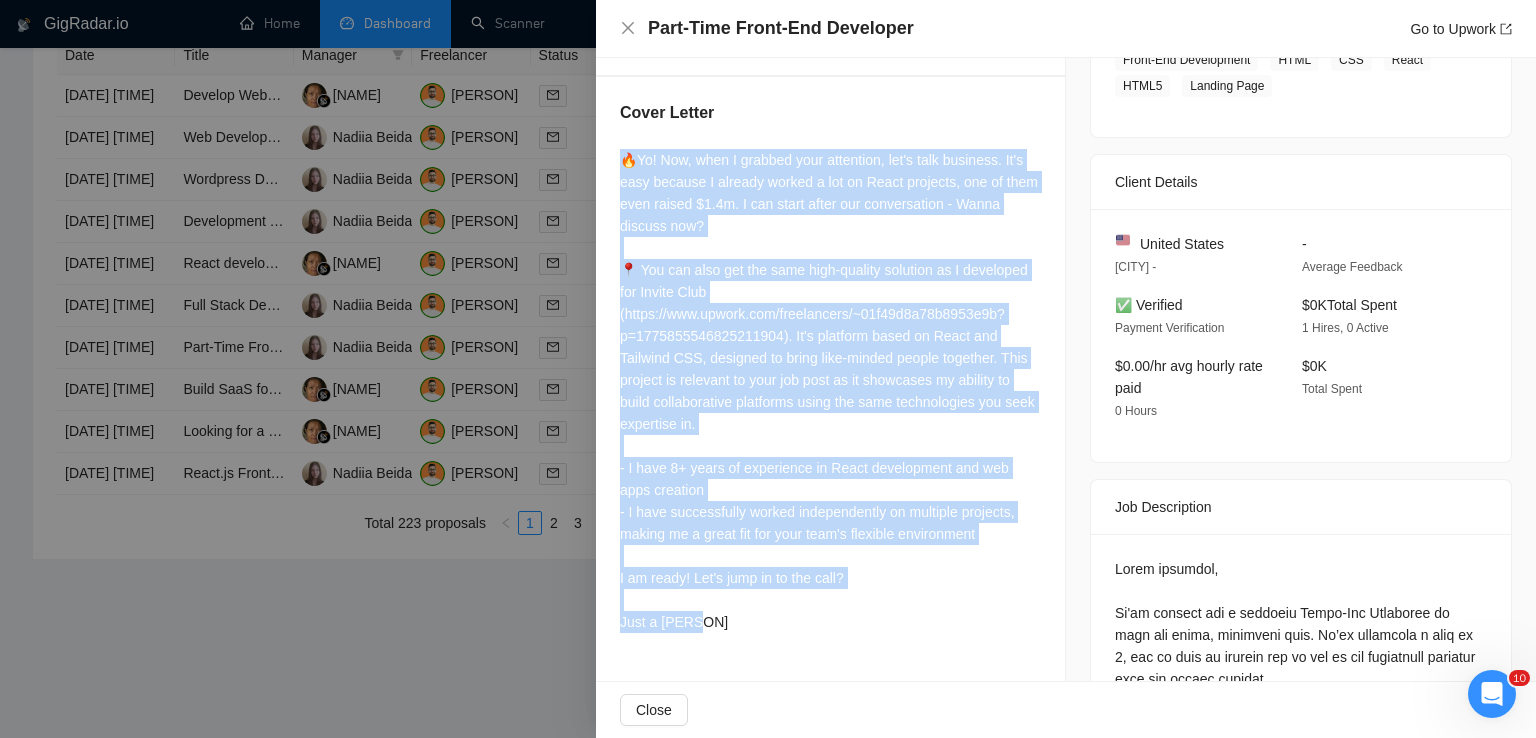 drag, startPoint x: 624, startPoint y: 157, endPoint x: 794, endPoint y: 646, distance: 517.70746 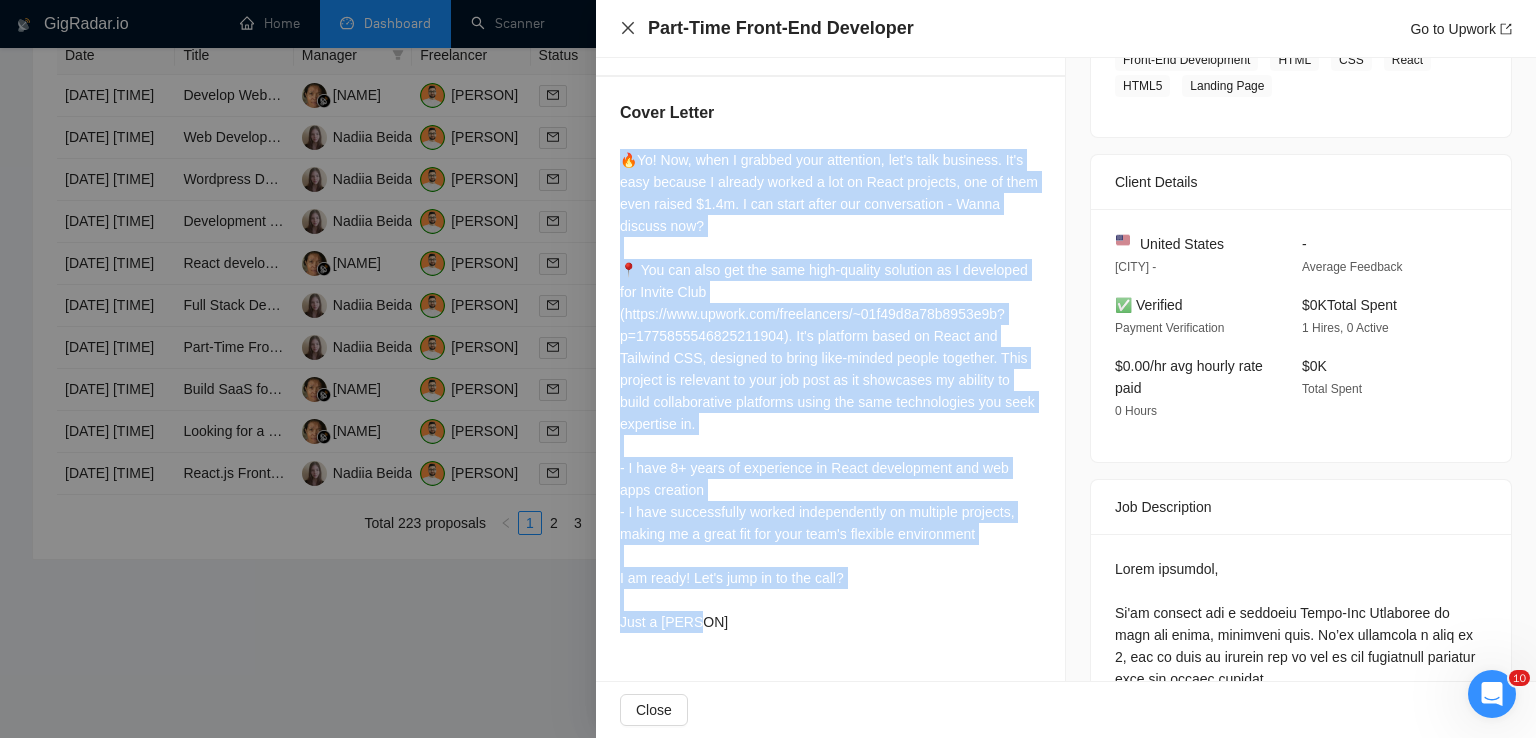 click 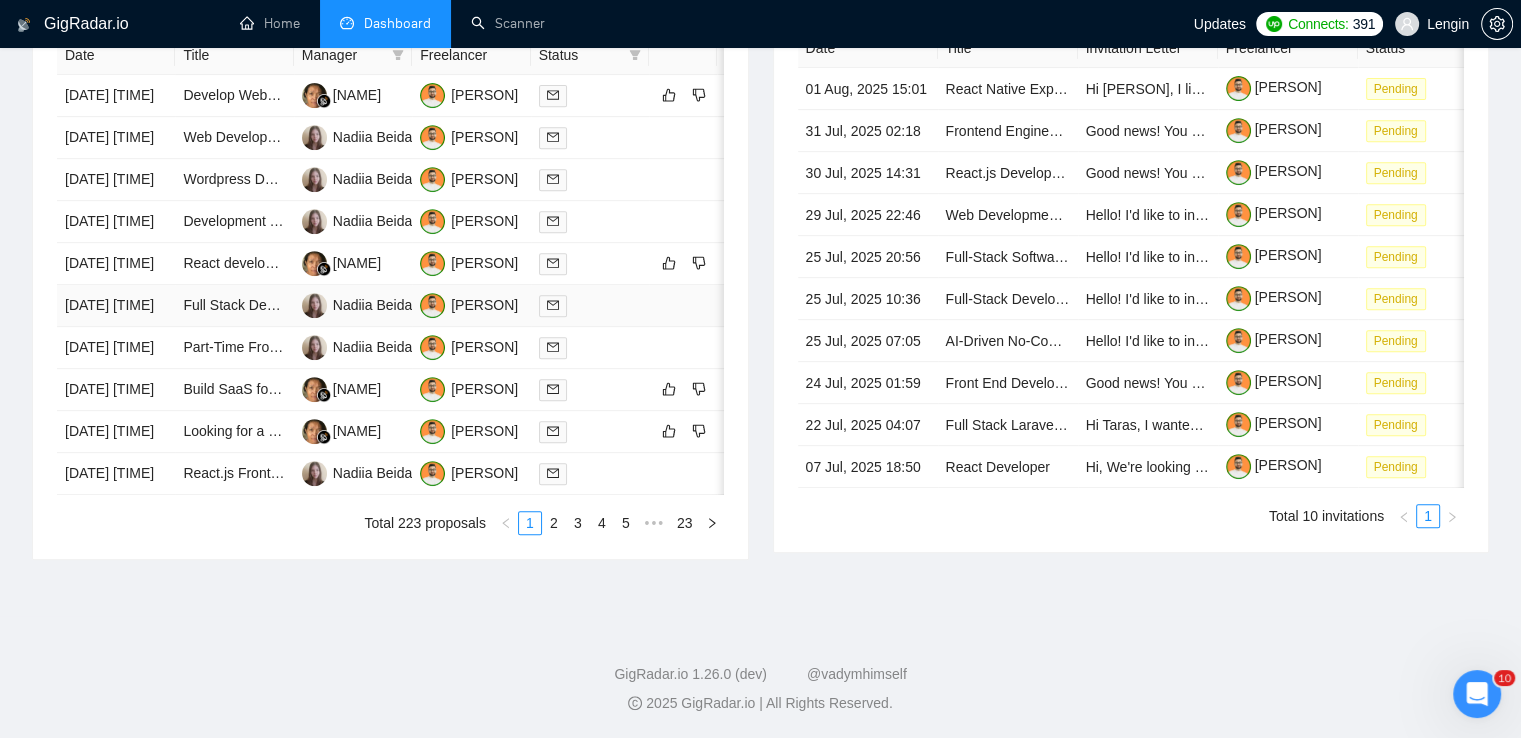 click on "Full Stack Developer (Part-Time) for AI-Based SaaS Projects – Long-Term Collaboration" at bounding box center [234, 306] 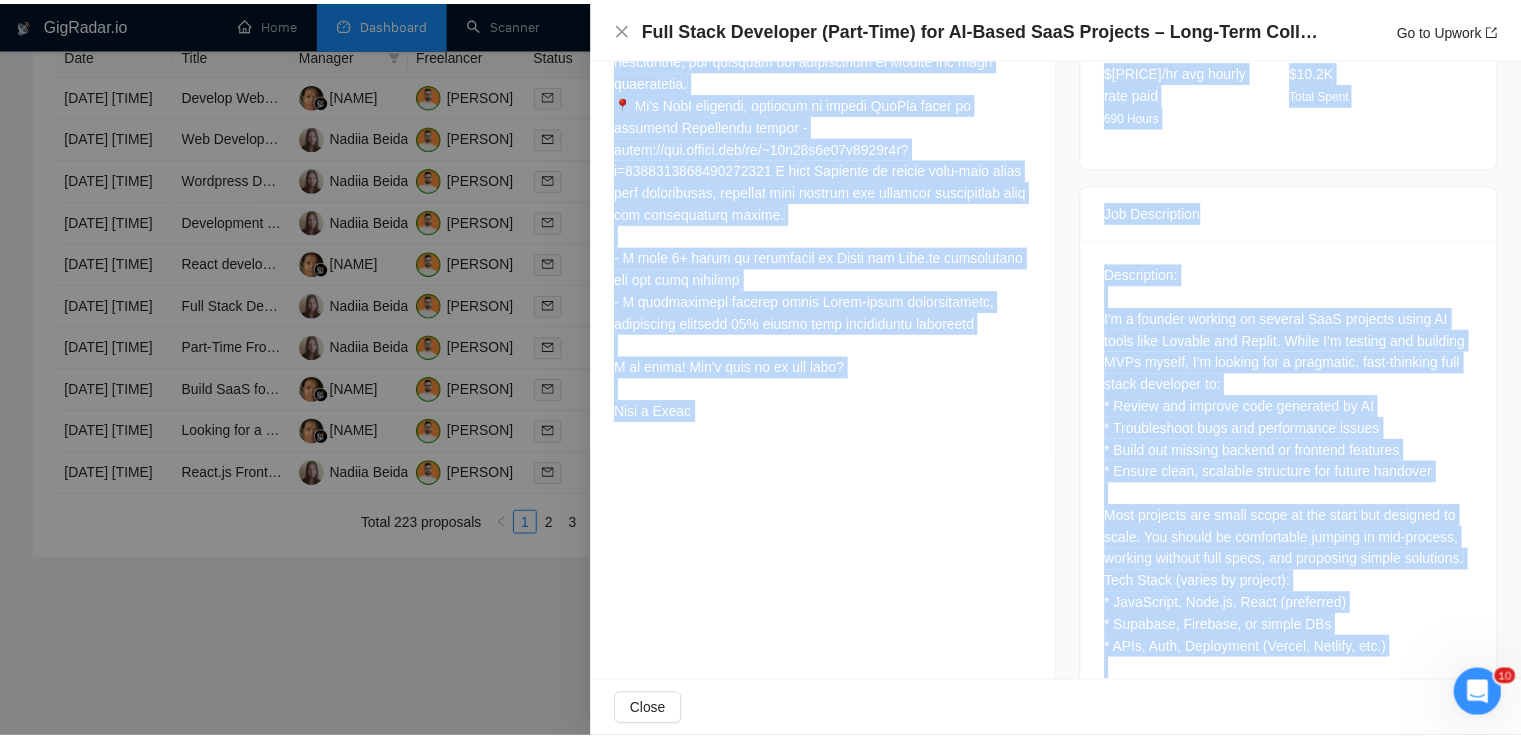 scroll, scrollTop: 946, scrollLeft: 0, axis: vertical 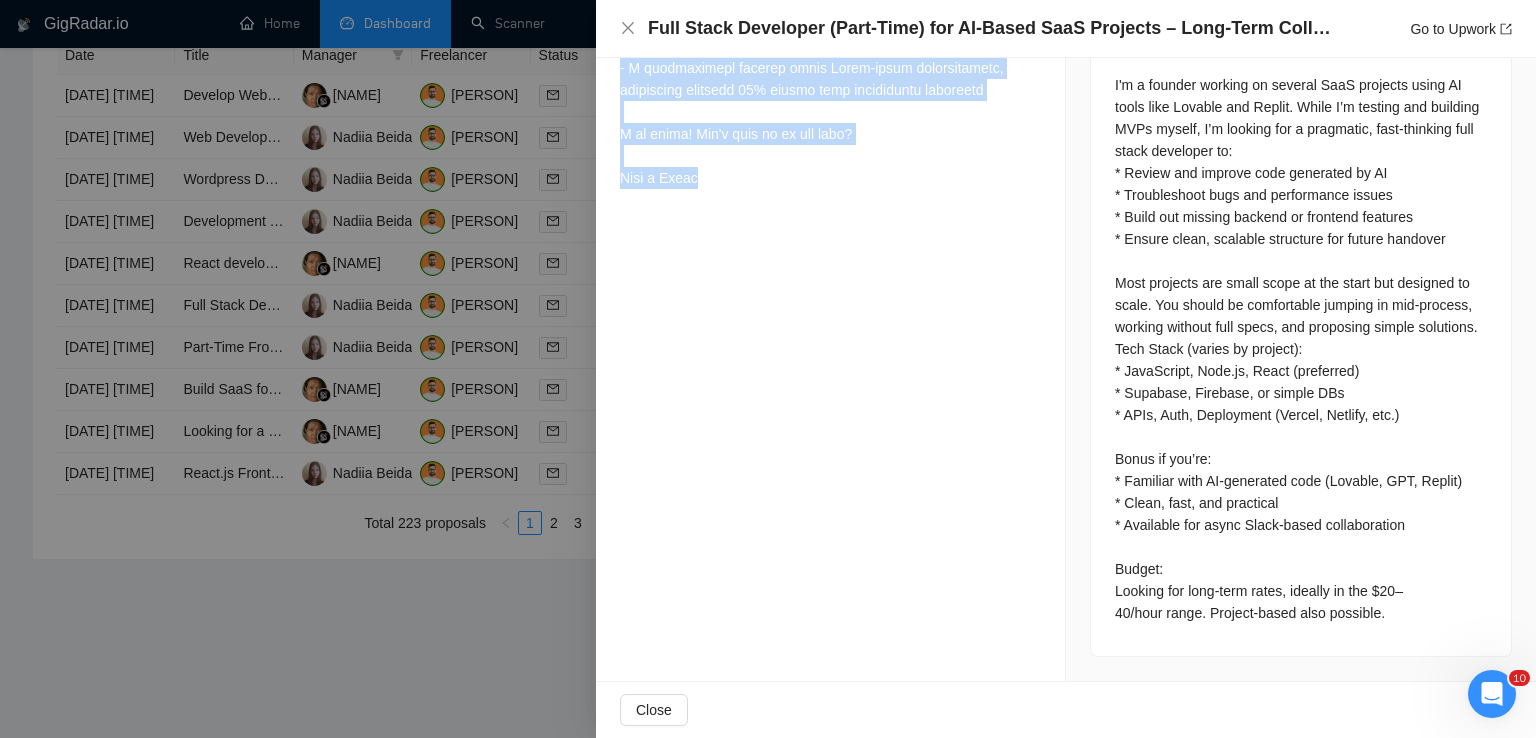 drag, startPoint x: 624, startPoint y: 156, endPoint x: 712, endPoint y: 165, distance: 88.45903 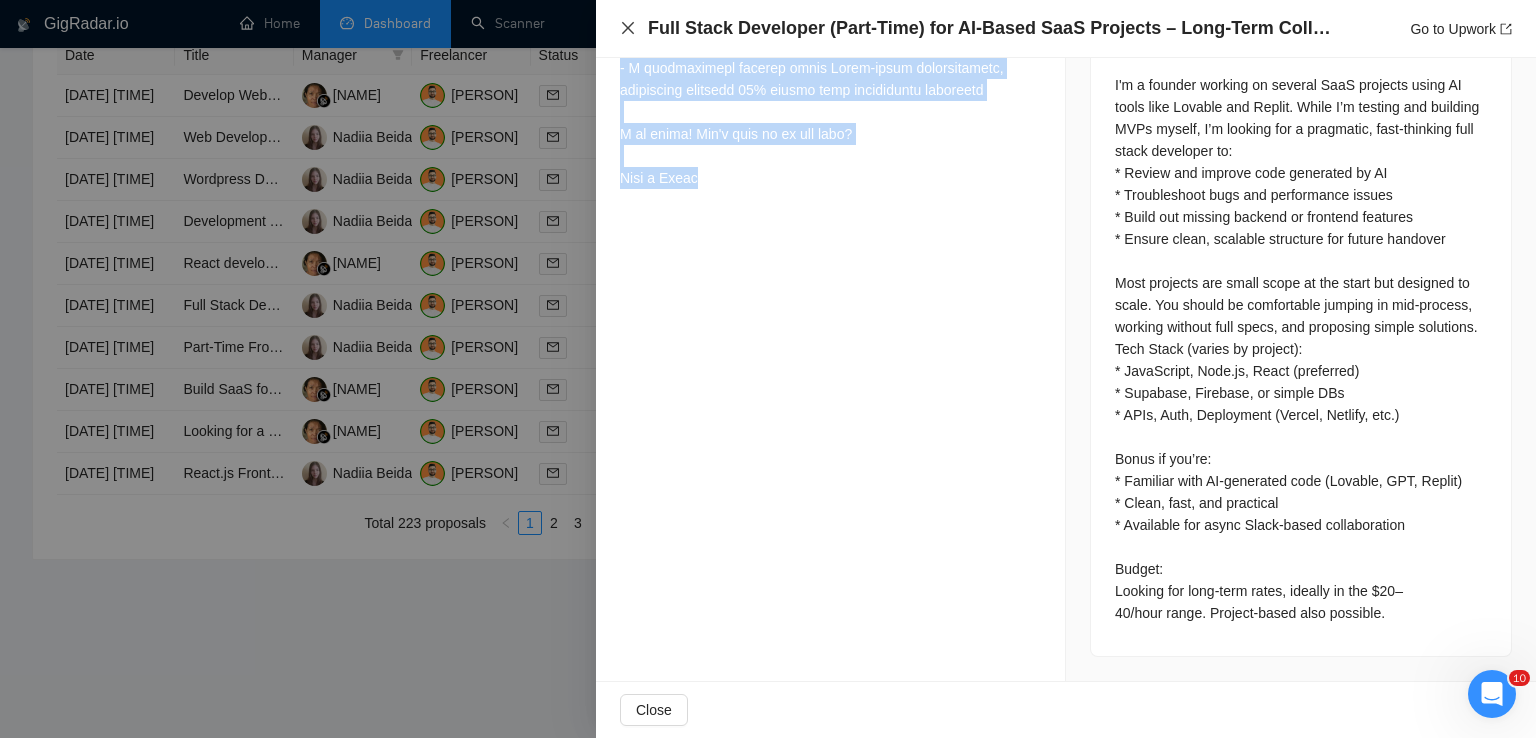 click 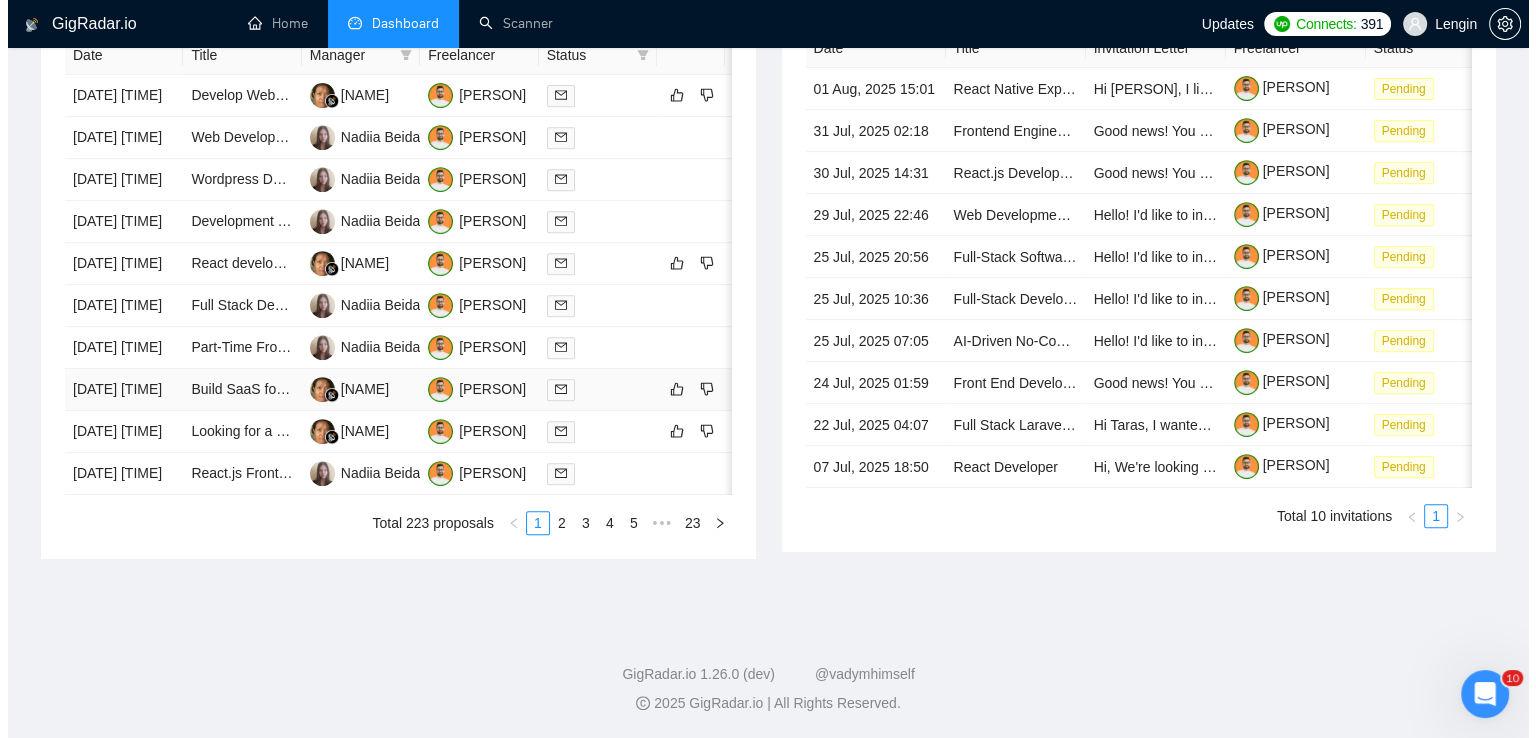 scroll, scrollTop: 864, scrollLeft: 0, axis: vertical 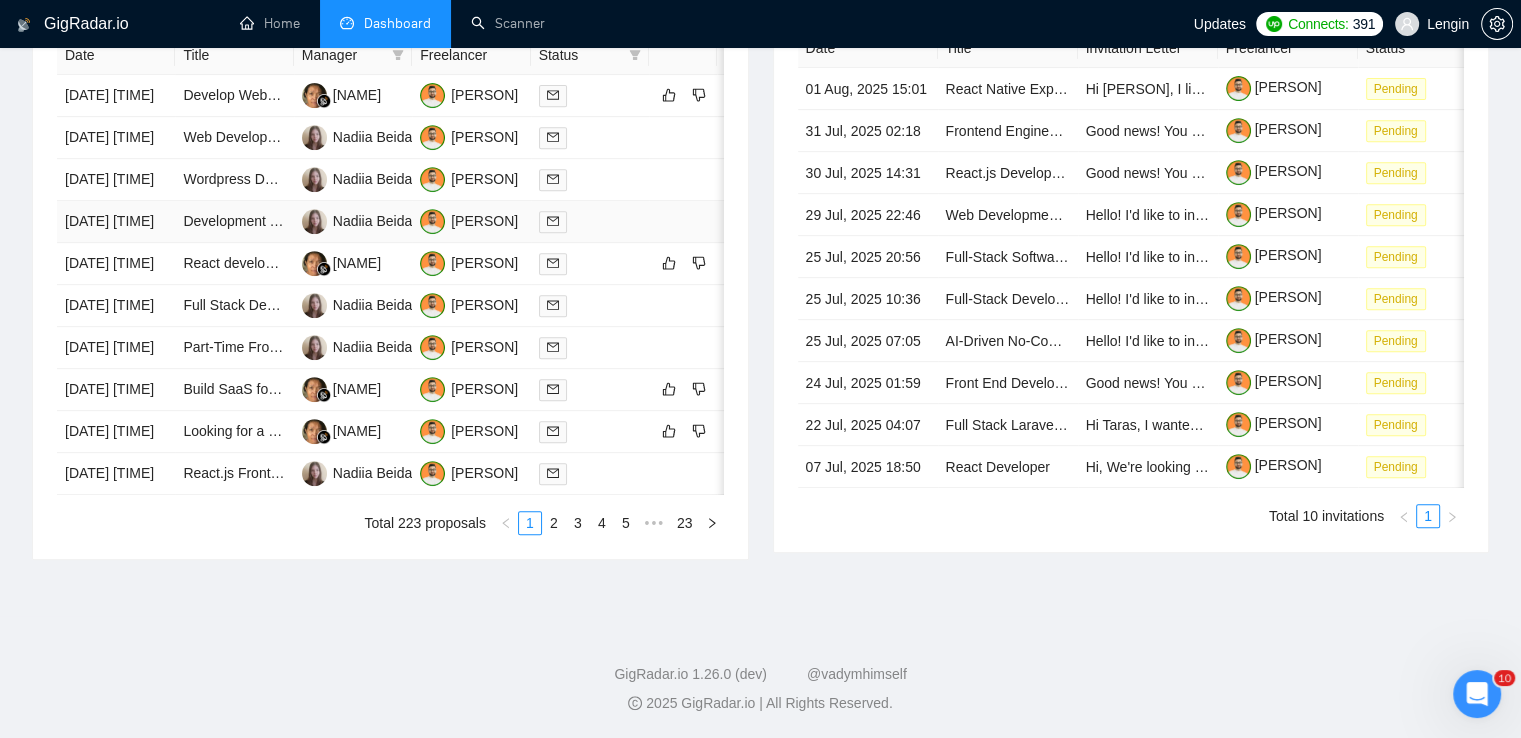 click on "Development Team Needed for MVP Build by Early November" at bounding box center (234, 222) 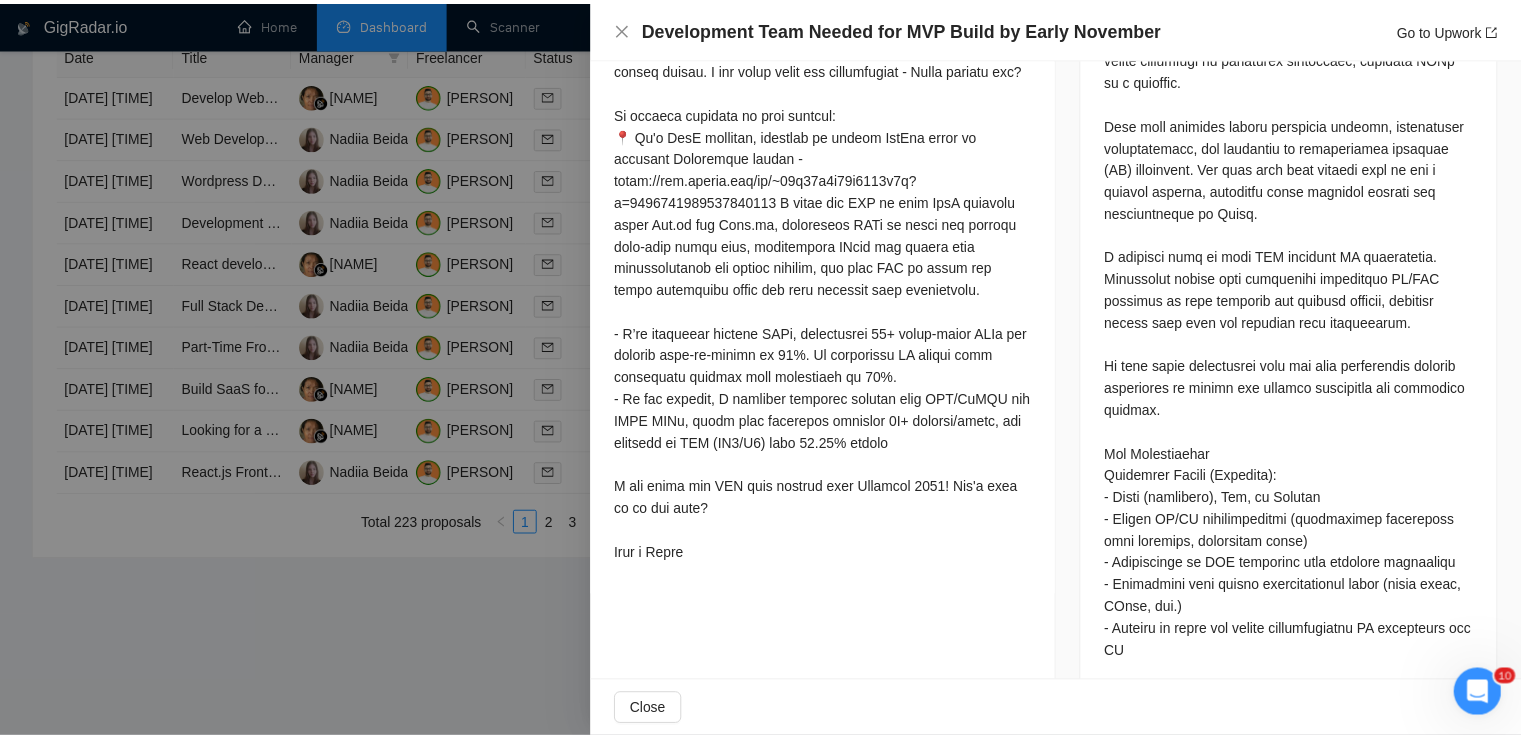 scroll, scrollTop: 889, scrollLeft: 0, axis: vertical 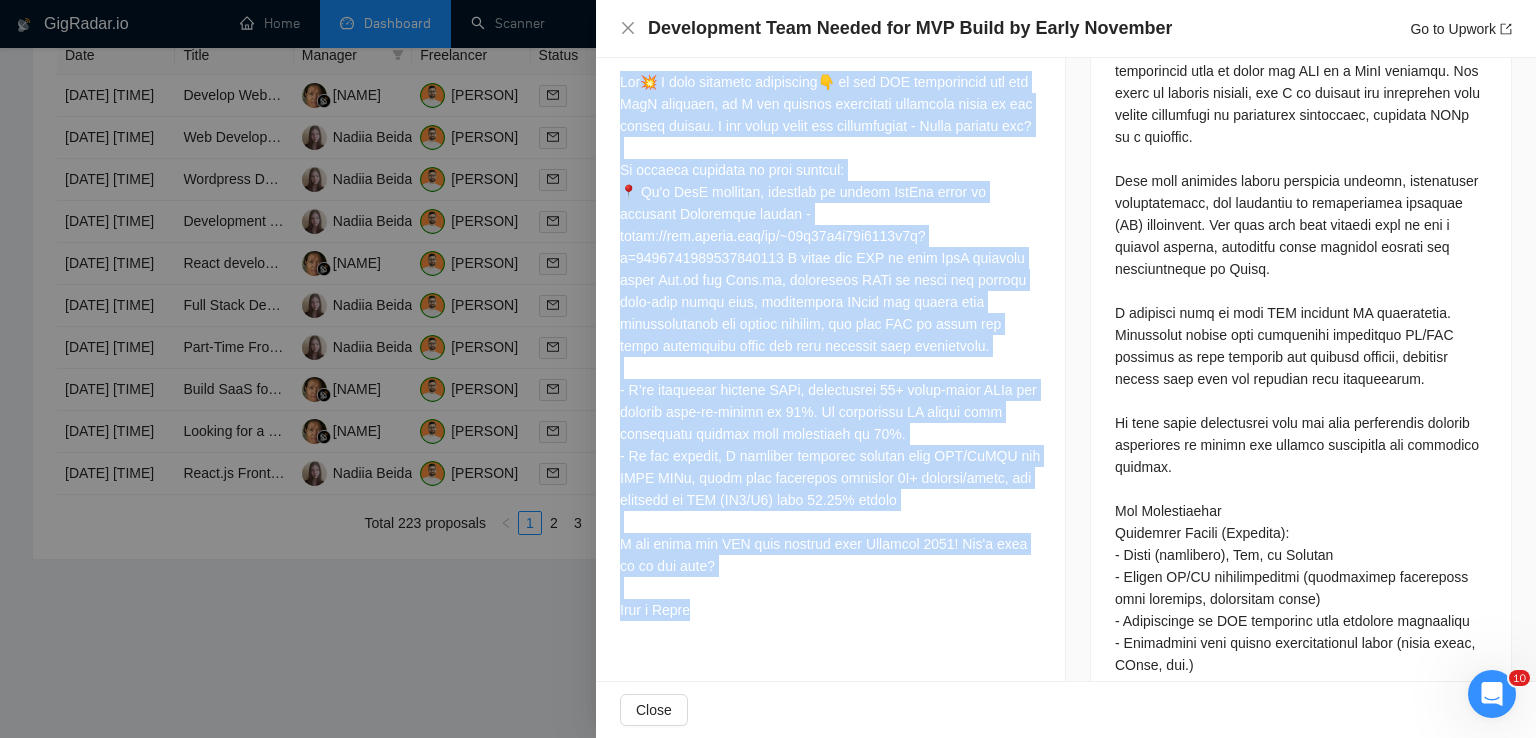 drag, startPoint x: 619, startPoint y: 81, endPoint x: 761, endPoint y: 641, distance: 577.72314 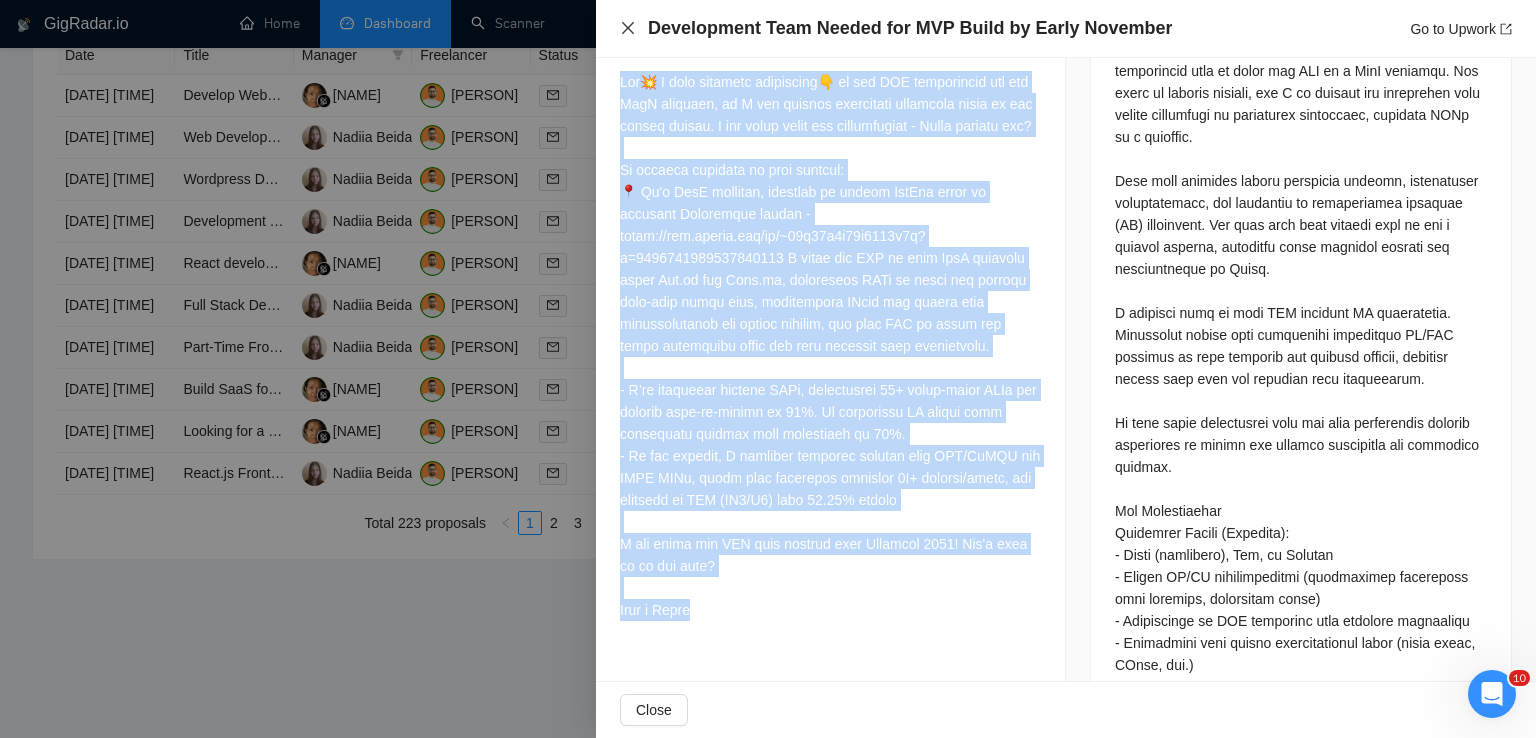 click 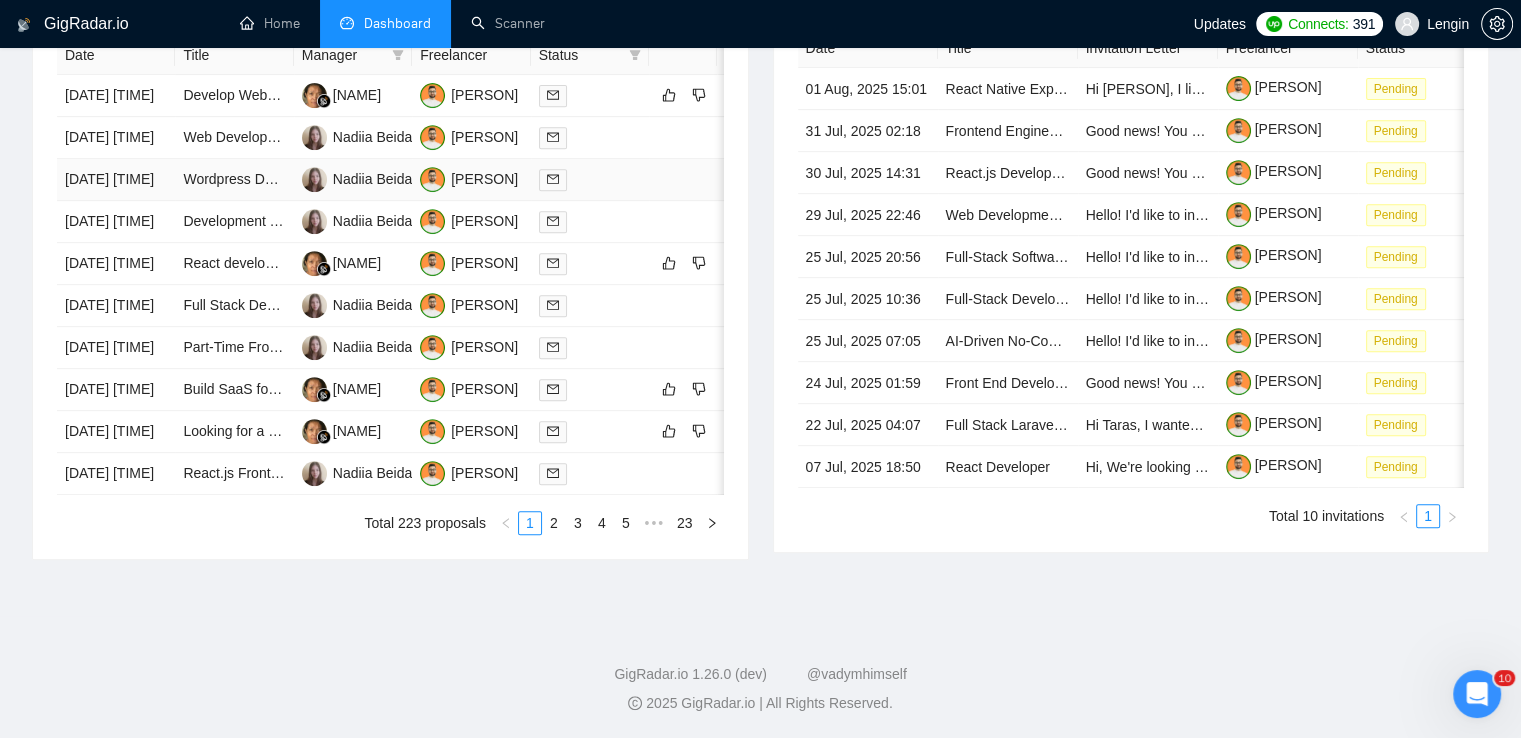 click on "Wordpress Dev projects" at bounding box center [234, 180] 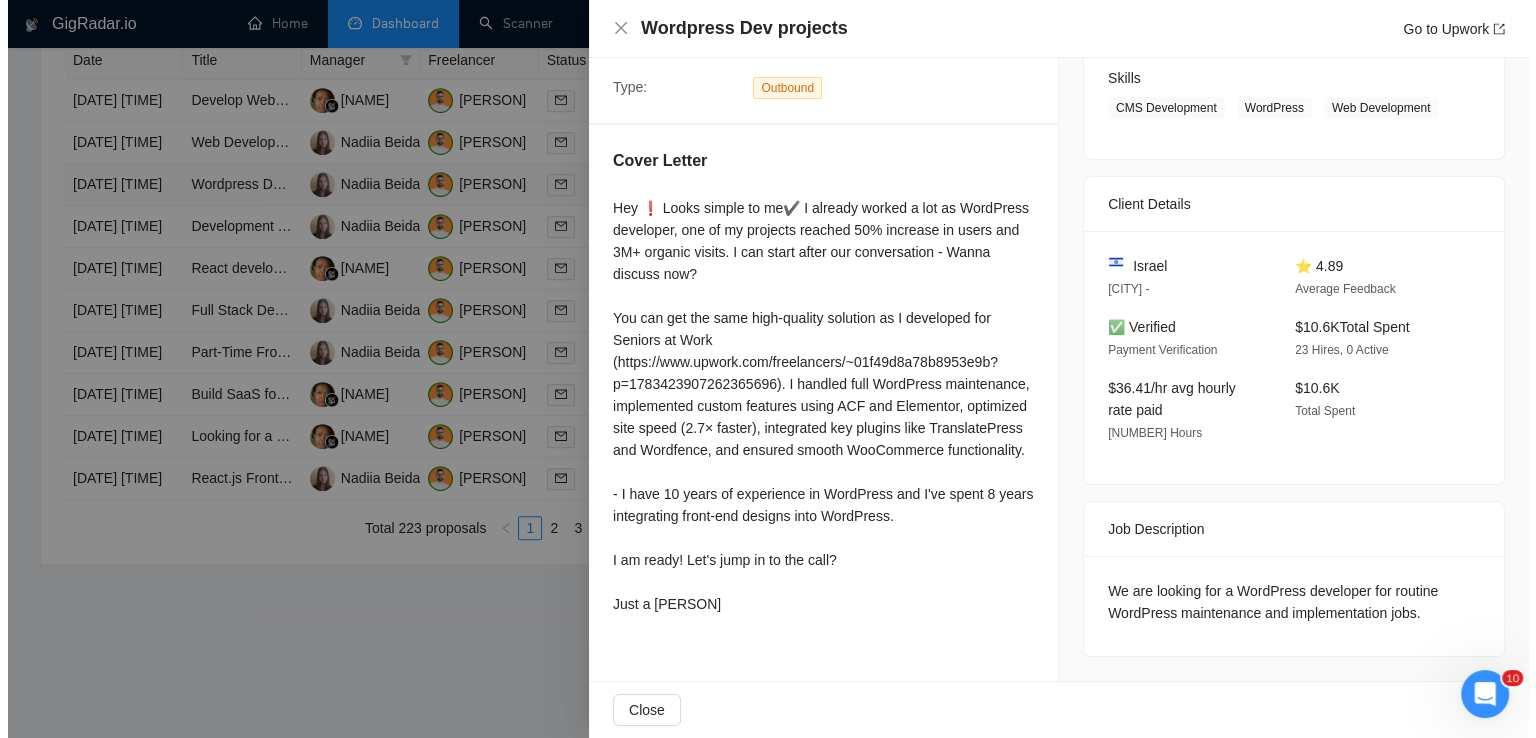 scroll, scrollTop: 322, scrollLeft: 0, axis: vertical 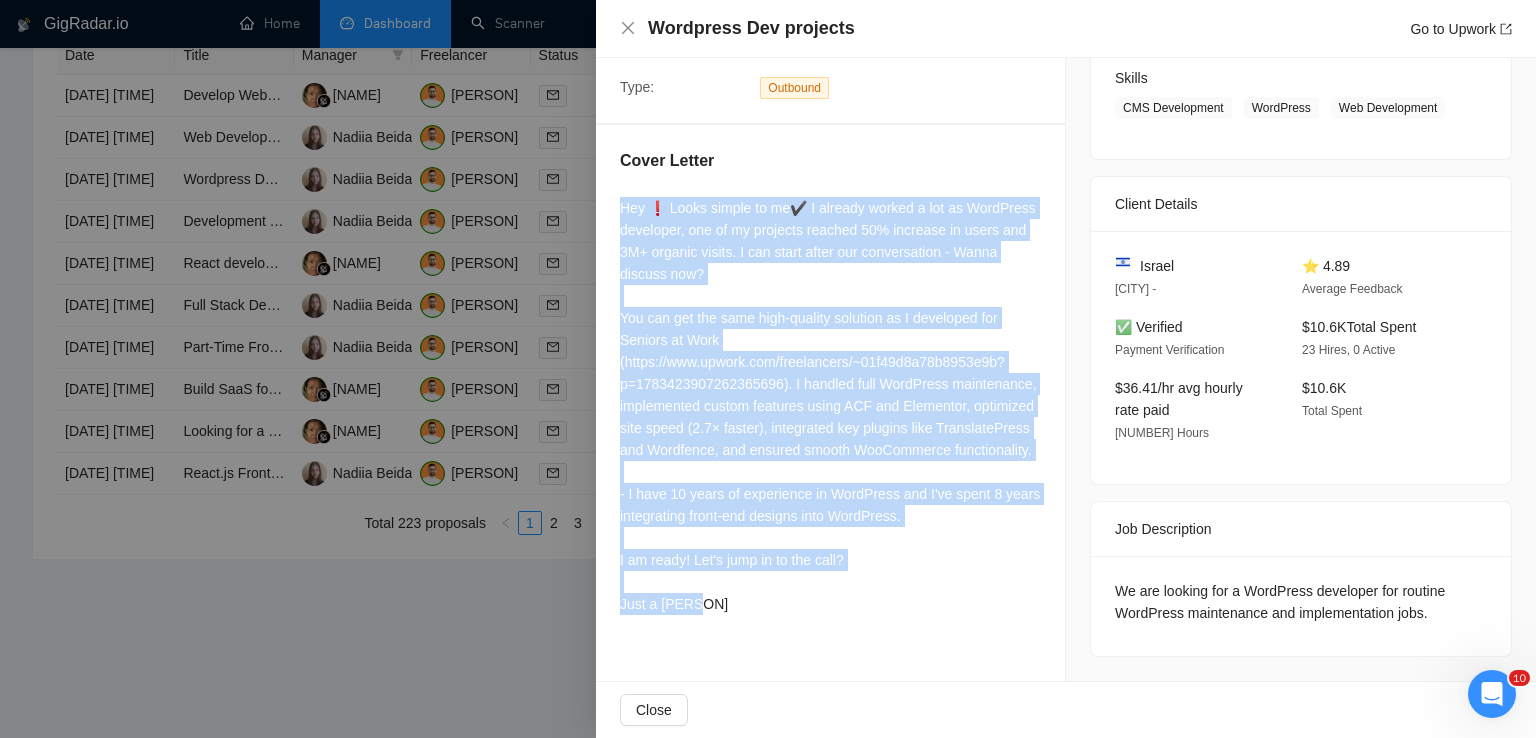 drag, startPoint x: 619, startPoint y: 210, endPoint x: 772, endPoint y: 628, distance: 445.12134 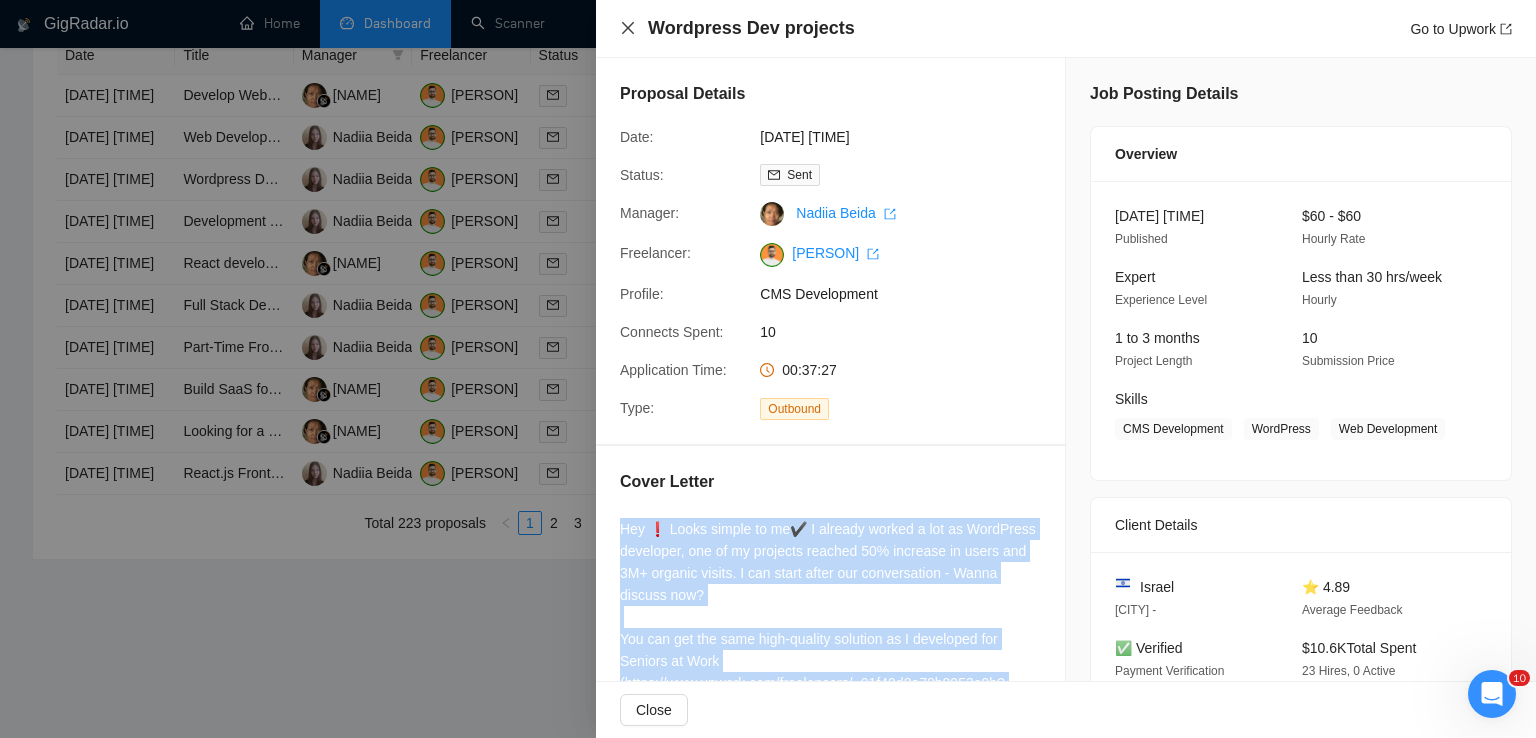 click 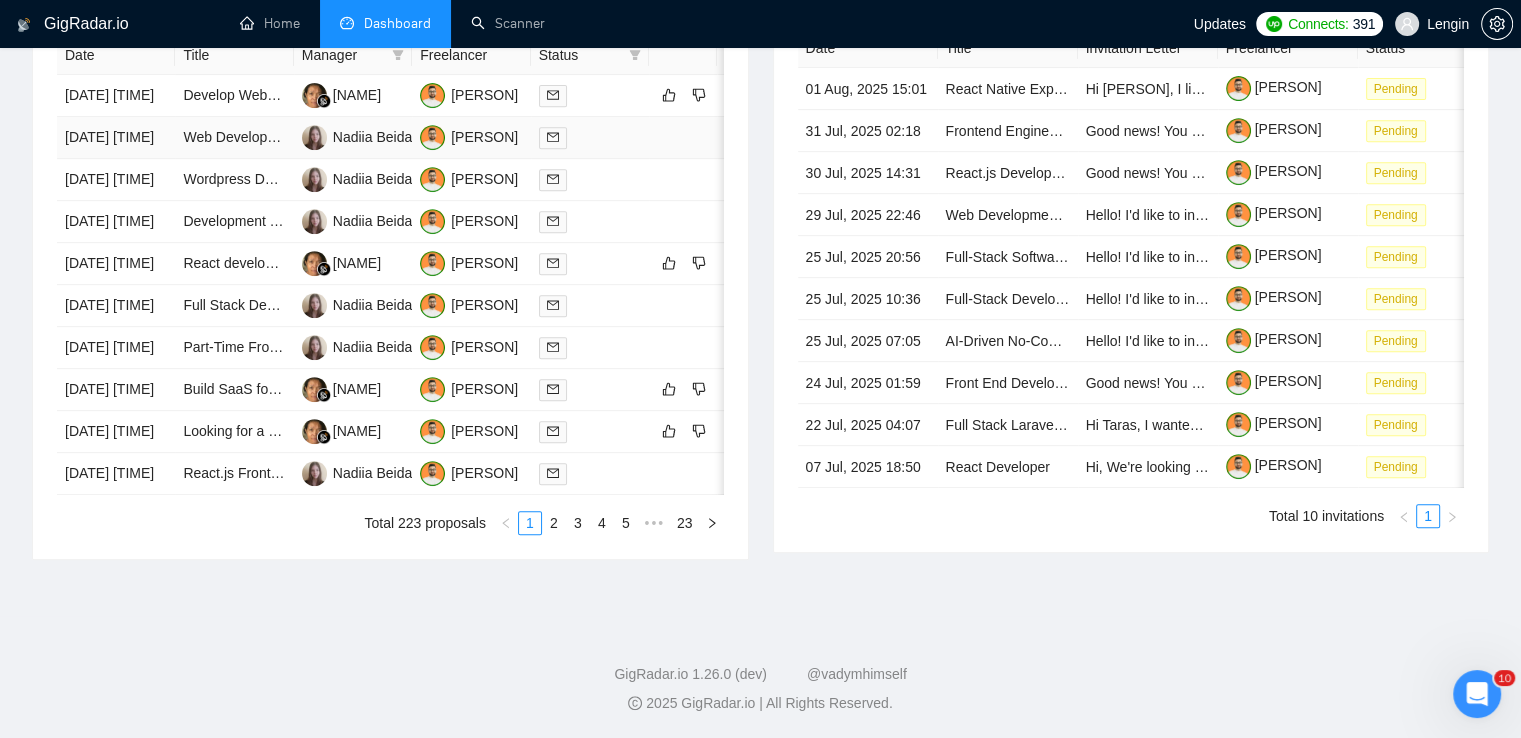 click on "Web Development" at bounding box center (234, 138) 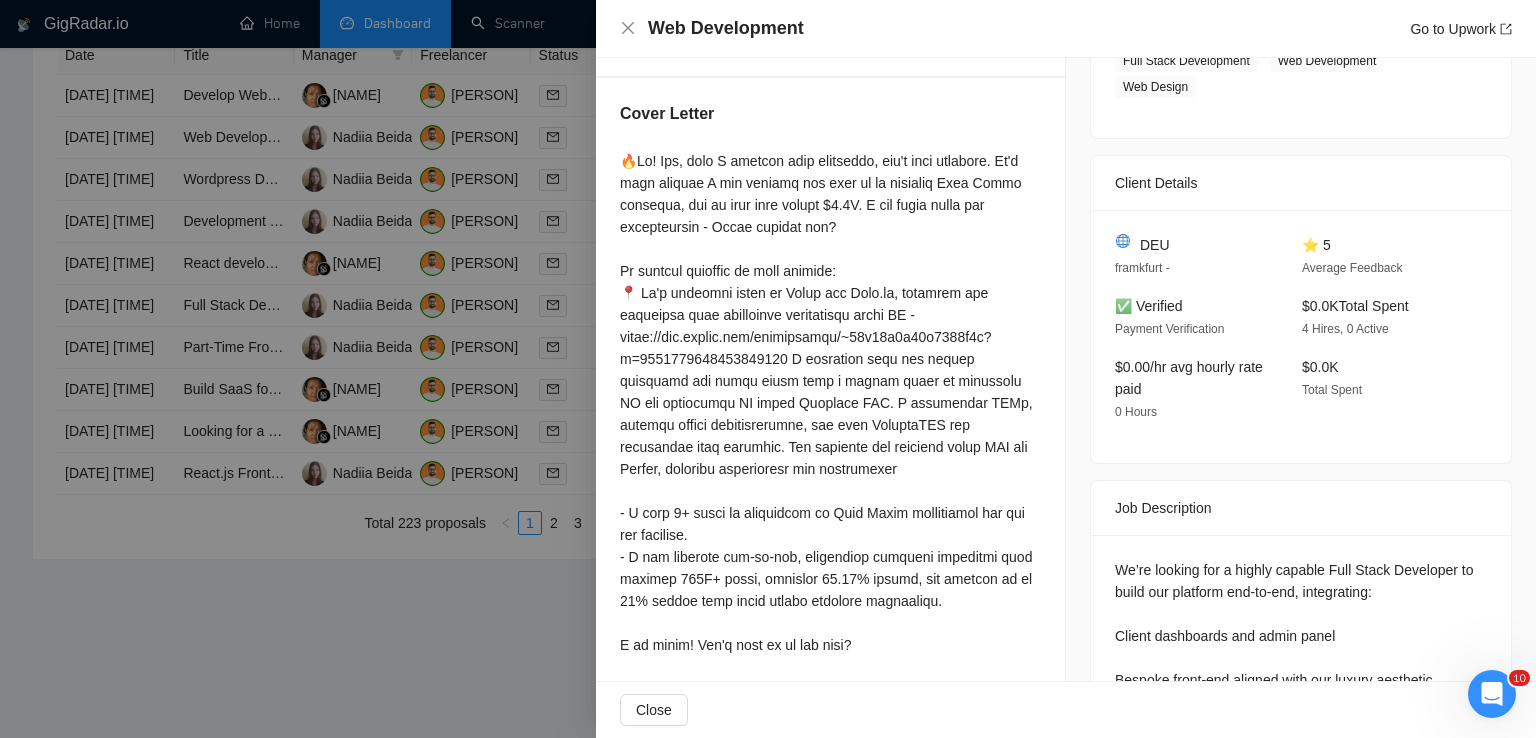 scroll, scrollTop: 370, scrollLeft: 0, axis: vertical 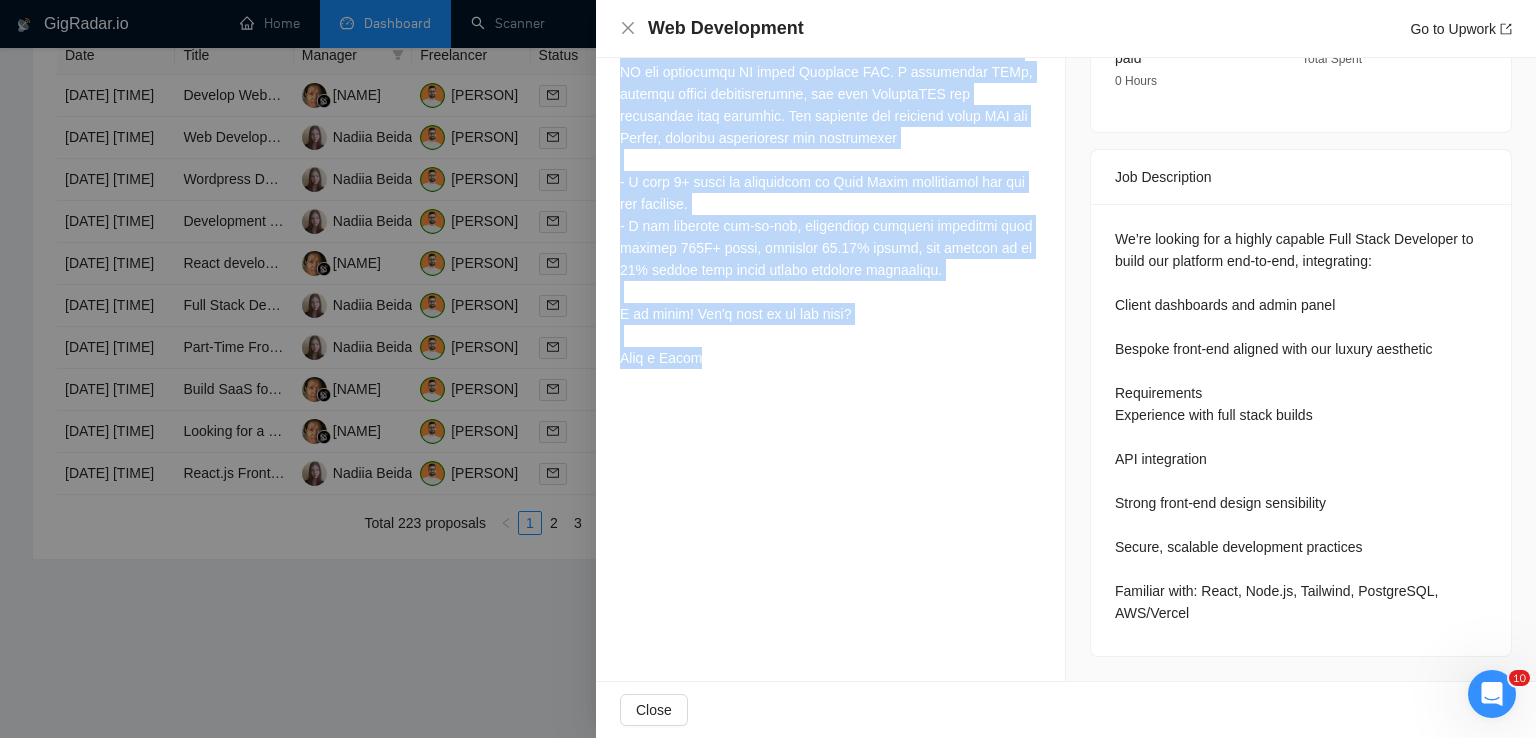 drag, startPoint x: 621, startPoint y: 159, endPoint x: 743, endPoint y: 385, distance: 256.82678 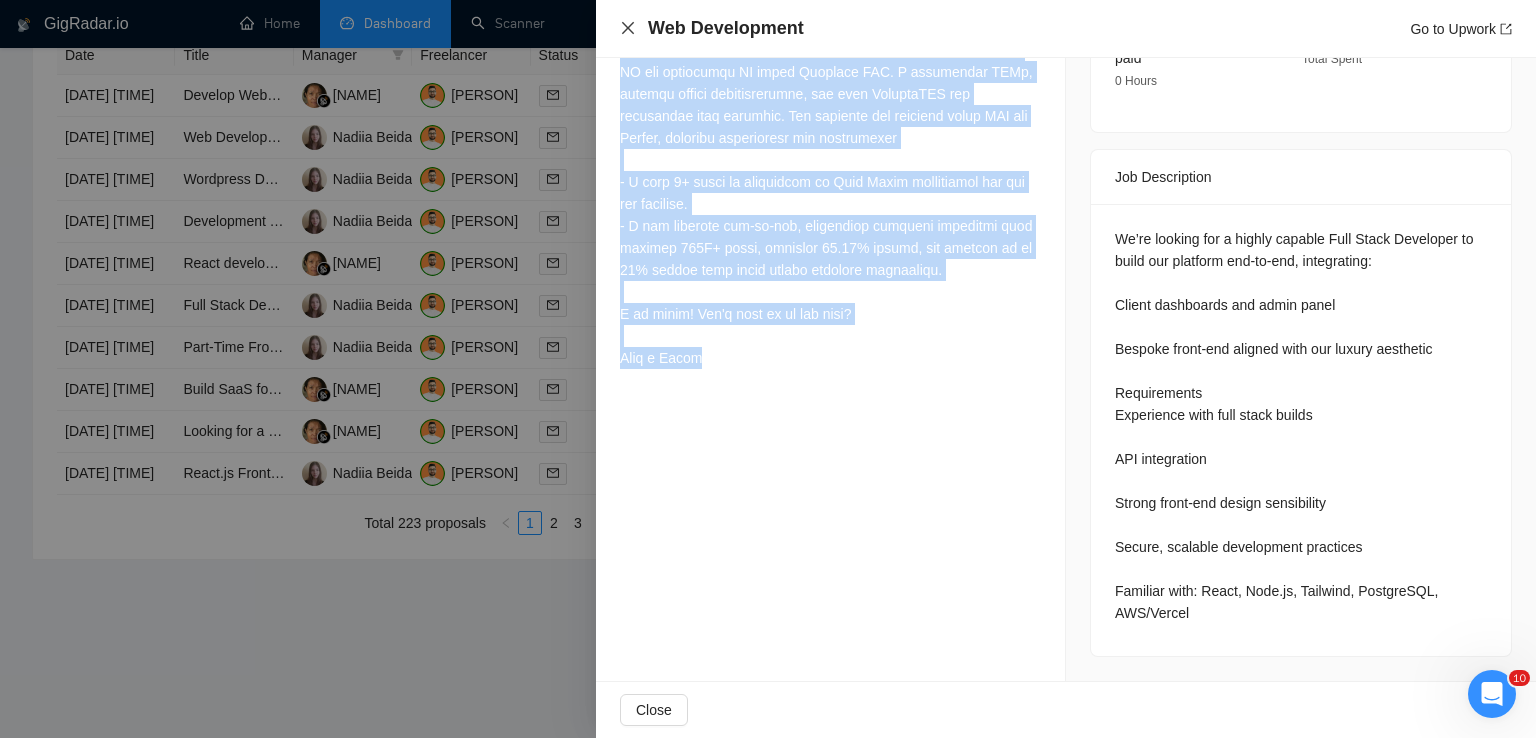 click 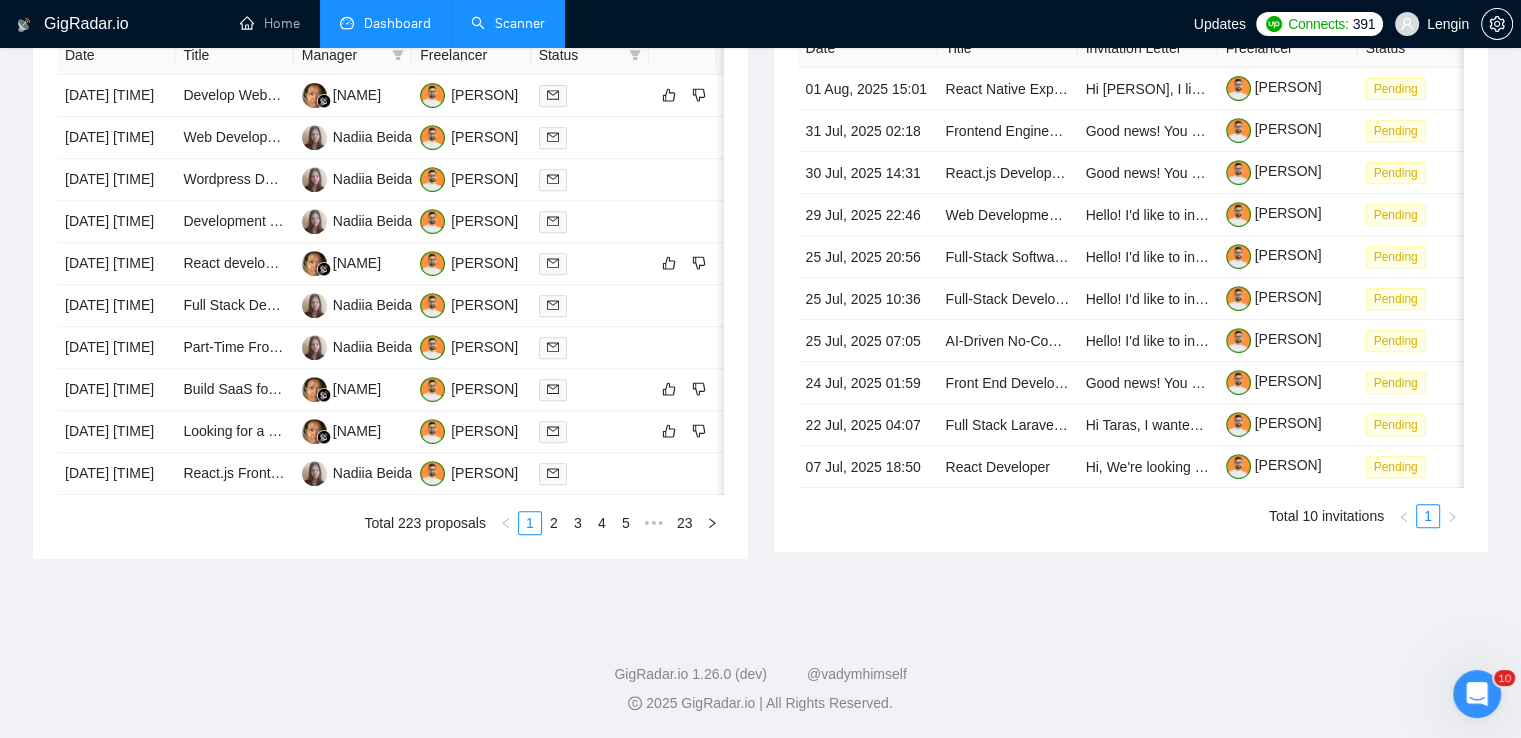 click on "Scanner" at bounding box center [508, 23] 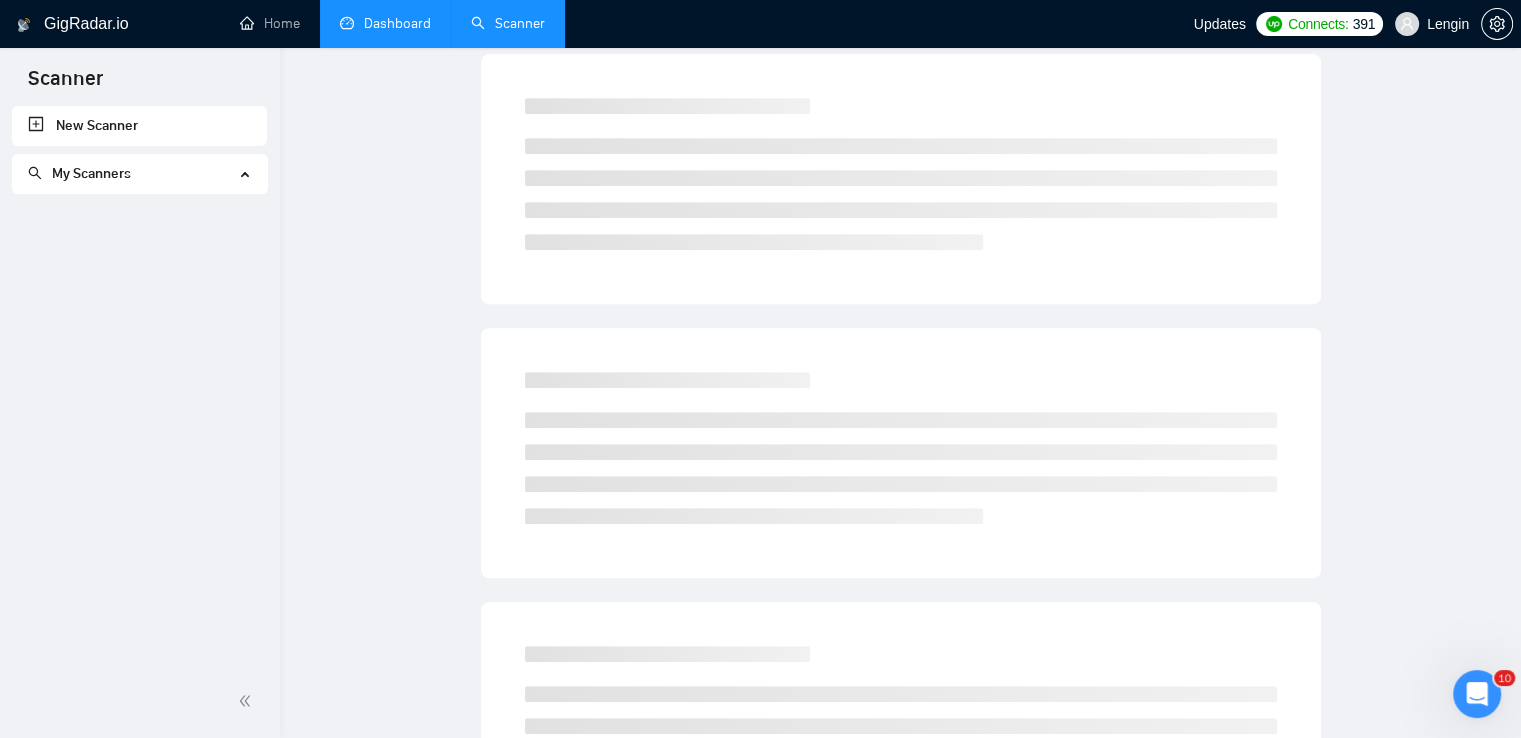 scroll, scrollTop: 0, scrollLeft: 0, axis: both 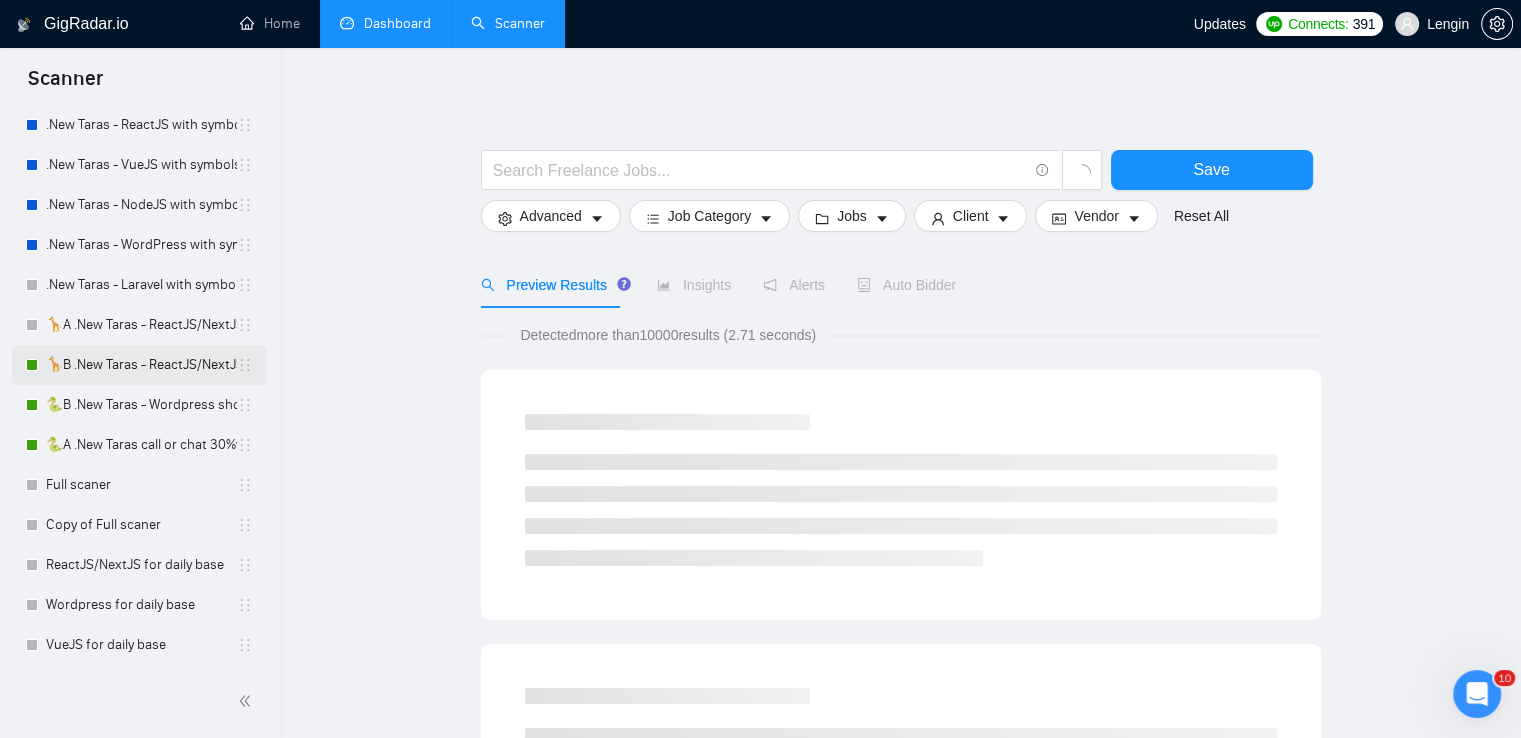 click on "🦒B .New Taras - ReactJS/NextJS rel exp 23/04" at bounding box center (141, 365) 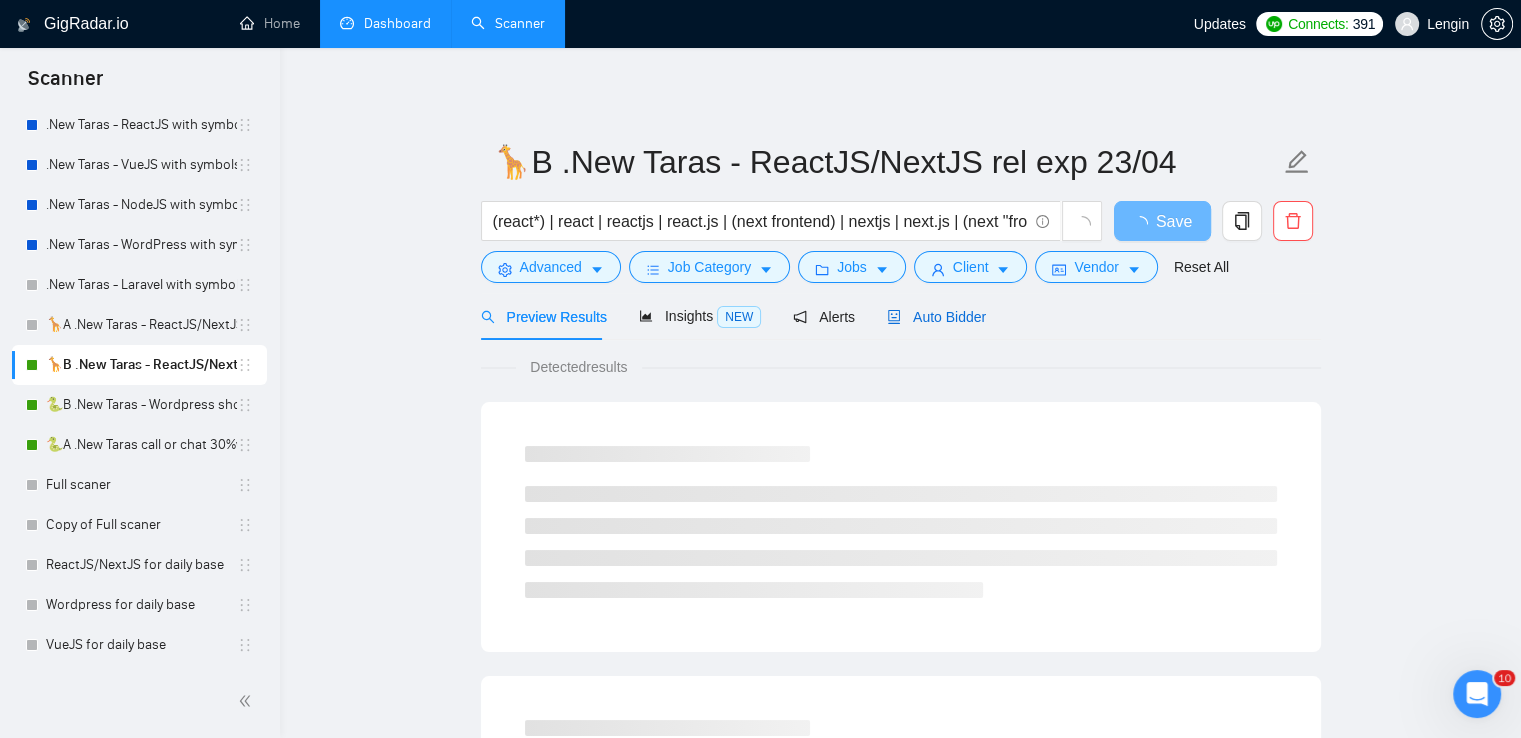 click on "Auto Bidder" at bounding box center (936, 317) 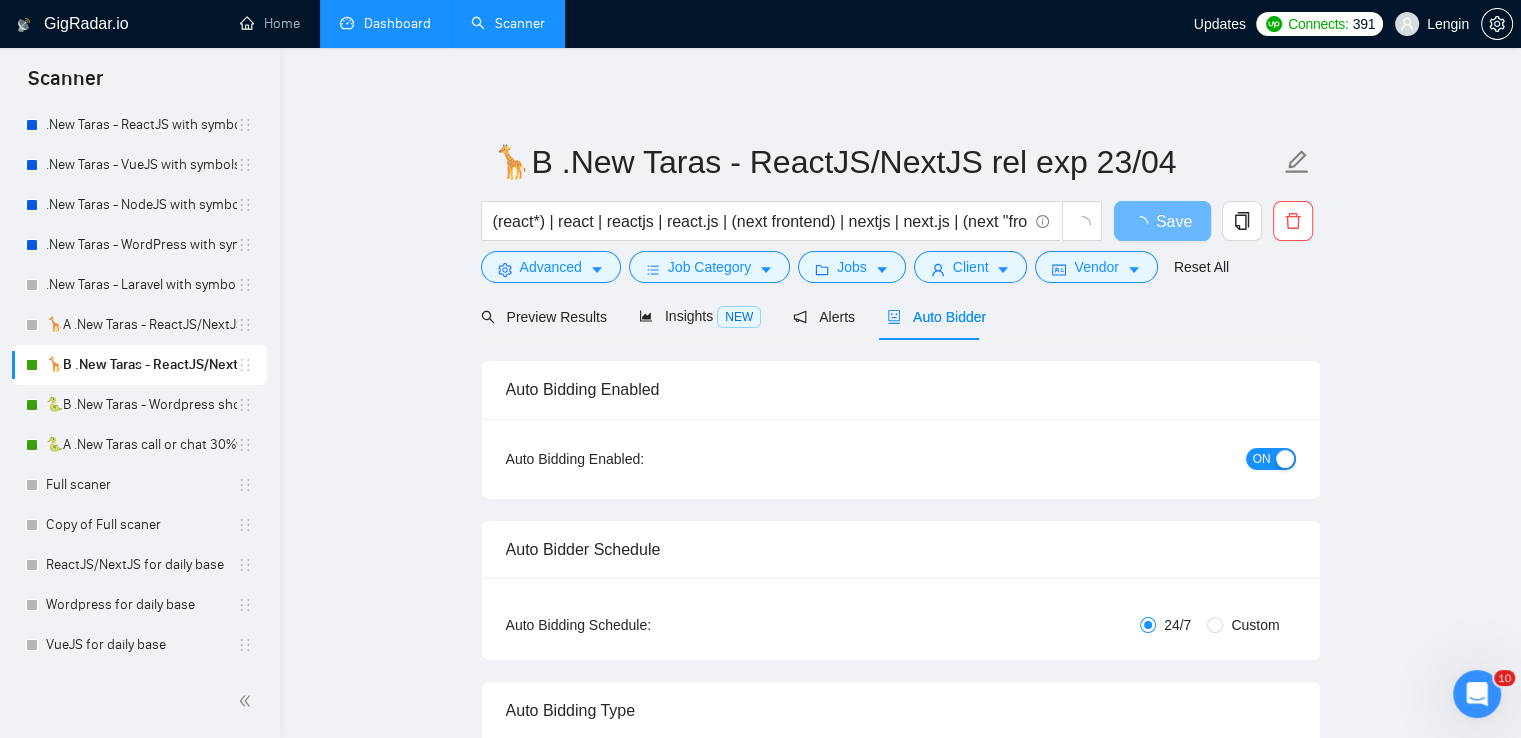 type 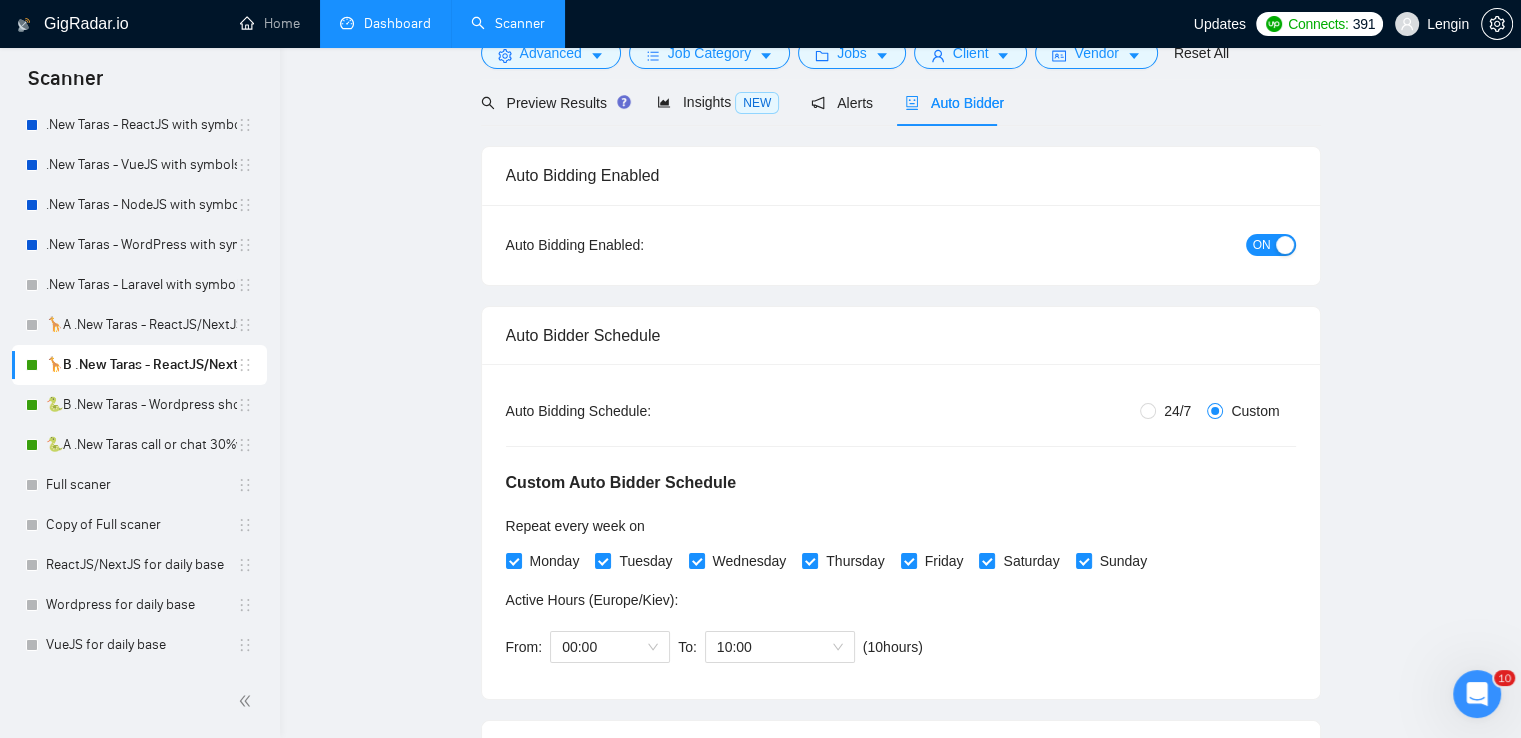 scroll, scrollTop: 0, scrollLeft: 0, axis: both 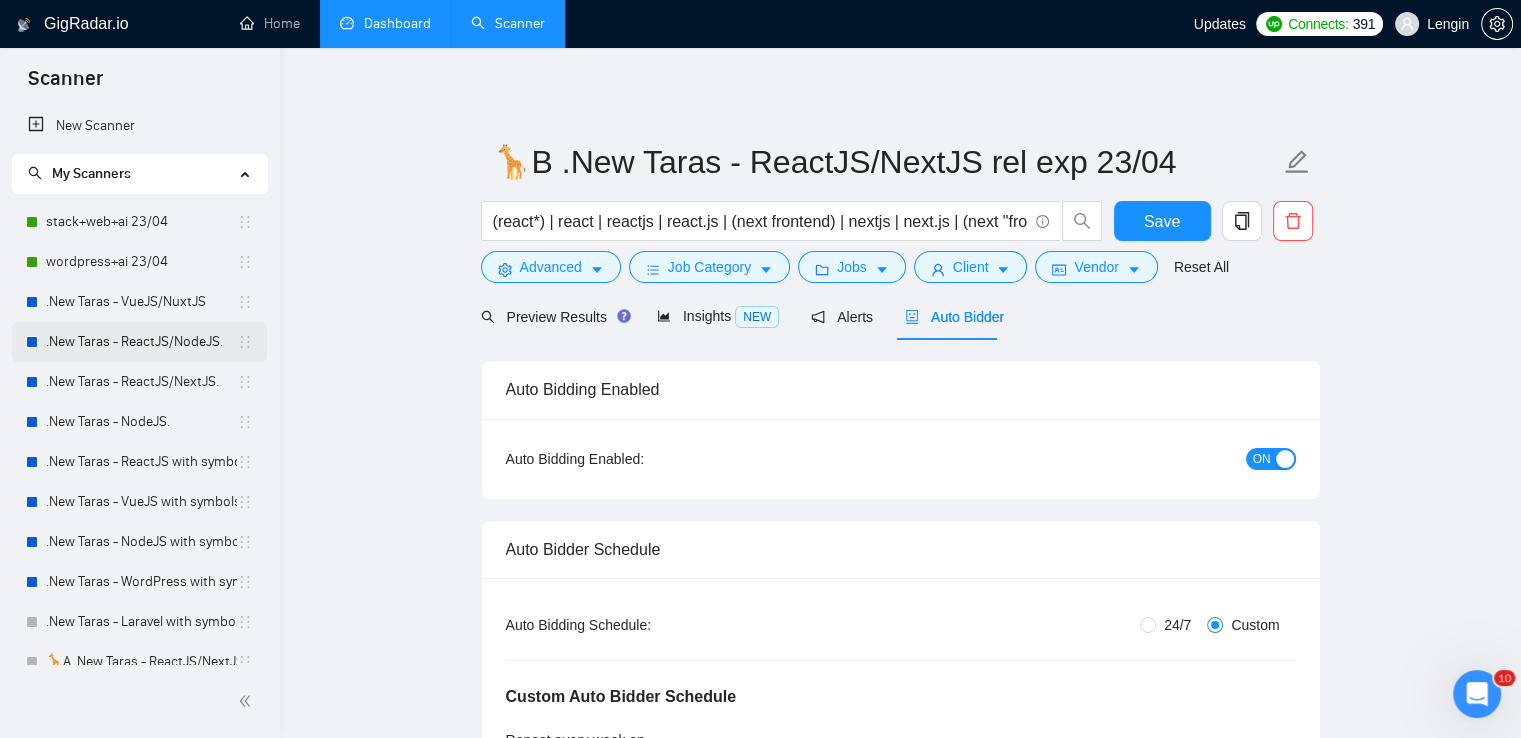 click on ".New Taras - ReactJS/NodeJS." at bounding box center [141, 342] 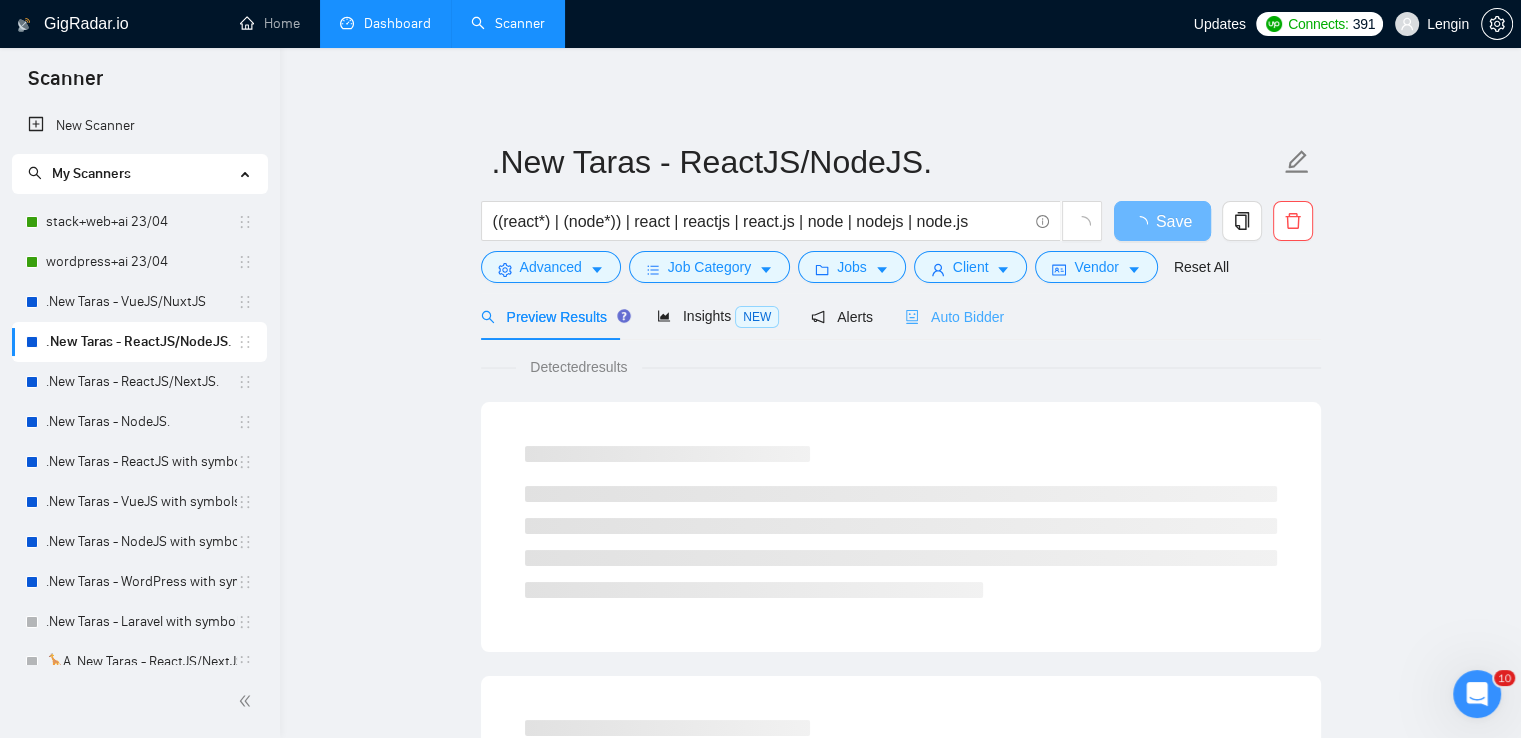 click on "Auto Bidder" at bounding box center [954, 316] 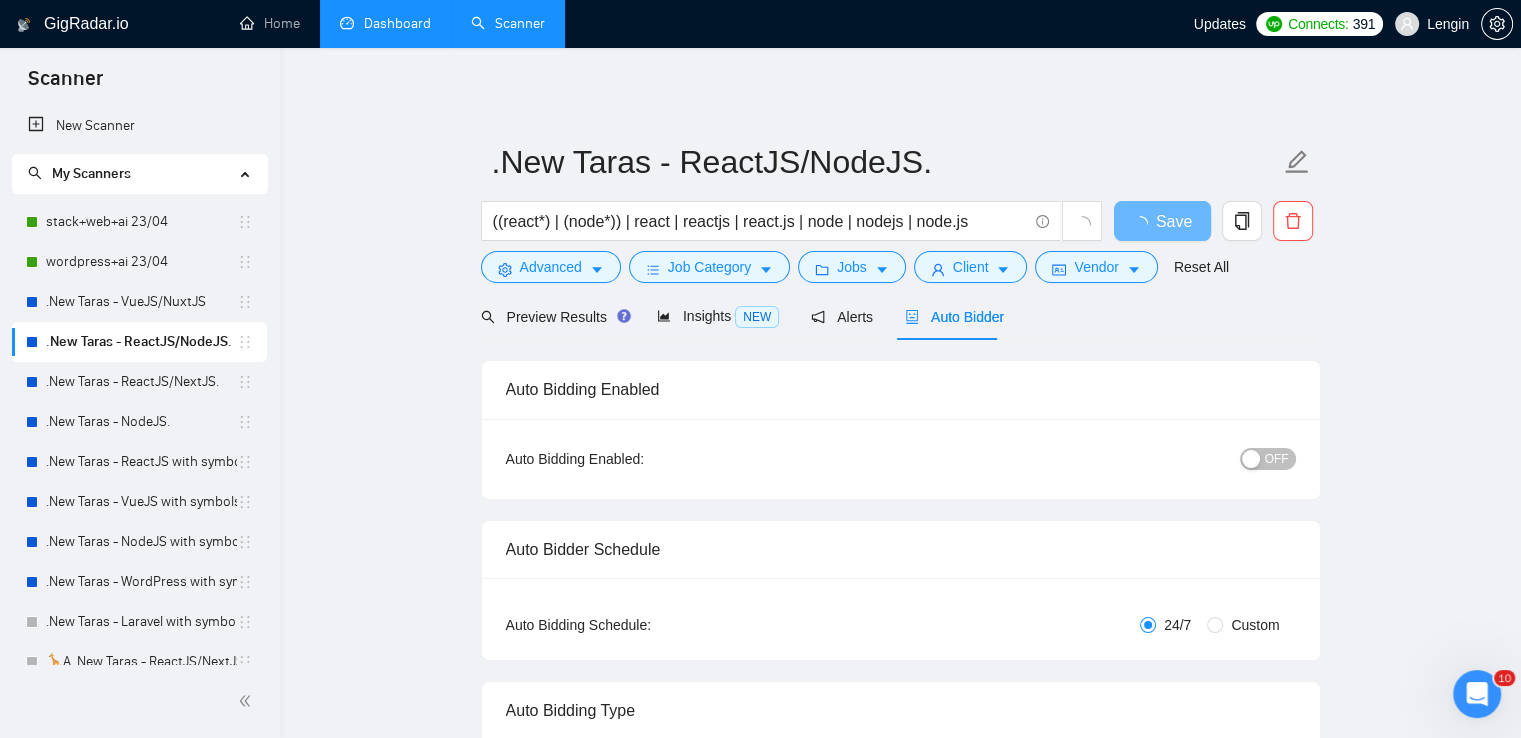 type 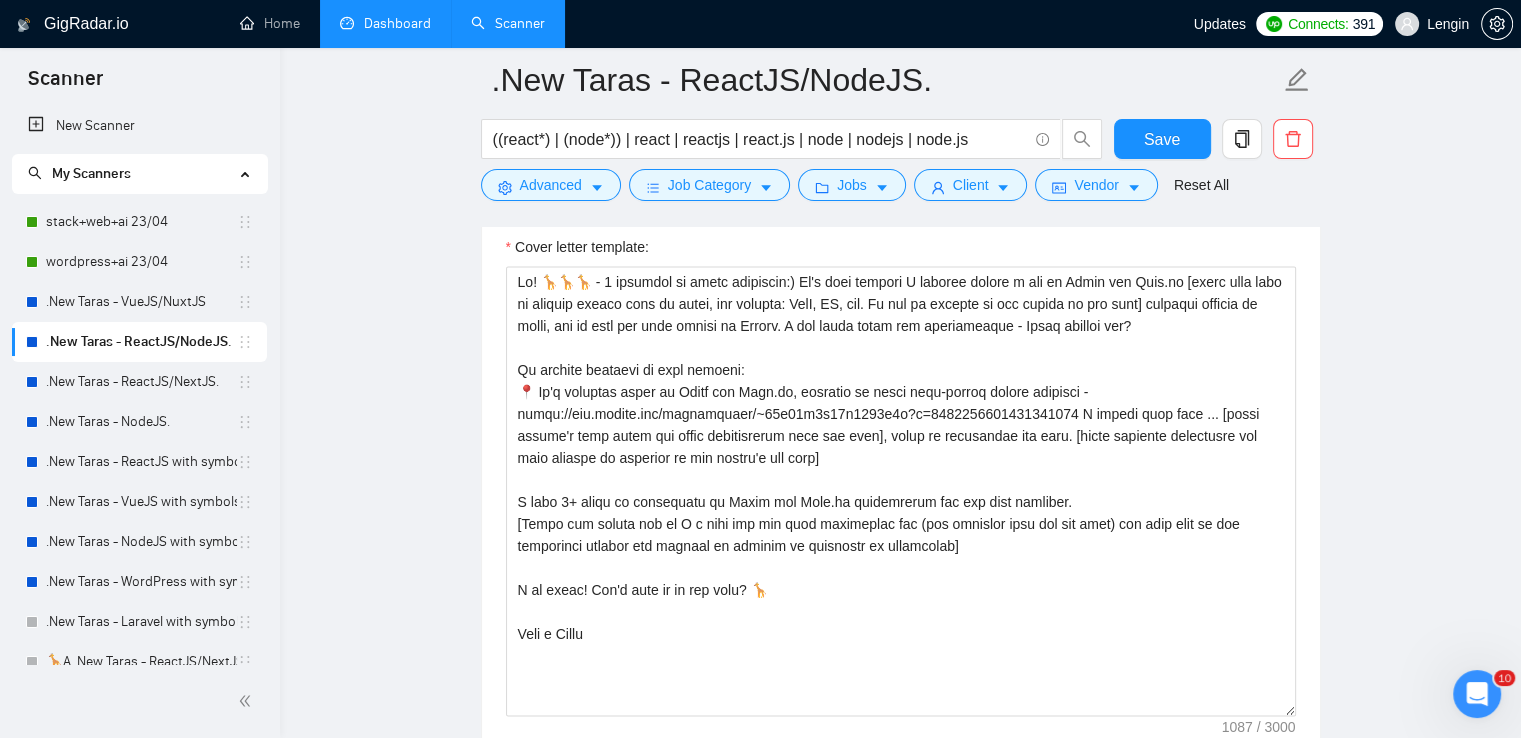 scroll, scrollTop: 2654, scrollLeft: 0, axis: vertical 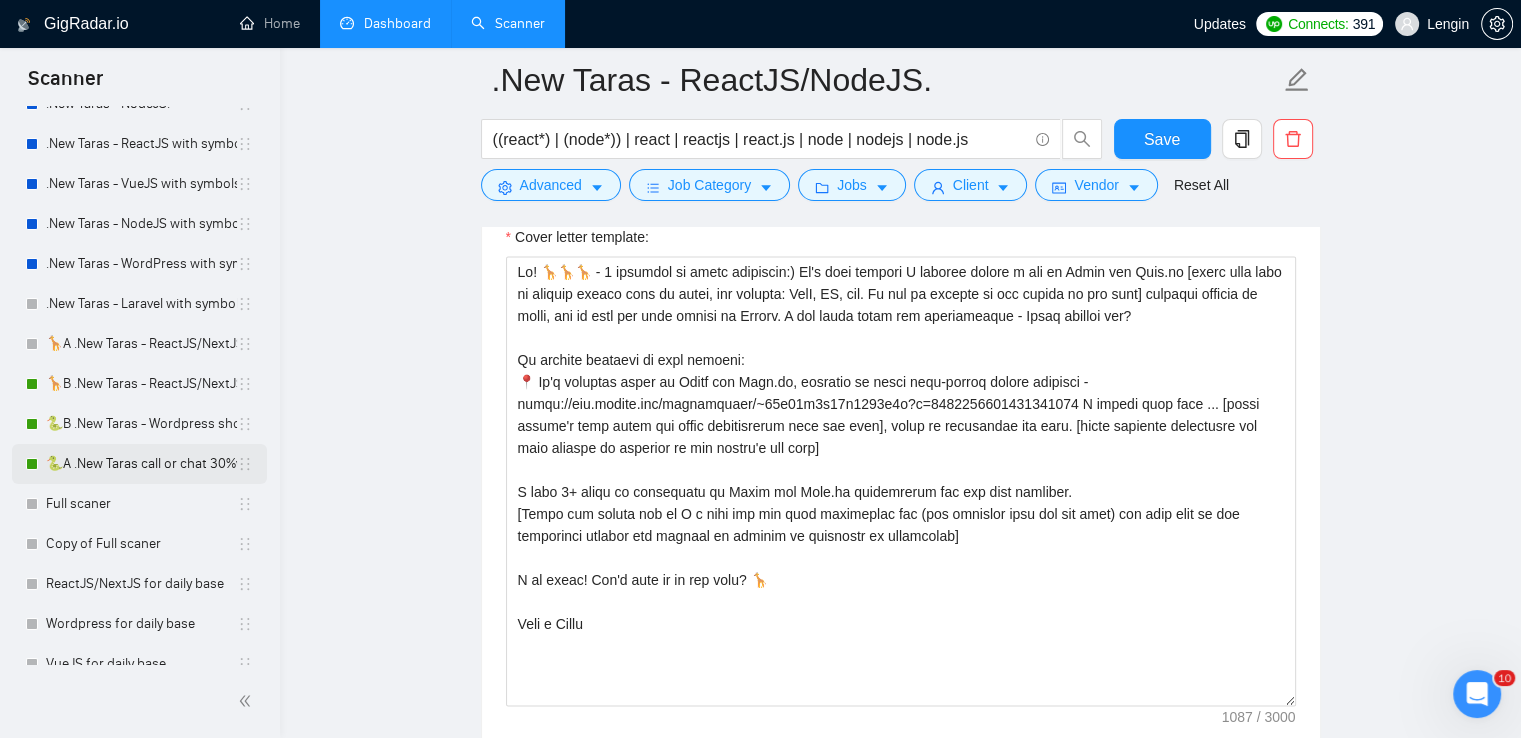 click on "🐍A .New Taras call or chat 30%view 0 reply 23/04" at bounding box center (141, 464) 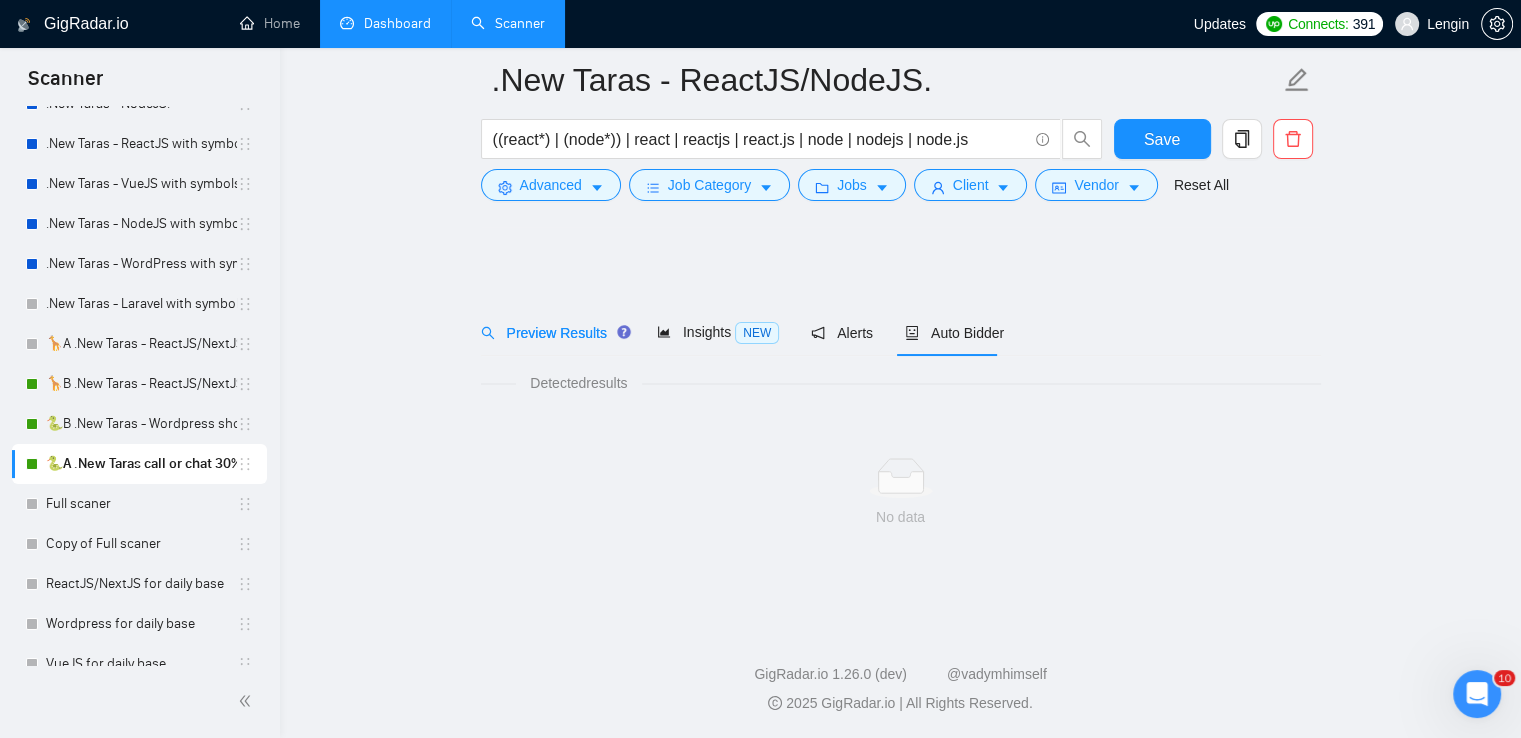 scroll, scrollTop: 0, scrollLeft: 0, axis: both 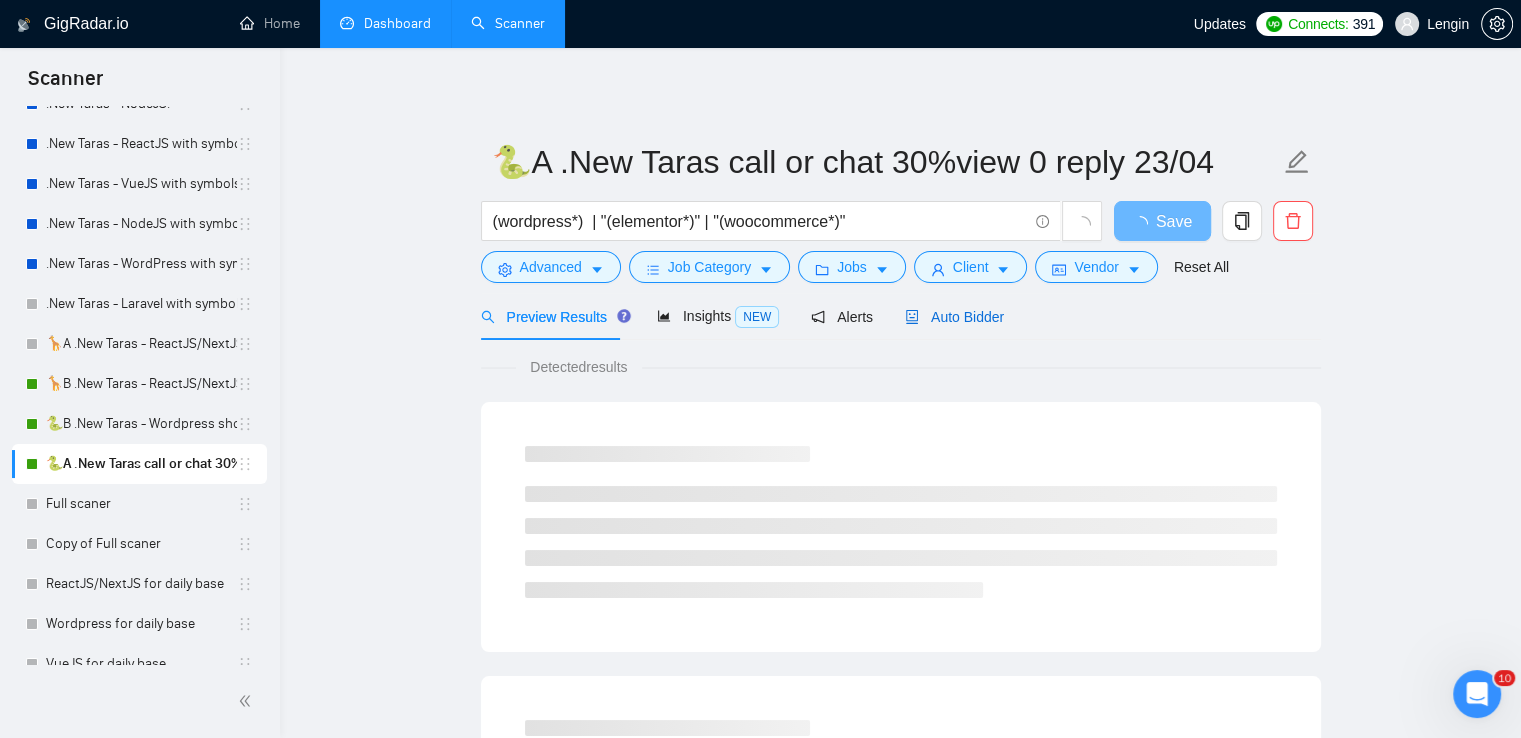 click on "Auto Bidder" at bounding box center [954, 317] 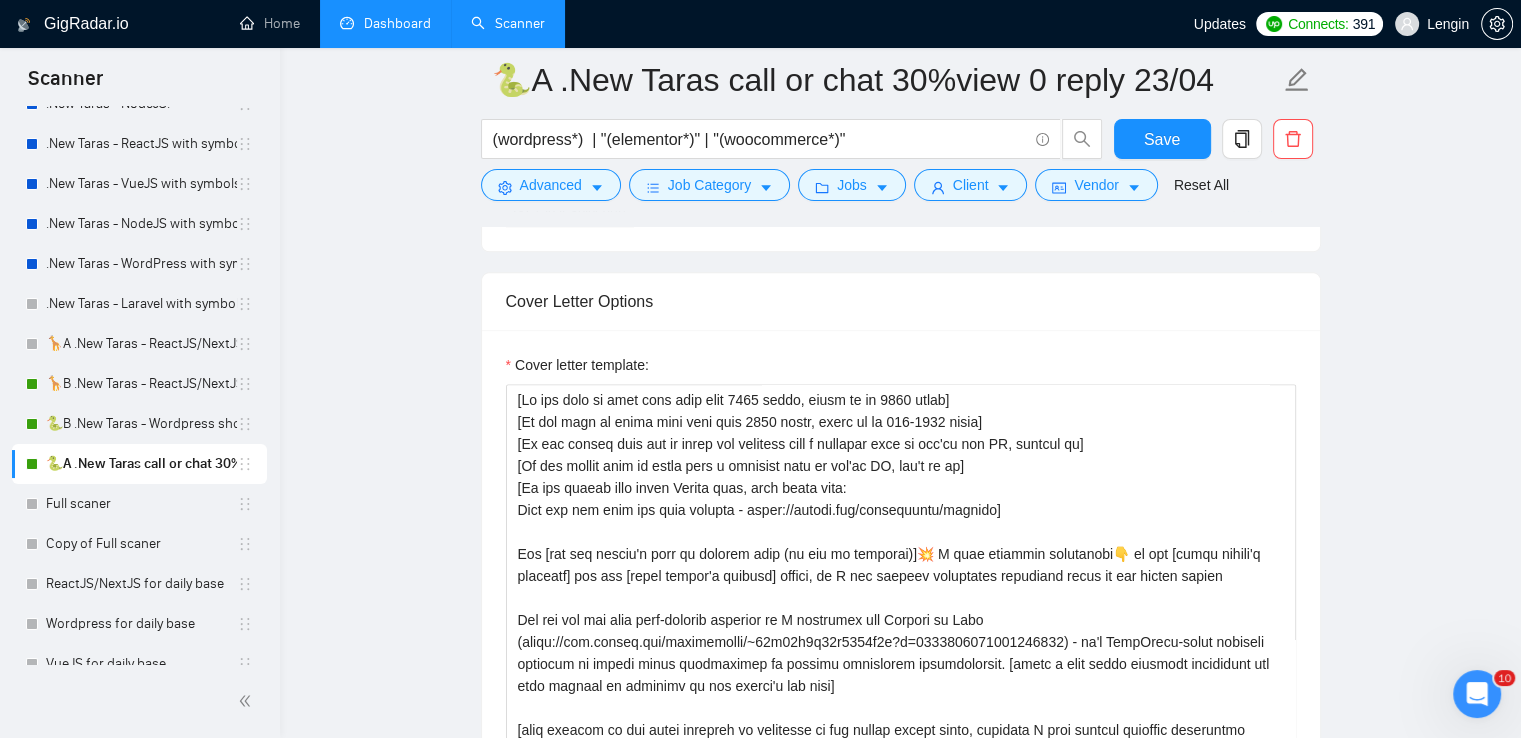 scroll, scrollTop: 2518, scrollLeft: 0, axis: vertical 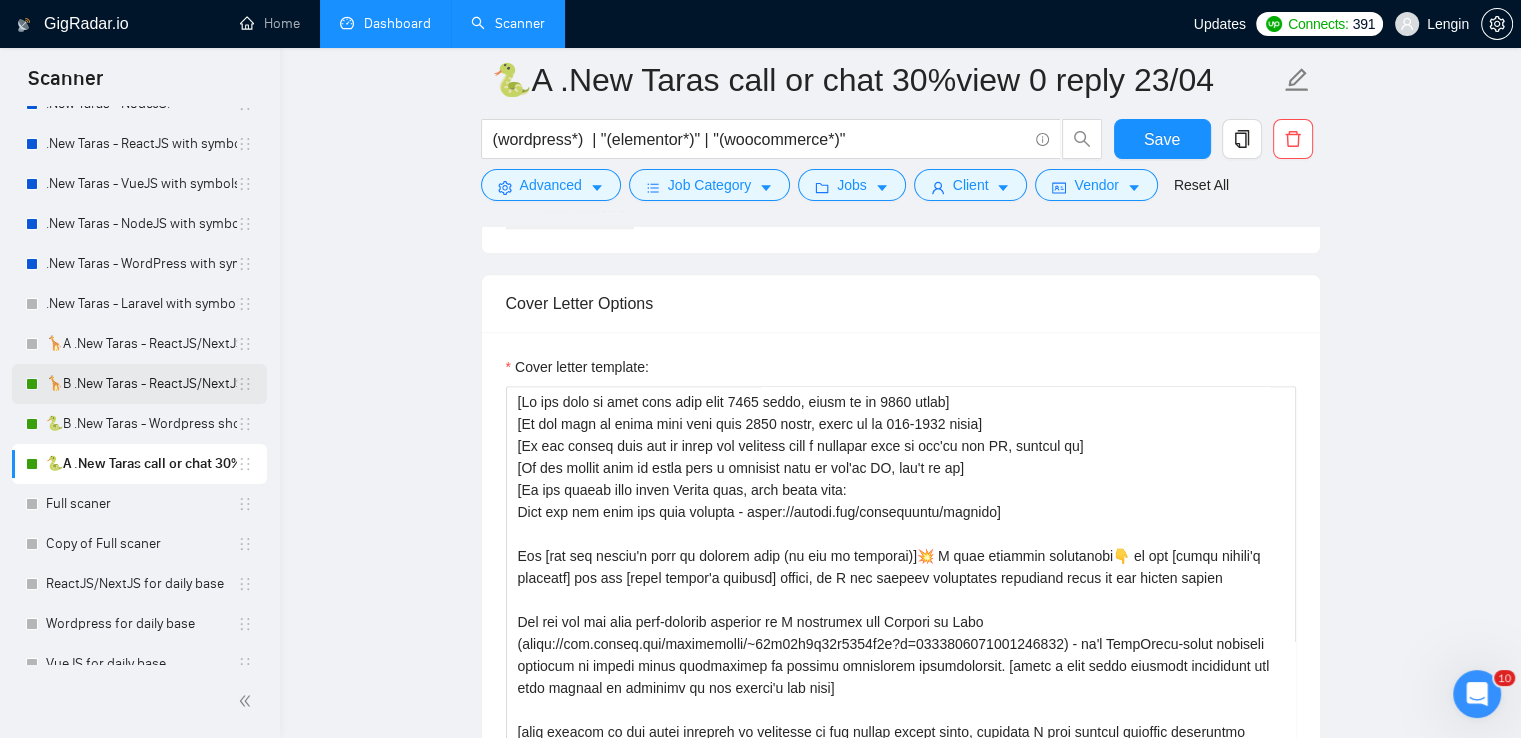click on "🦒B .New Taras - ReactJS/NextJS rel exp 23/04" at bounding box center (141, 384) 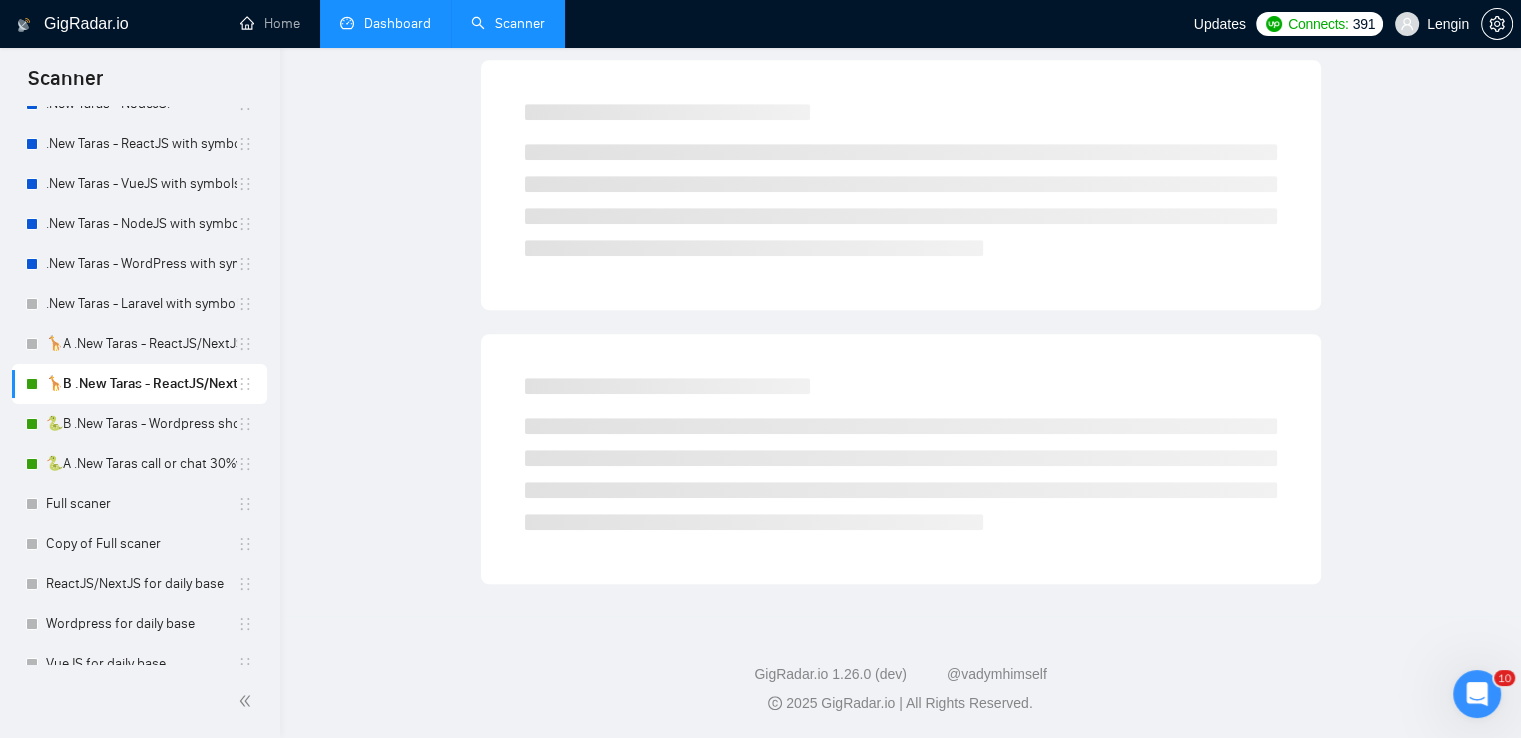 scroll, scrollTop: 0, scrollLeft: 0, axis: both 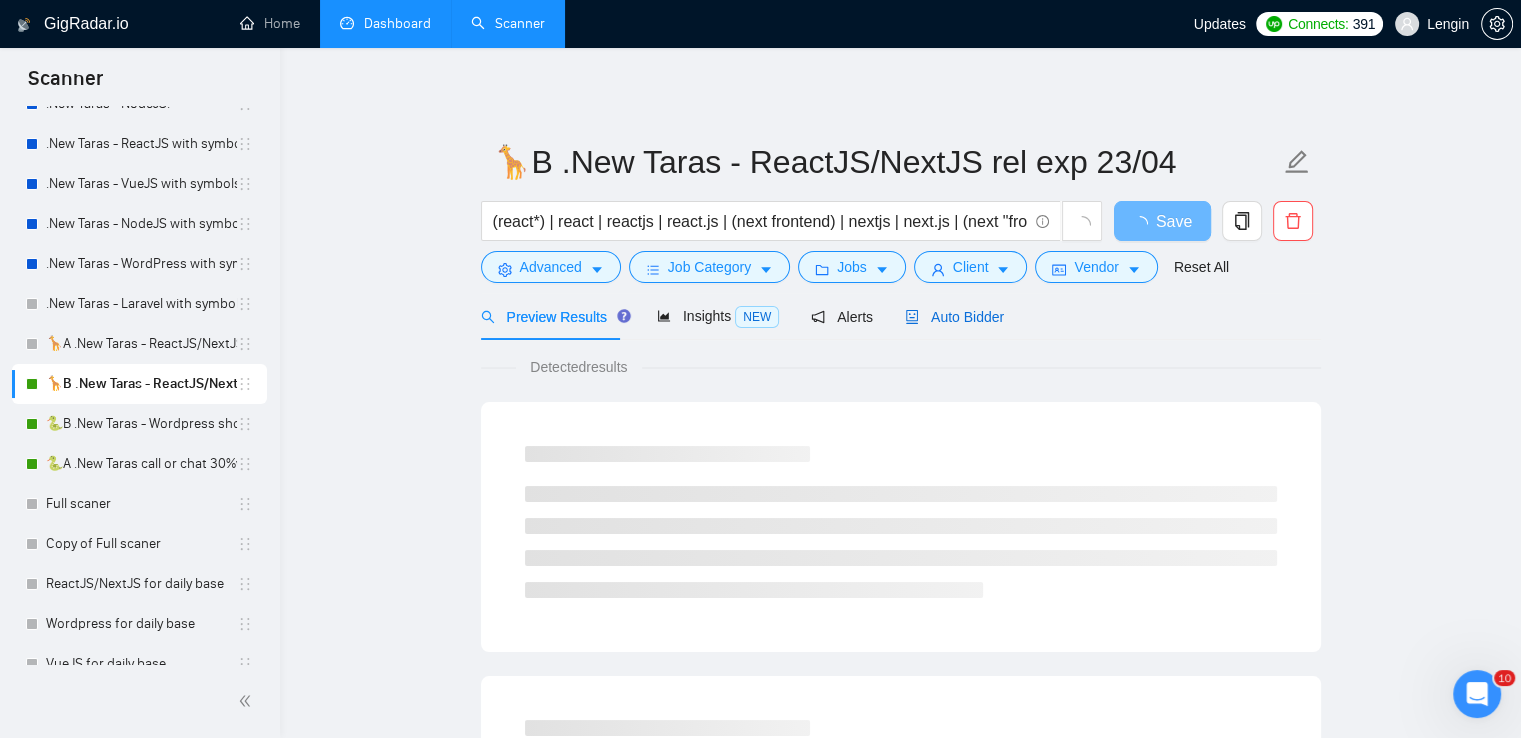 click on "Auto Bidder" at bounding box center [954, 317] 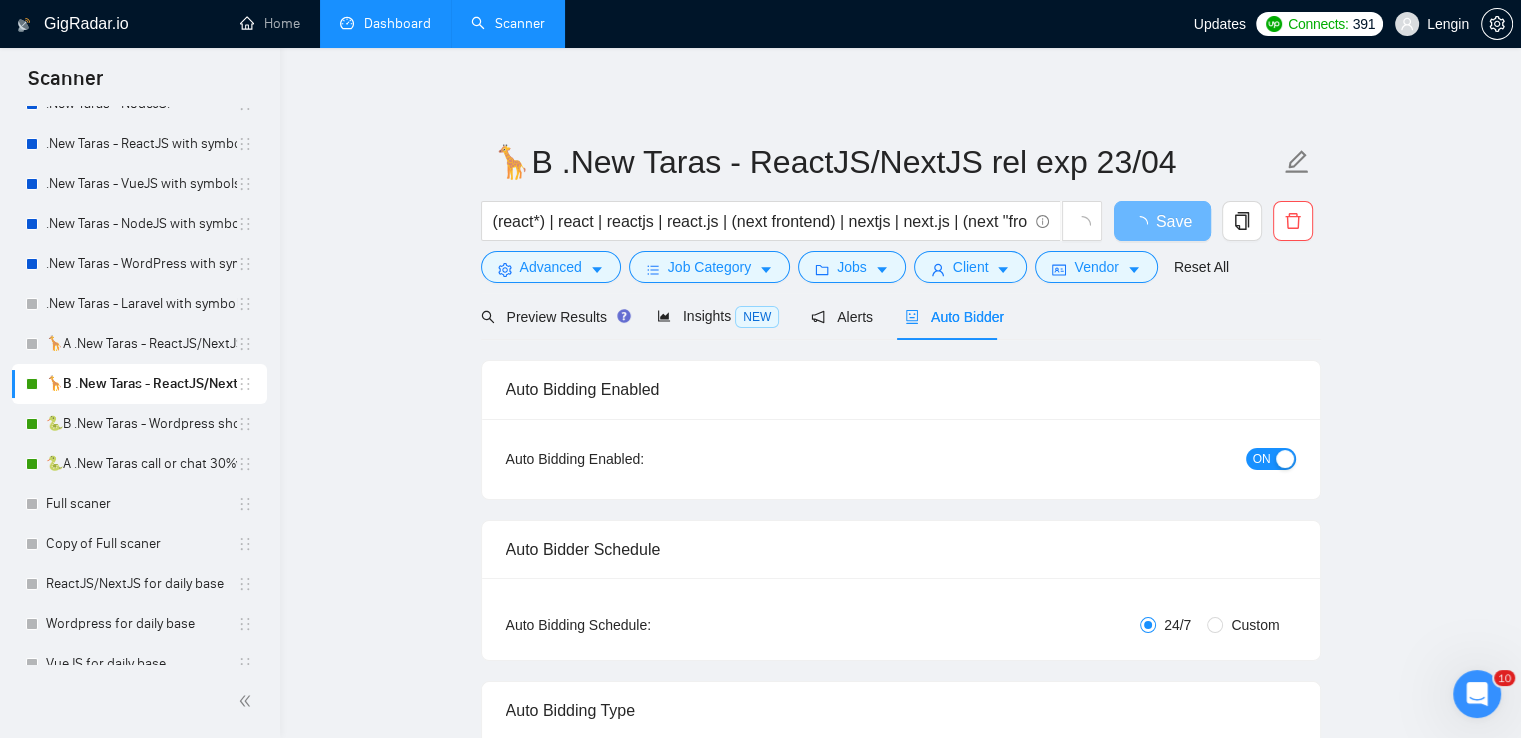 type 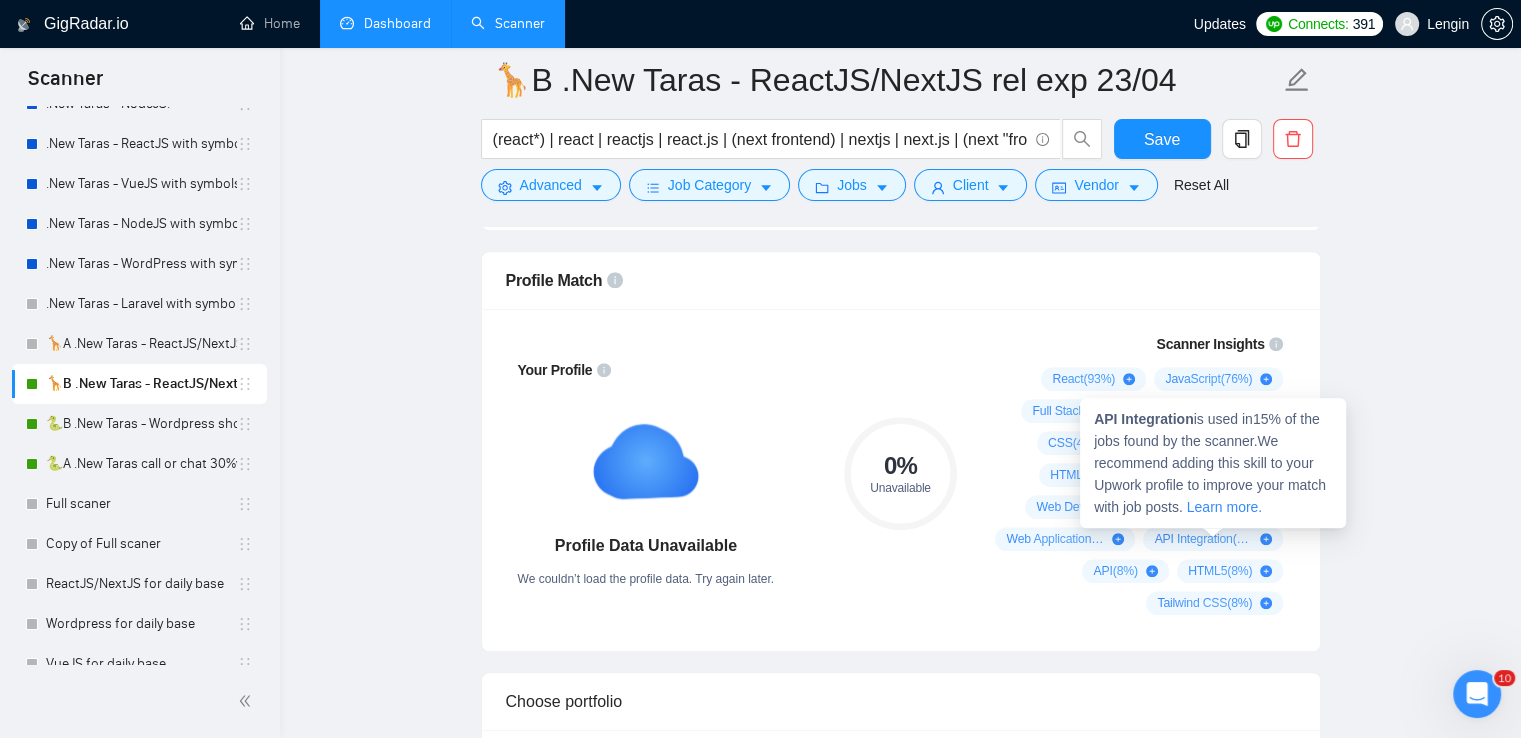 scroll, scrollTop: 1524, scrollLeft: 0, axis: vertical 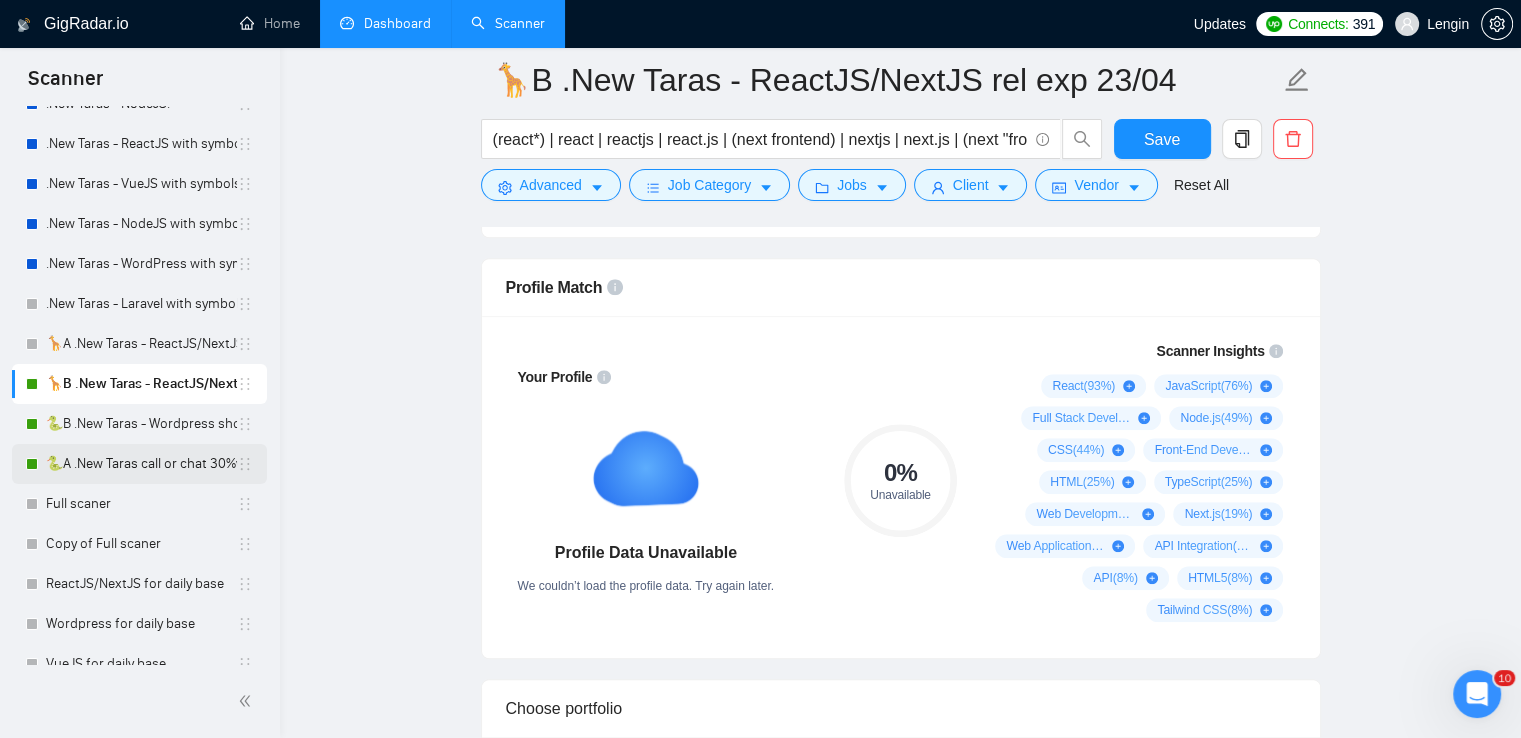click on "🐍A .New Taras call or chat 30%view 0 reply 23/04" at bounding box center (141, 464) 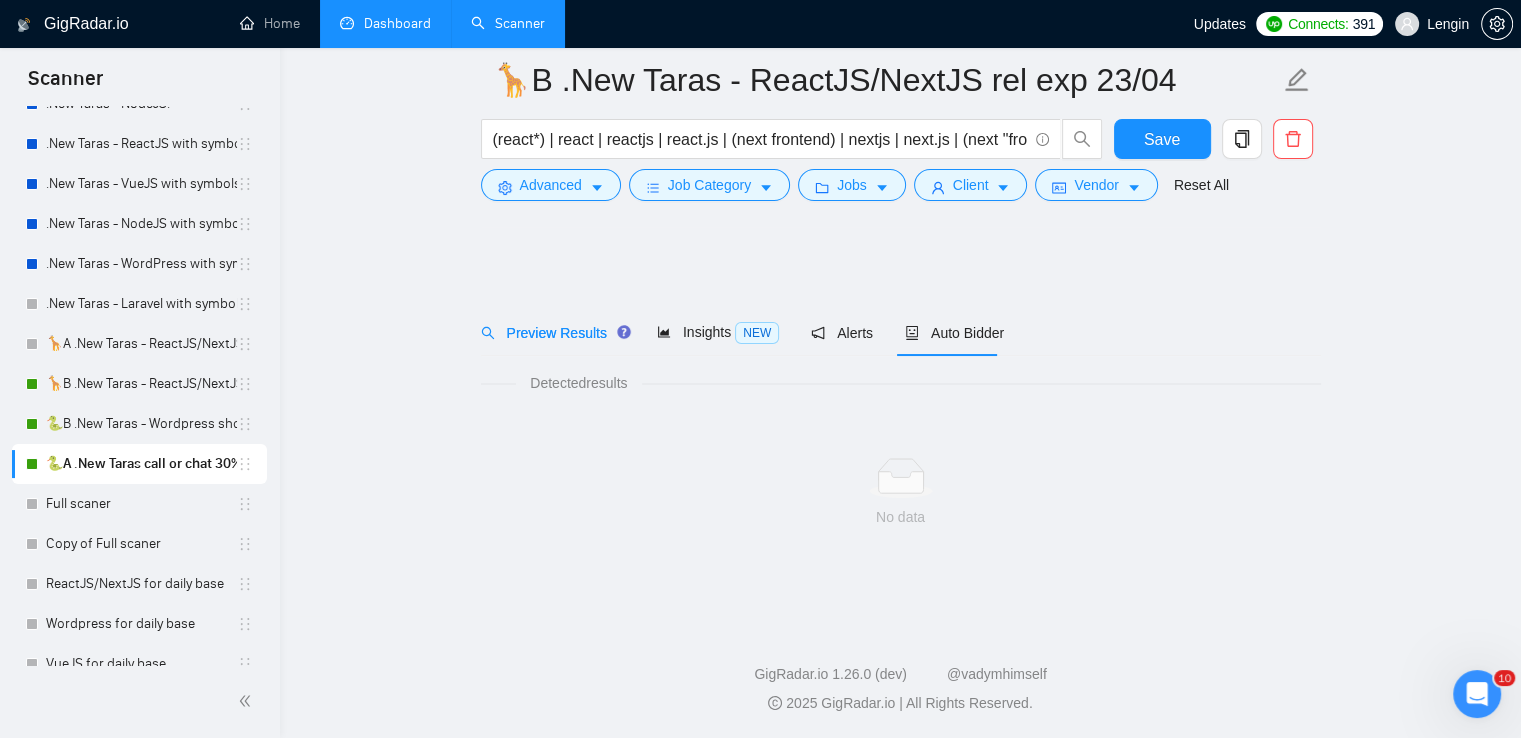 scroll, scrollTop: 0, scrollLeft: 0, axis: both 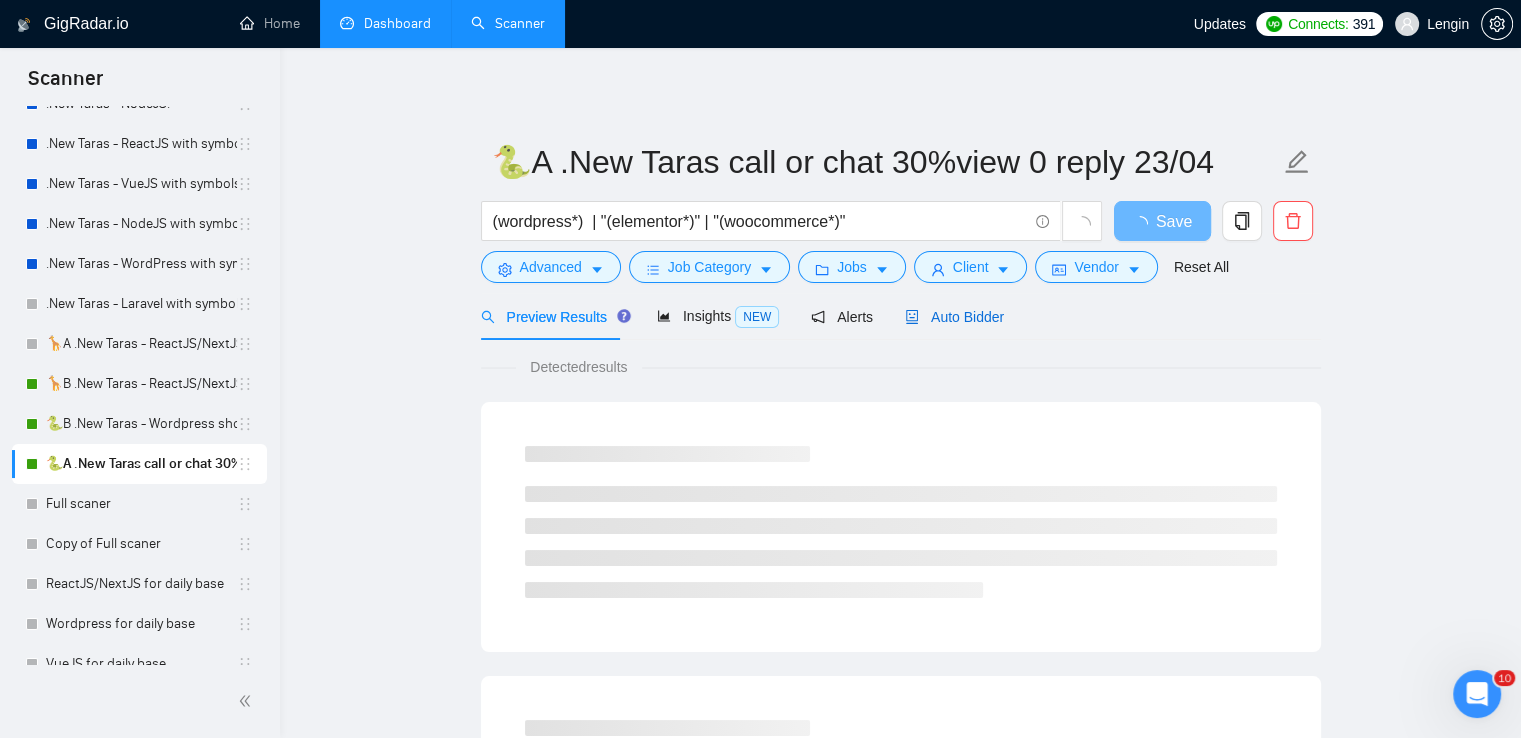 click on "Auto Bidder" at bounding box center [954, 317] 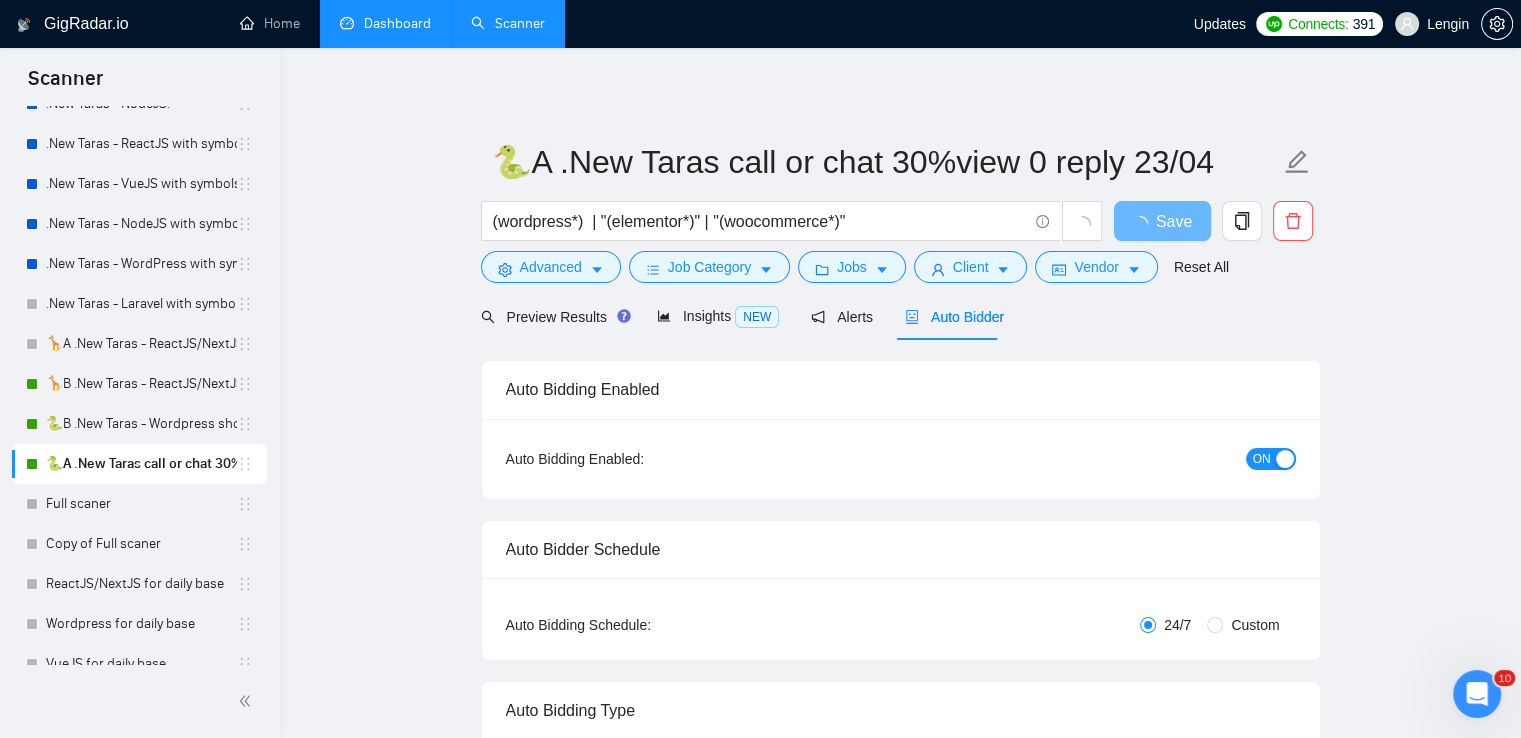 type 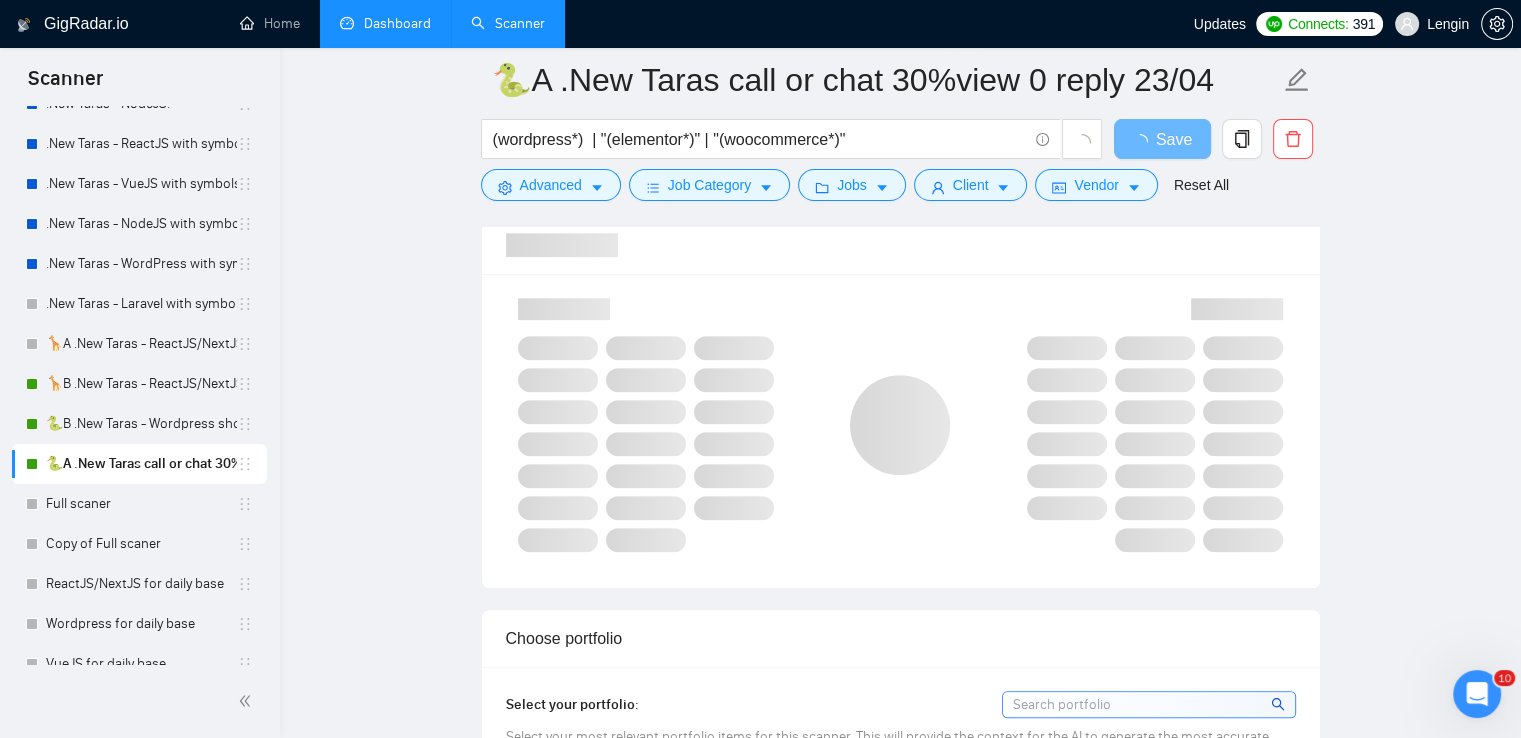 scroll, scrollTop: 1548, scrollLeft: 0, axis: vertical 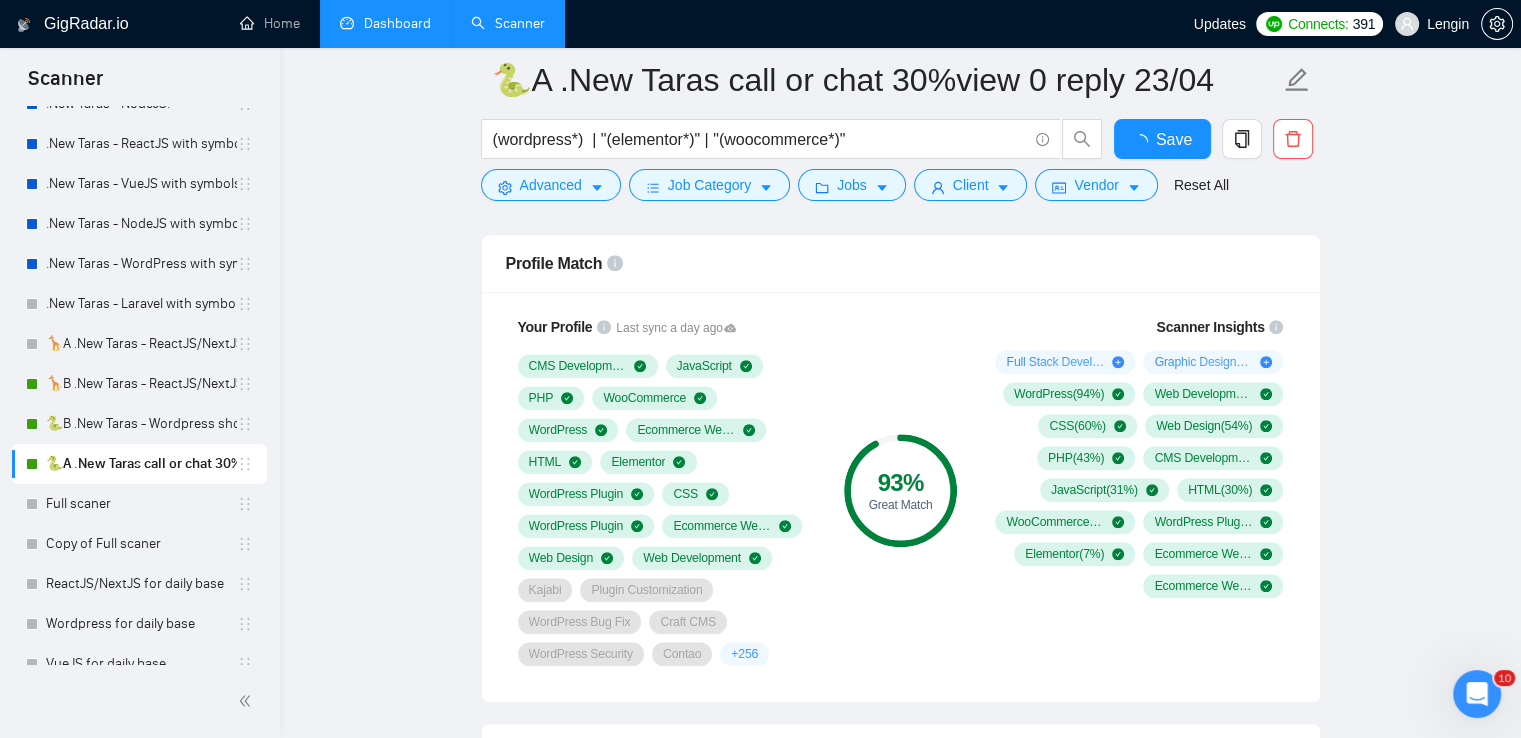 type 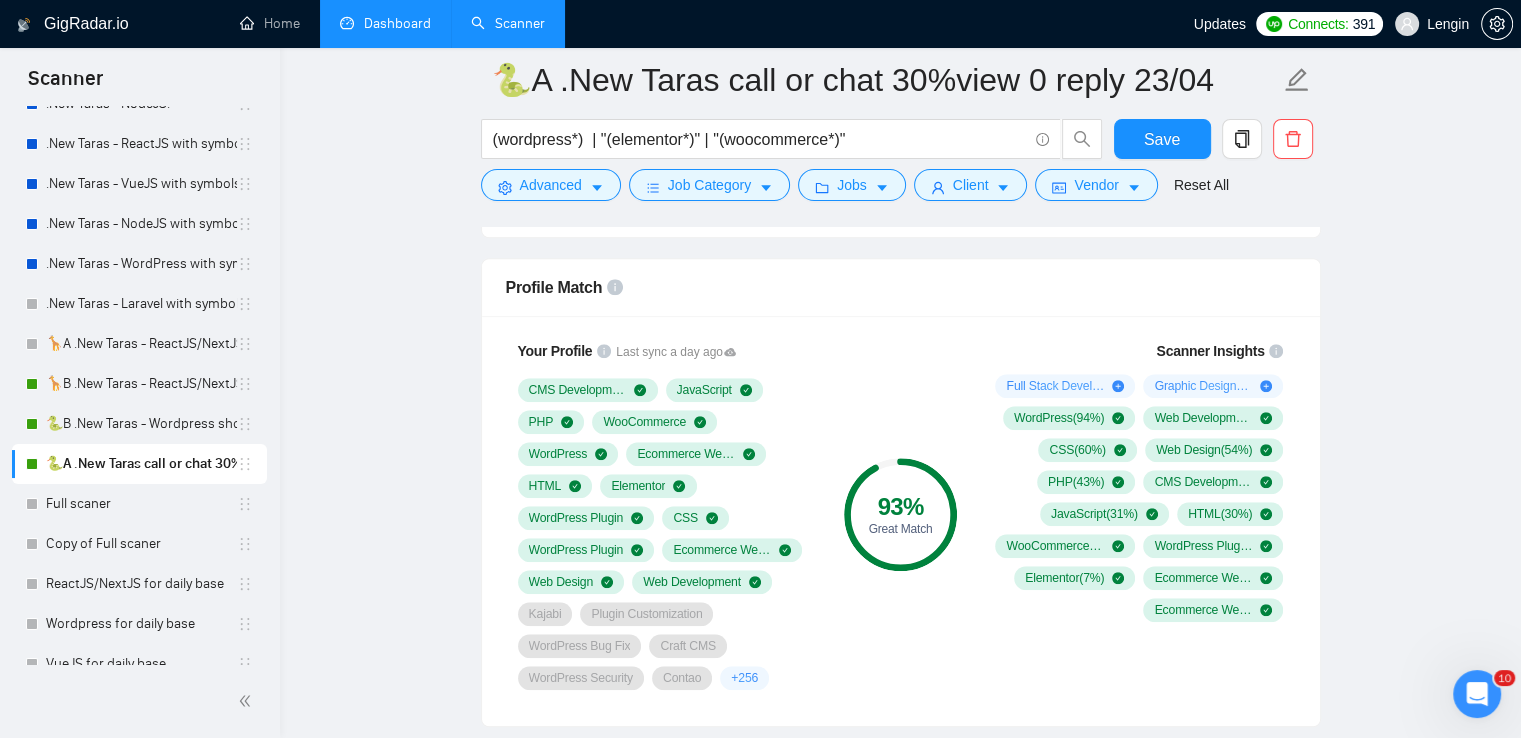 scroll, scrollTop: 1583, scrollLeft: 0, axis: vertical 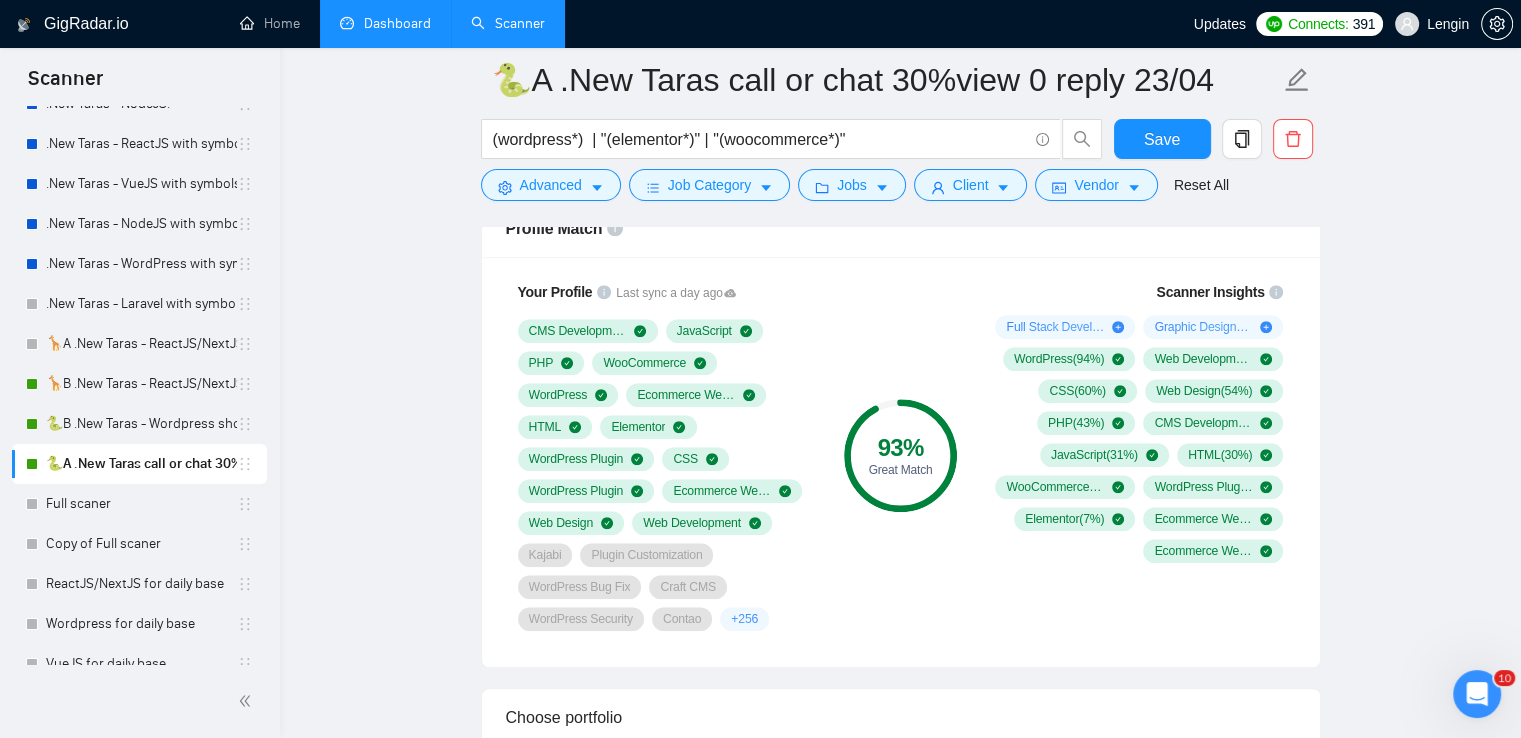 click on "Dashboard" at bounding box center (385, 23) 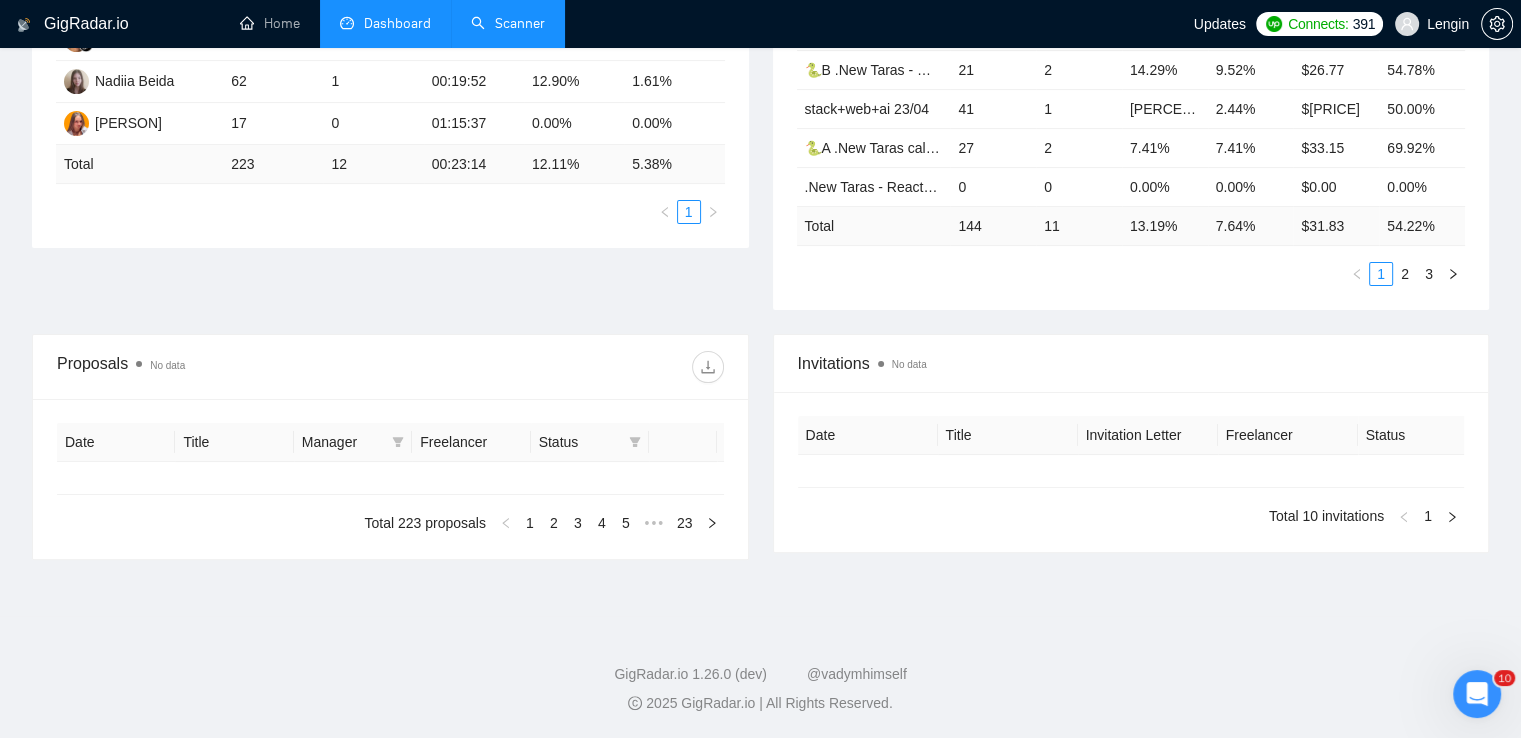 type on "2025-07-07" 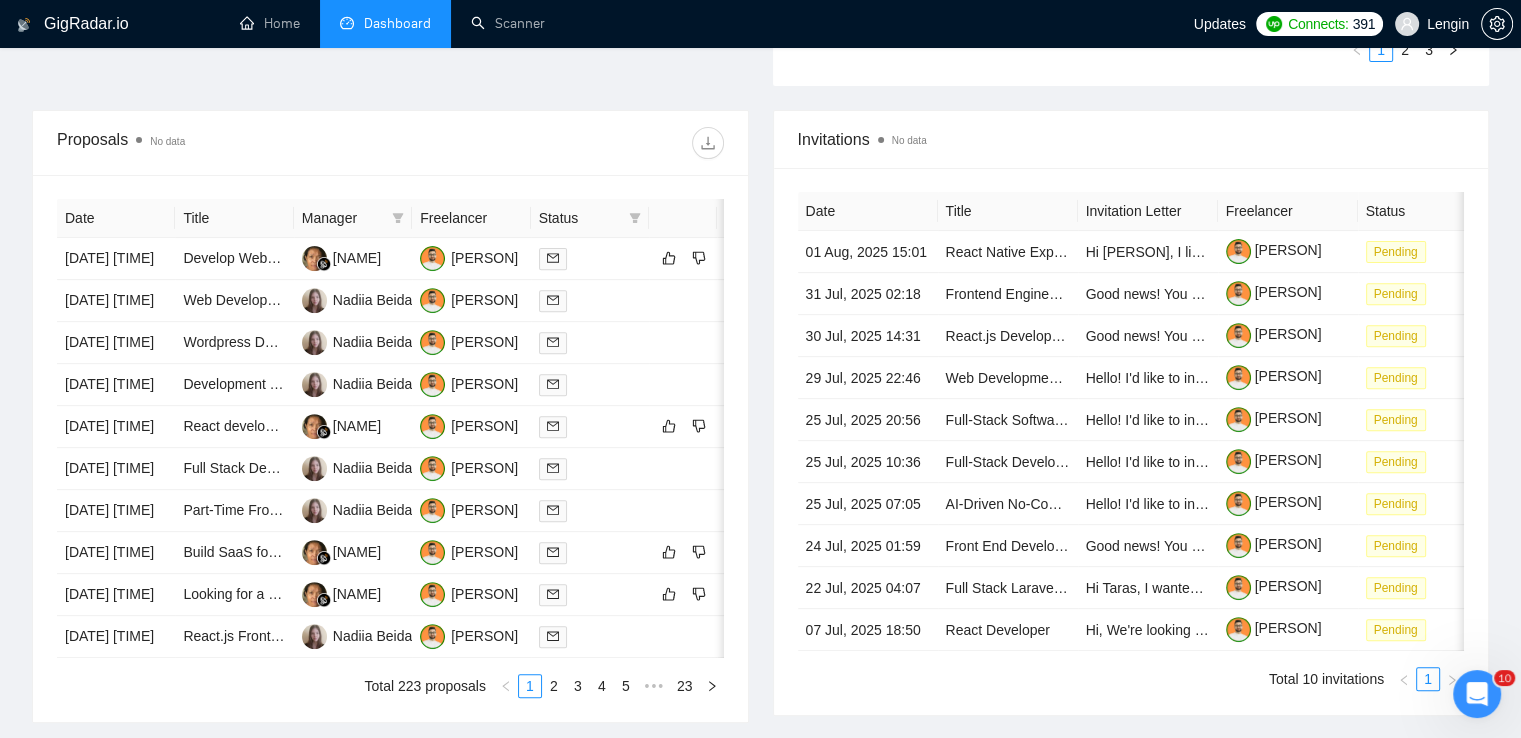 scroll, scrollTop: 684, scrollLeft: 0, axis: vertical 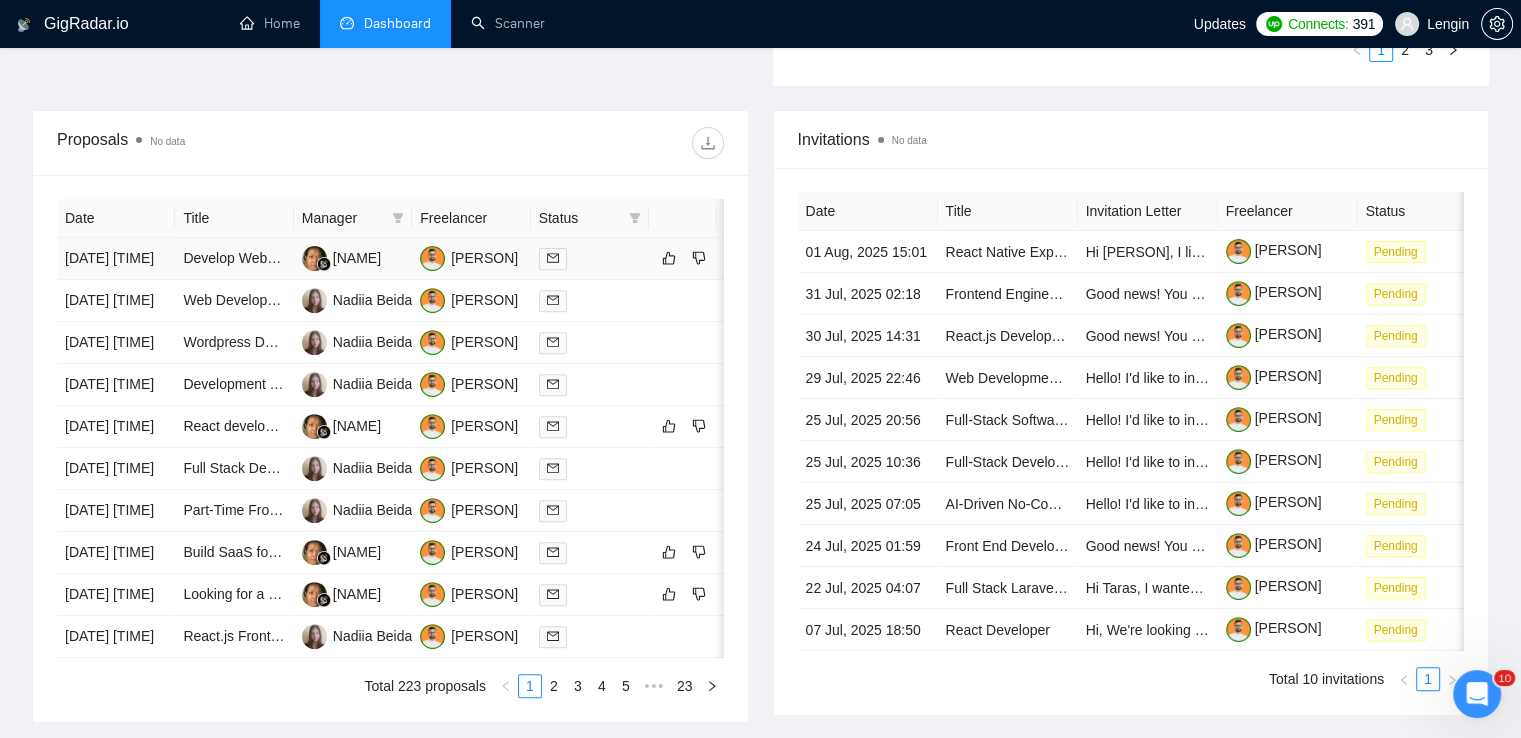 click on "Develop Webapp Shopify Checkout Integration & User Token System for Next.js/Supabase" at bounding box center (234, 259) 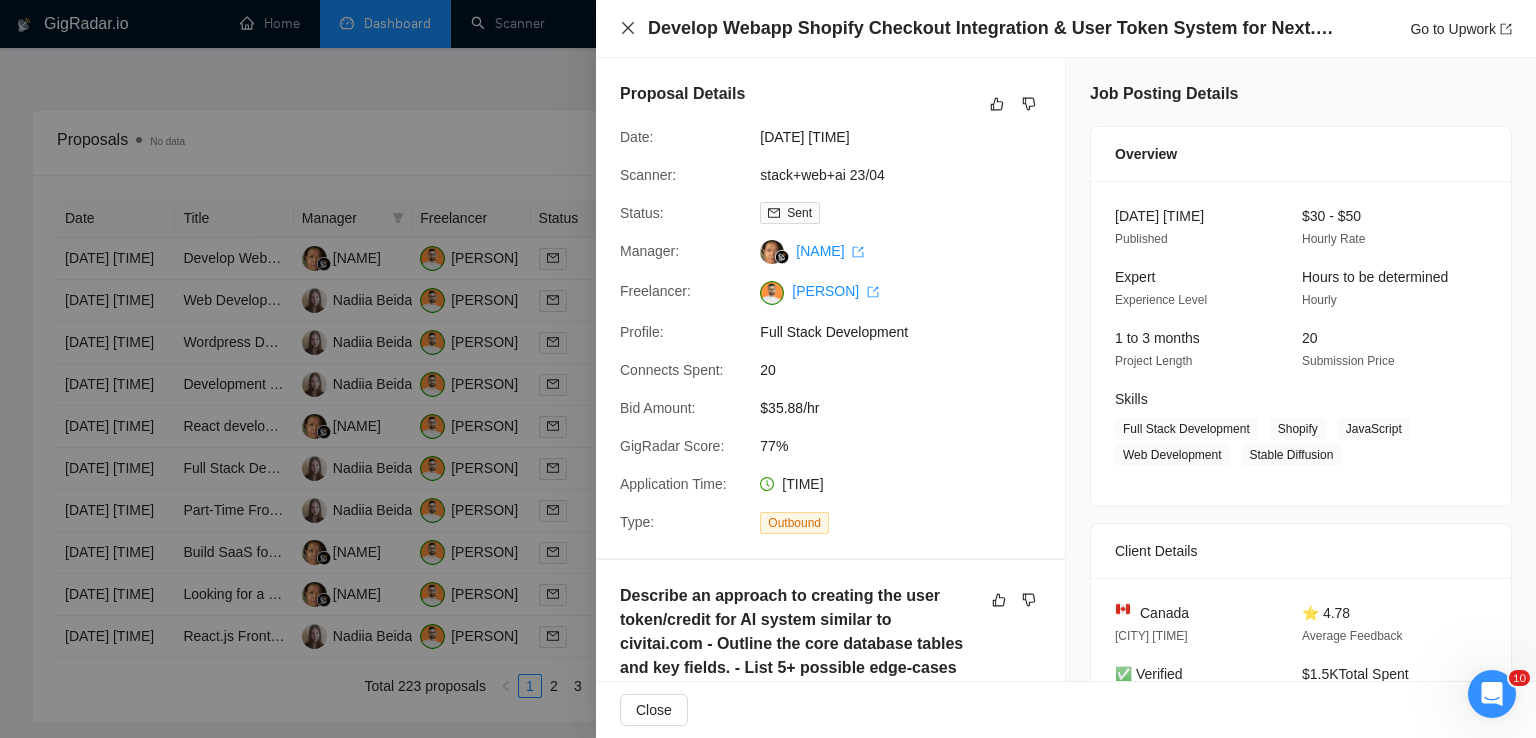 click 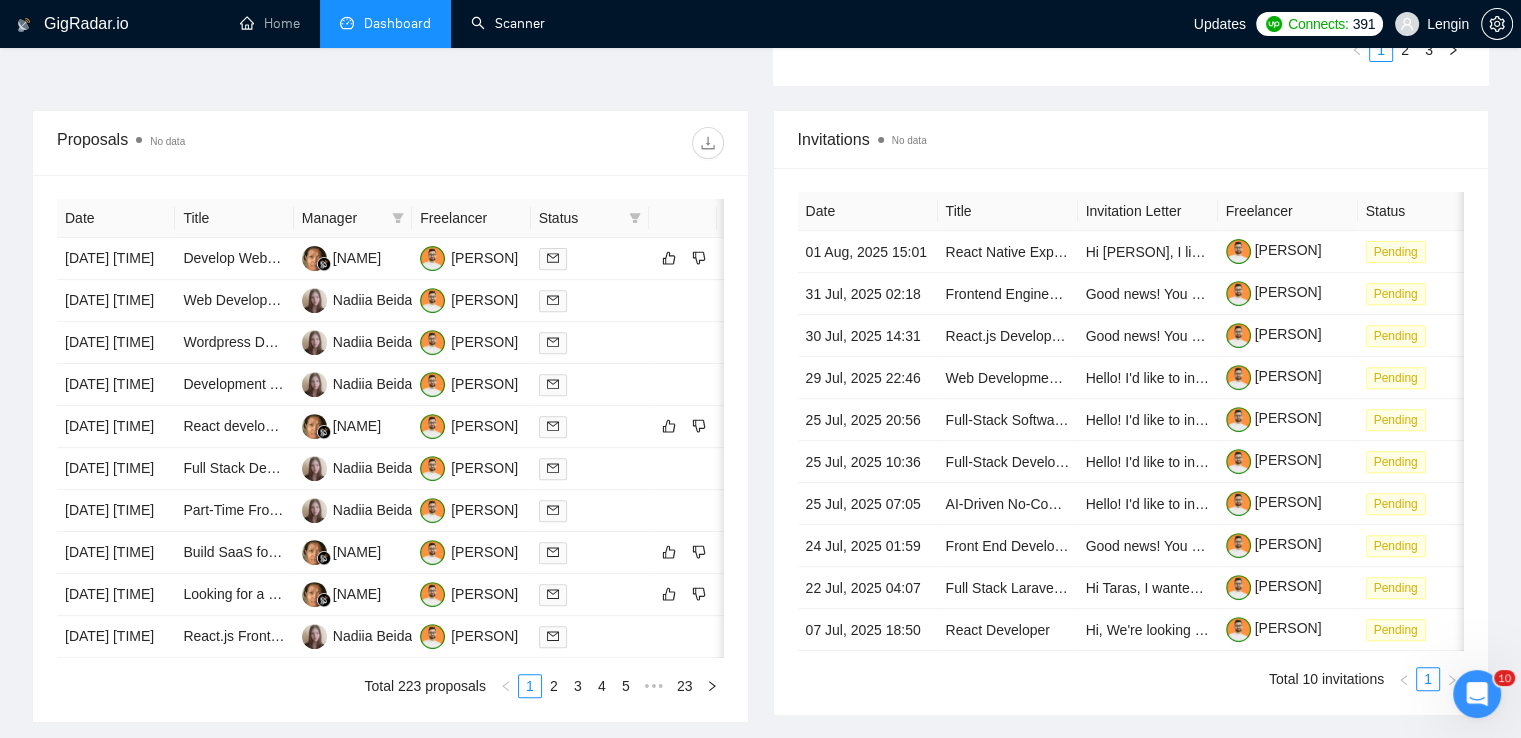 click on "Scanner" at bounding box center (508, 23) 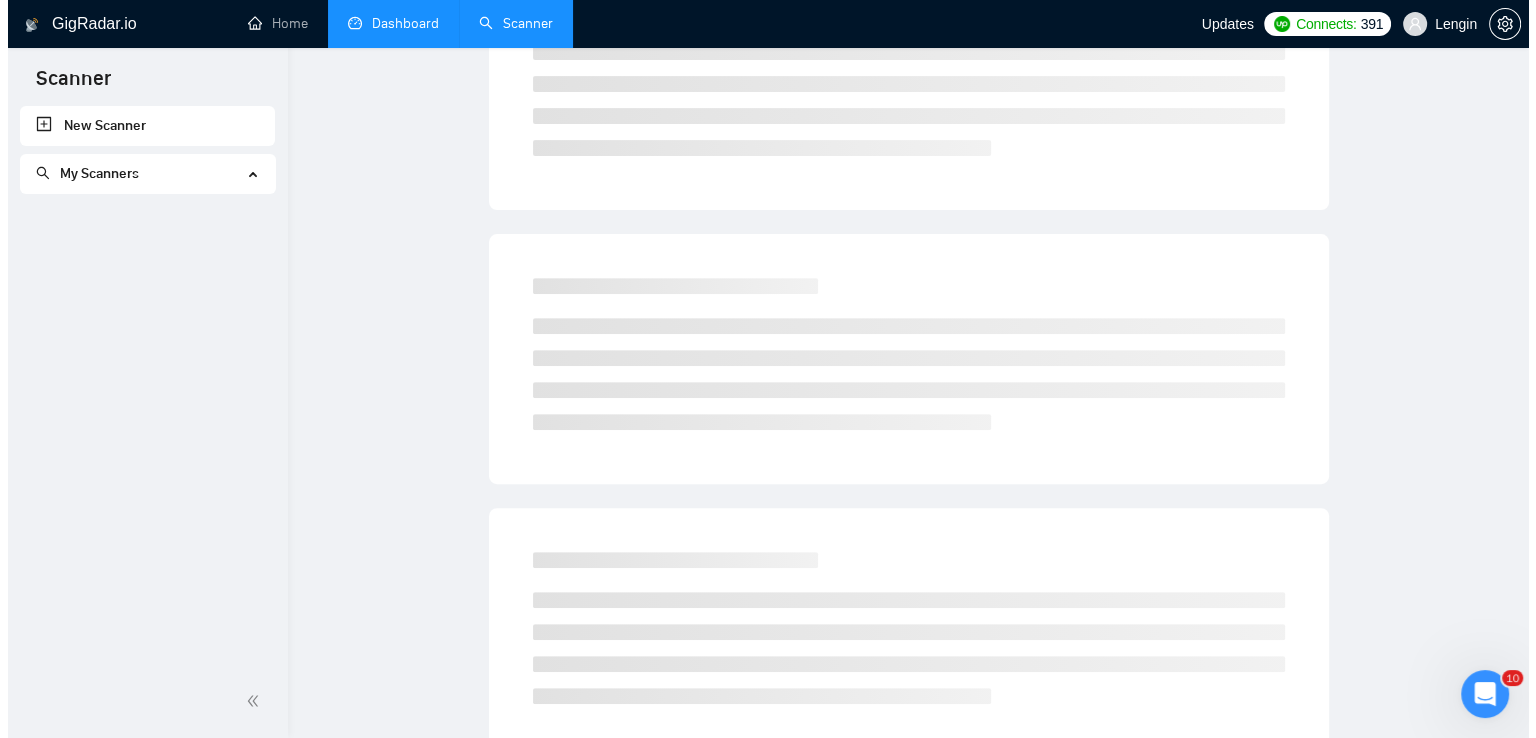 scroll, scrollTop: 0, scrollLeft: 0, axis: both 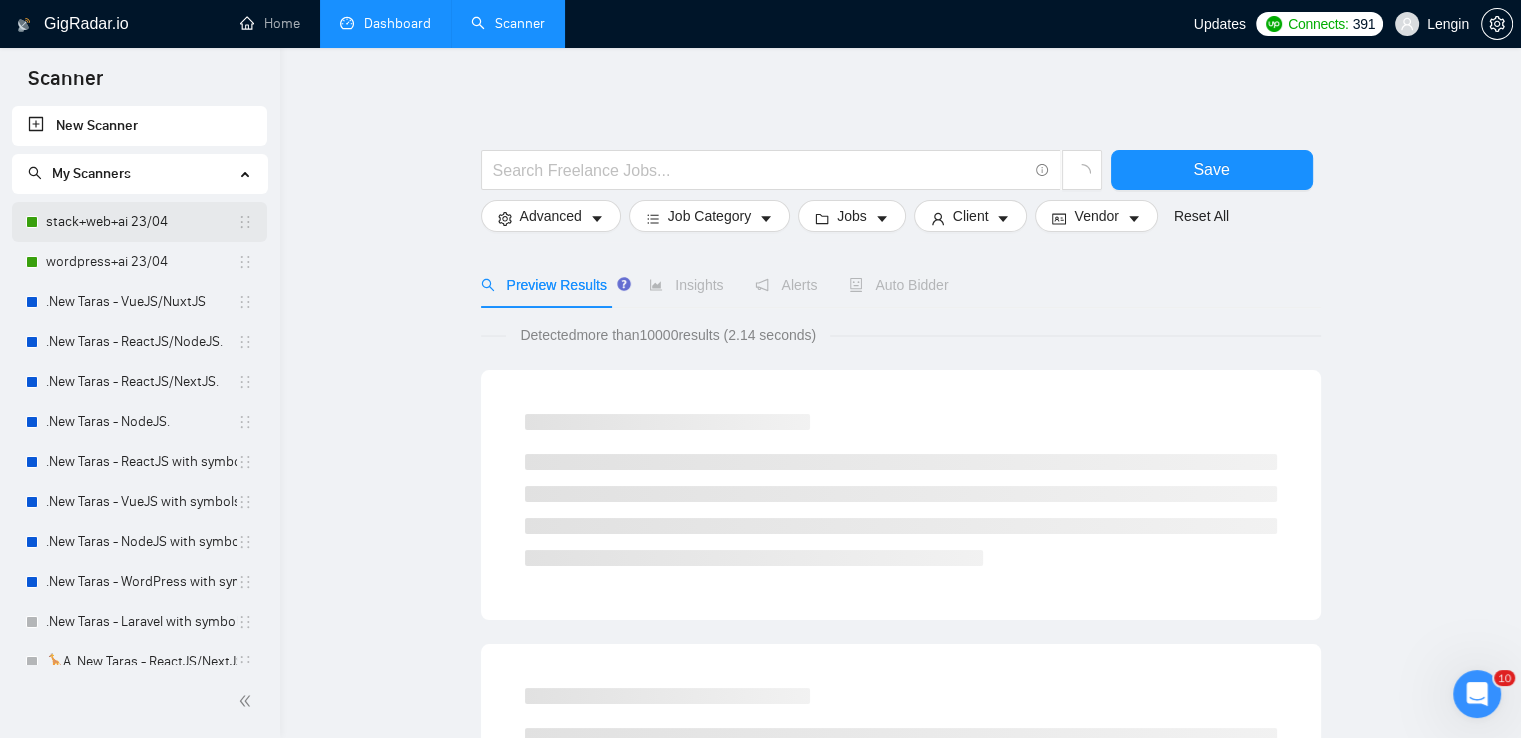 click on "stack+web+ai 23/04" at bounding box center [141, 222] 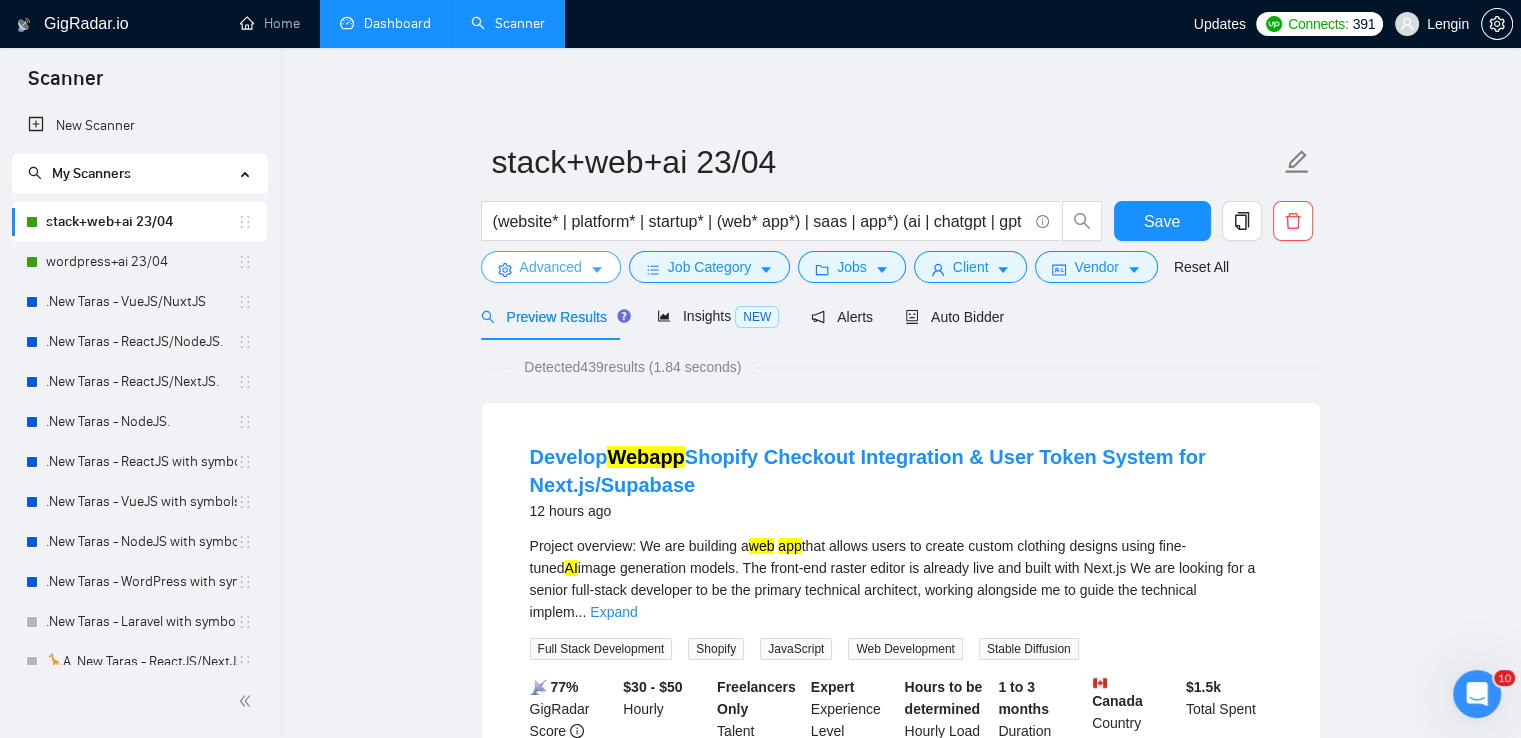 click on "Advanced" at bounding box center (551, 267) 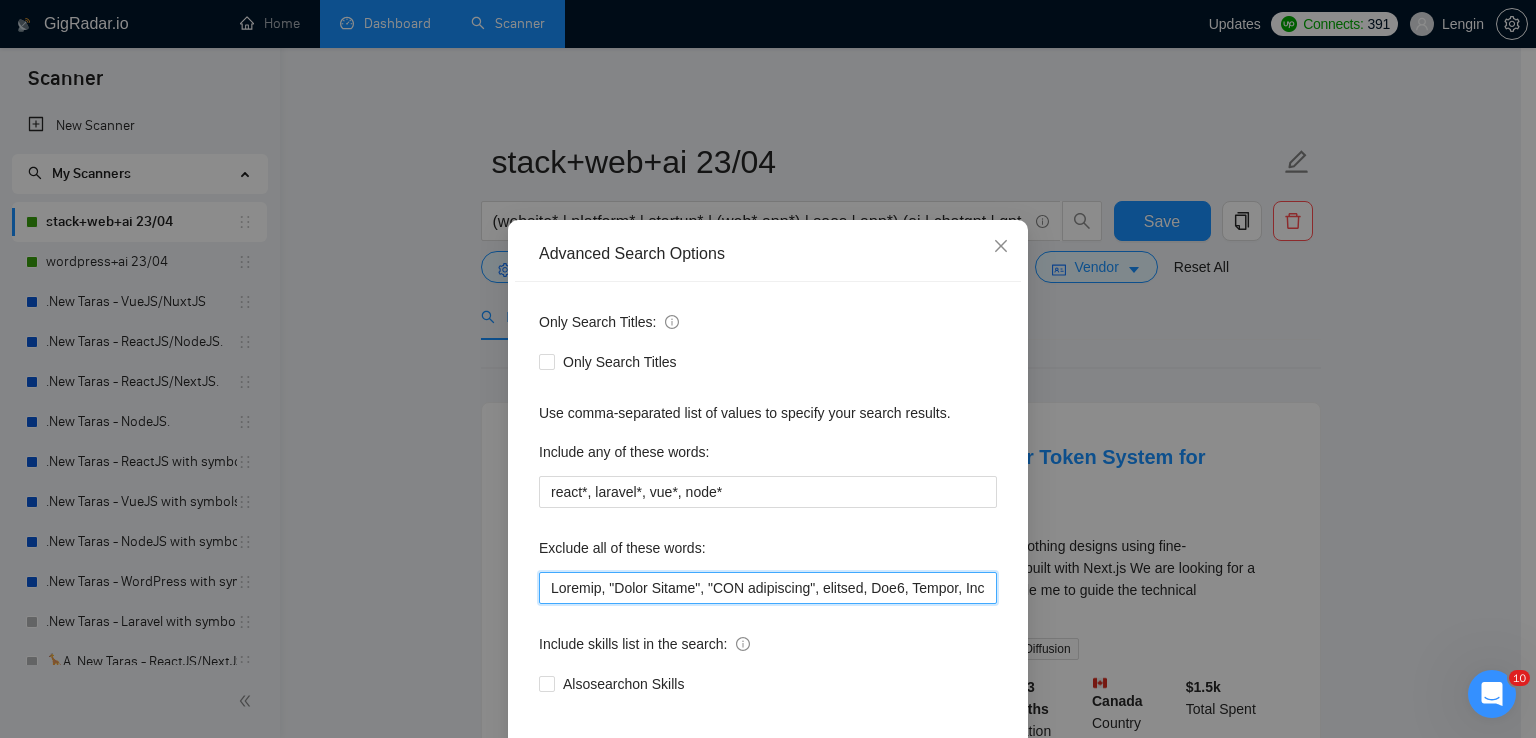 click at bounding box center (768, 588) 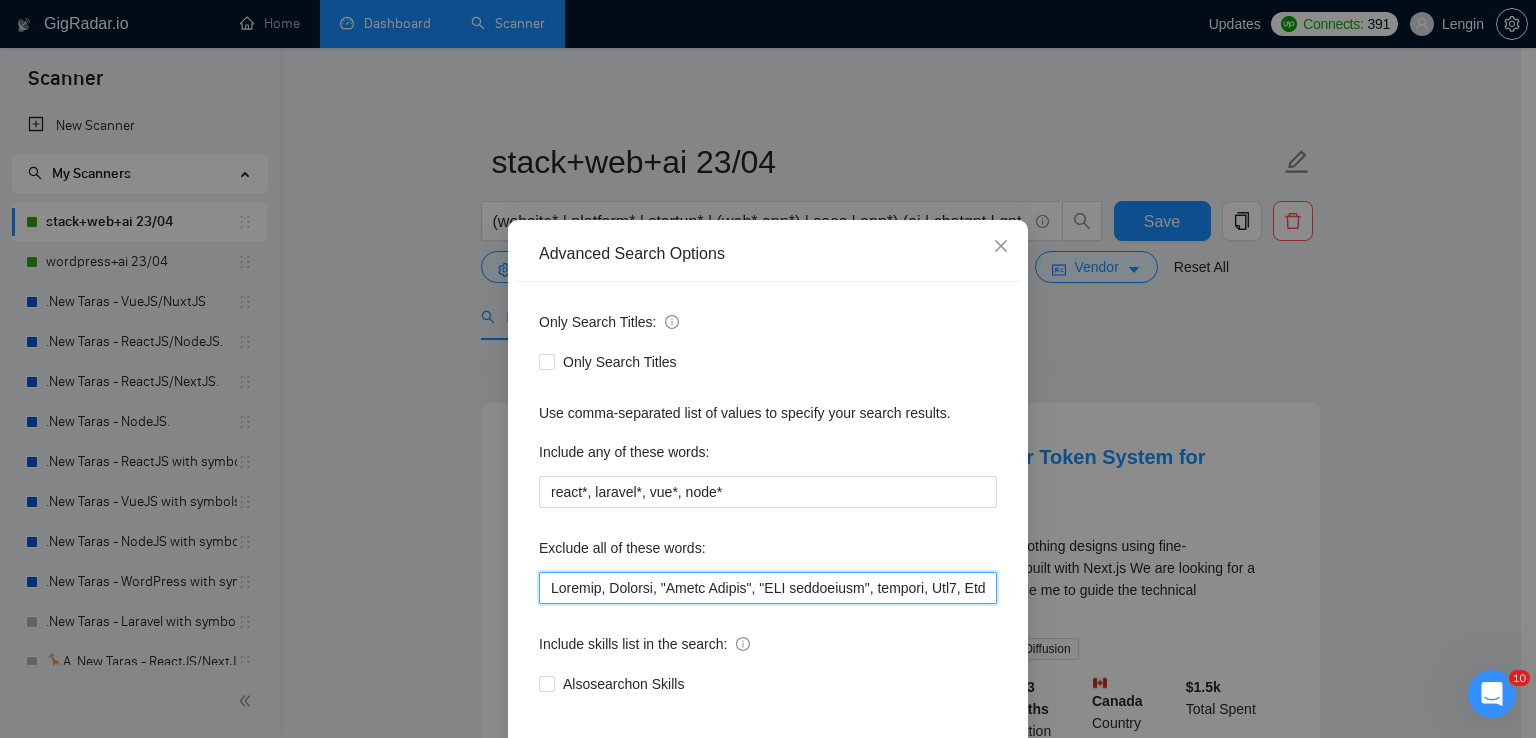 scroll, scrollTop: 94, scrollLeft: 0, axis: vertical 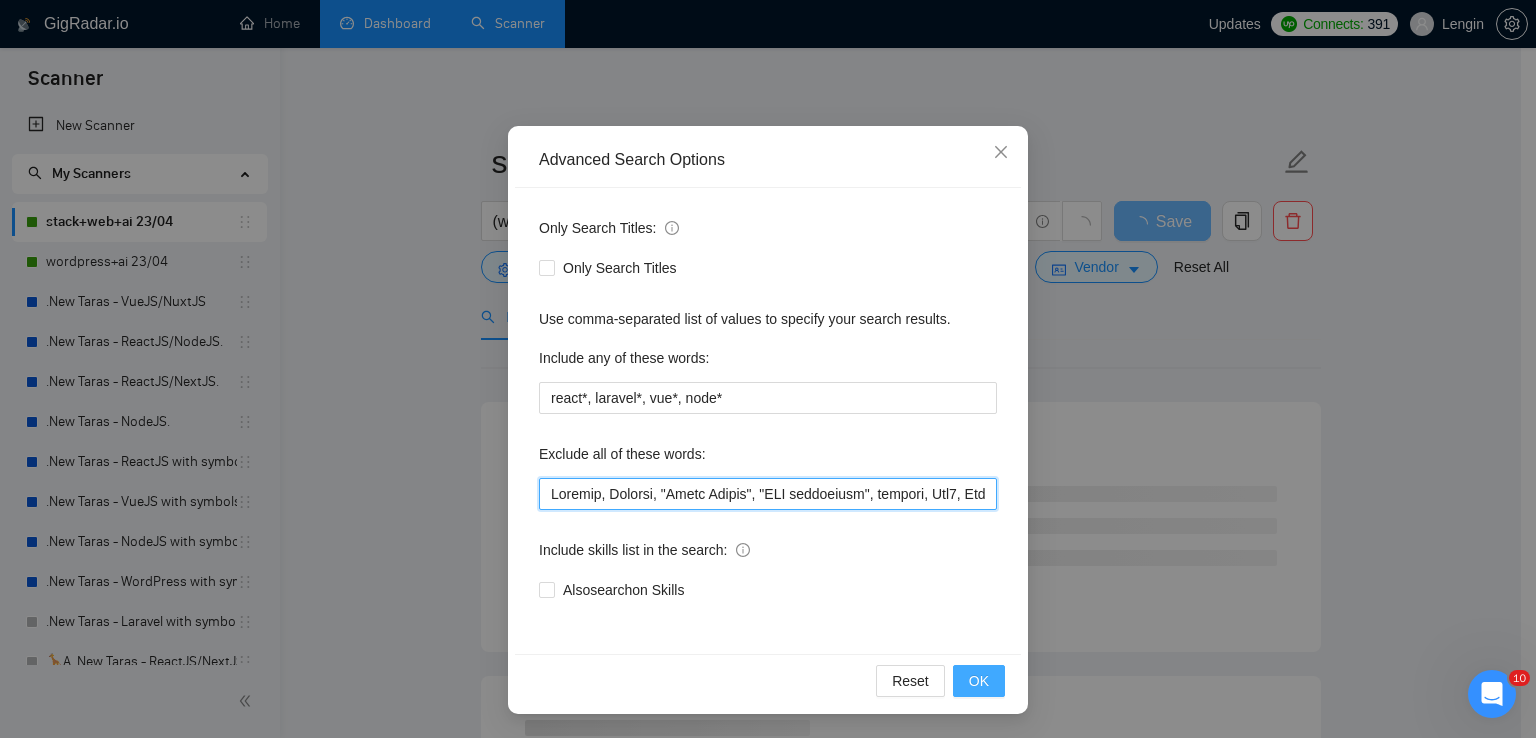 type on "Loremip, Dolorsi, "Ametc Adipis", "ELI seddoeiusm", tempori, Utl8, Etdolo, MagnAAL, Enimad, minimven, Quis, Nostrud, "Exercit Ullamcolab", n7a.ex, Eacommodoco, "Duisa Irurei", "Repr.vol velitessec", FUG, Nullapa, e5s, Occaecat, cUP, Nonproi, Suntcul, Quioff, Deseru, mollita idestl, Perspiciat, Undeom, Istenatus, errorvolupta, Accusan DOLOREM Laudan Totamr, aper, eaqu ip, Quaeabi invento, veritat, Quasiar, beataevitaed expli, Nemoe Ipsamq, Volupta, (Asper Autodi fu Consequ), MAGN, "Dolorese Ratio Sequi nes Nequepor Quisqu do Adipisc", "Numqu", "Eiusm-Tempor", "incid magnamqu", "etiamm sol nobisel", "optioc nih impeditq", "Placea", "facerepos", "assumenda", "repell", "temporib au", "Qui", "Off debiti", "rerumnec sa eve voluptat repud", "recusa itaque", "earumhic ten sapiente delectu", "reiciend vol maiores al perfe", "do asperior repe", "Minimnostr", "exercitation ullamco sus lab", "aliquidco", "consequat quid", "maxi", "Mollitiamole", "HaruMquid Rer", "facilisexped distinc namliber te cum solut", "nob elige..." 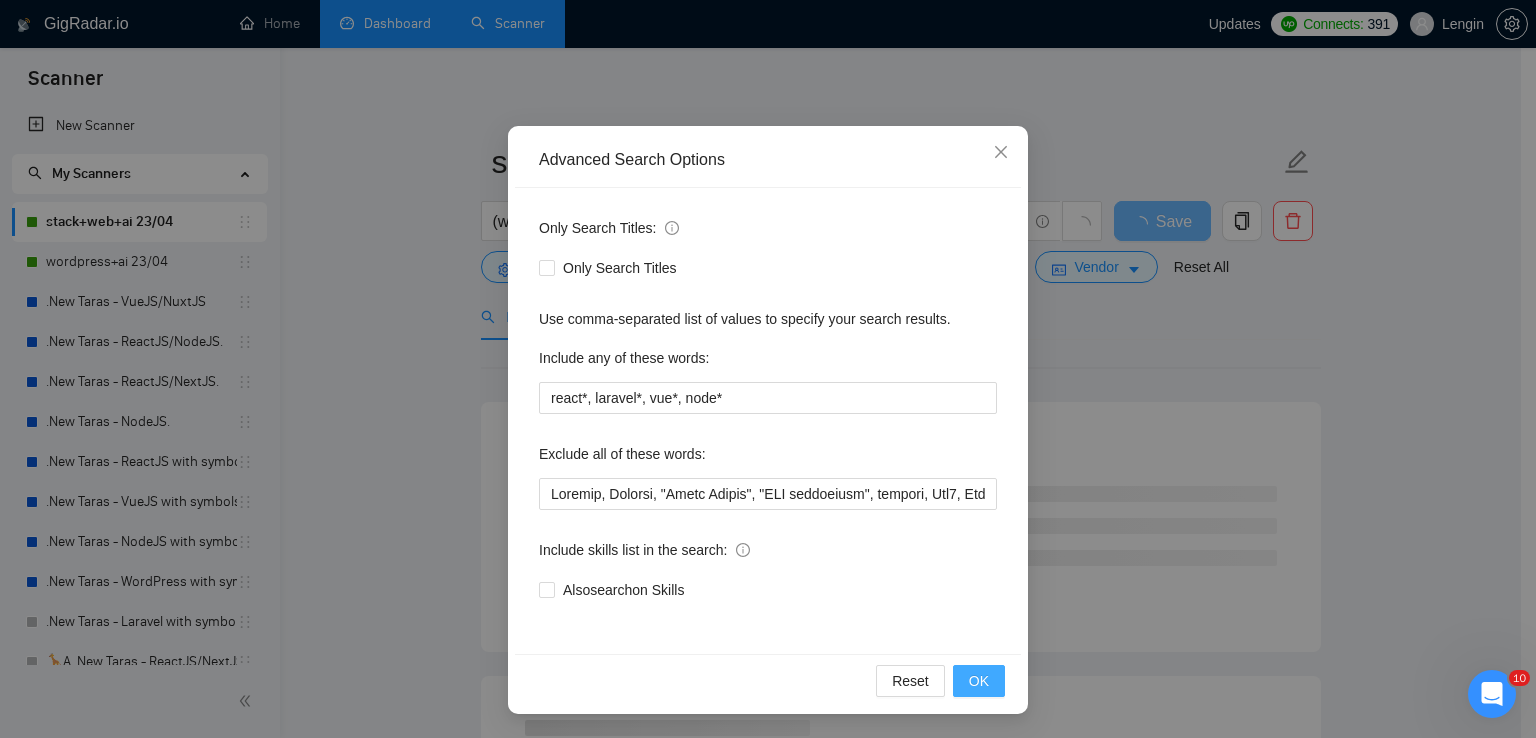 click on "OK" at bounding box center [979, 681] 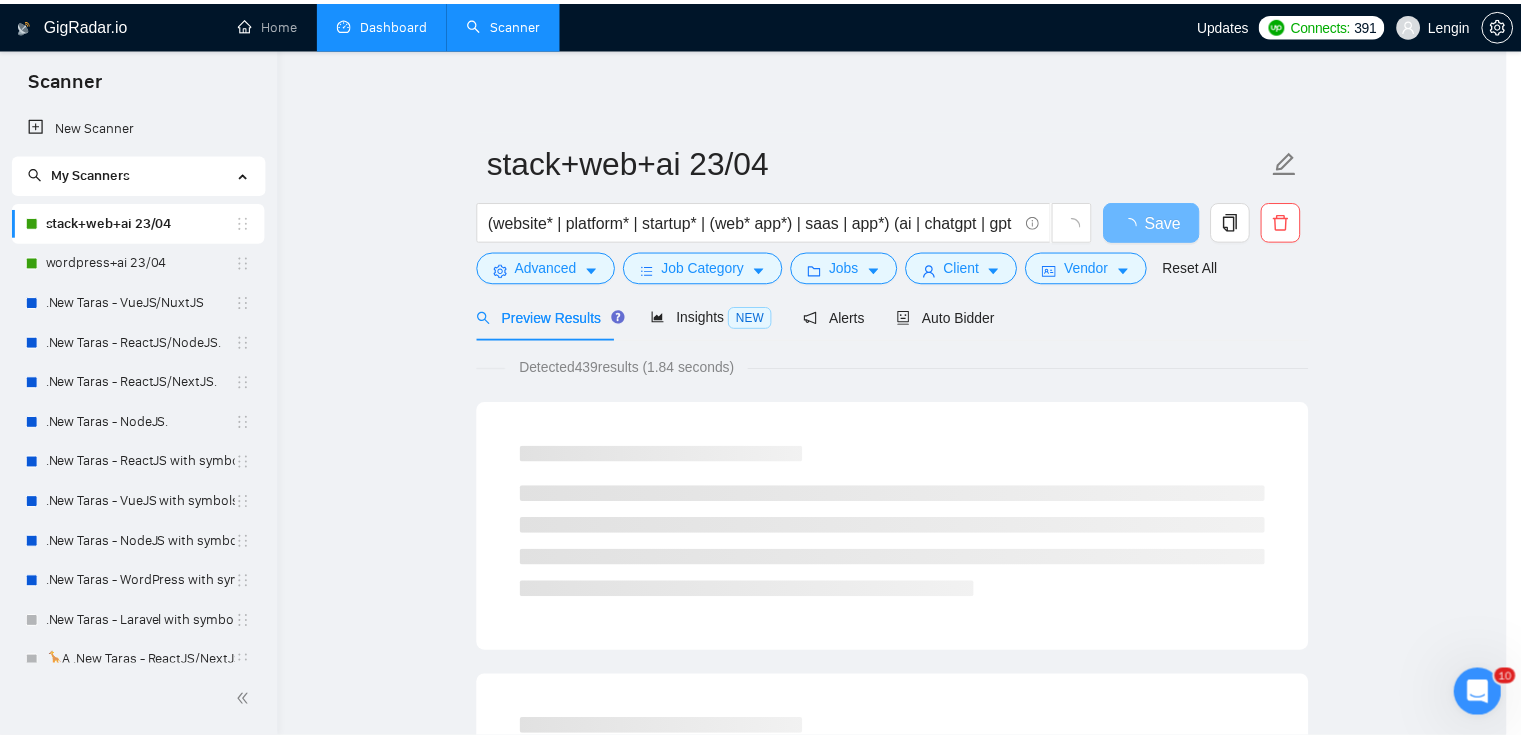 scroll, scrollTop: 0, scrollLeft: 0, axis: both 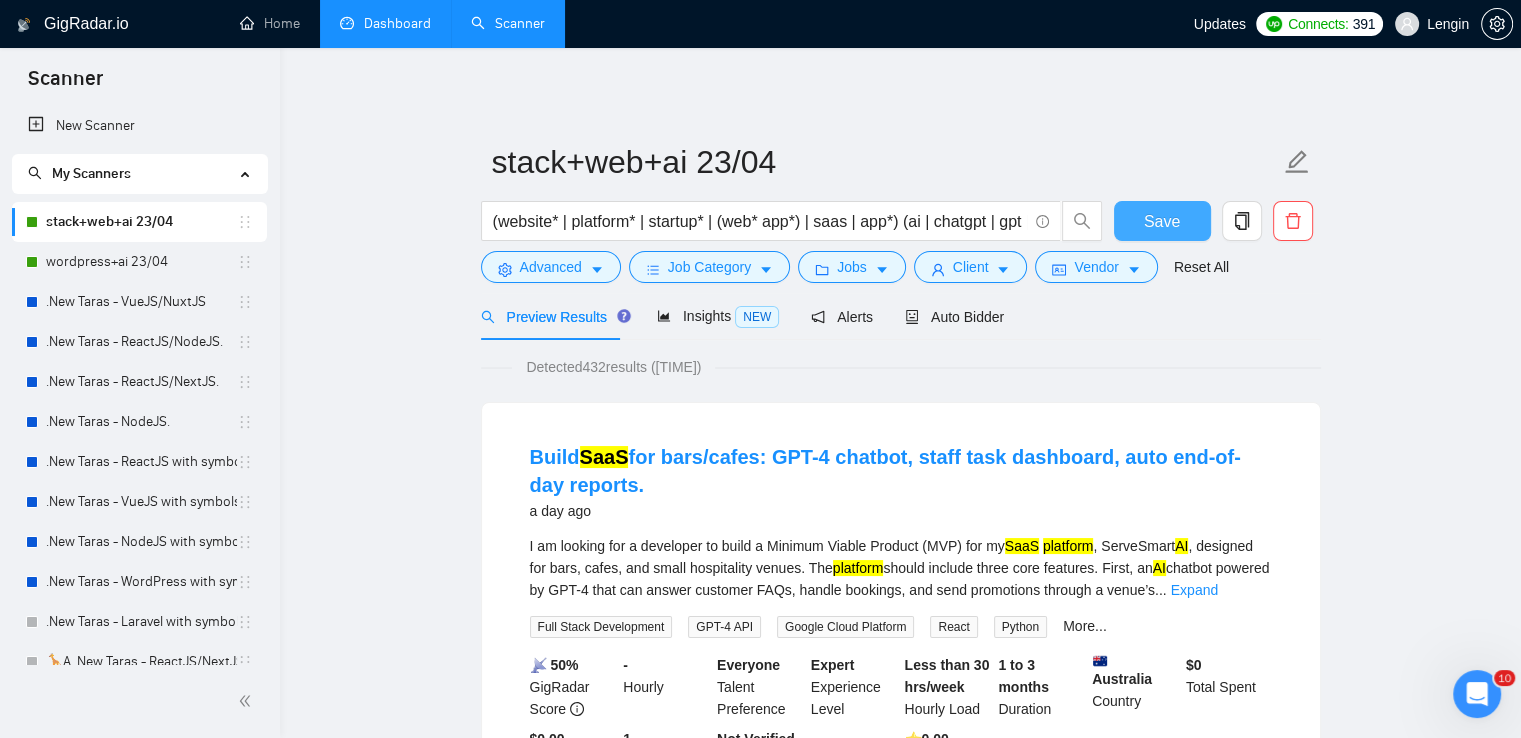 click on "Save" at bounding box center (1162, 221) 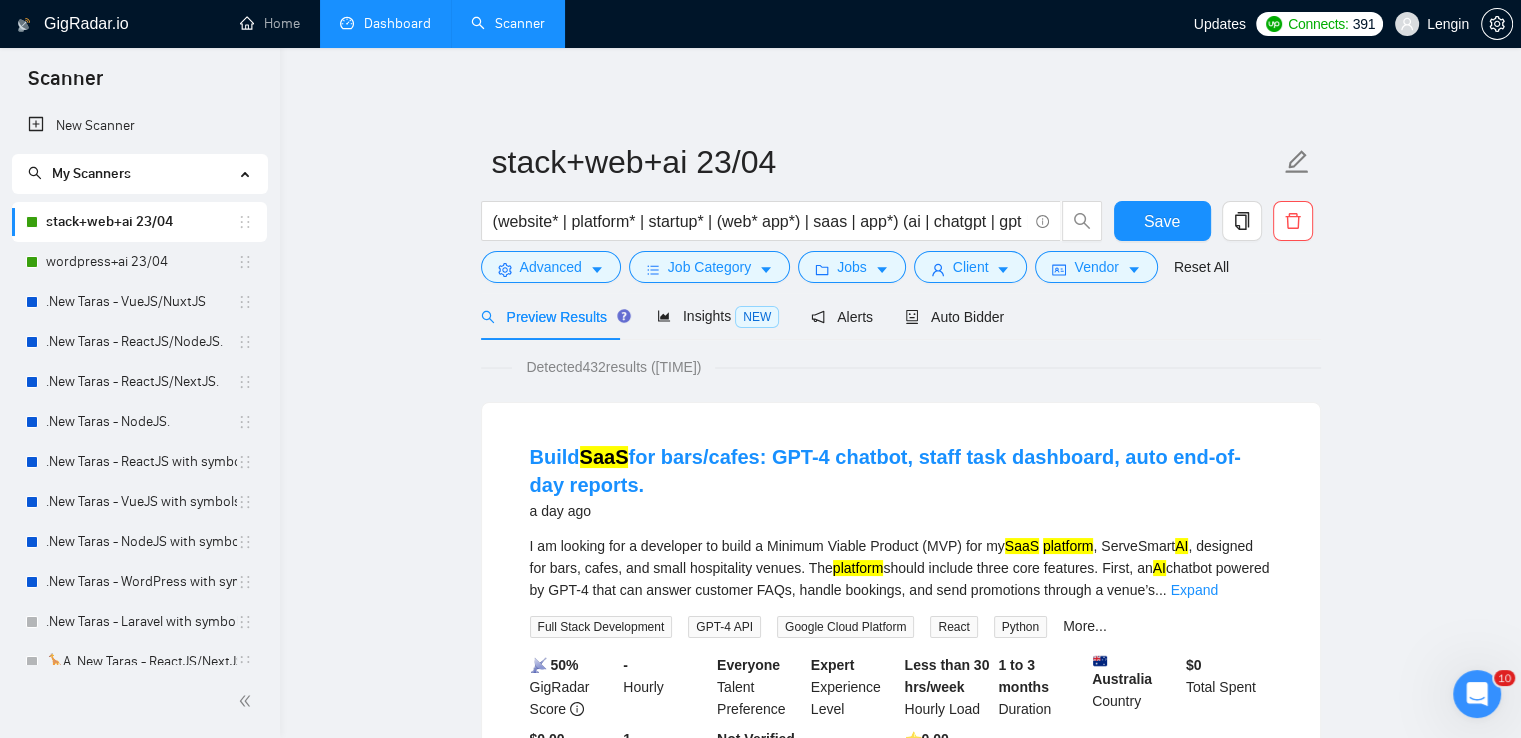 click on "Dashboard" at bounding box center (385, 23) 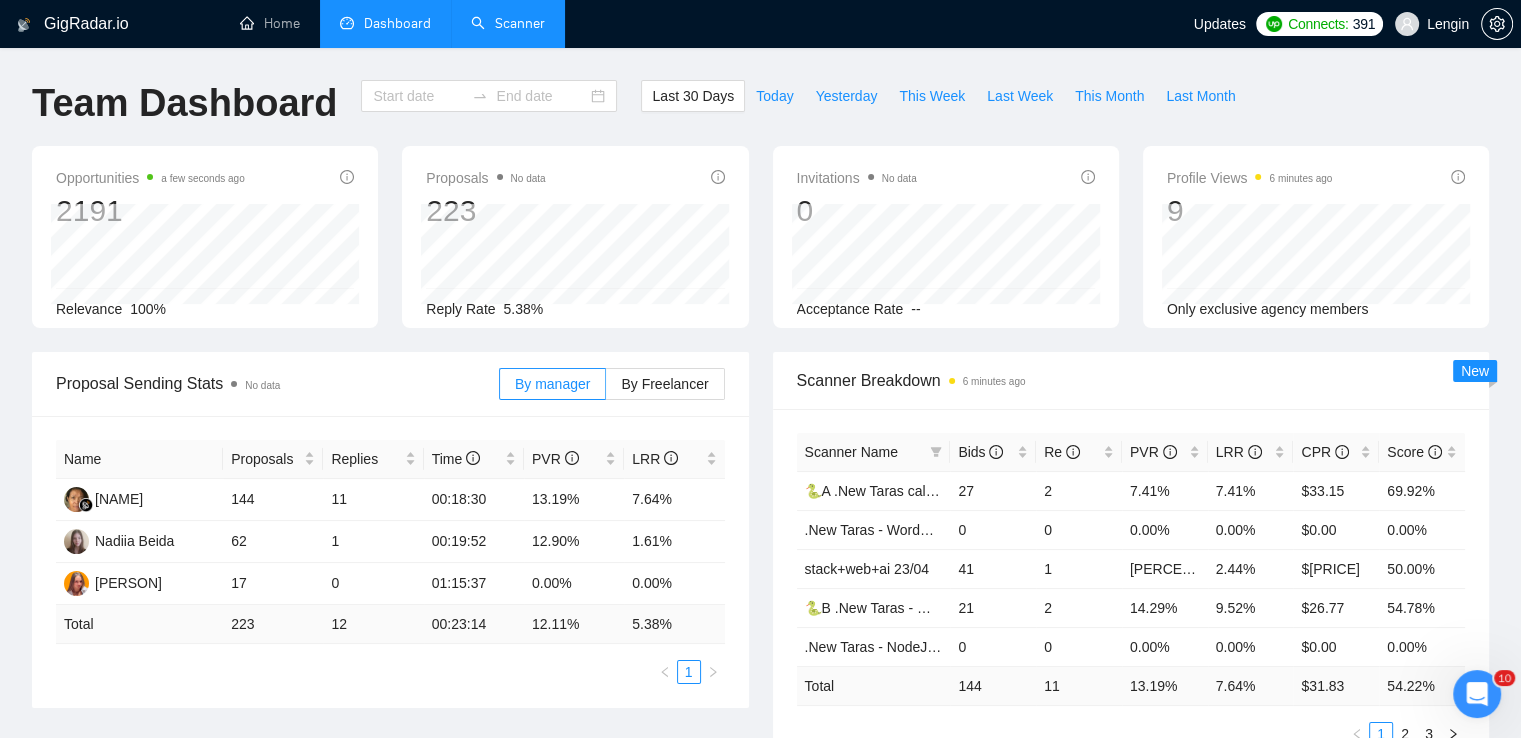 type on "2025-07-07" 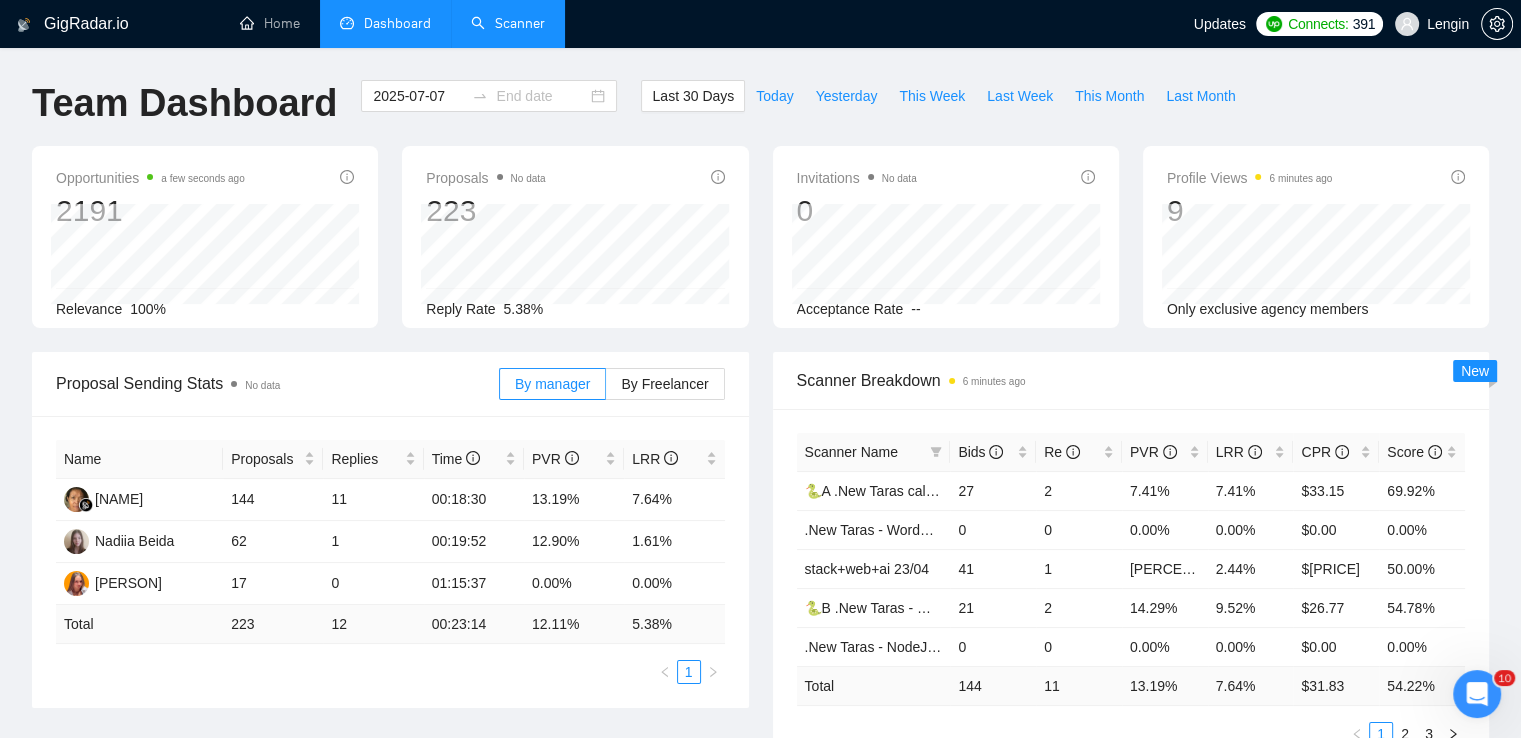 type on "2025-08-06" 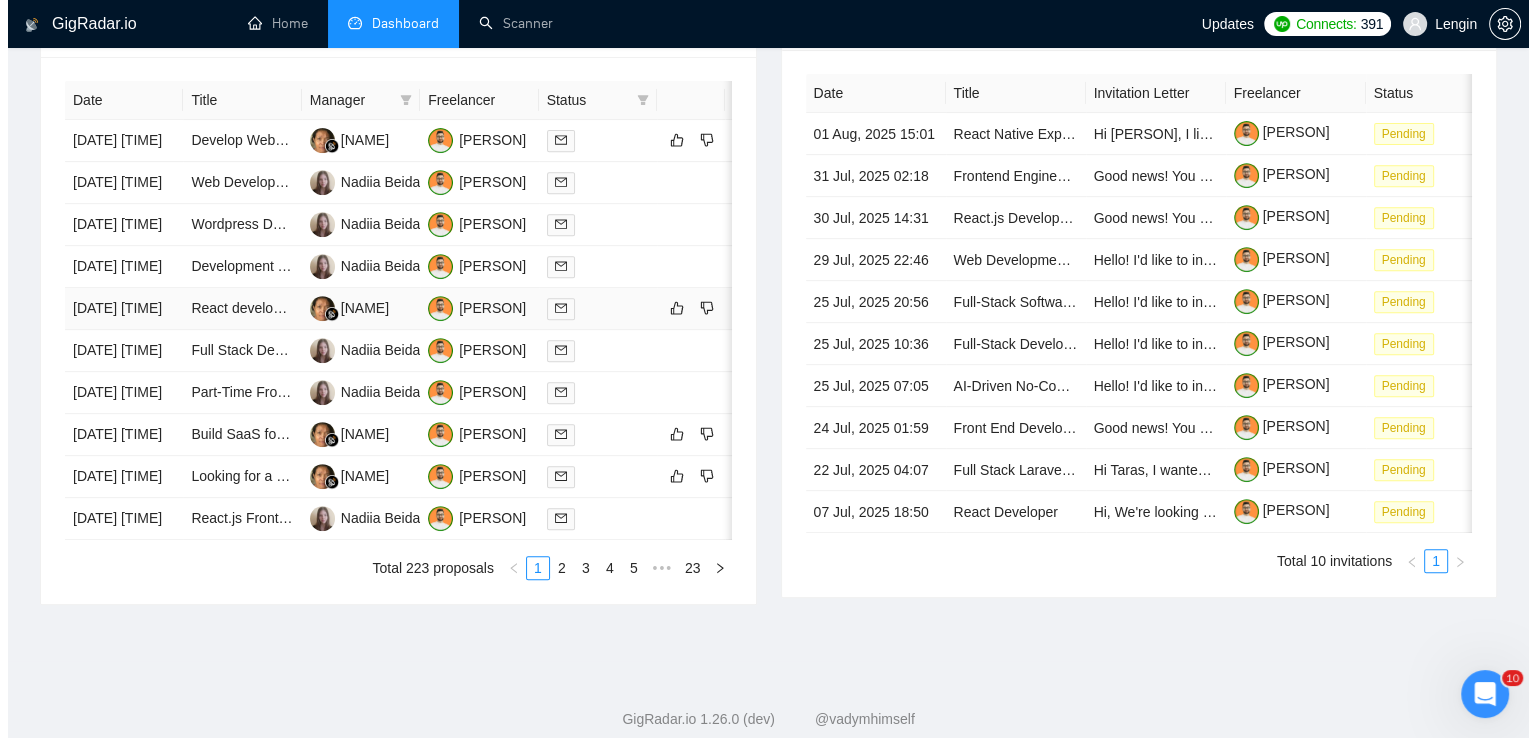 scroll, scrollTop: 803, scrollLeft: 0, axis: vertical 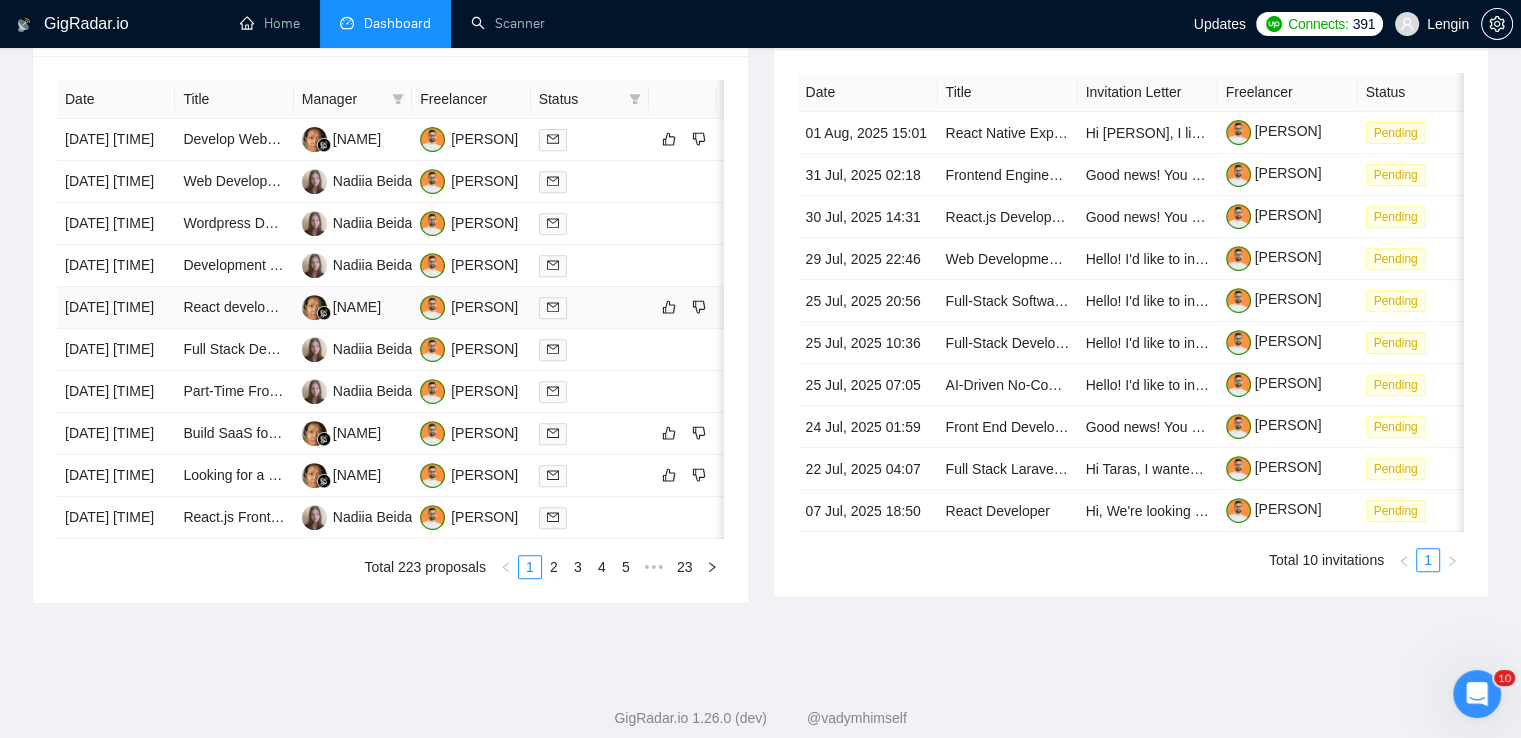 click on "React developer for web app" at bounding box center (234, 308) 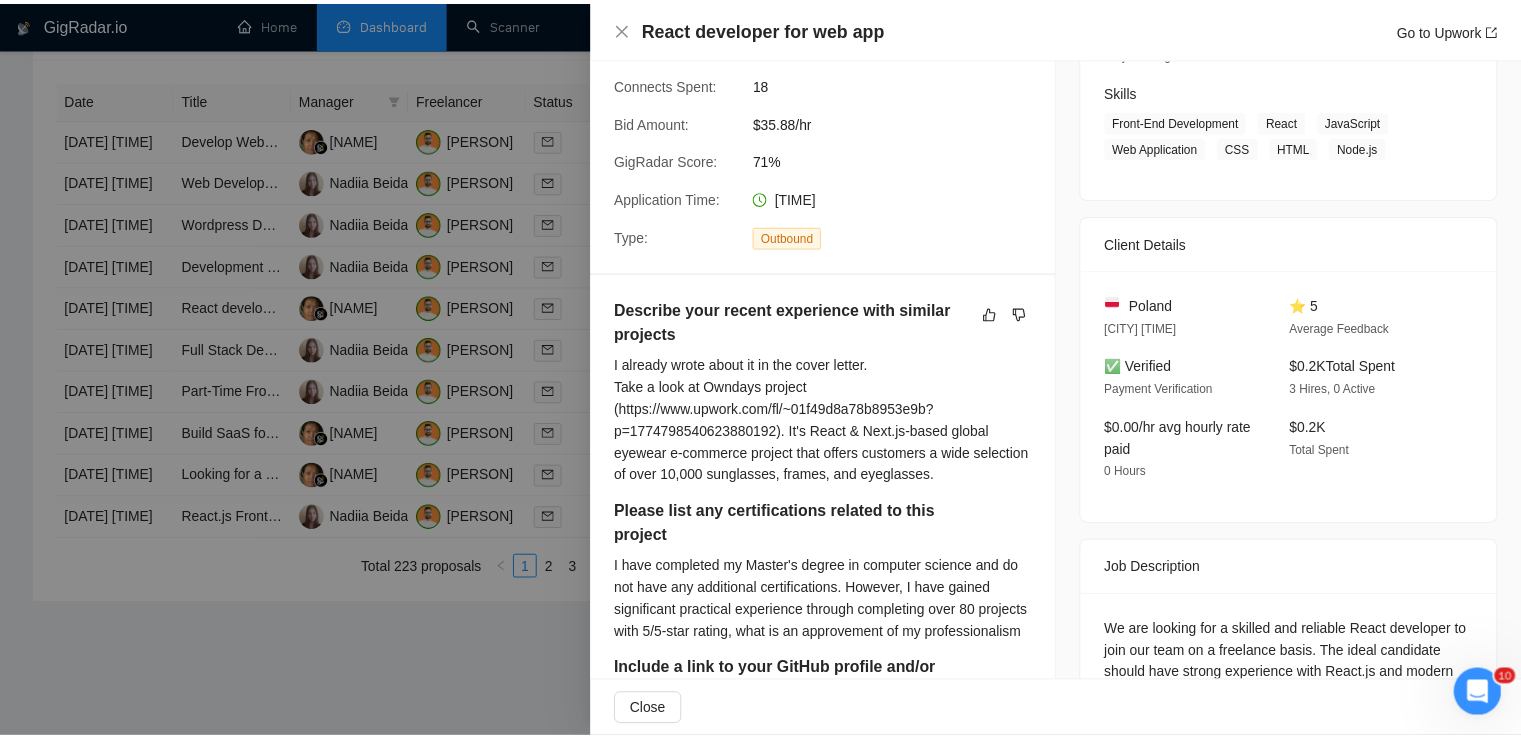 scroll, scrollTop: 0, scrollLeft: 0, axis: both 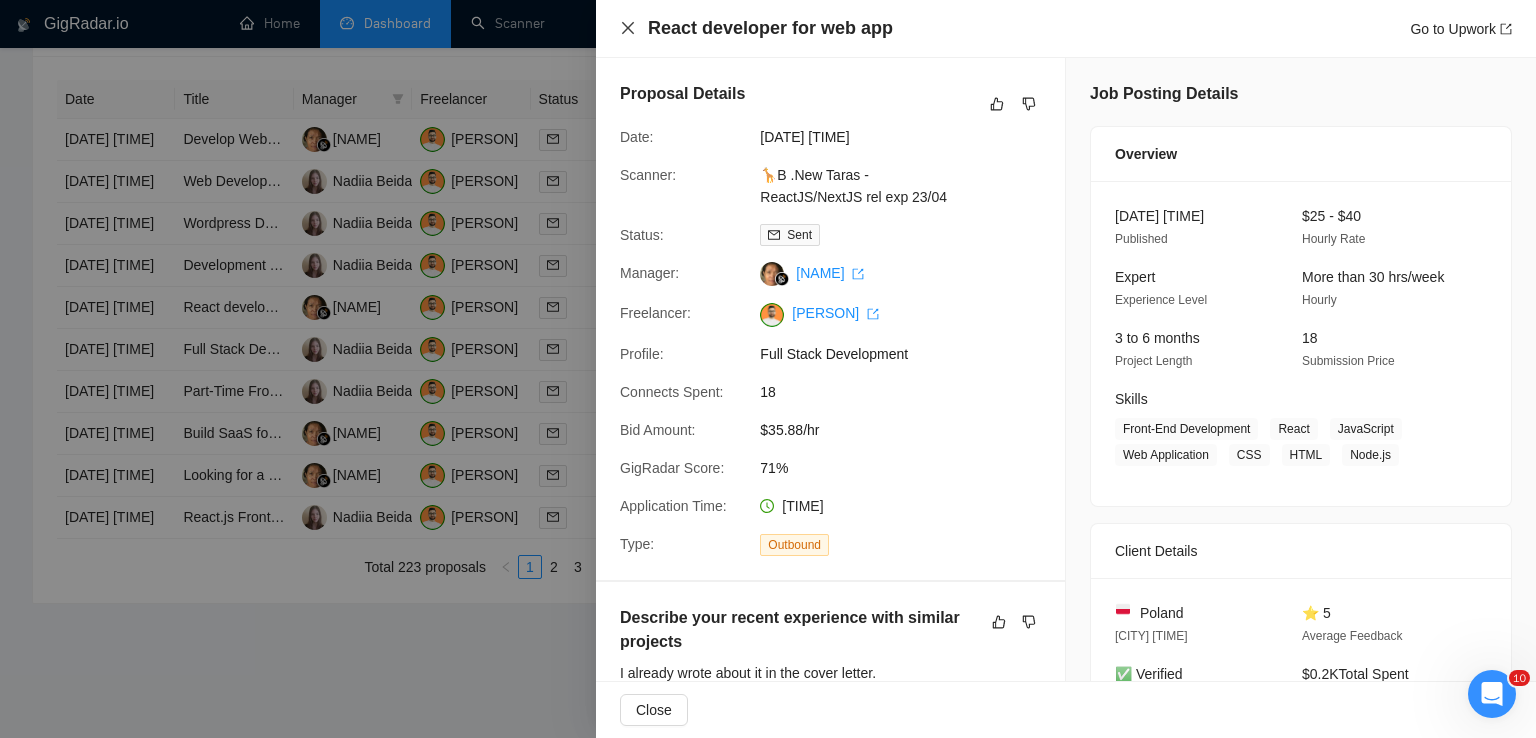 click 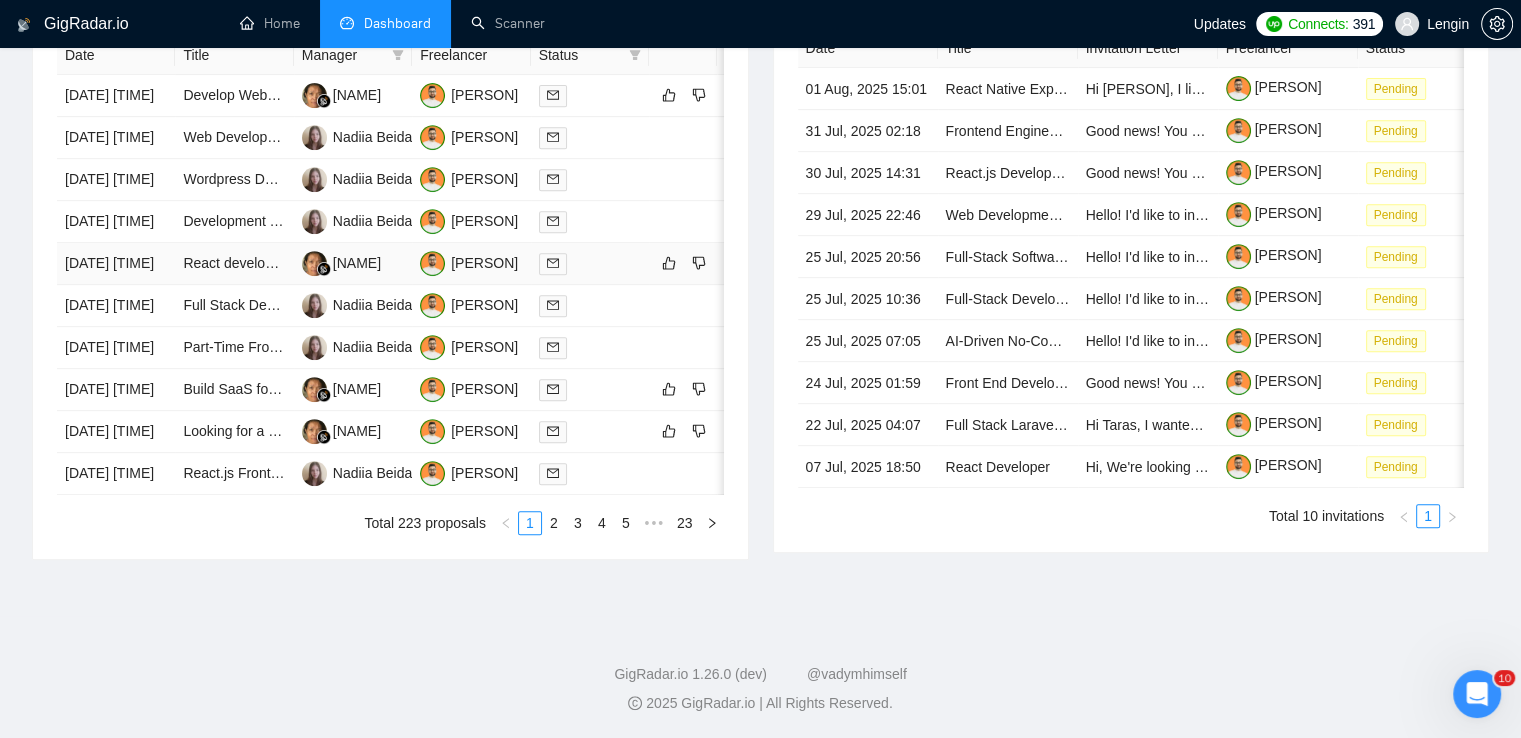 scroll, scrollTop: 892, scrollLeft: 0, axis: vertical 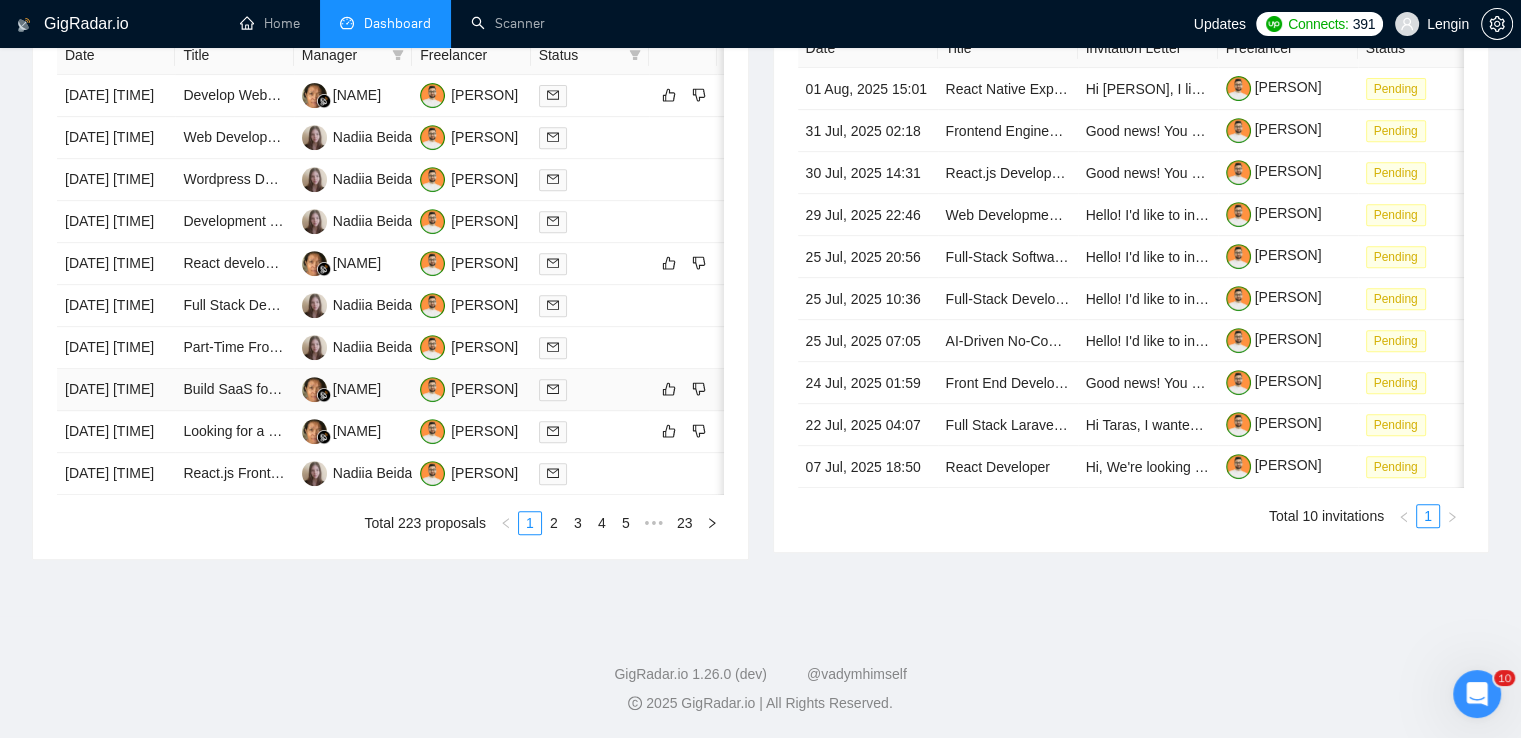 click on "Build SaaS for bars/cafes: GPT-4 chatbot, staff task dashboard, auto end-of-day reports." at bounding box center [234, 390] 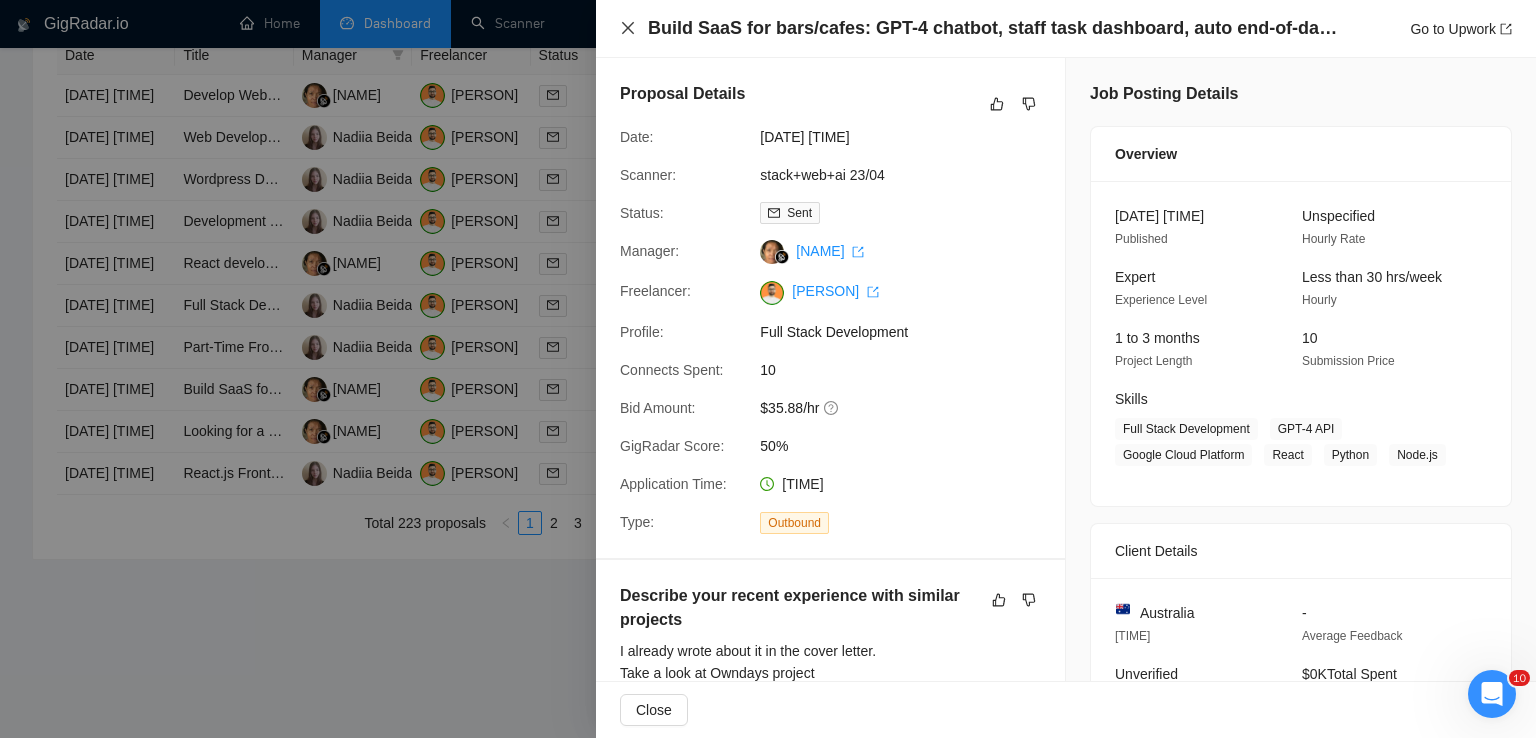 click 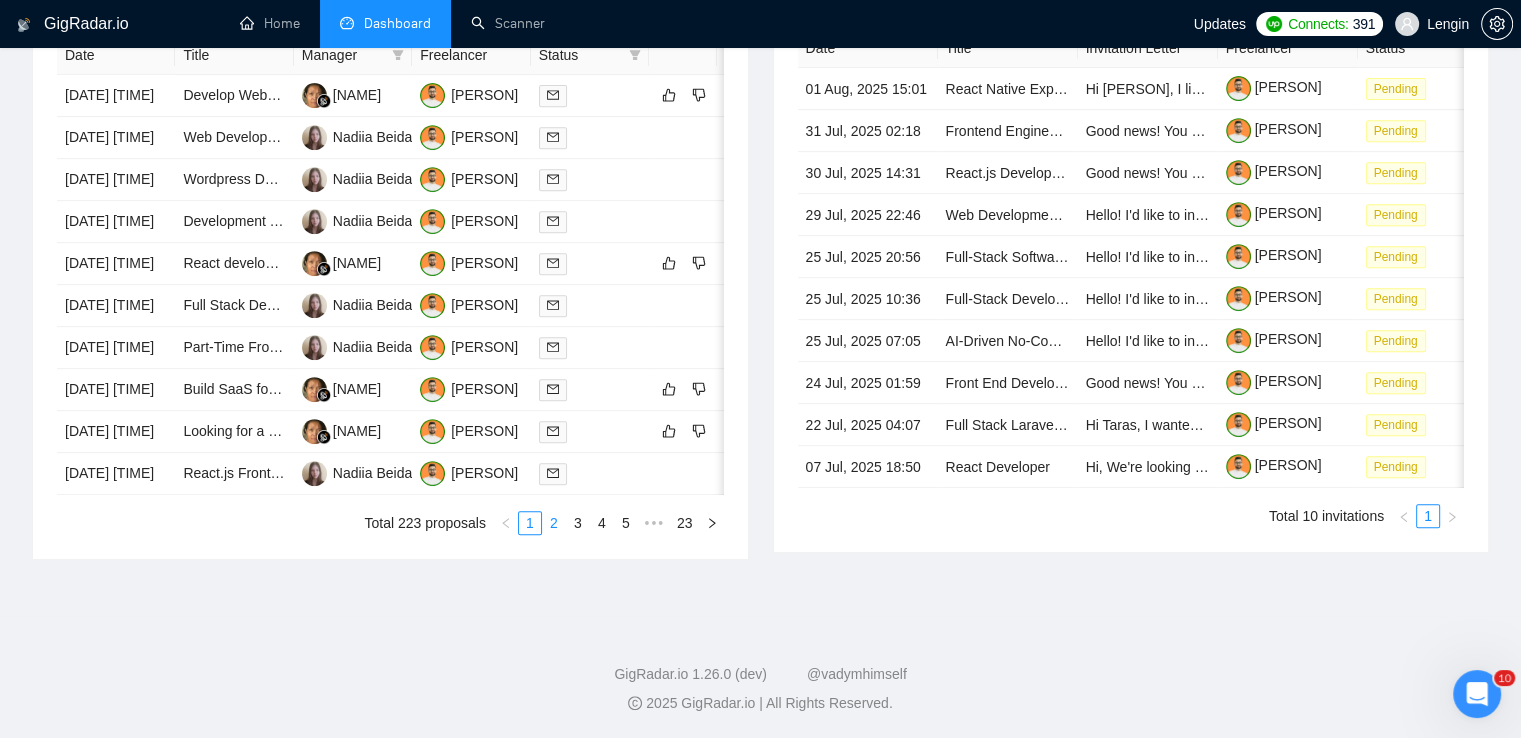 click on "2" at bounding box center (554, 523) 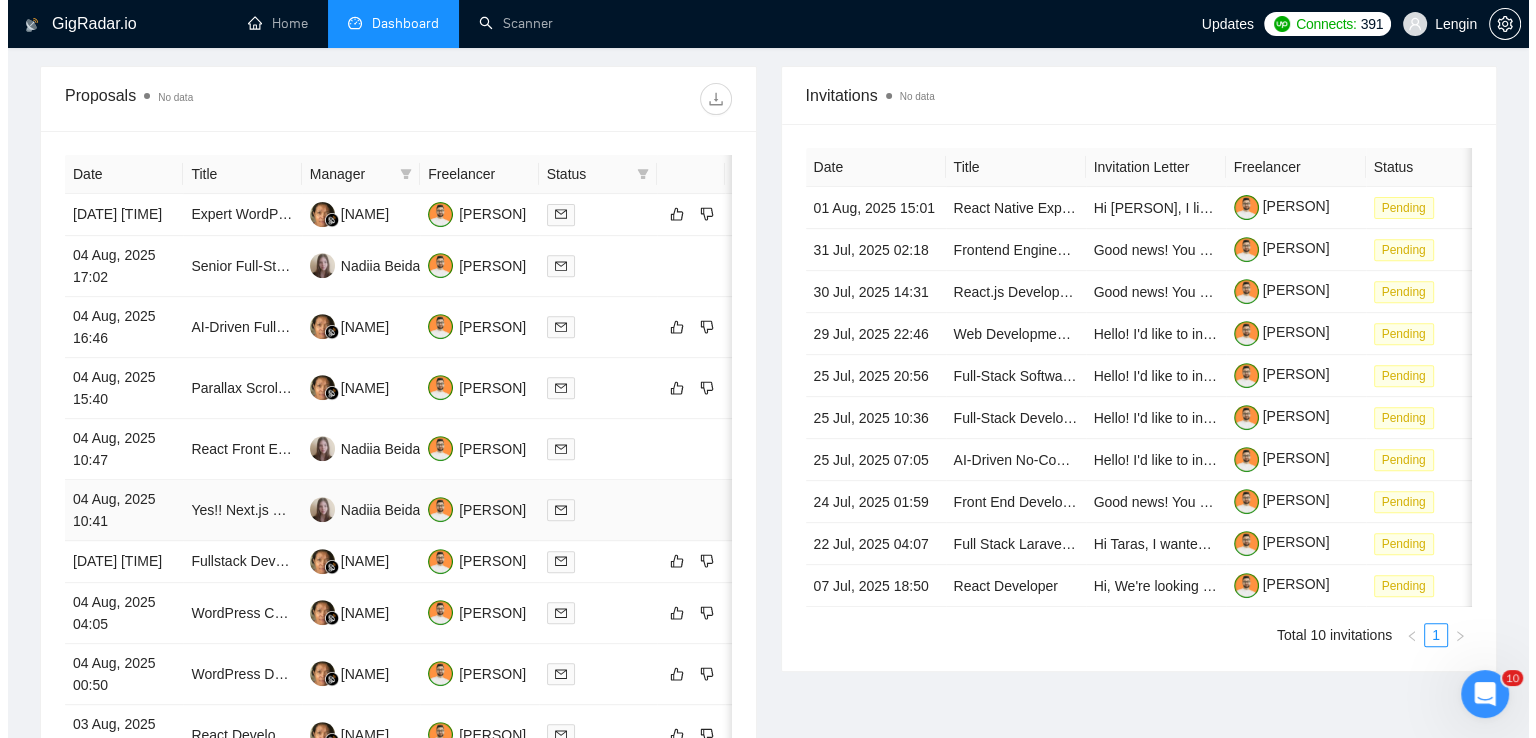 scroll, scrollTop: 708, scrollLeft: 0, axis: vertical 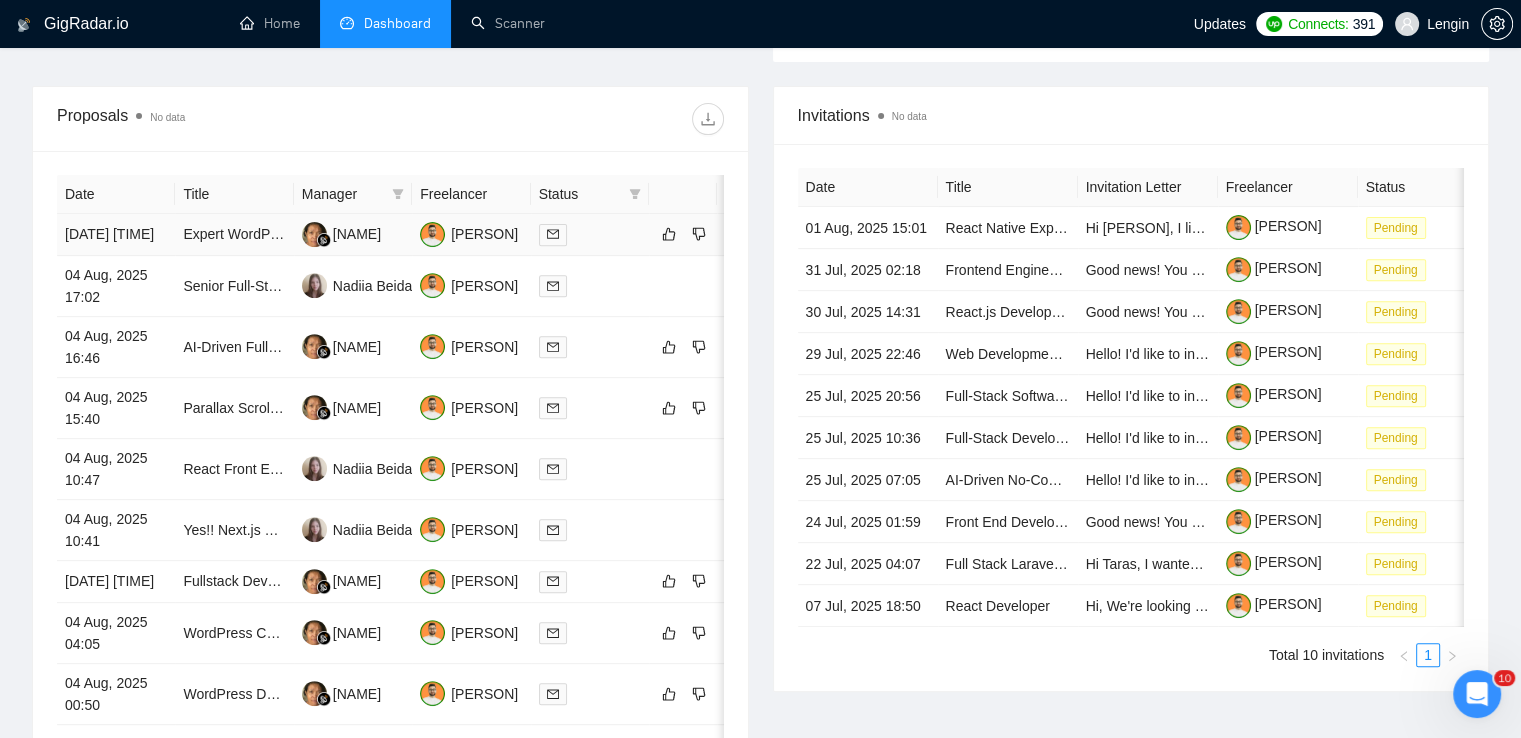 click on "Expert WordPress Programmer" at bounding box center [234, 235] 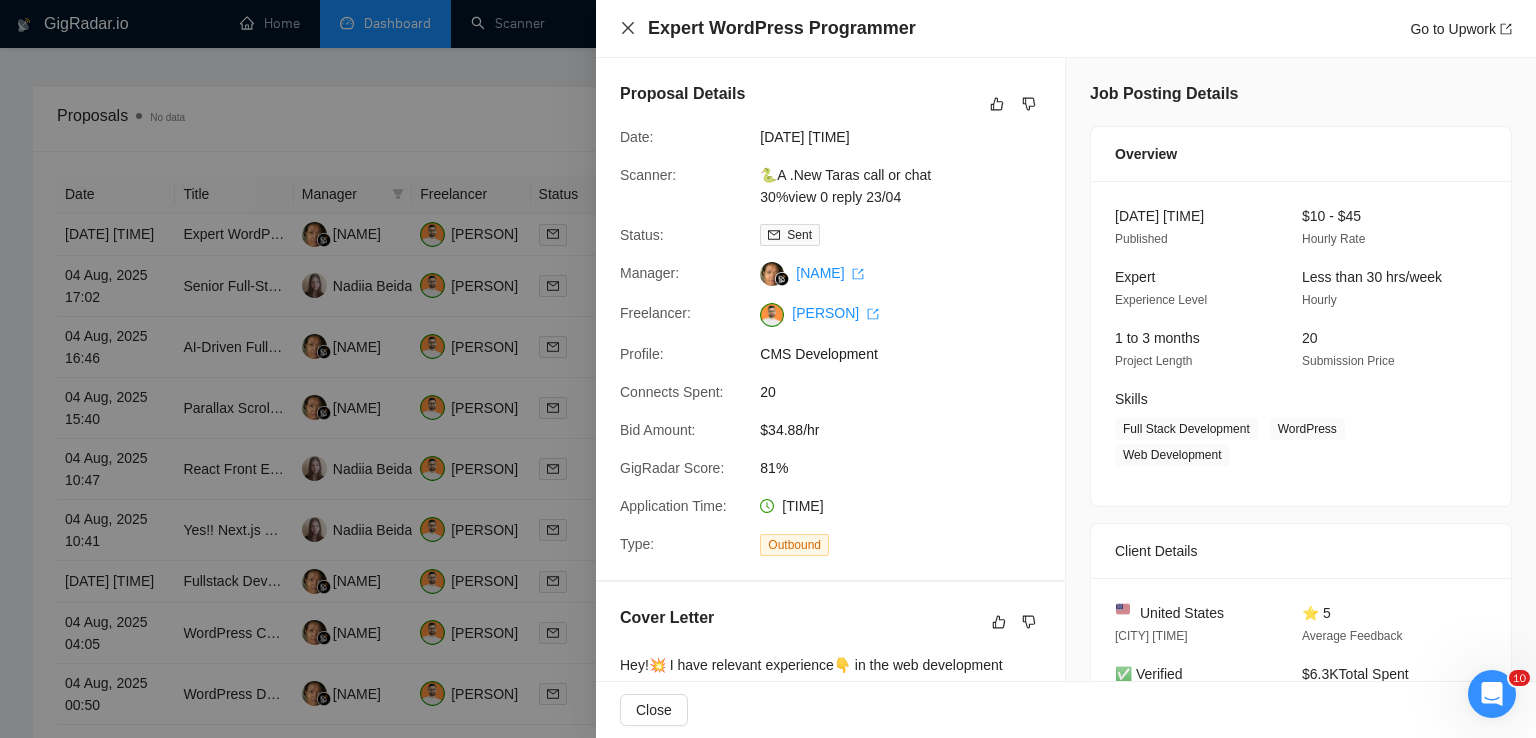 click 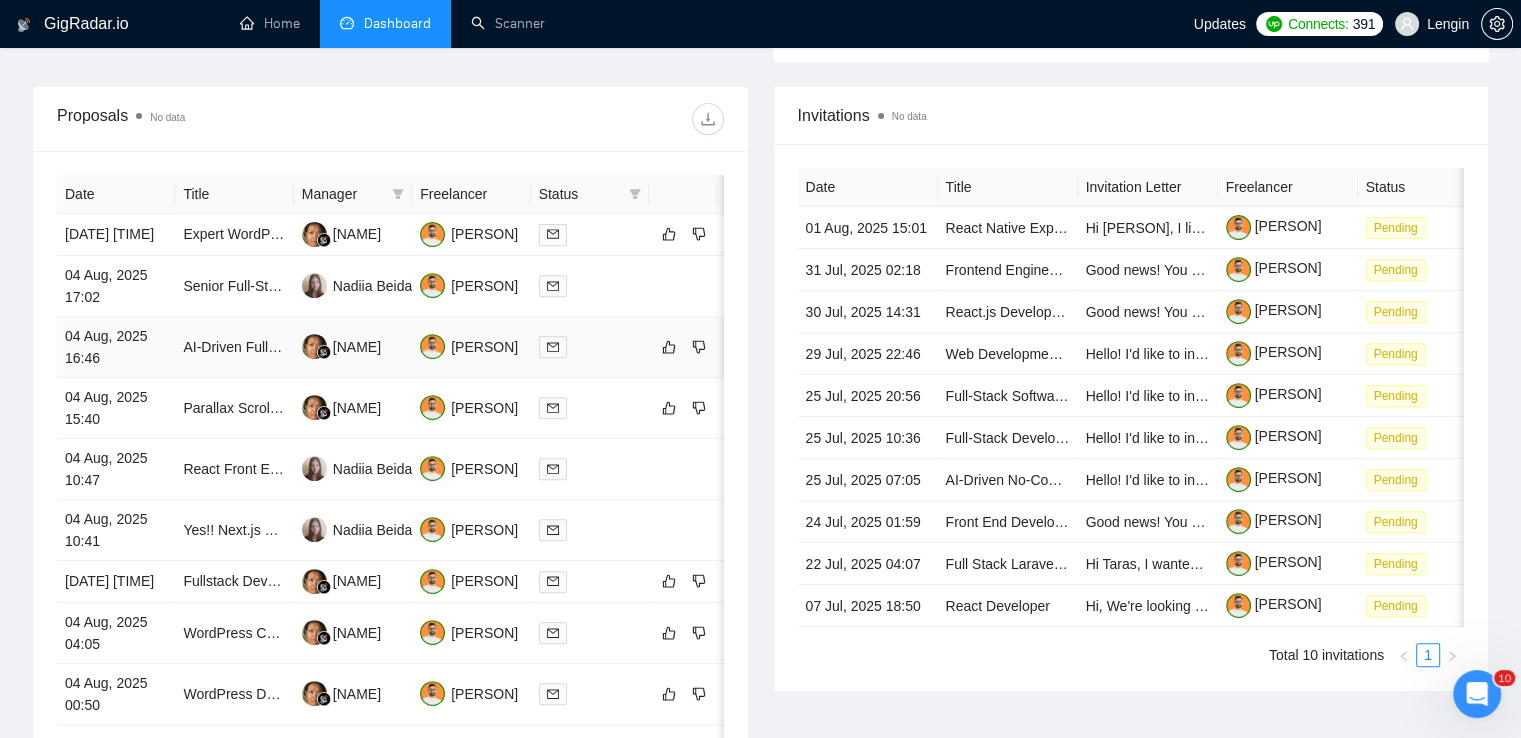 click on "AI-Driven Full Stack Developer/Architect – Next.js, React, Node.js (AWS)" at bounding box center [234, 347] 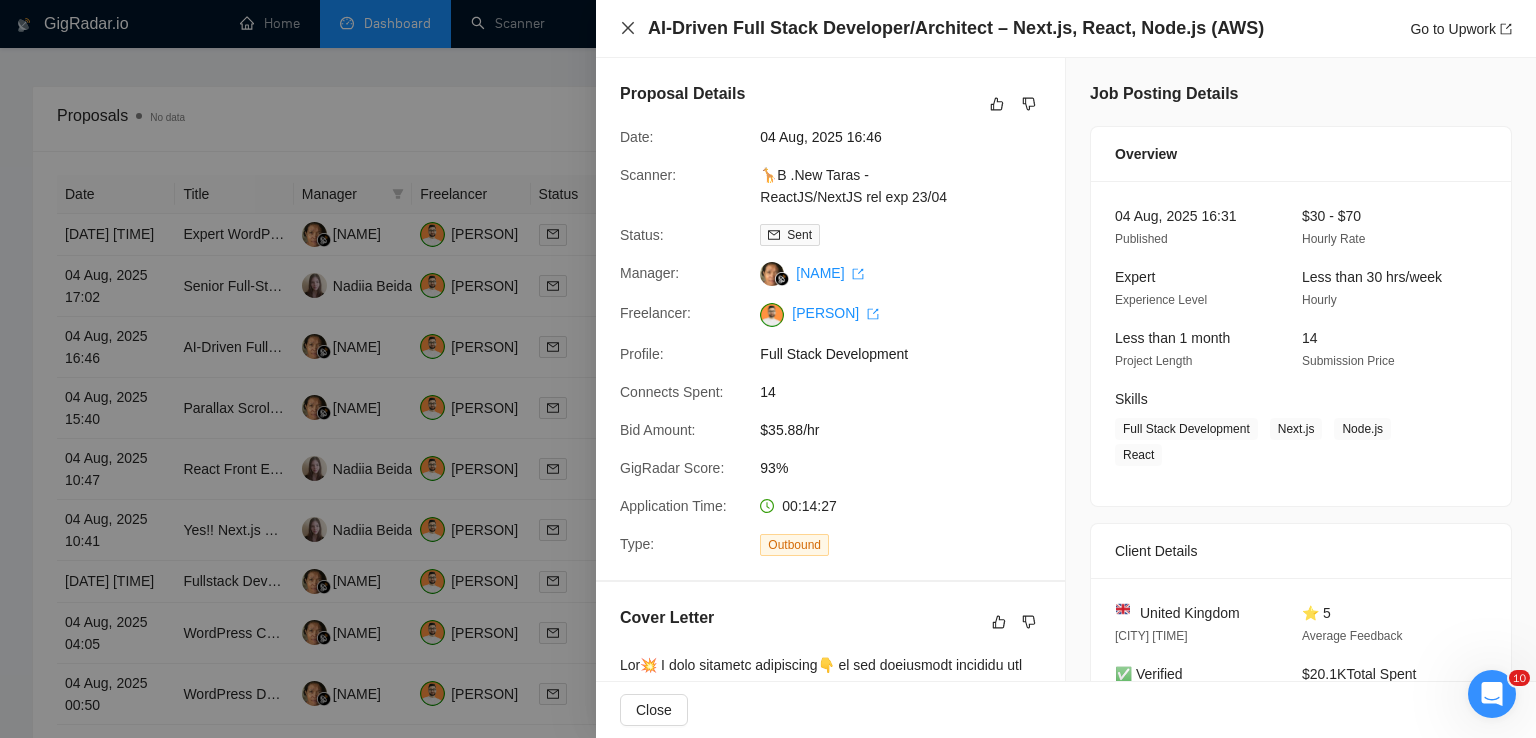 click 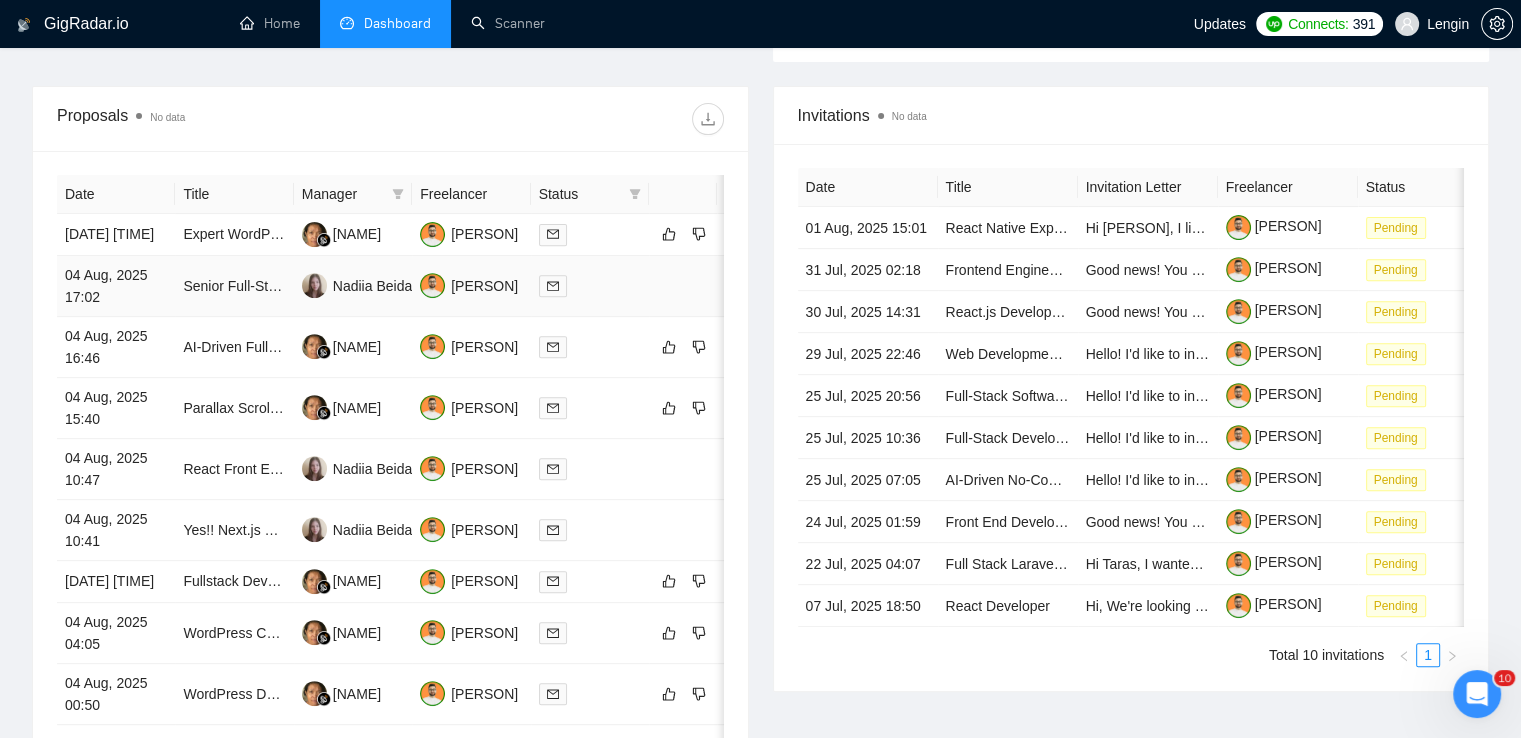 click on "Senior Full-Stack Software Developer (Next.js, React, Prisma, PostgreSQL)" at bounding box center (234, 286) 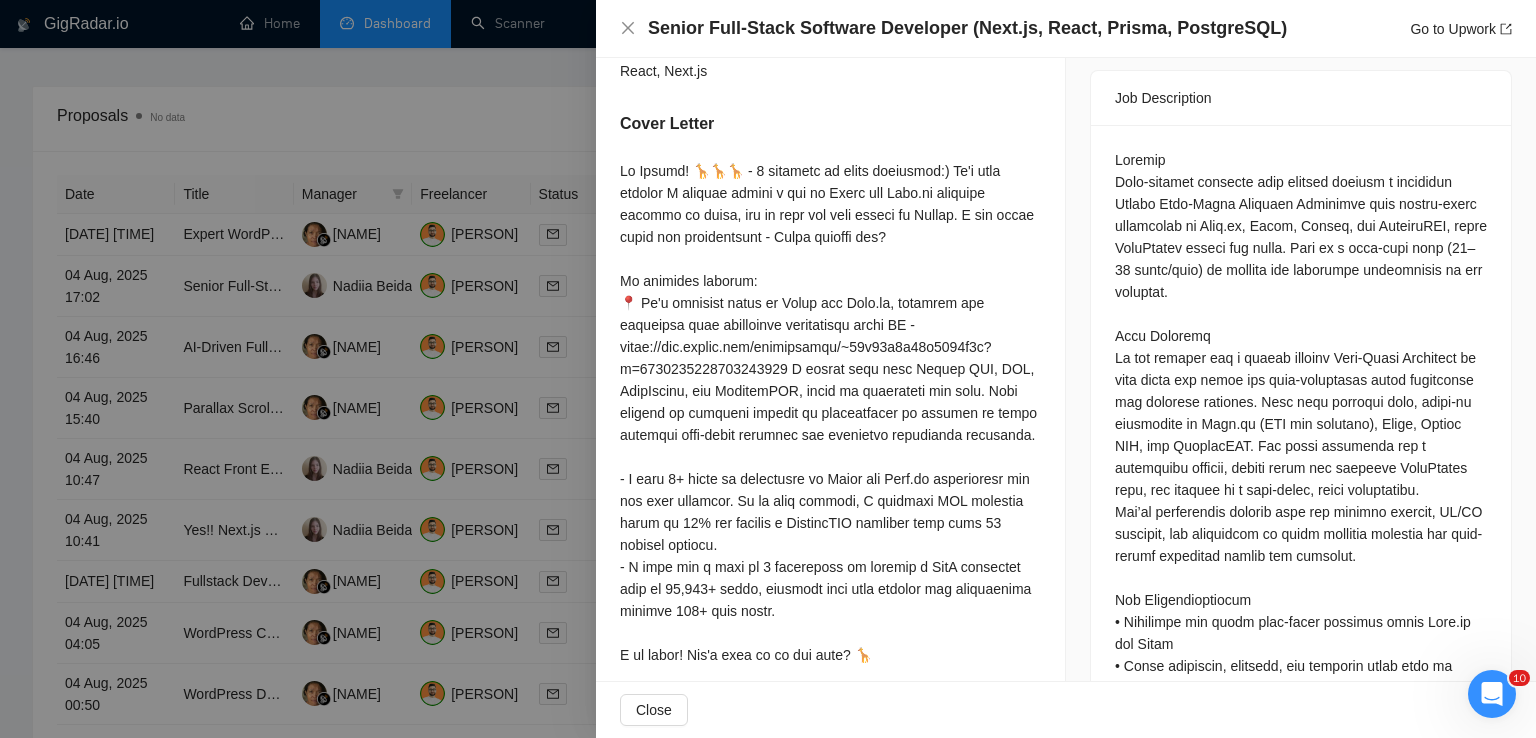 scroll, scrollTop: 812, scrollLeft: 0, axis: vertical 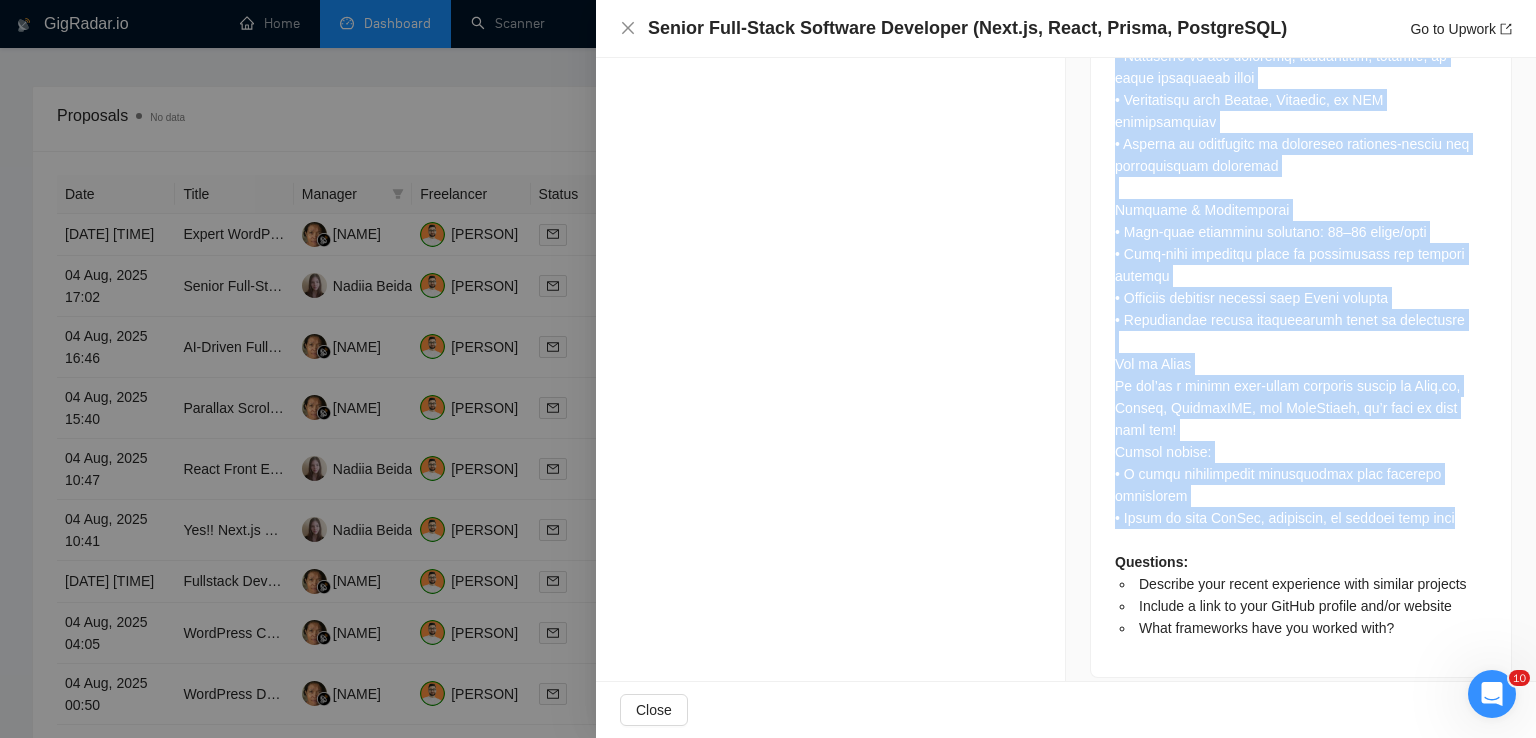 drag, startPoint x: 1106, startPoint y: 154, endPoint x: 1451, endPoint y: 490, distance: 481.58176 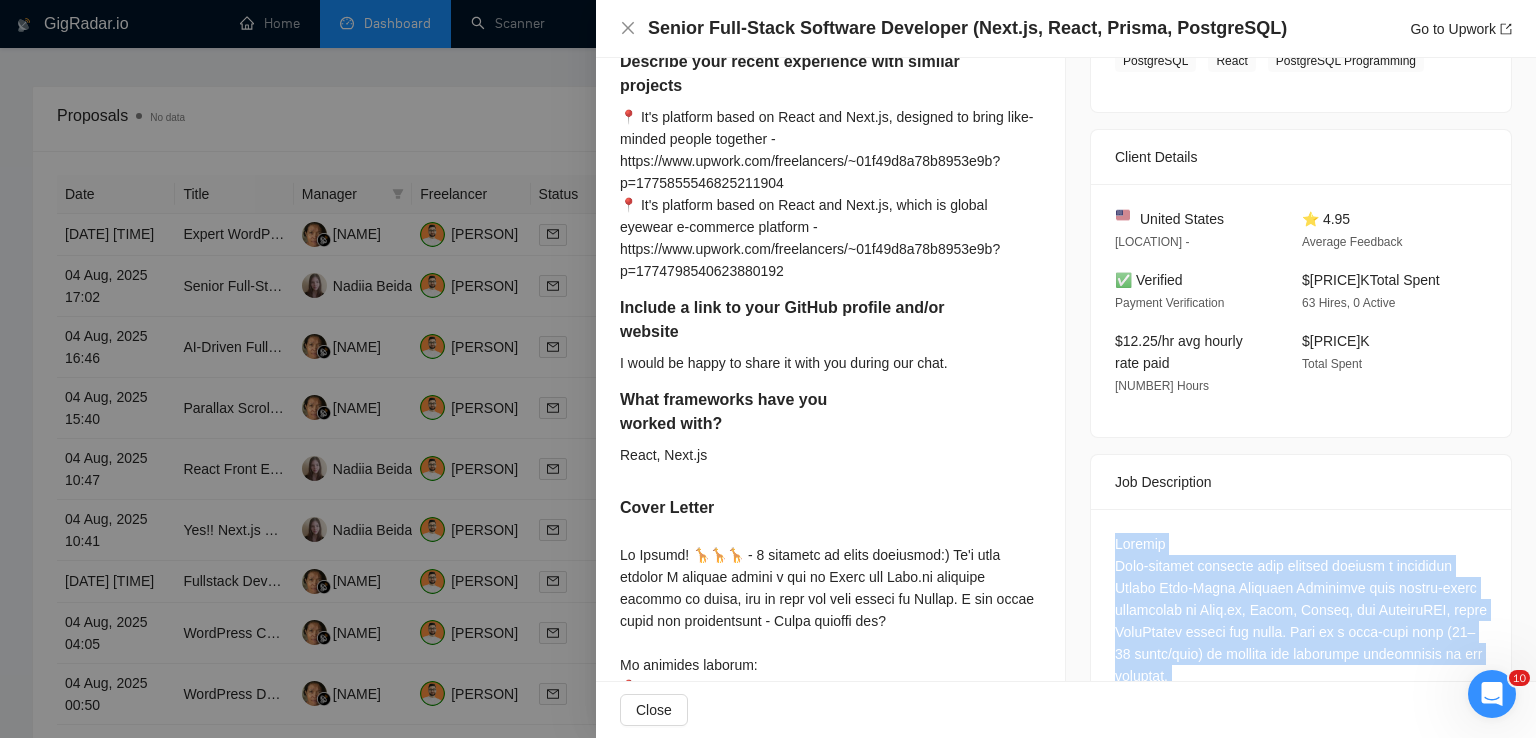 scroll, scrollTop: 400, scrollLeft: 0, axis: vertical 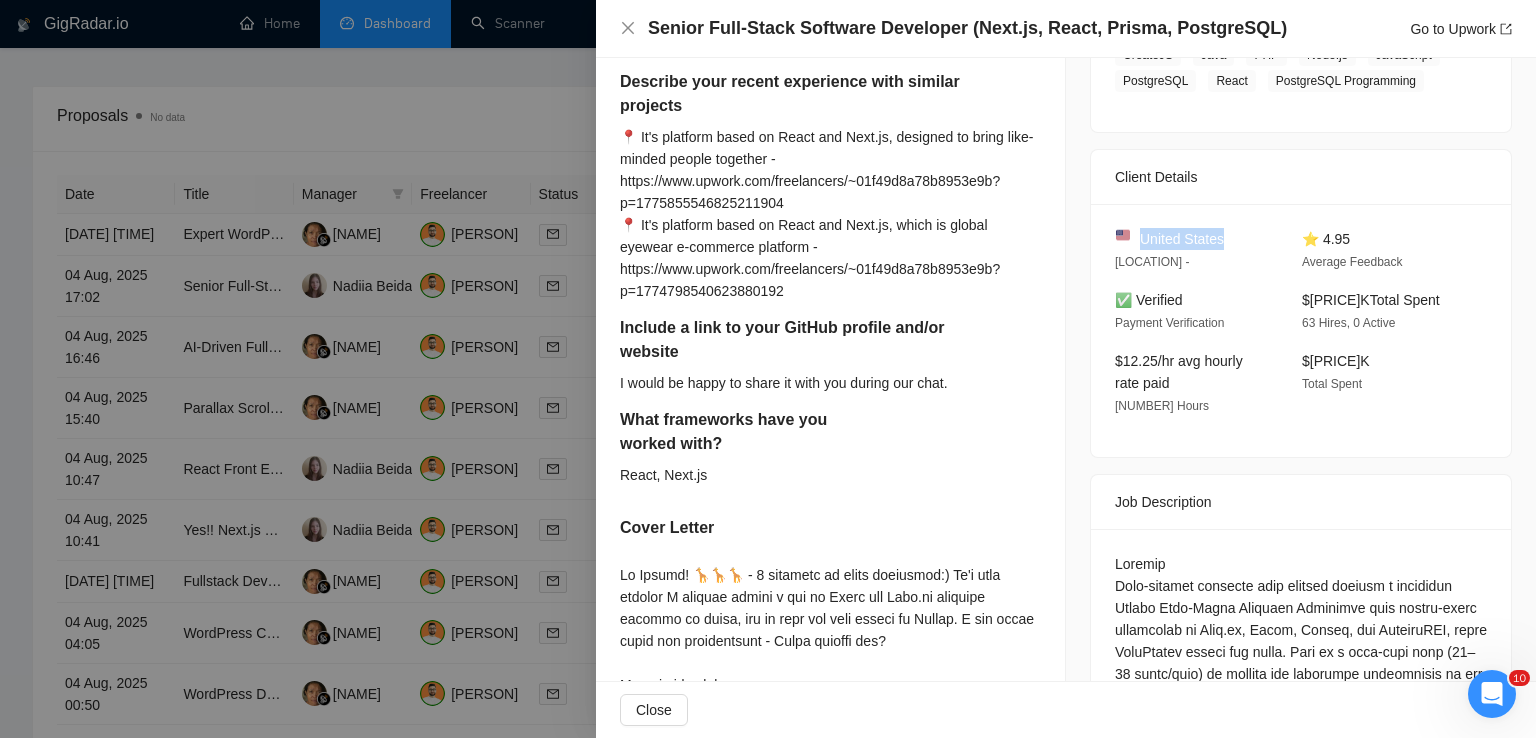 drag, startPoint x: 1223, startPoint y: 233, endPoint x: 1133, endPoint y: 233, distance: 90 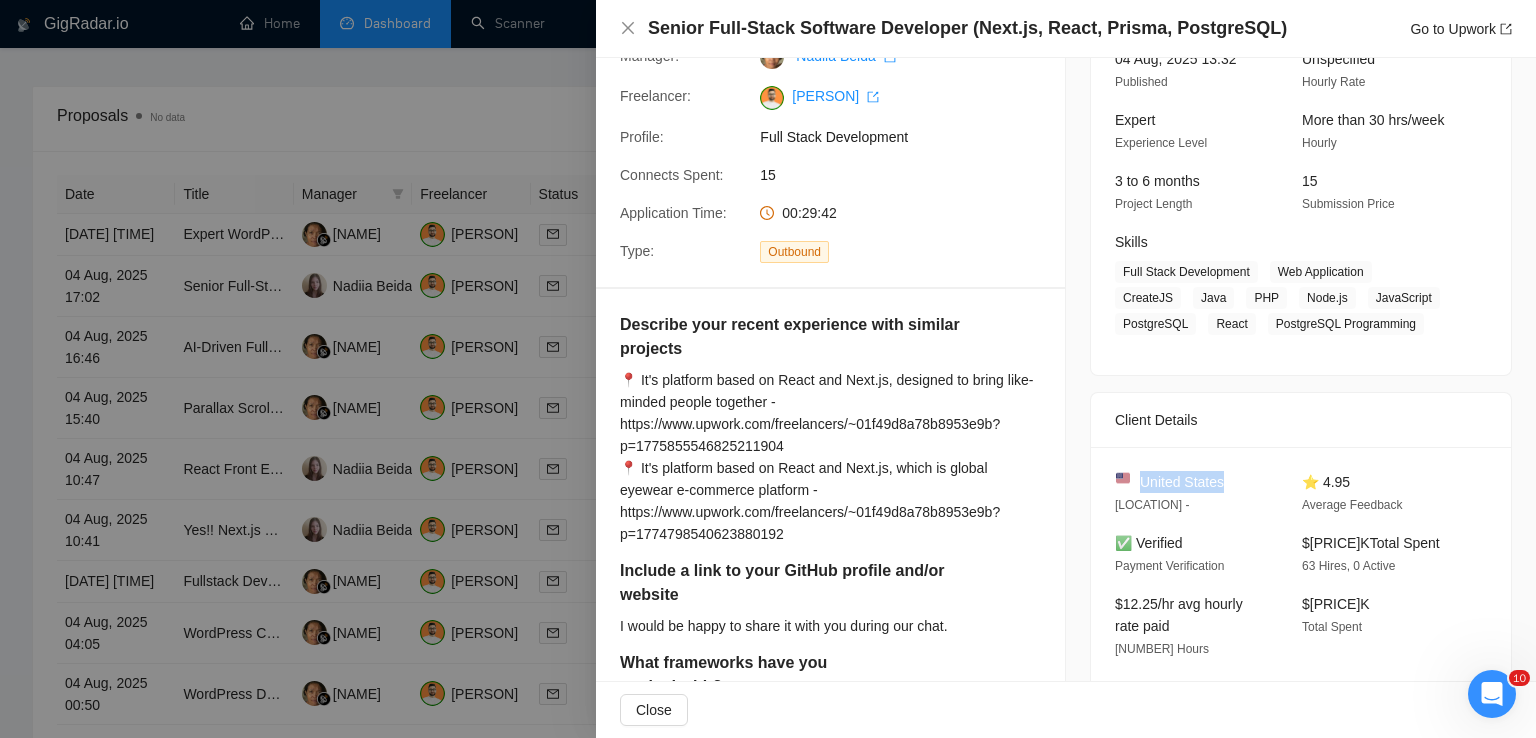scroll, scrollTop: 155, scrollLeft: 0, axis: vertical 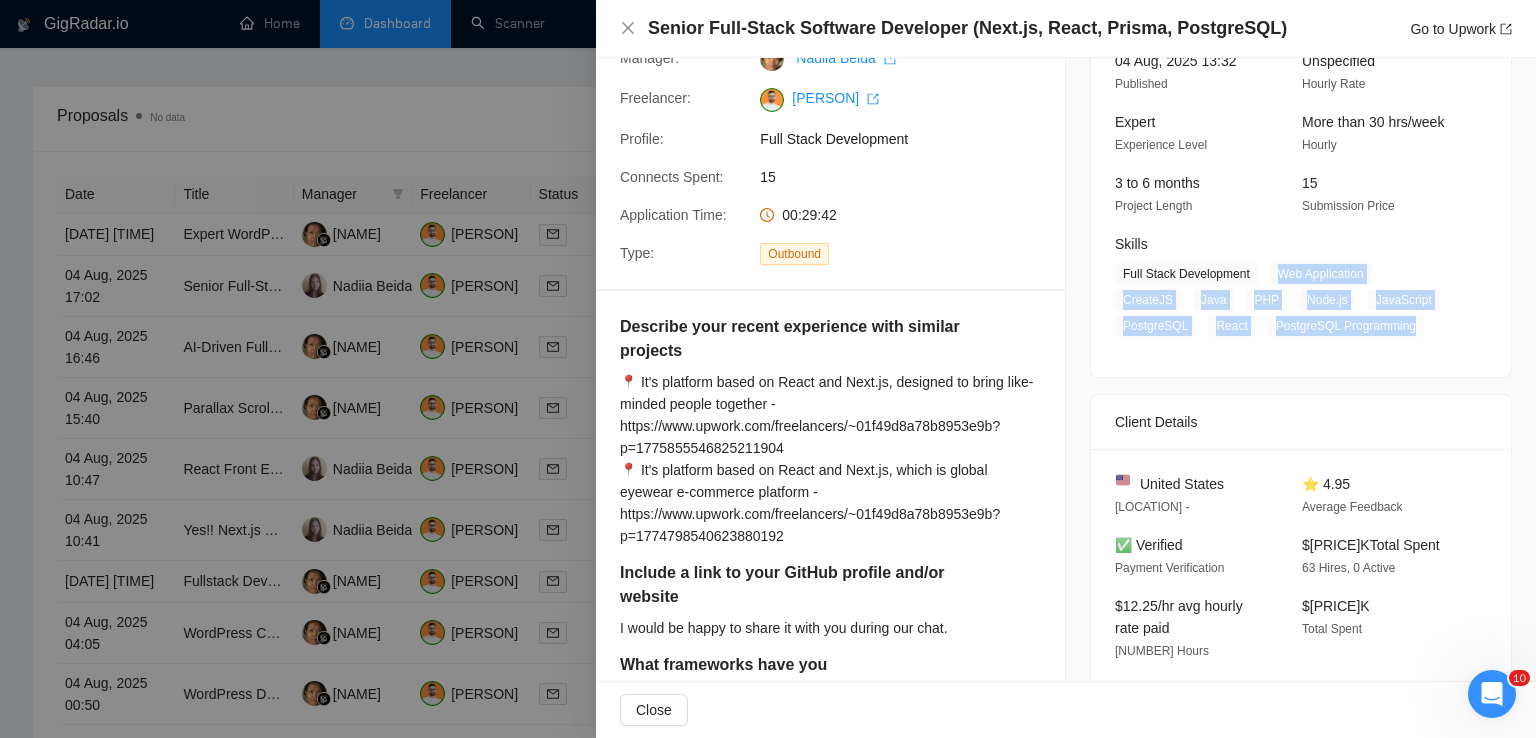 drag, startPoint x: 1267, startPoint y: 272, endPoint x: 1314, endPoint y: 327, distance: 72.34639 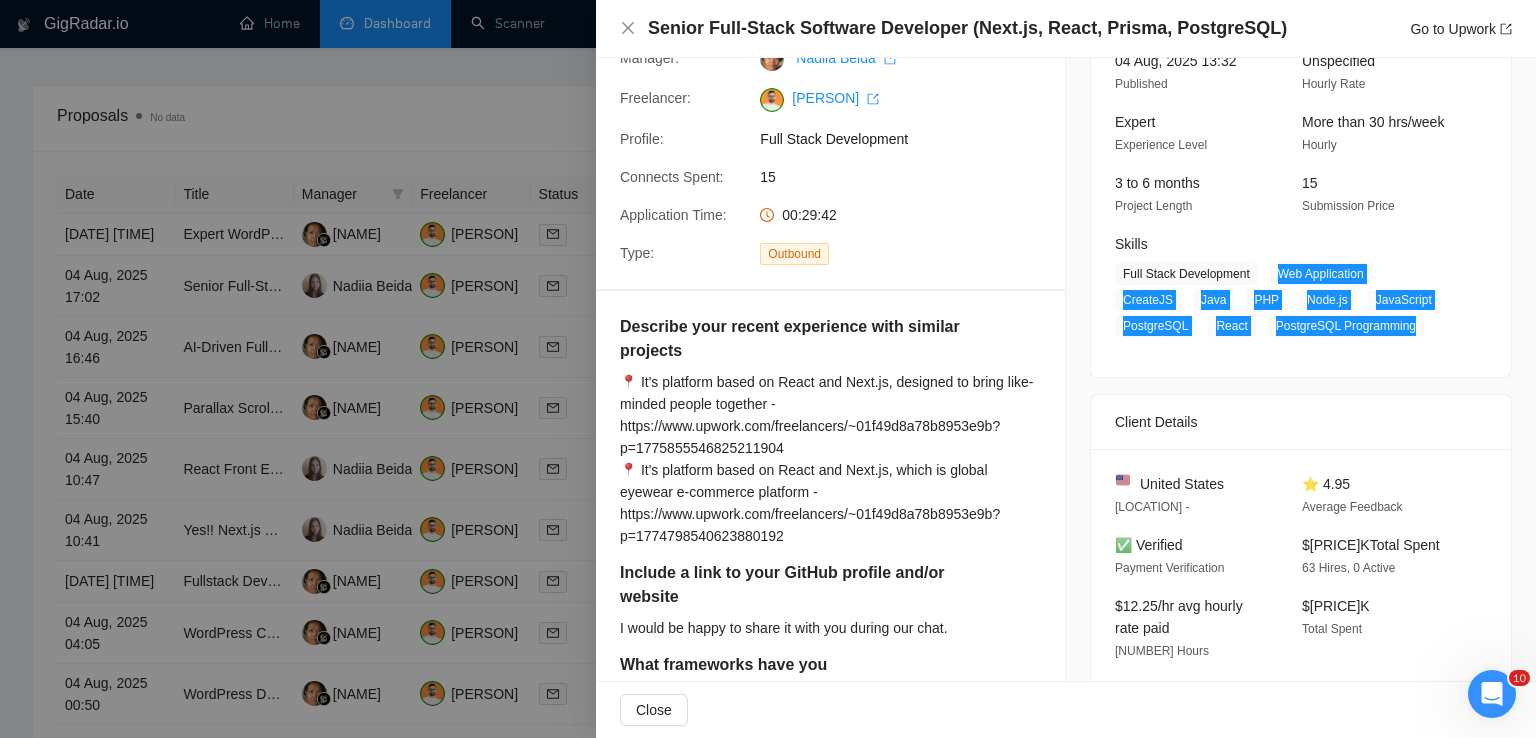 scroll, scrollTop: 0, scrollLeft: 0, axis: both 